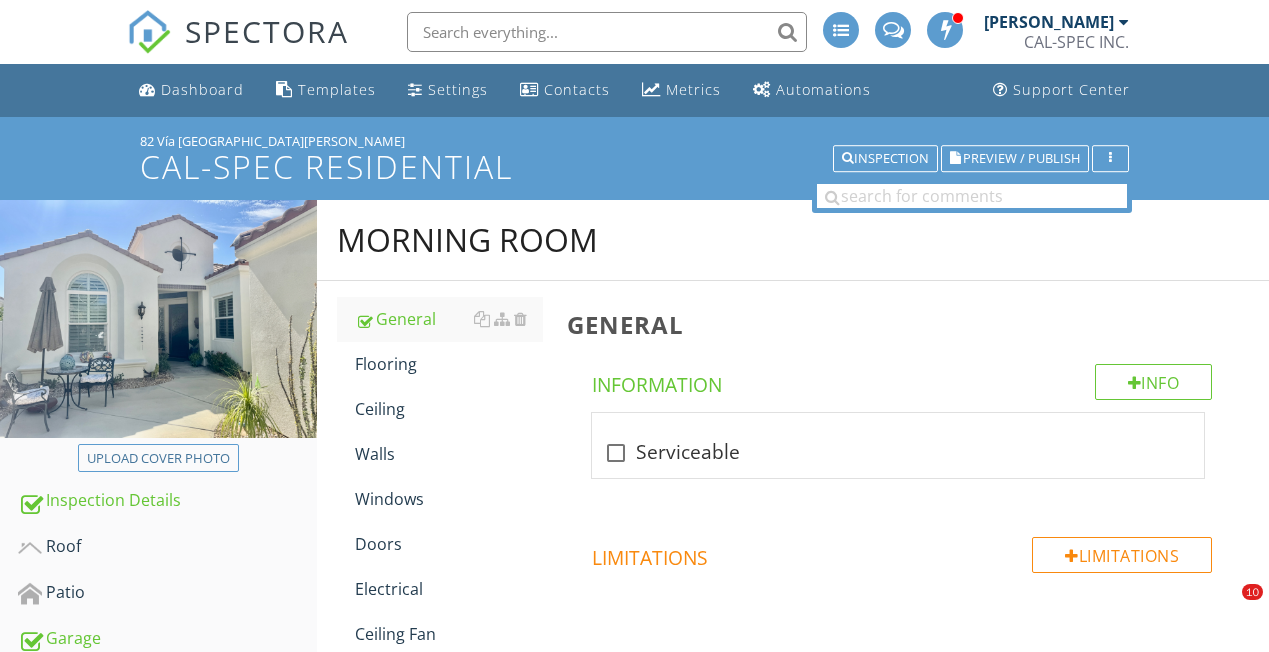 scroll, scrollTop: 0, scrollLeft: 0, axis: both 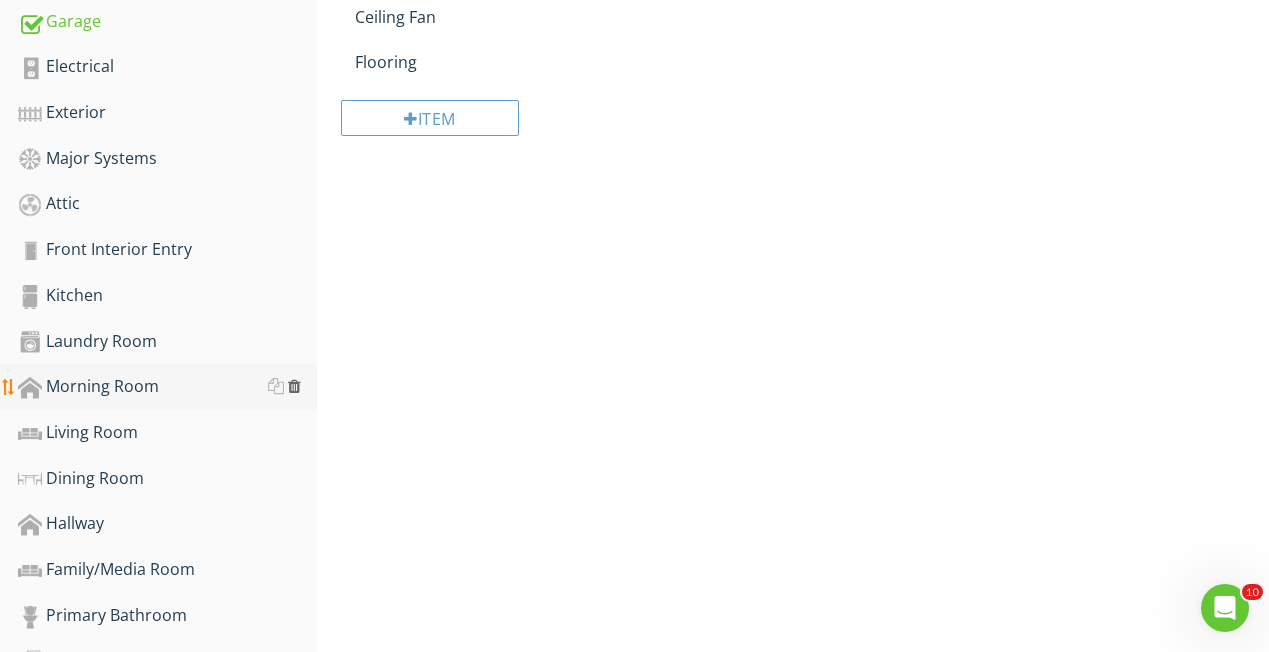 click at bounding box center [294, 386] 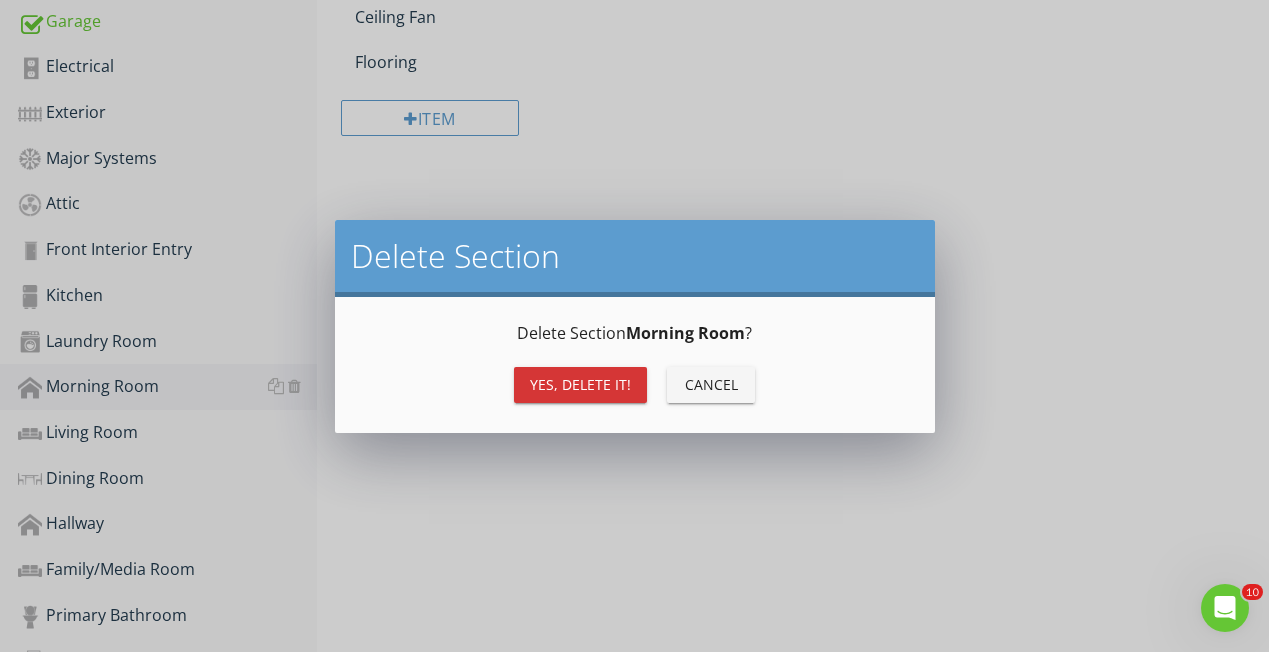 click on "Yes, Delete it!" at bounding box center (580, 385) 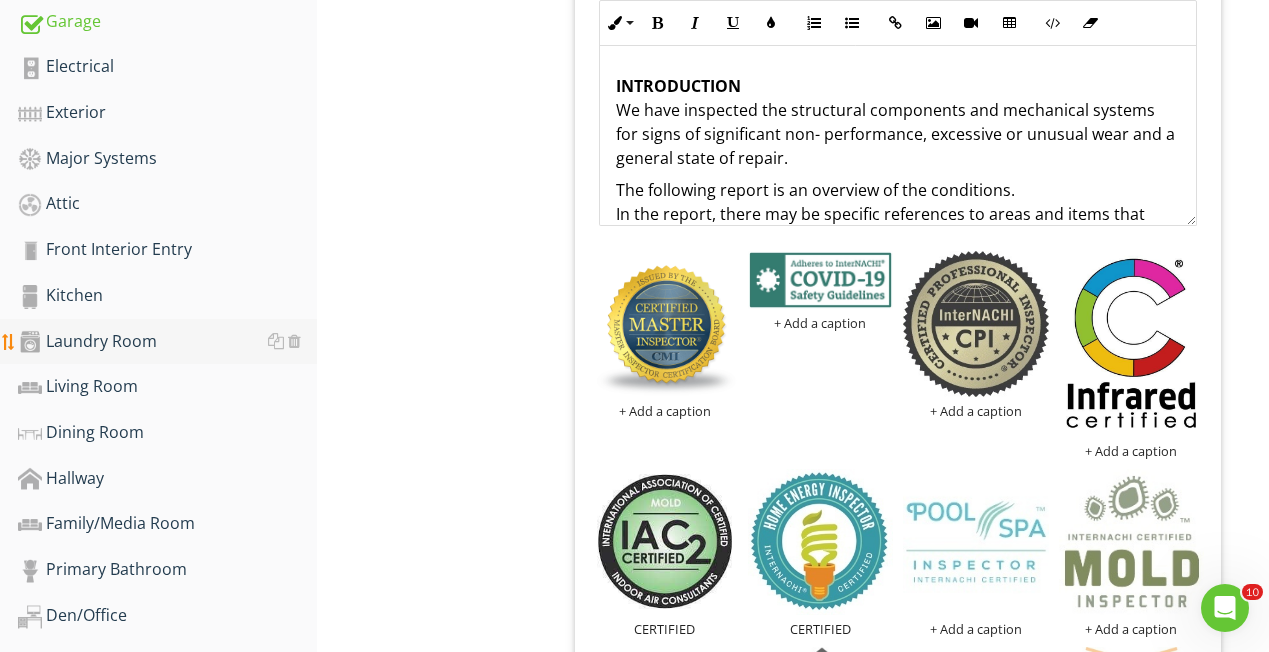 click on "Laundry Room" at bounding box center (167, 342) 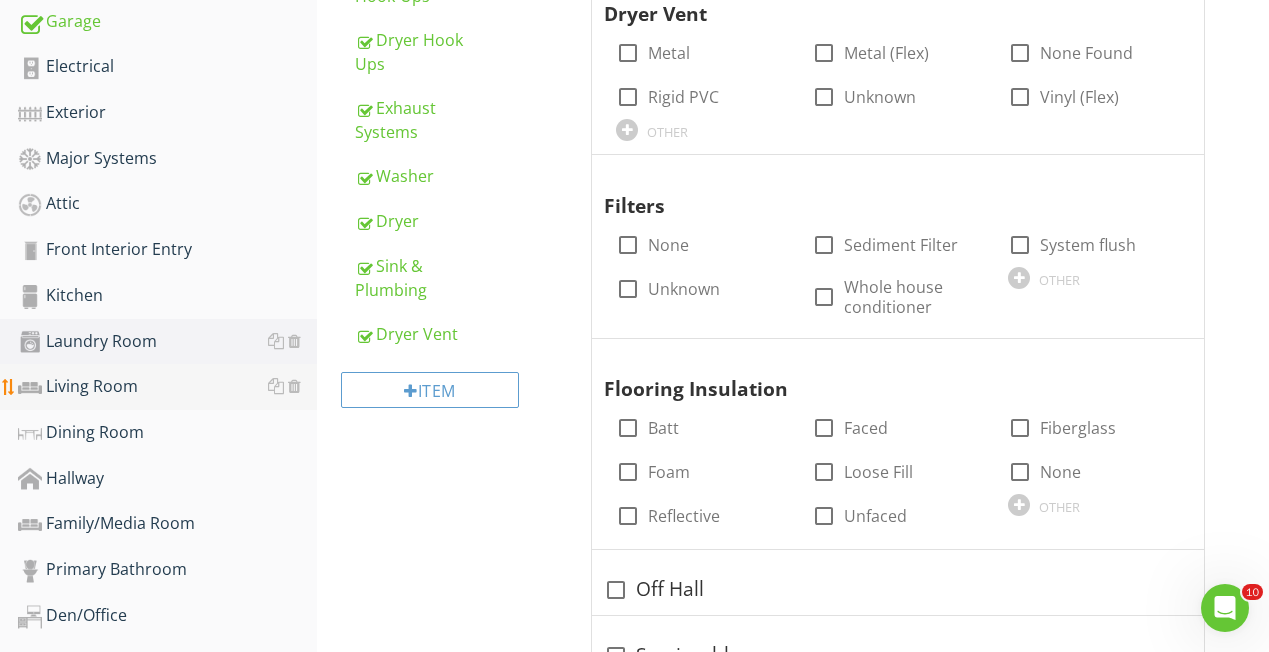 click on "Living Room" at bounding box center [167, 387] 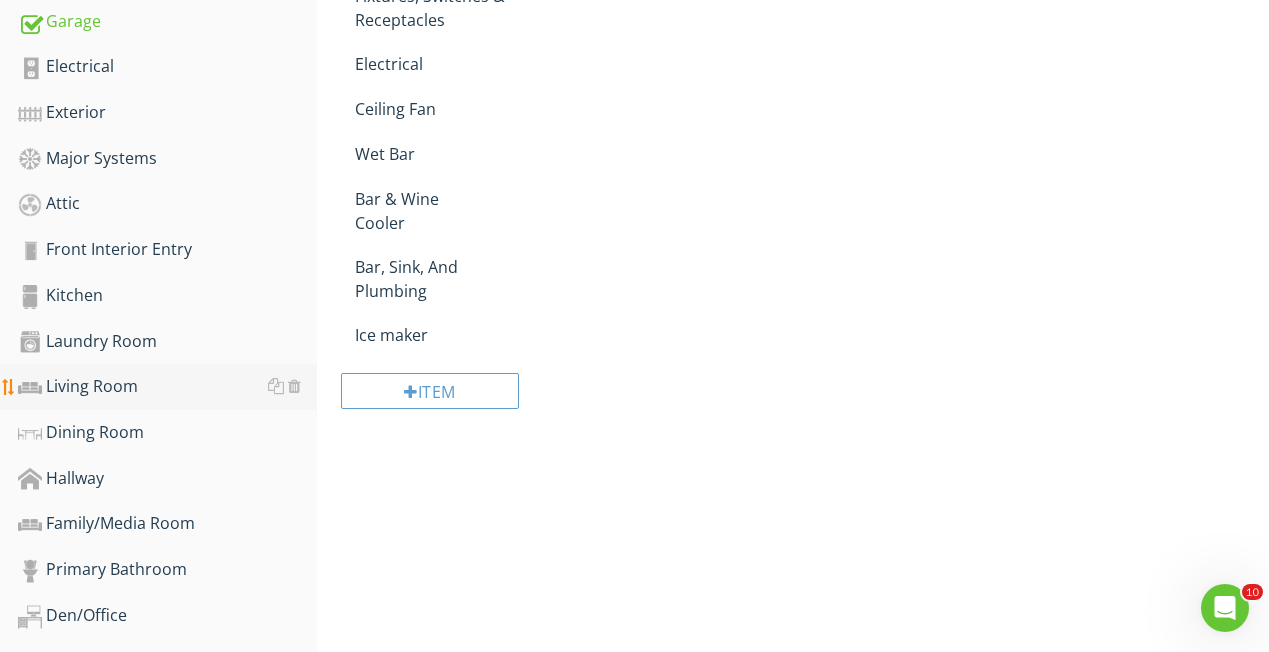 click on "Living Room" at bounding box center (167, 387) 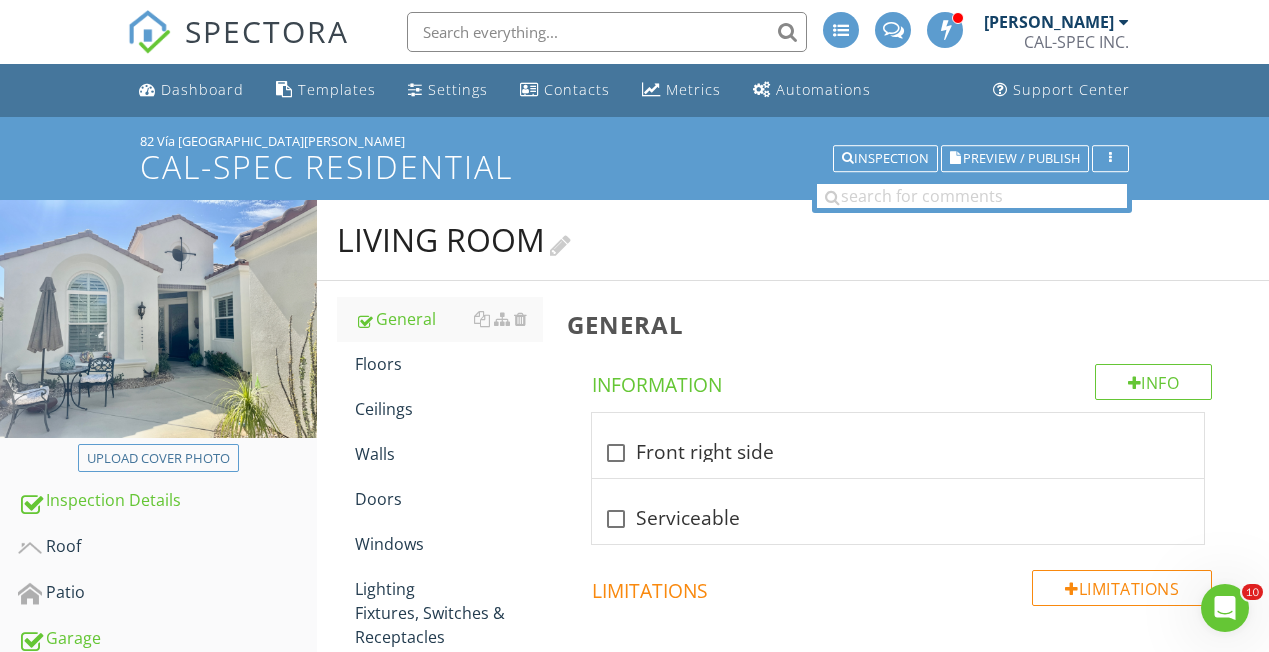 scroll, scrollTop: 0, scrollLeft: 0, axis: both 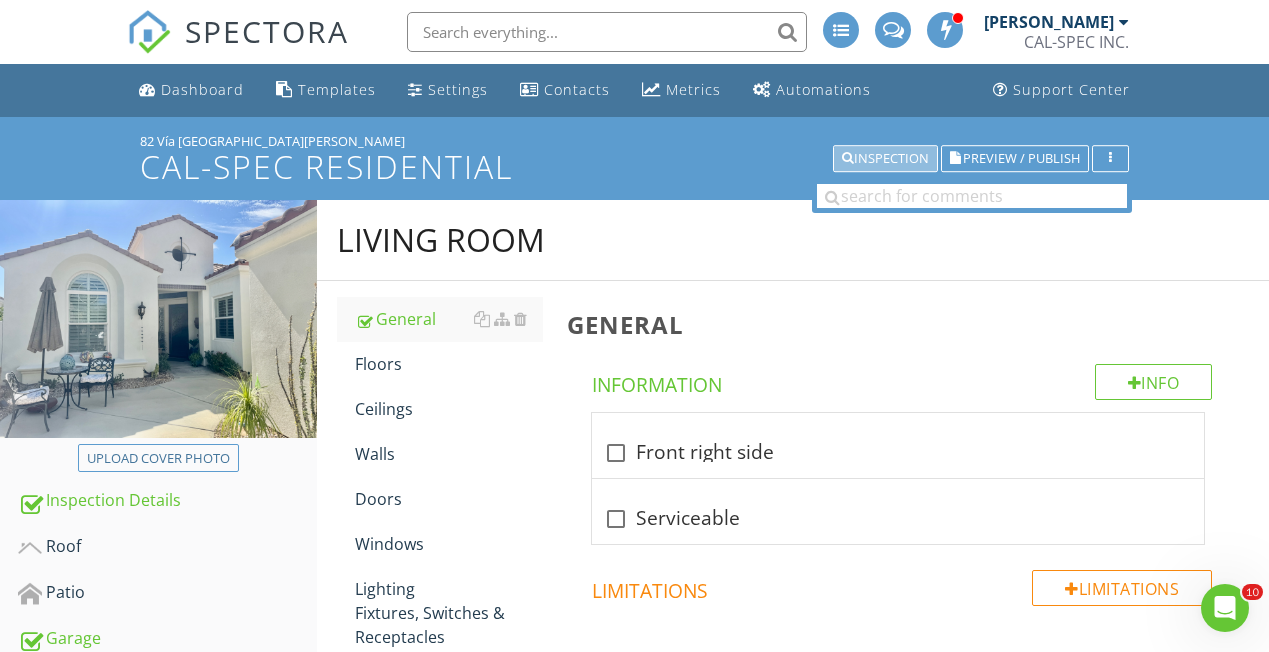 click on "Inspection" at bounding box center [885, 159] 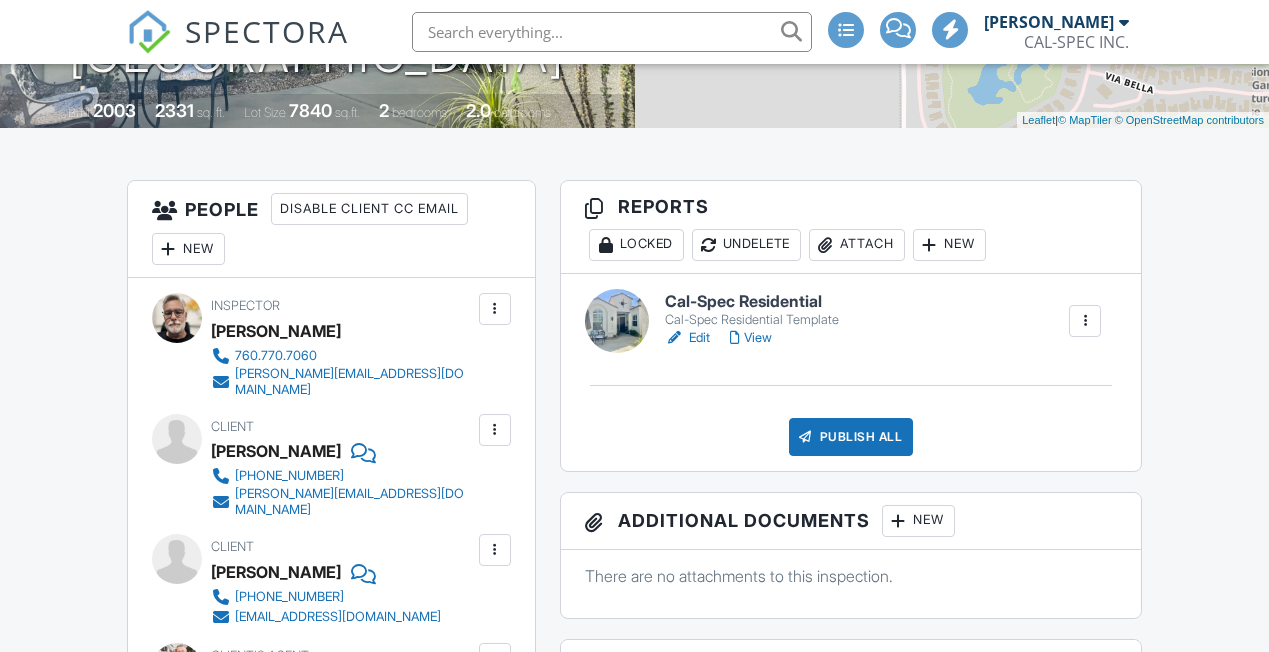 scroll, scrollTop: 406, scrollLeft: 0, axis: vertical 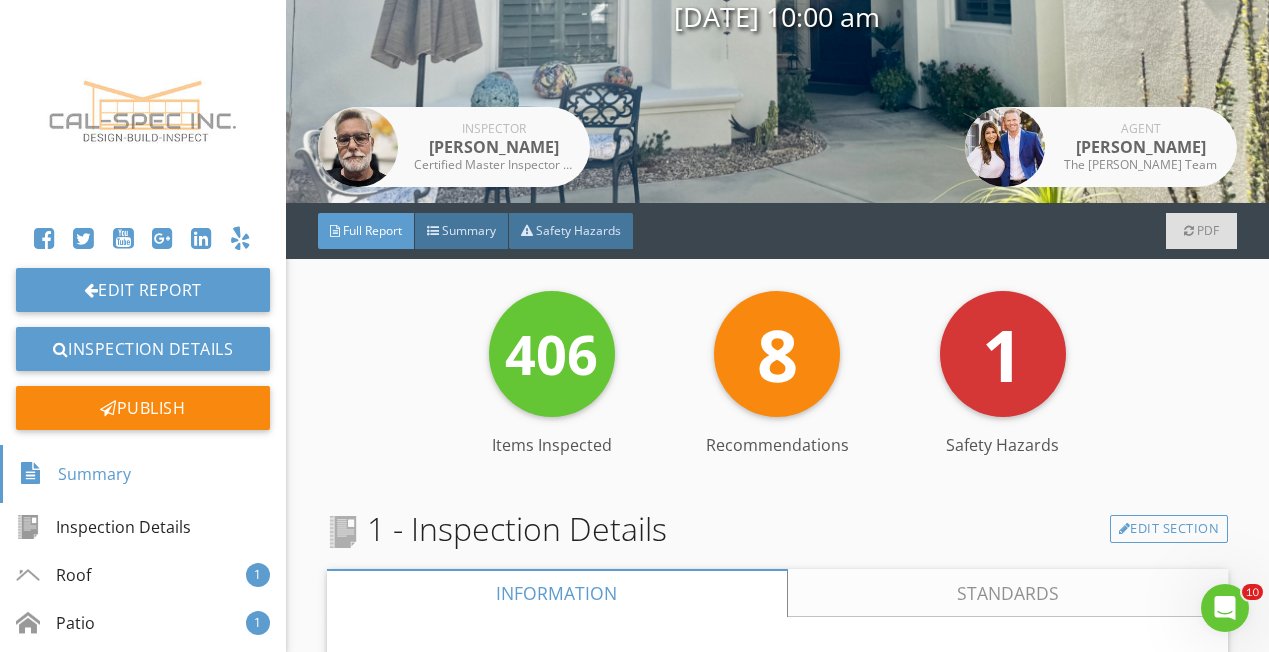 click on "Full Report" at bounding box center (366, 231) 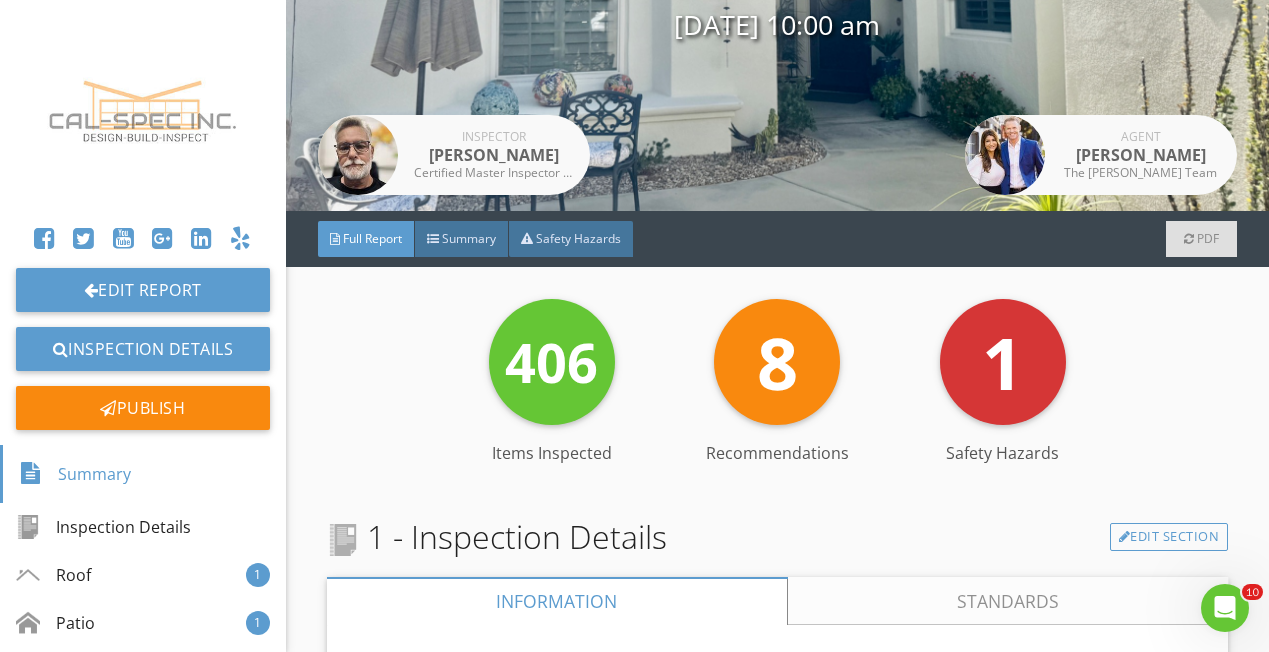 scroll, scrollTop: 262, scrollLeft: 0, axis: vertical 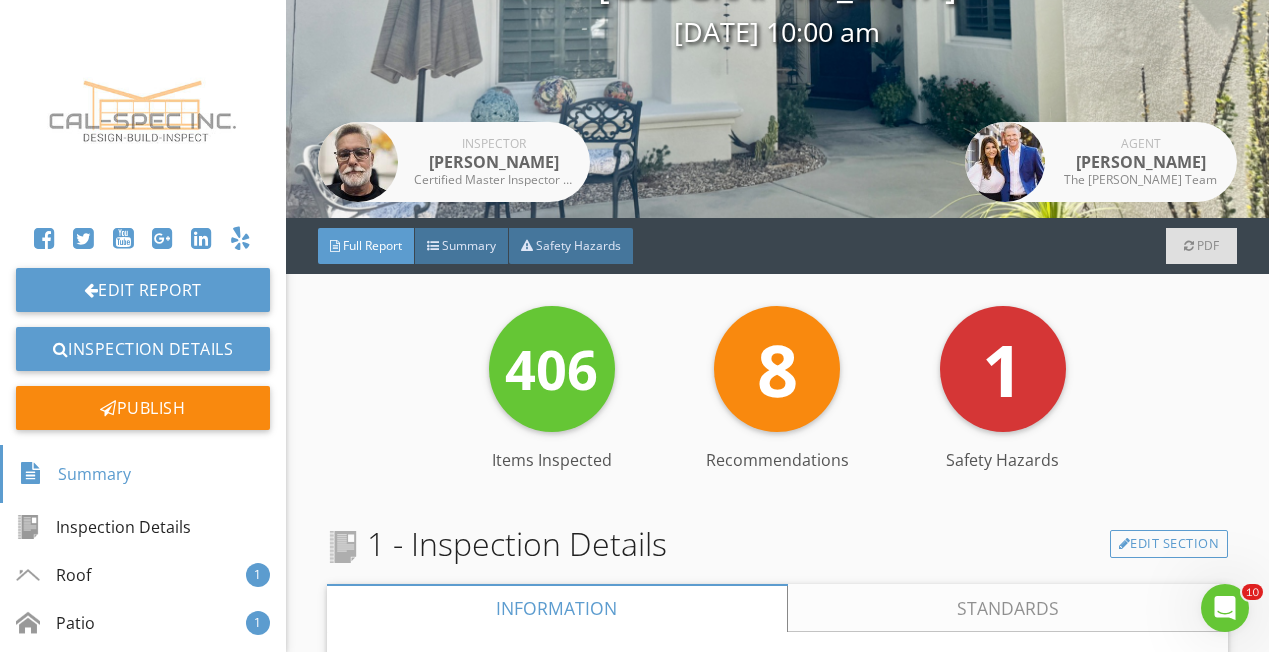 click on "Full Report" at bounding box center [366, 246] 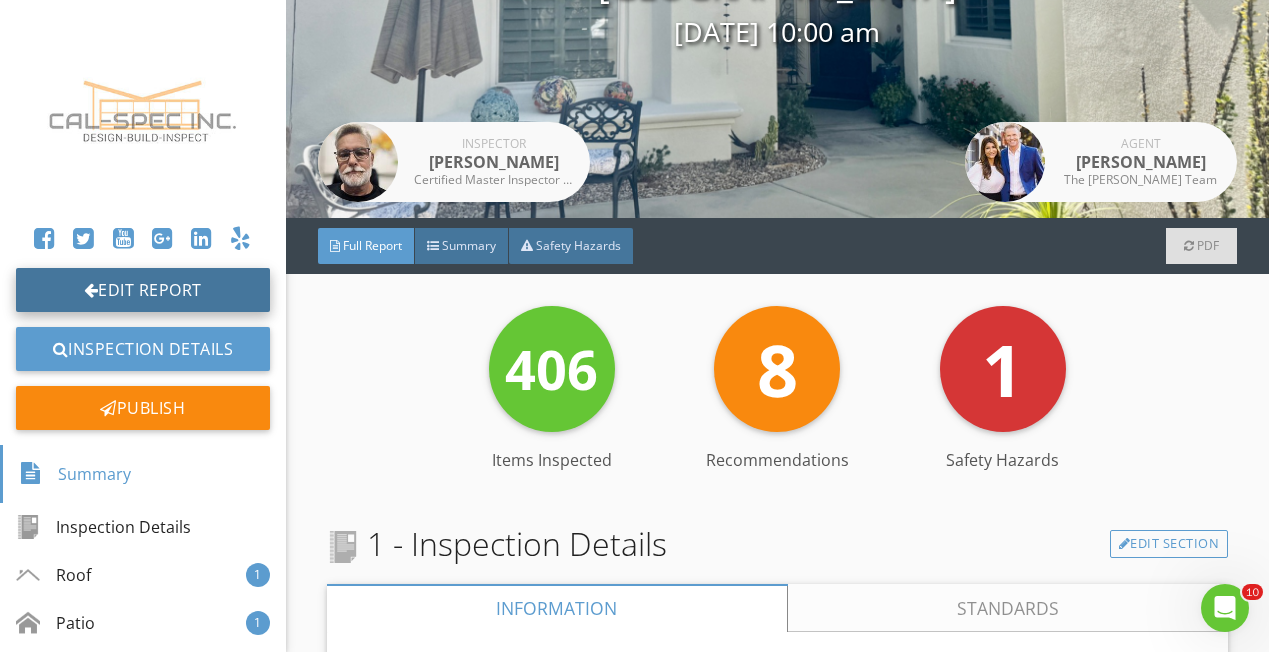 click on "Edit Report" at bounding box center [143, 290] 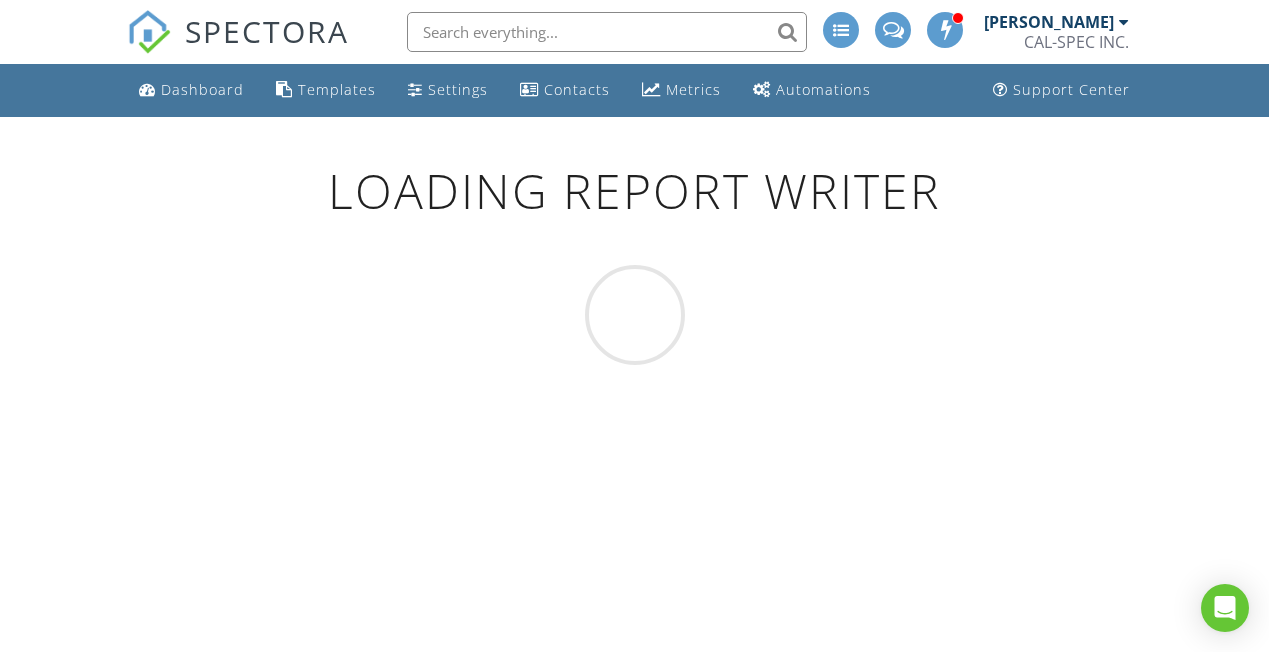 scroll, scrollTop: 0, scrollLeft: 0, axis: both 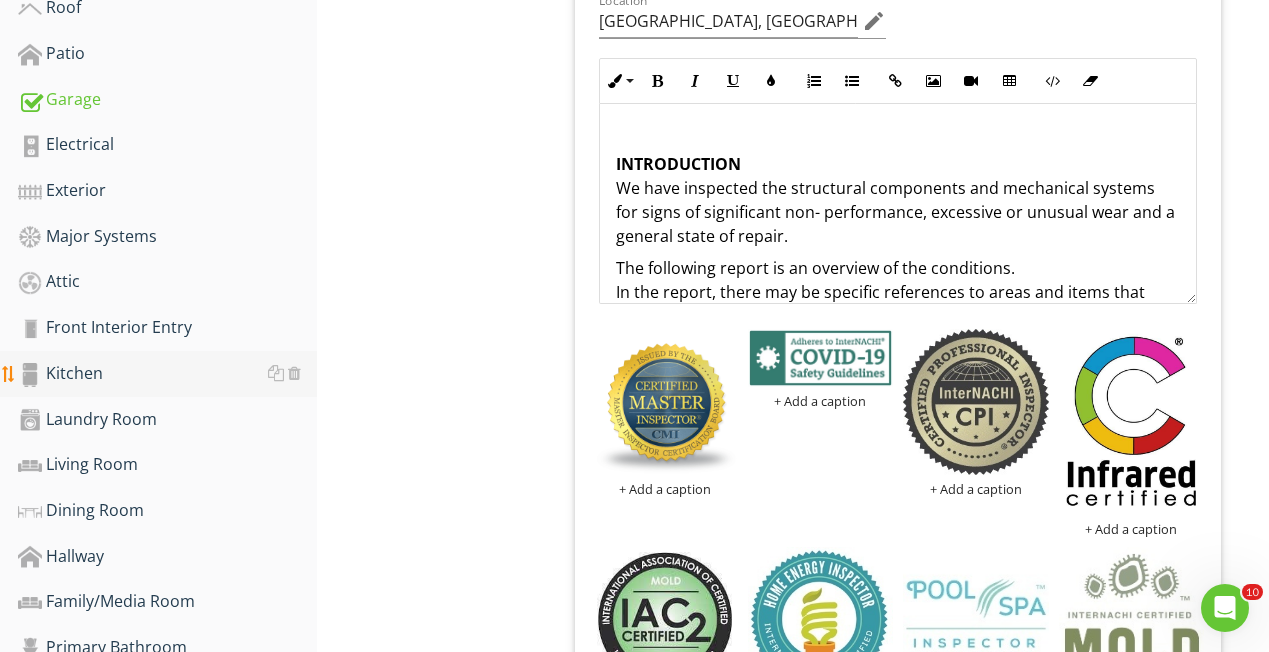 click on "Kitchen" at bounding box center (167, 374) 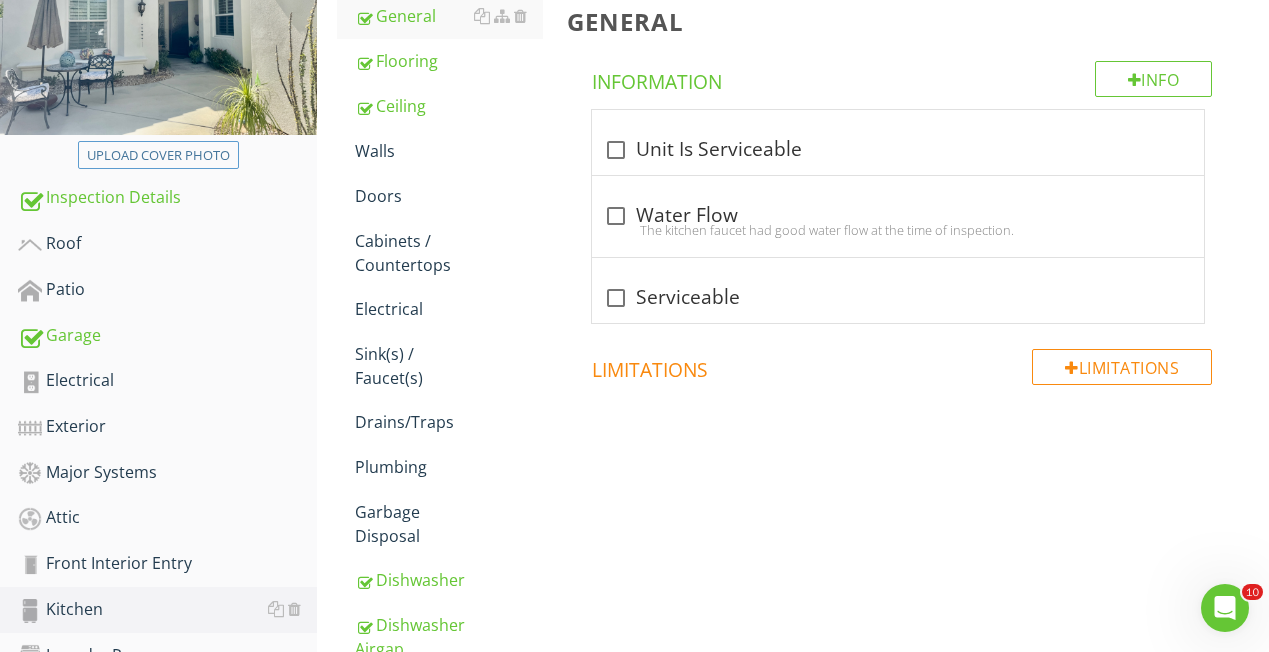 scroll, scrollTop: 250, scrollLeft: 0, axis: vertical 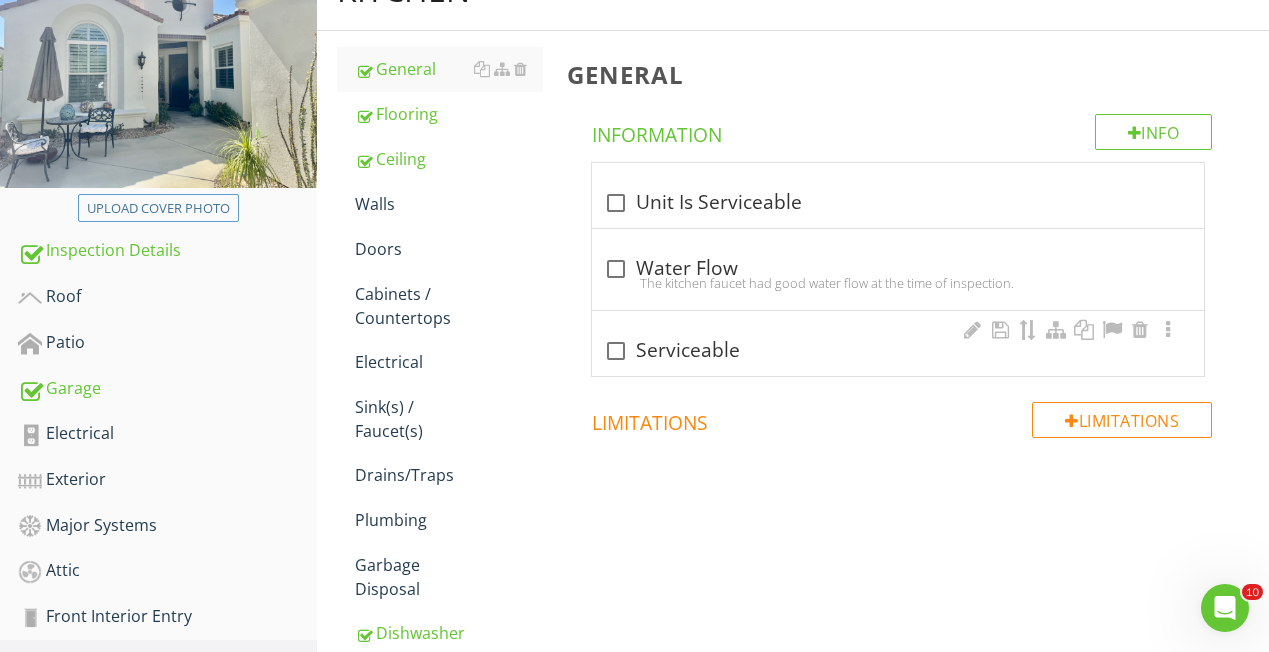 click at bounding box center (616, 351) 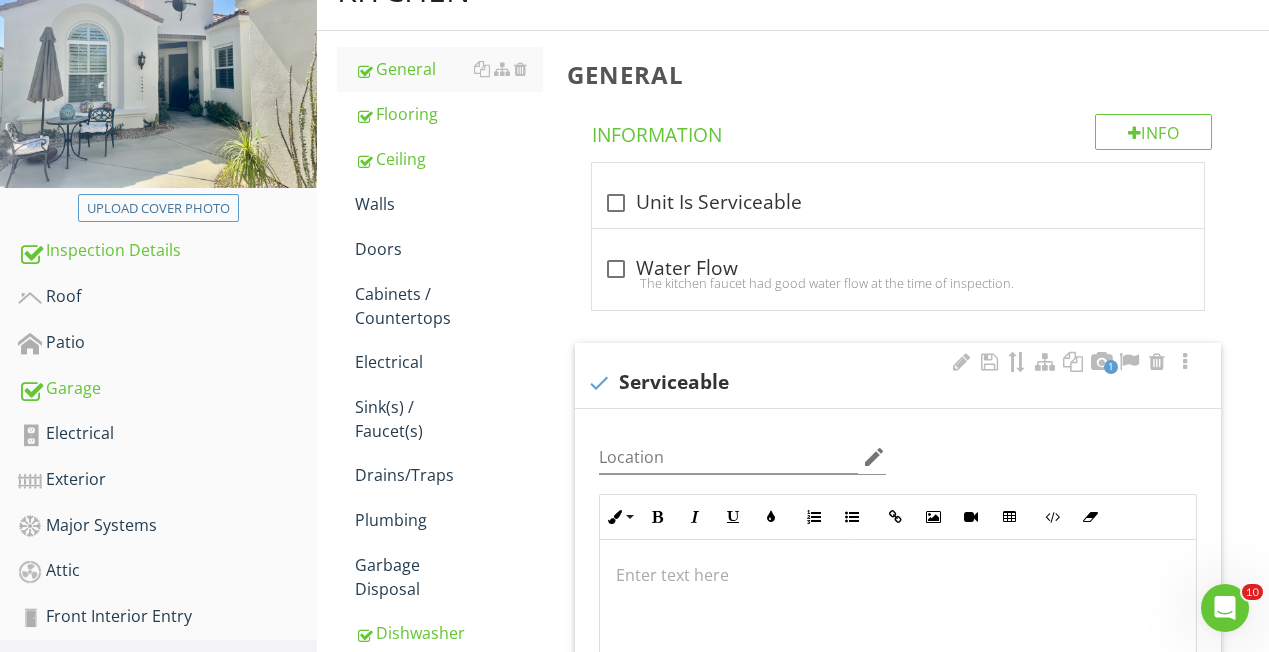 scroll, scrollTop: 1, scrollLeft: 0, axis: vertical 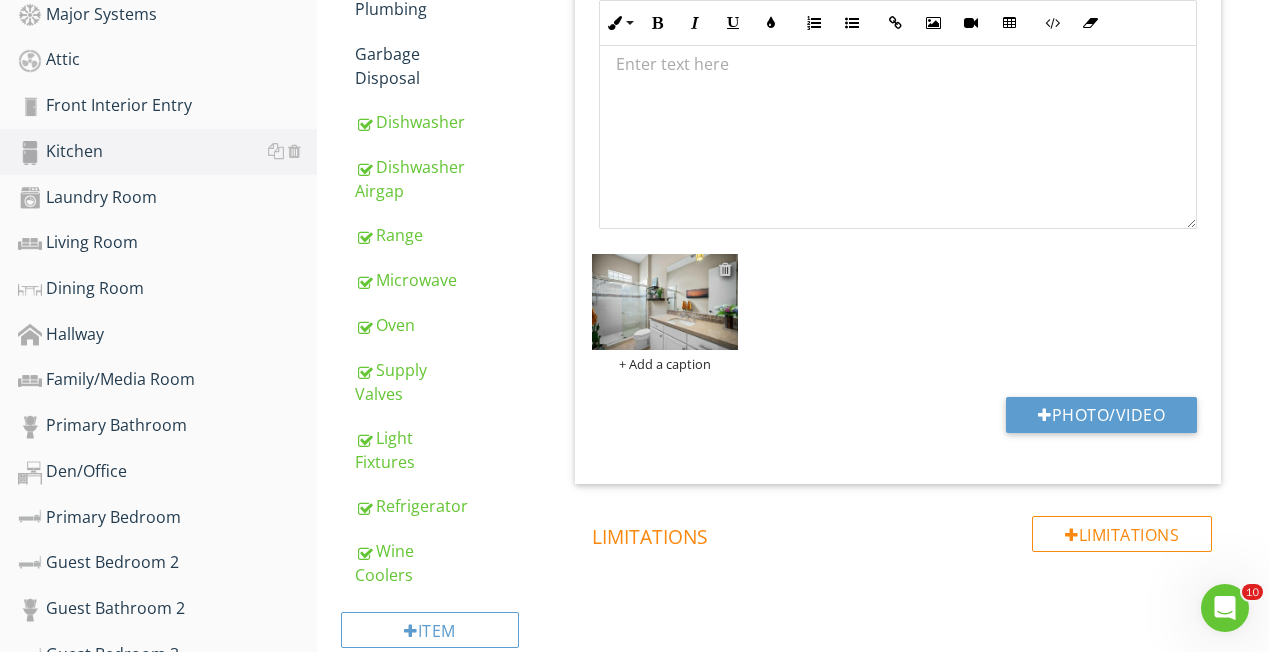 click at bounding box center [725, 269] 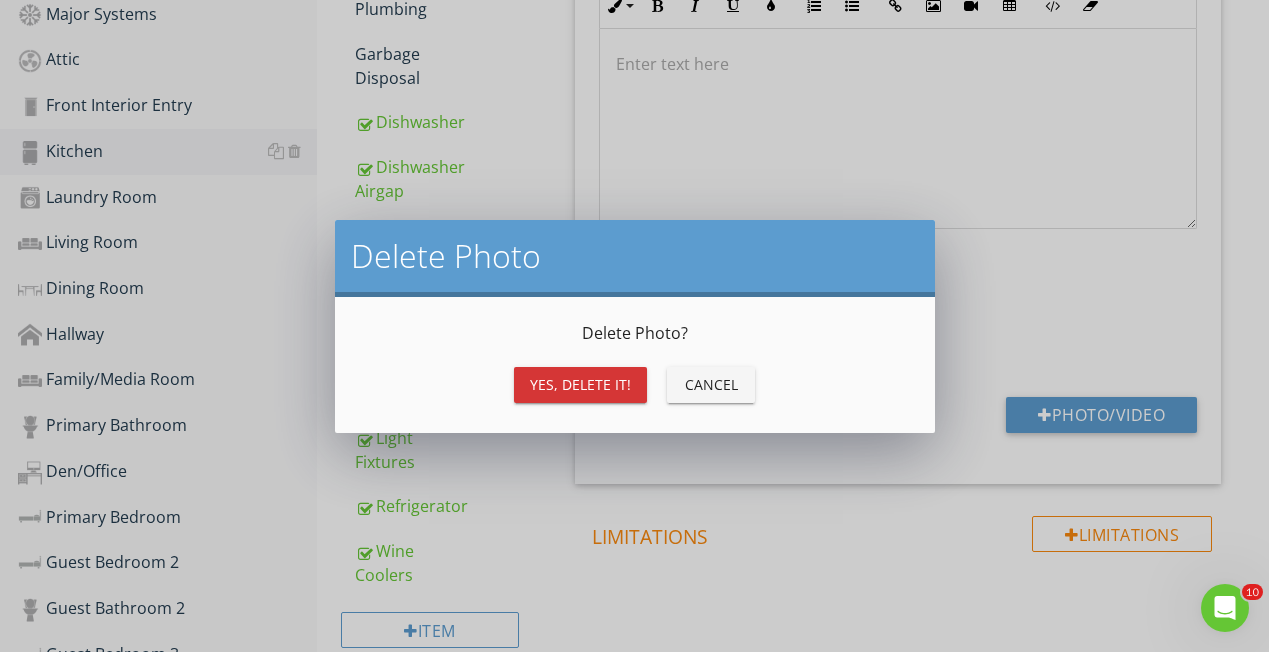 click on "Yes, Delete it!" at bounding box center [580, 385] 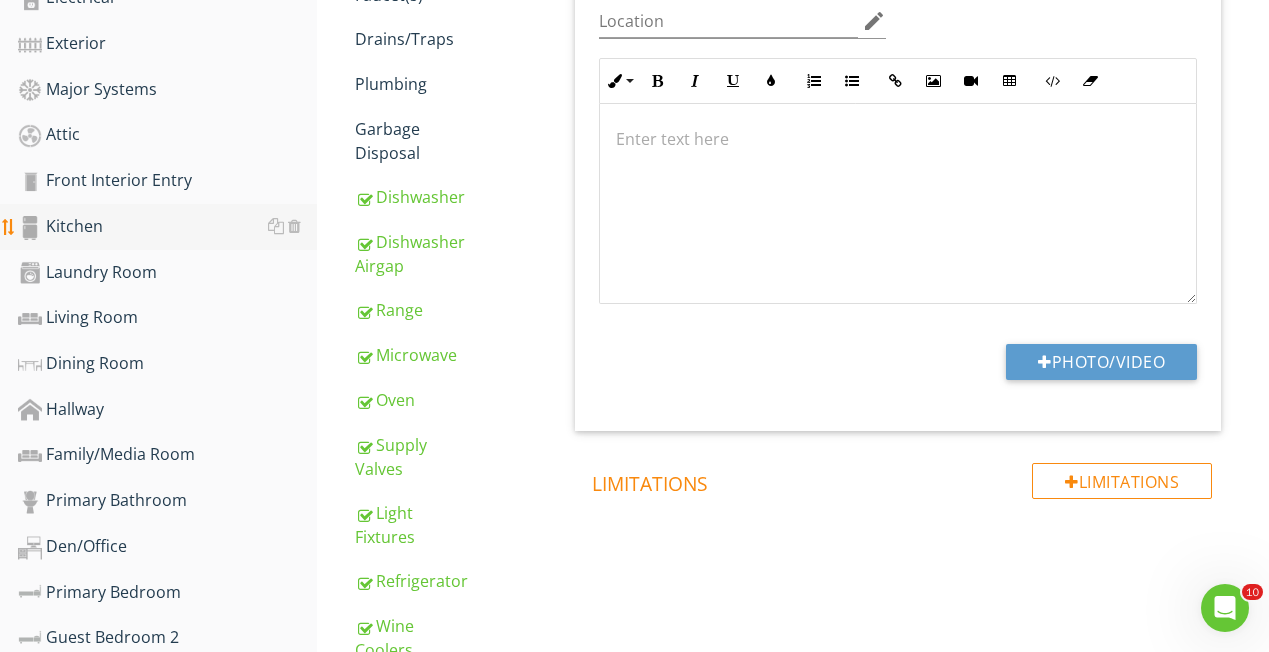 scroll, scrollTop: 666, scrollLeft: 0, axis: vertical 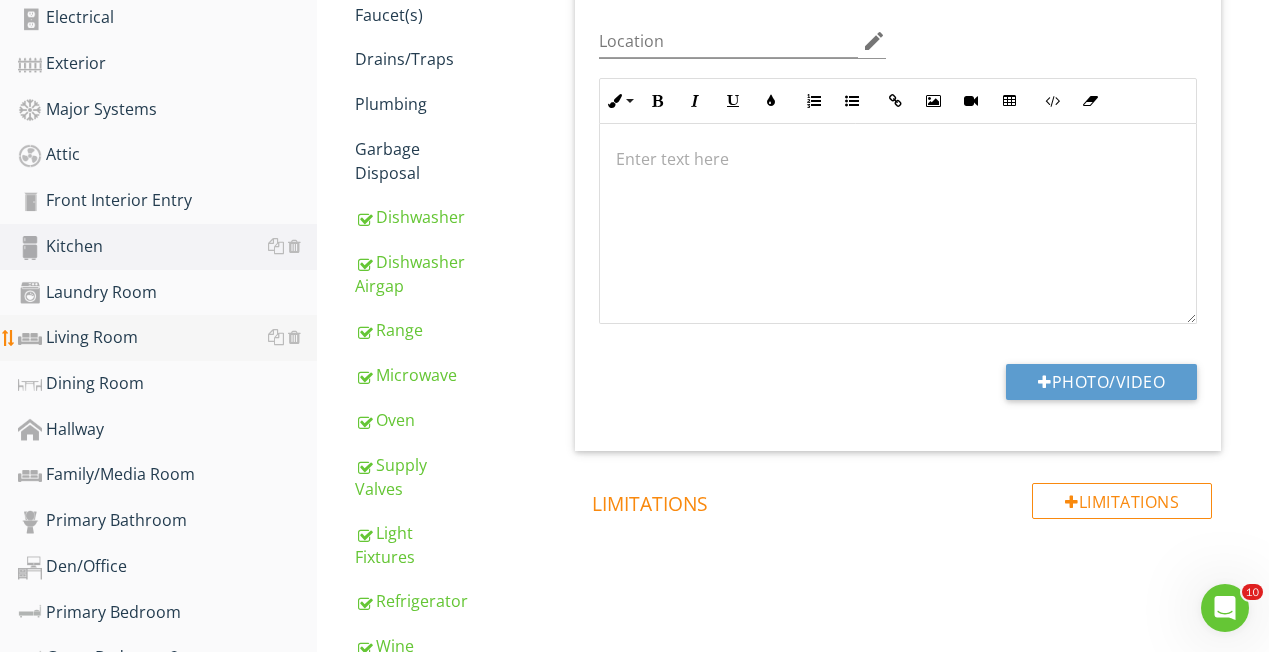 click on "Living Room" at bounding box center [167, 338] 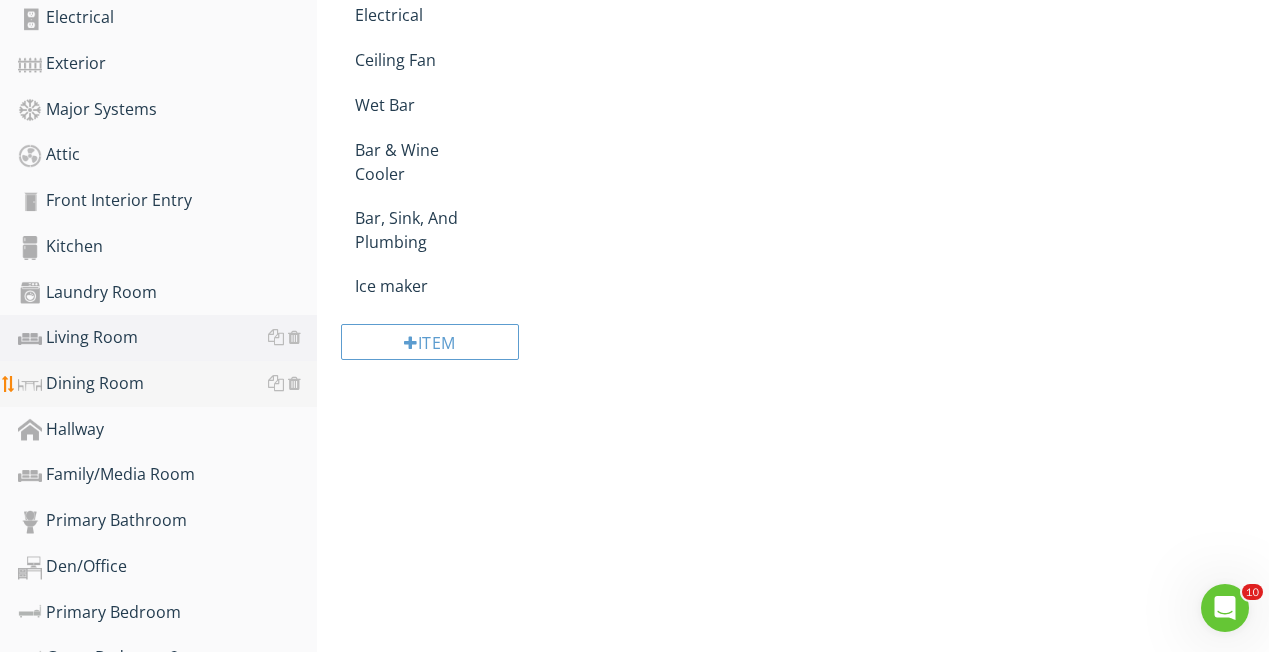 click on "Dining Room" at bounding box center [167, 384] 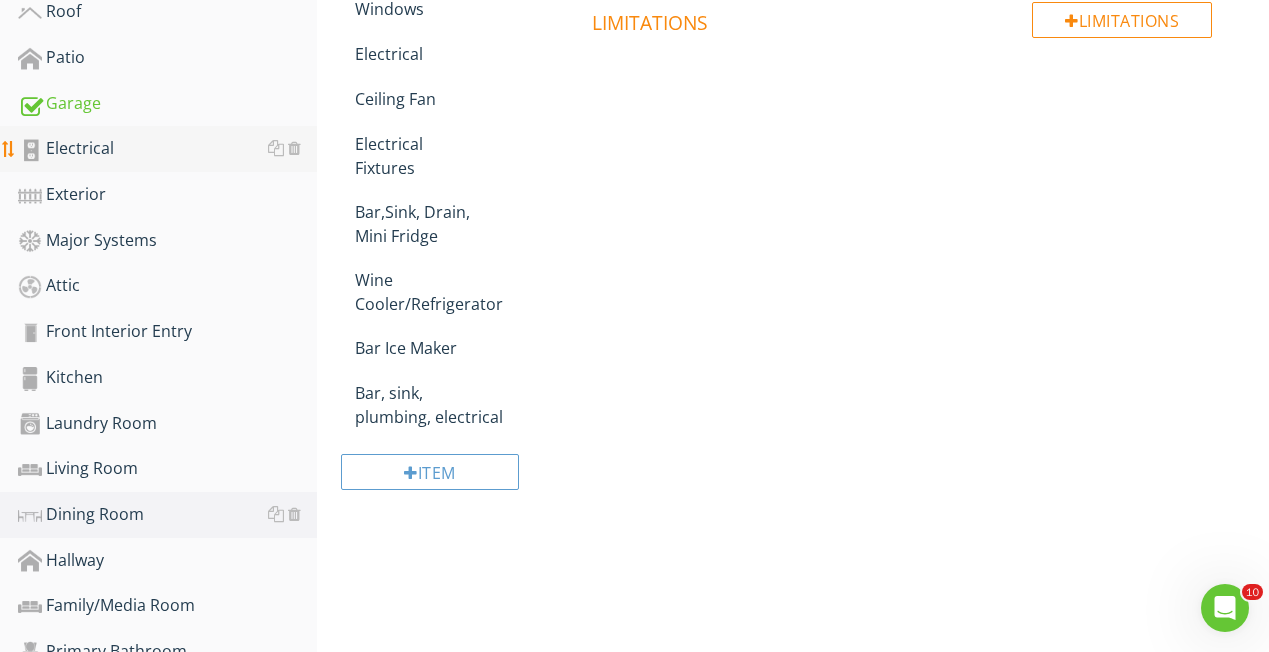 scroll, scrollTop: 574, scrollLeft: 0, axis: vertical 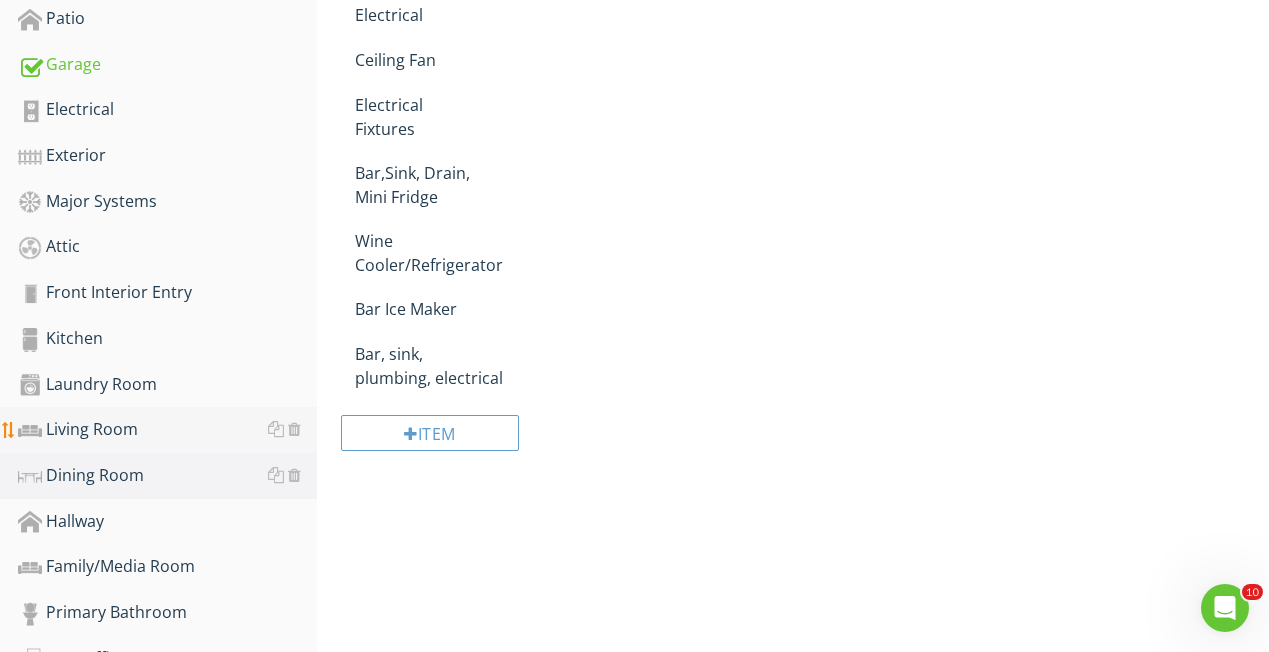 click on "Living Room" at bounding box center [167, 430] 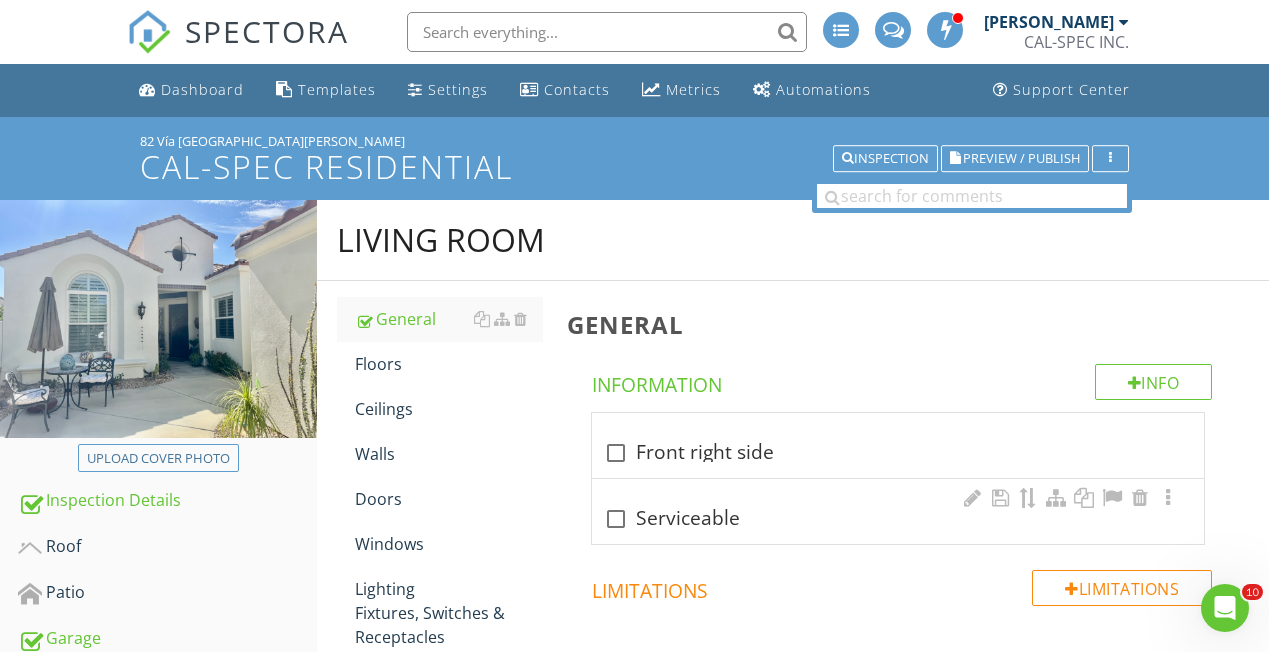 scroll, scrollTop: 0, scrollLeft: 0, axis: both 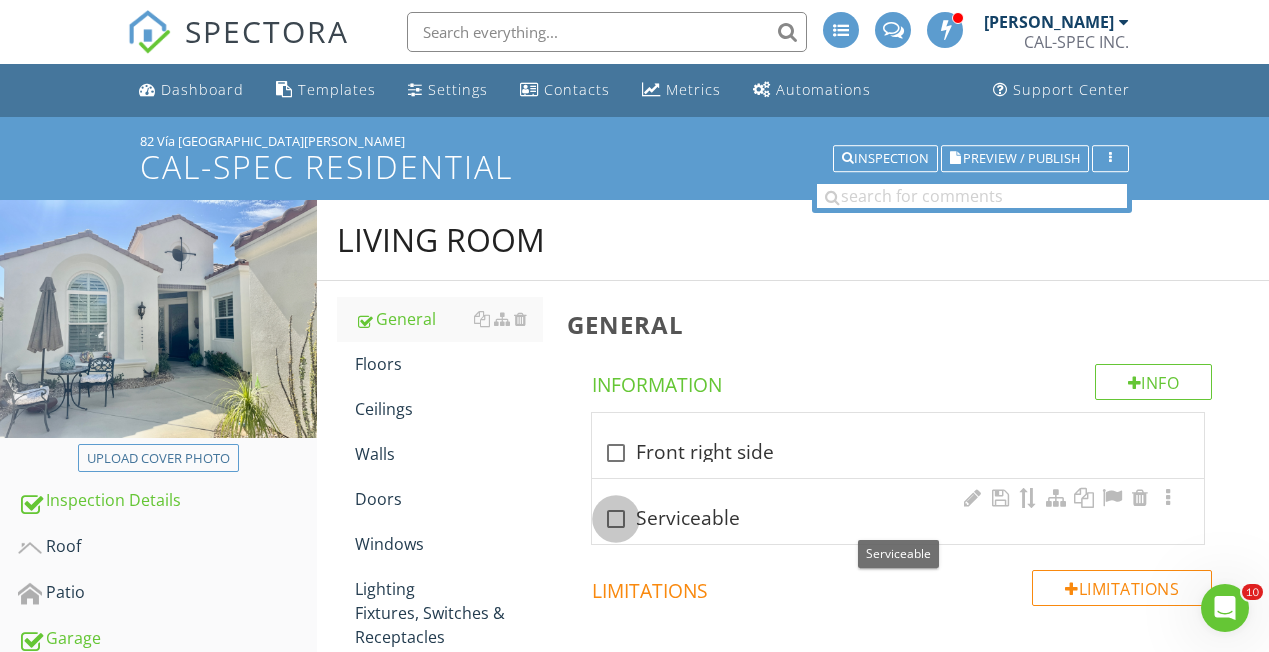 click at bounding box center (616, 519) 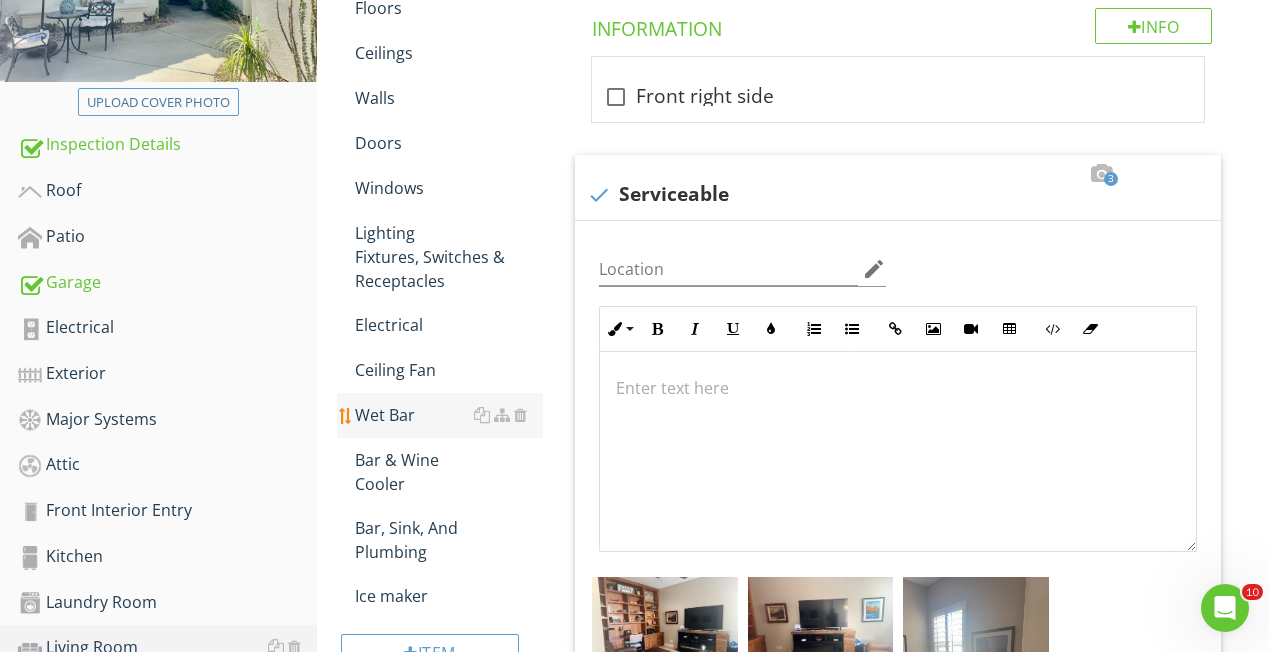 scroll, scrollTop: 385, scrollLeft: 0, axis: vertical 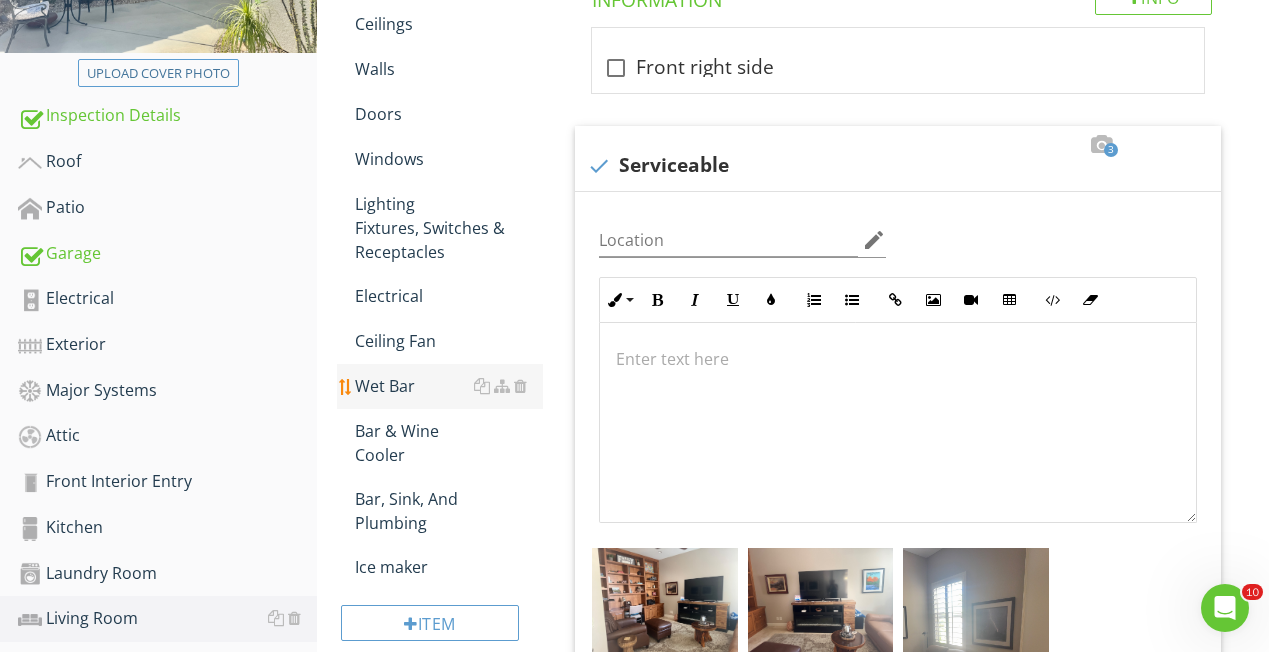 click on "Wet Bar" at bounding box center (449, 386) 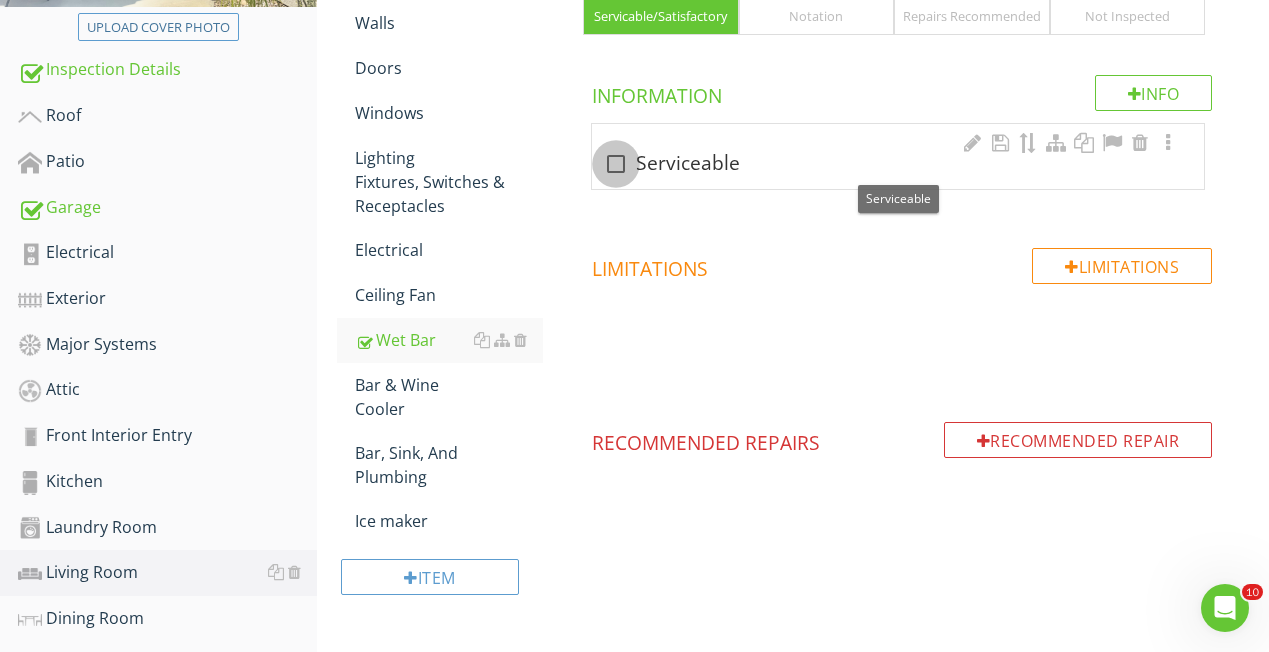 click at bounding box center (616, 164) 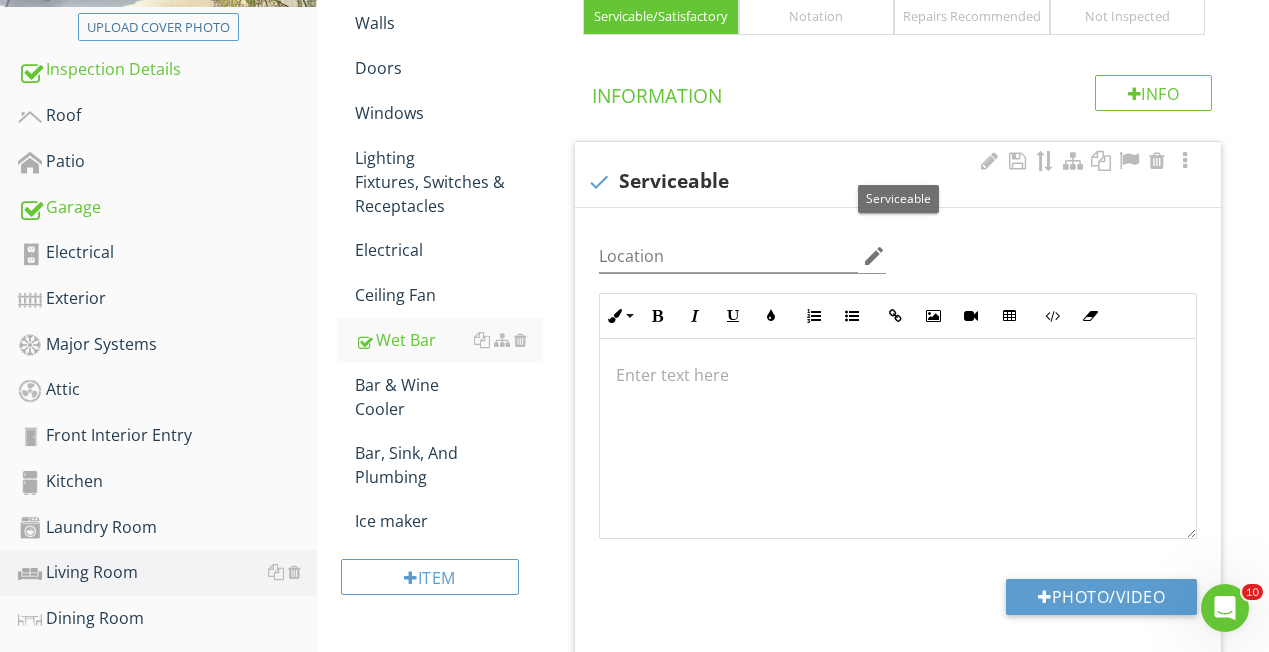 scroll, scrollTop: 425, scrollLeft: 0, axis: vertical 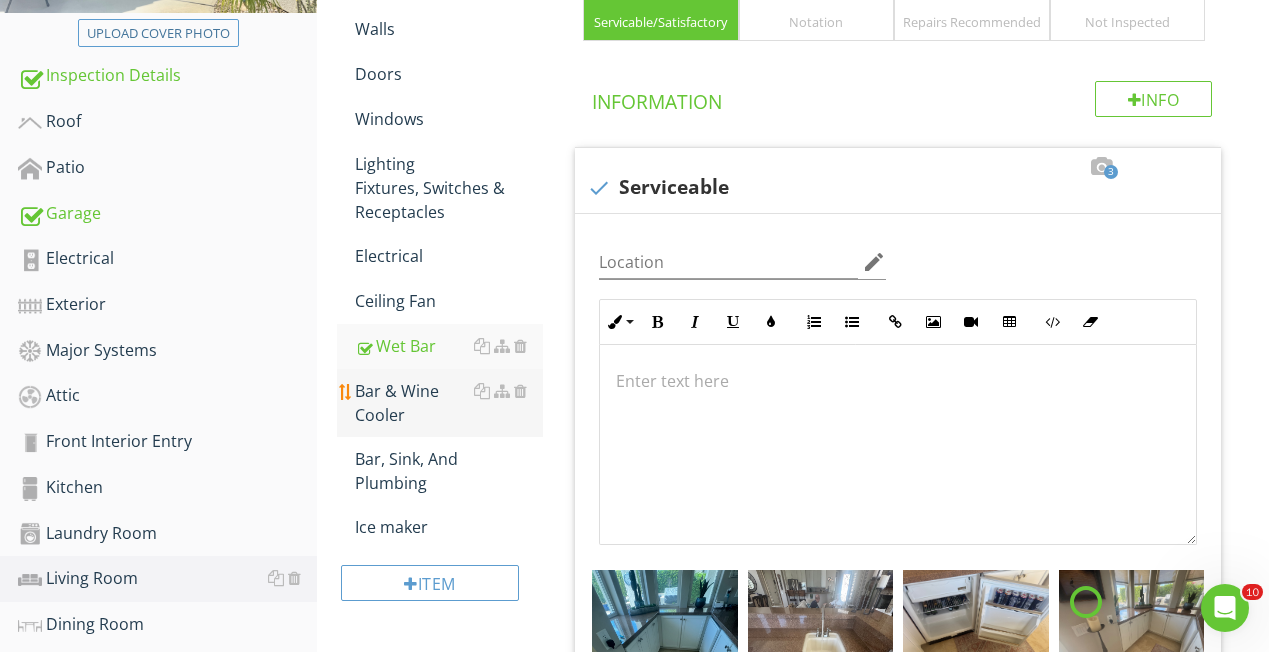 click on "Bar & Wine Cooler" at bounding box center [449, 403] 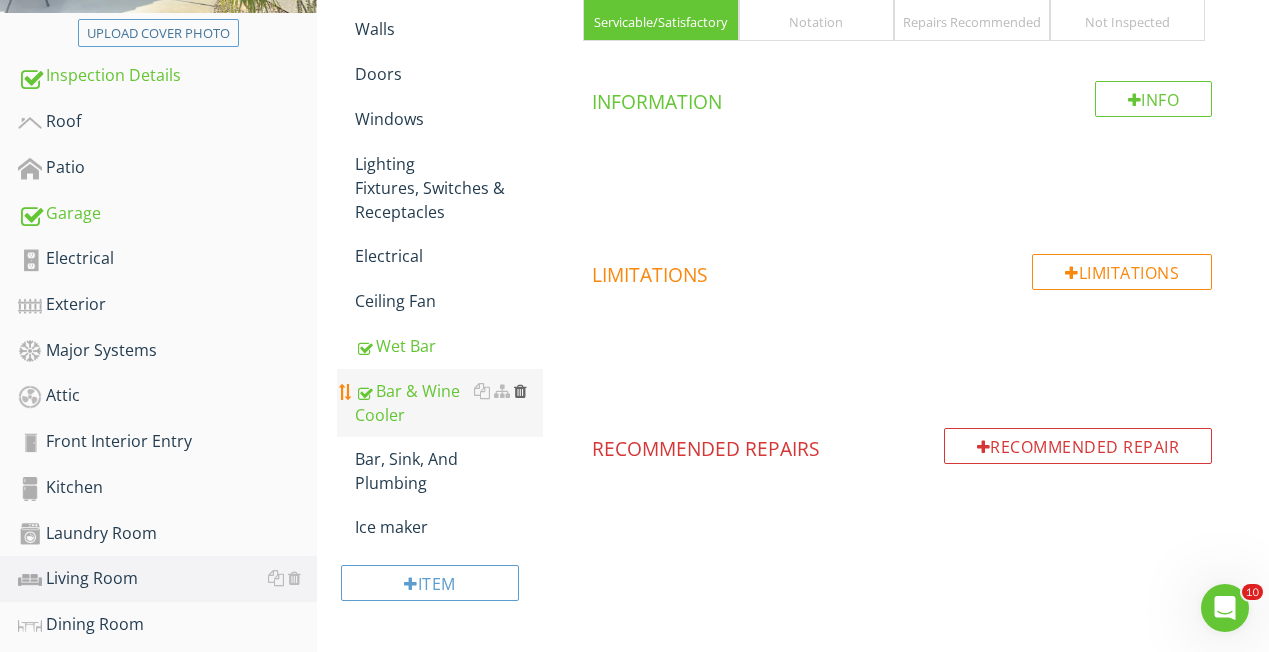 click at bounding box center (520, 391) 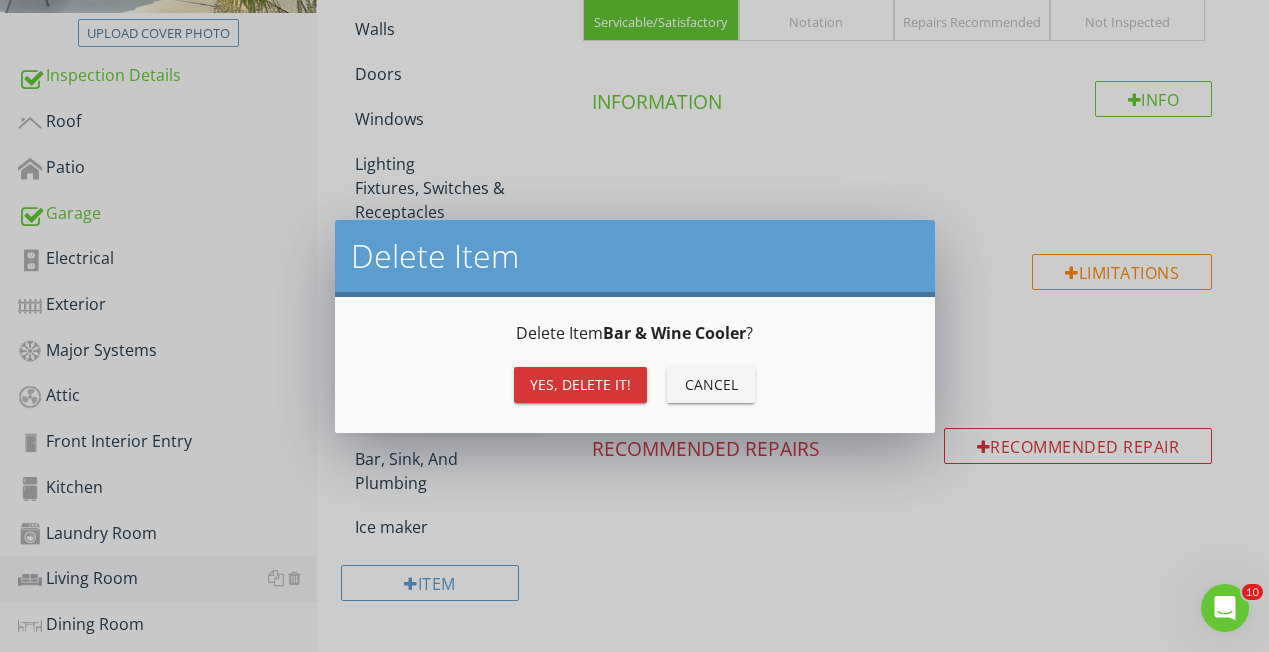 click on "Yes, Delete it!" at bounding box center (580, 384) 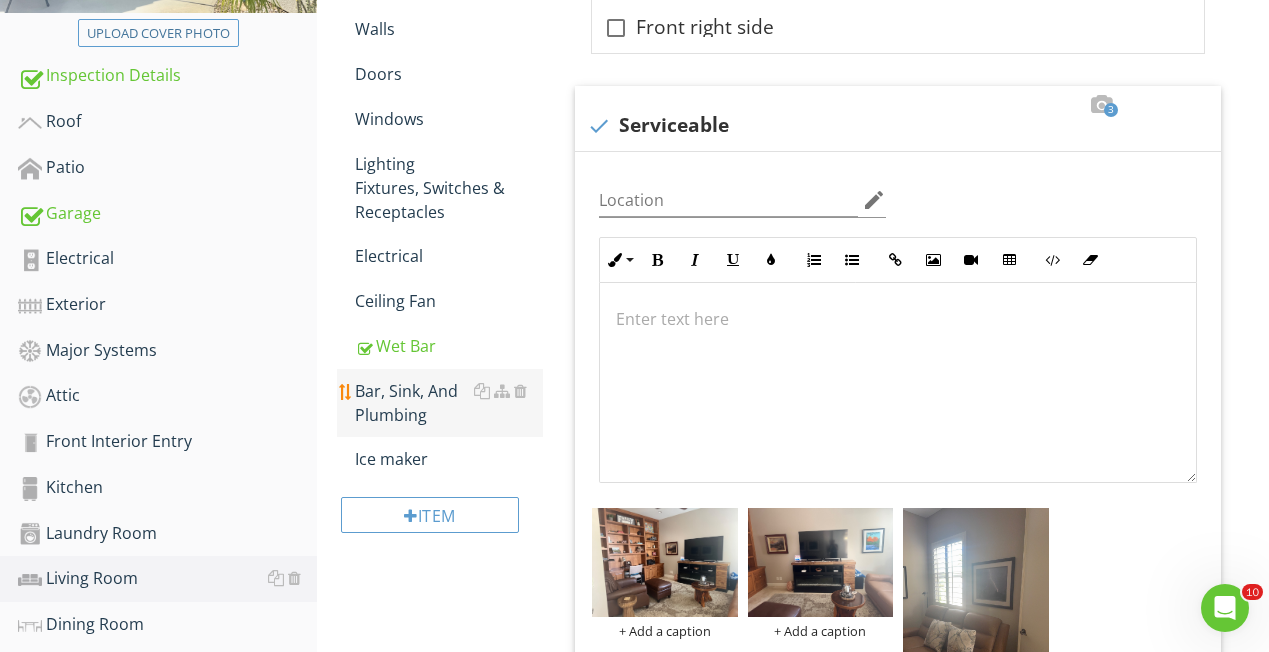 click on "Bar, Sink, And Plumbing" at bounding box center (449, 403) 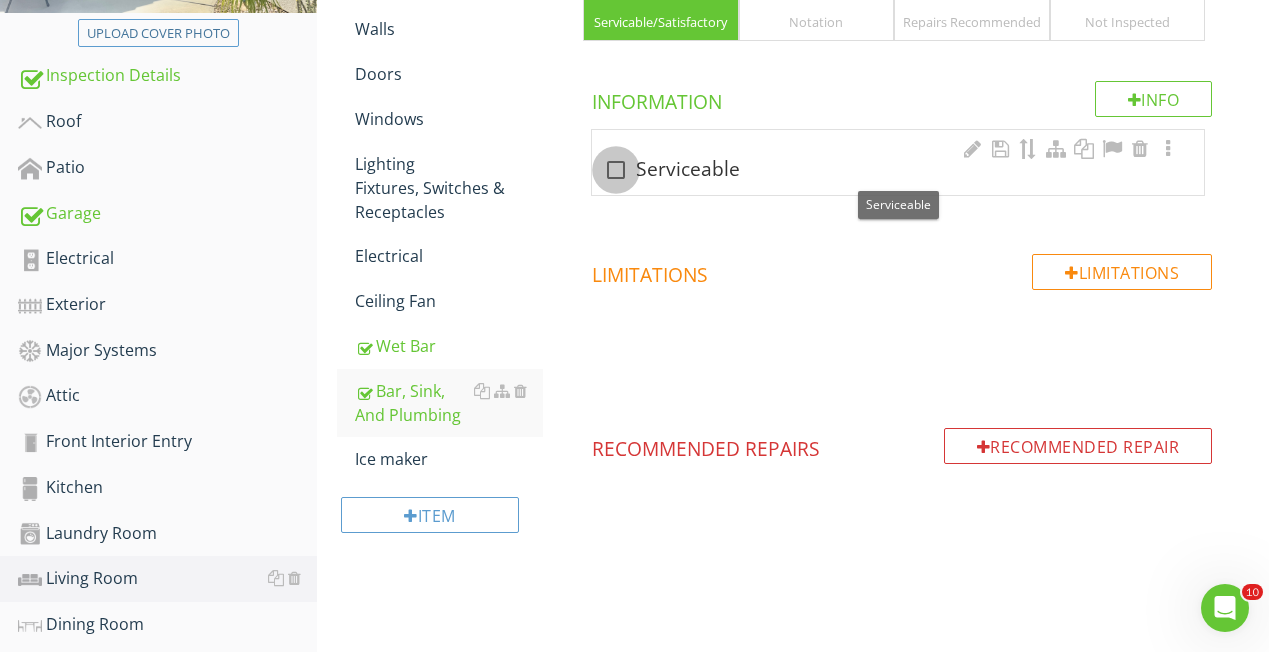 click at bounding box center [616, 170] 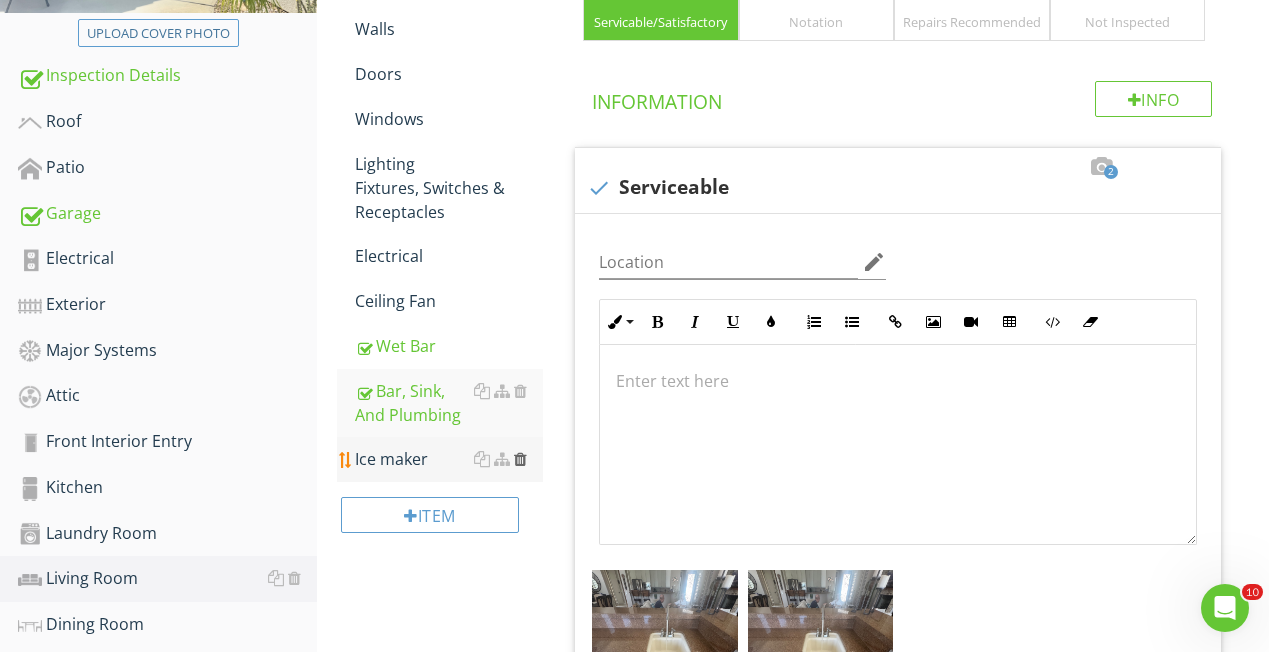 click at bounding box center [520, 459] 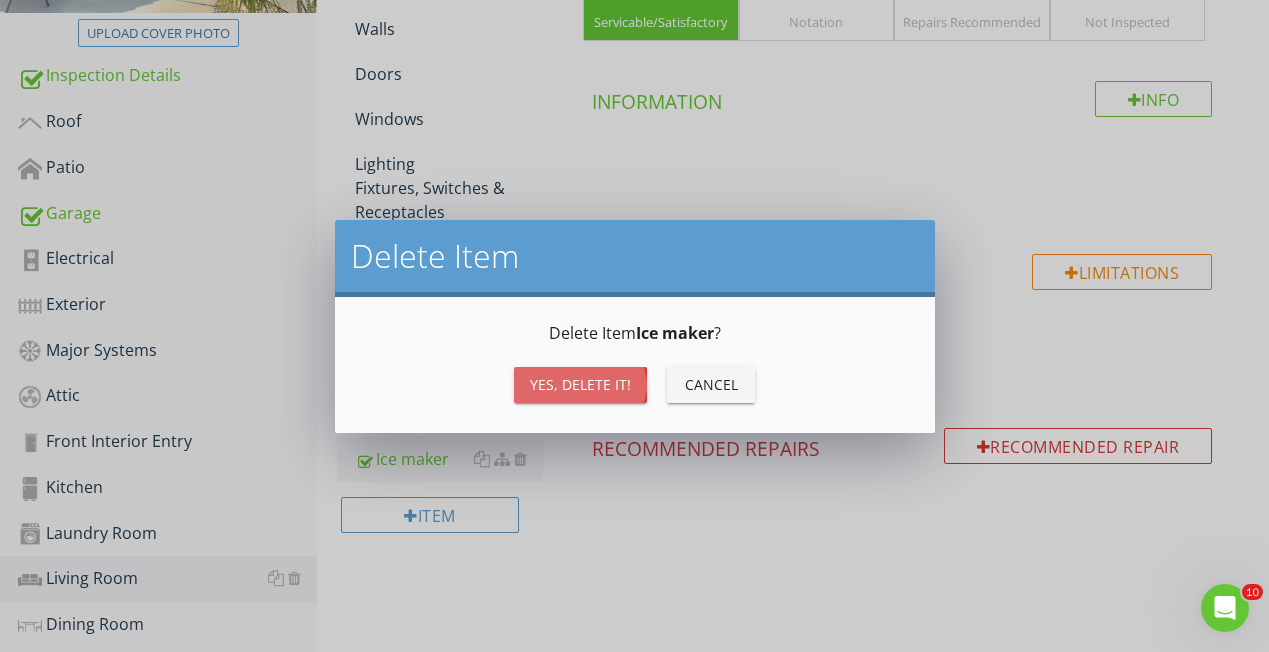 click on "Yes, Delete it!" at bounding box center (580, 384) 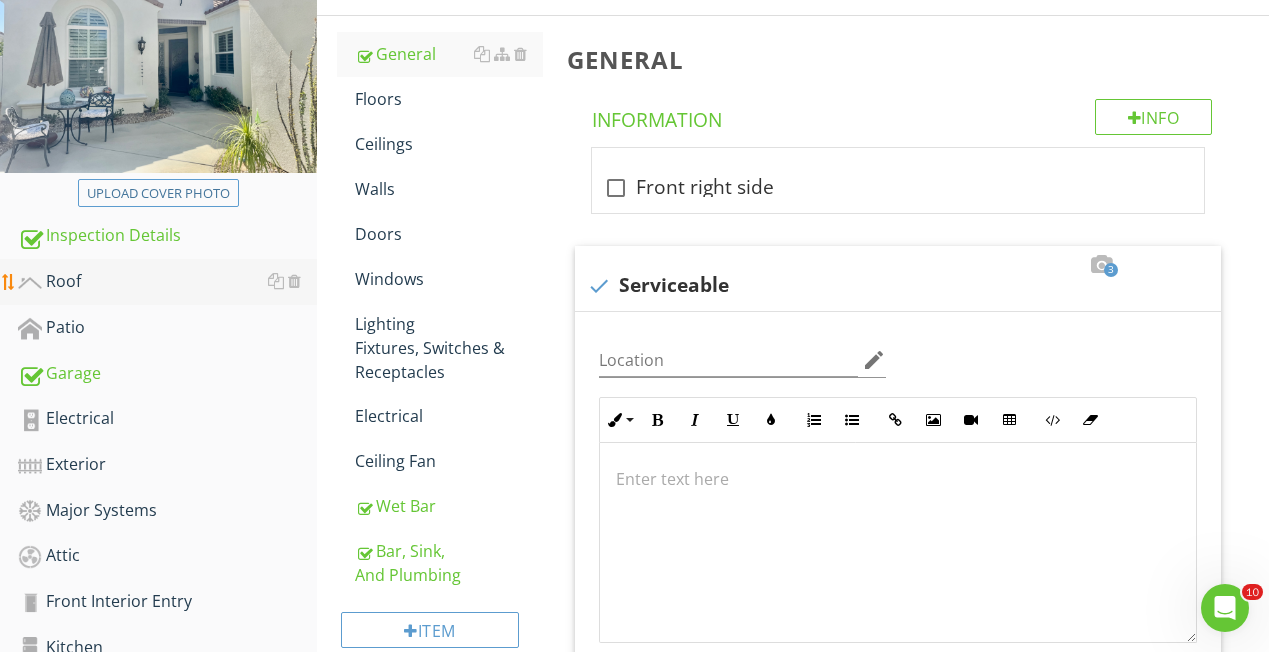 scroll, scrollTop: 394, scrollLeft: 0, axis: vertical 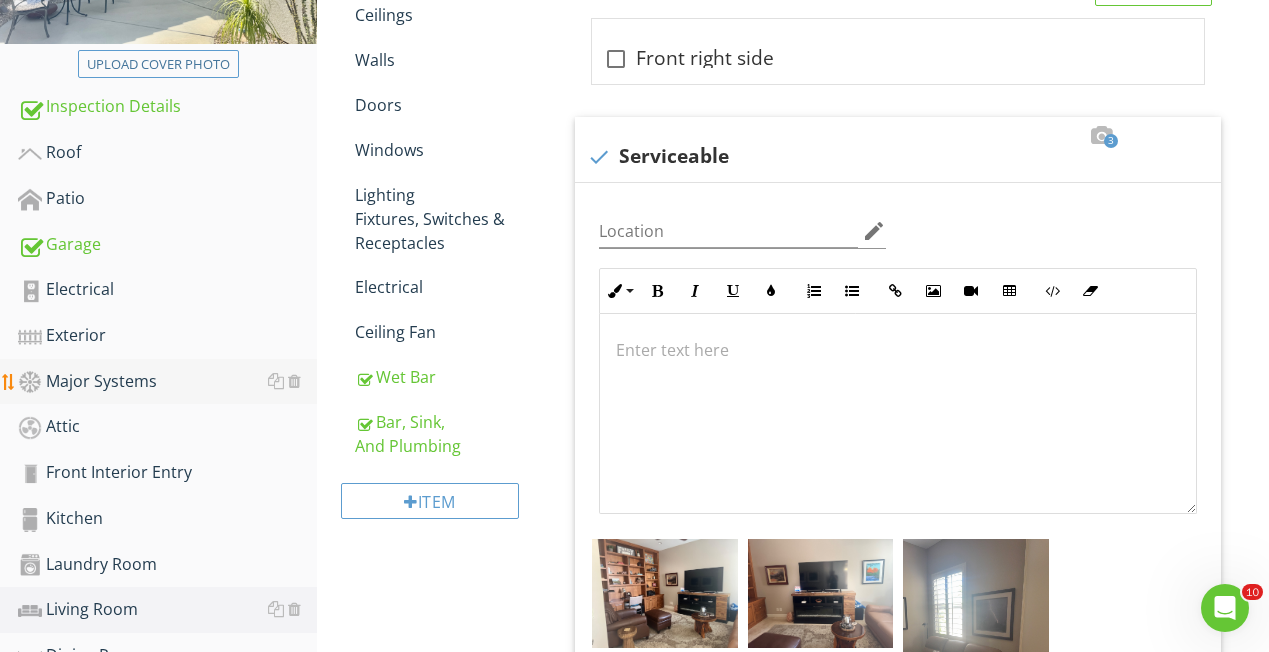 click on "Major Systems" at bounding box center [167, 382] 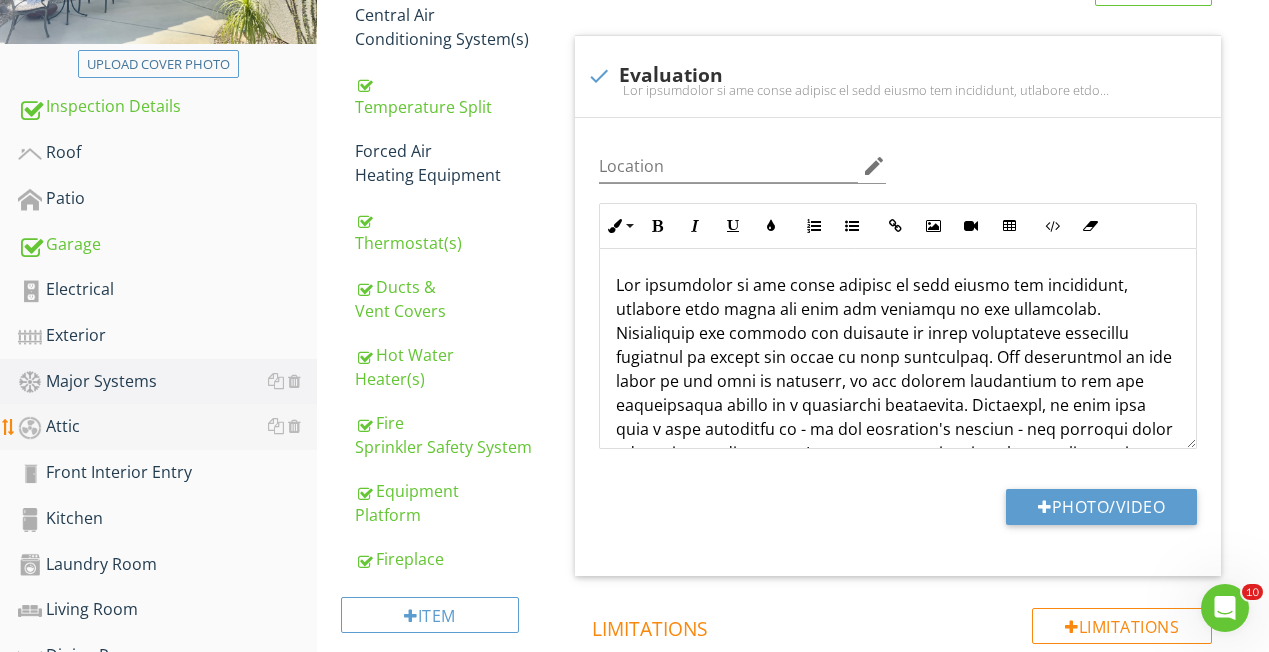 click on "Attic" at bounding box center [167, 427] 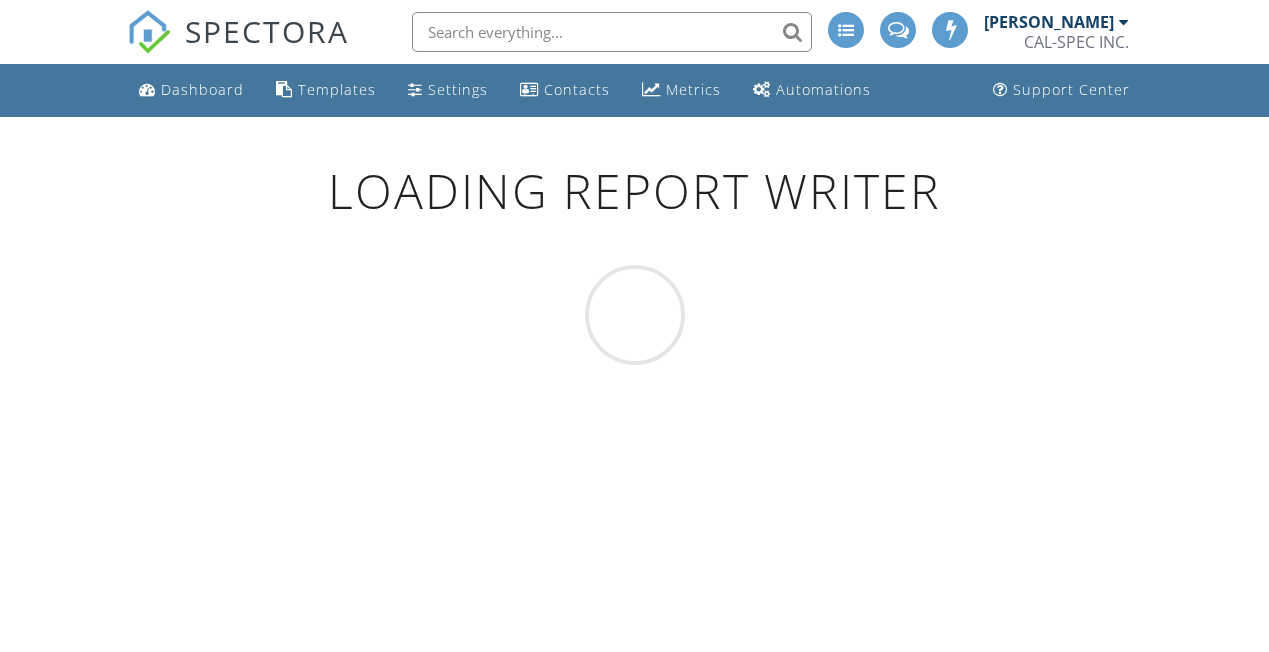 scroll, scrollTop: 0, scrollLeft: 0, axis: both 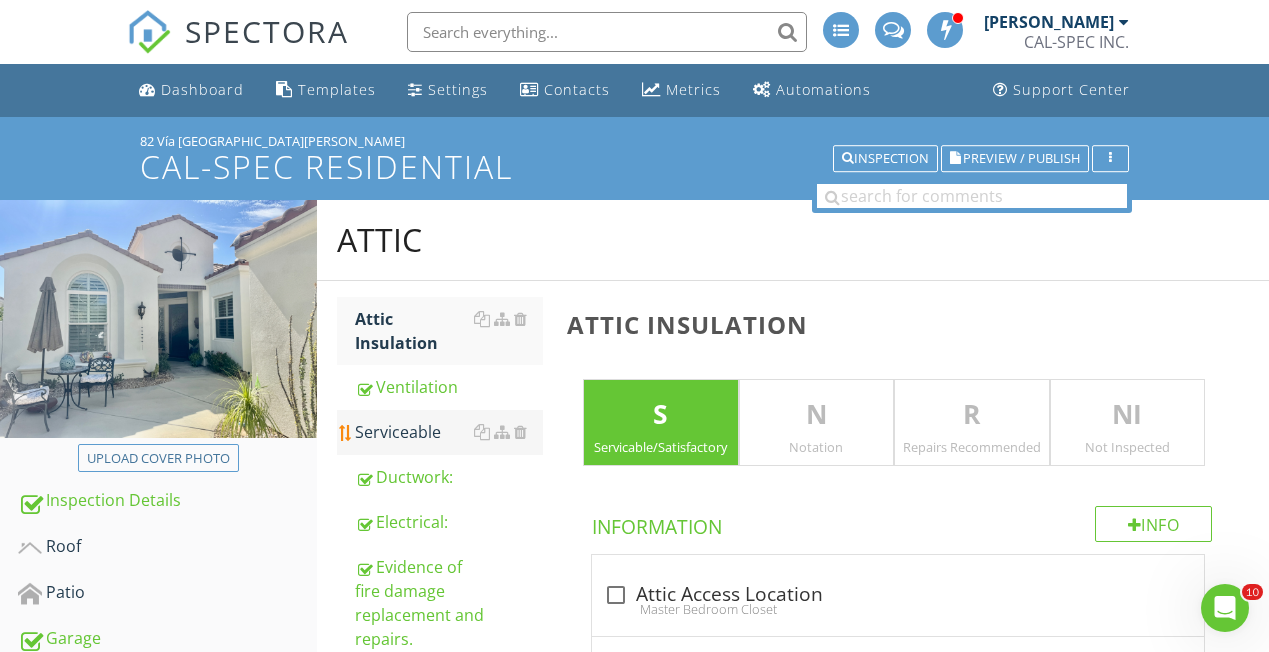 click on "Serviceable" at bounding box center (449, 432) 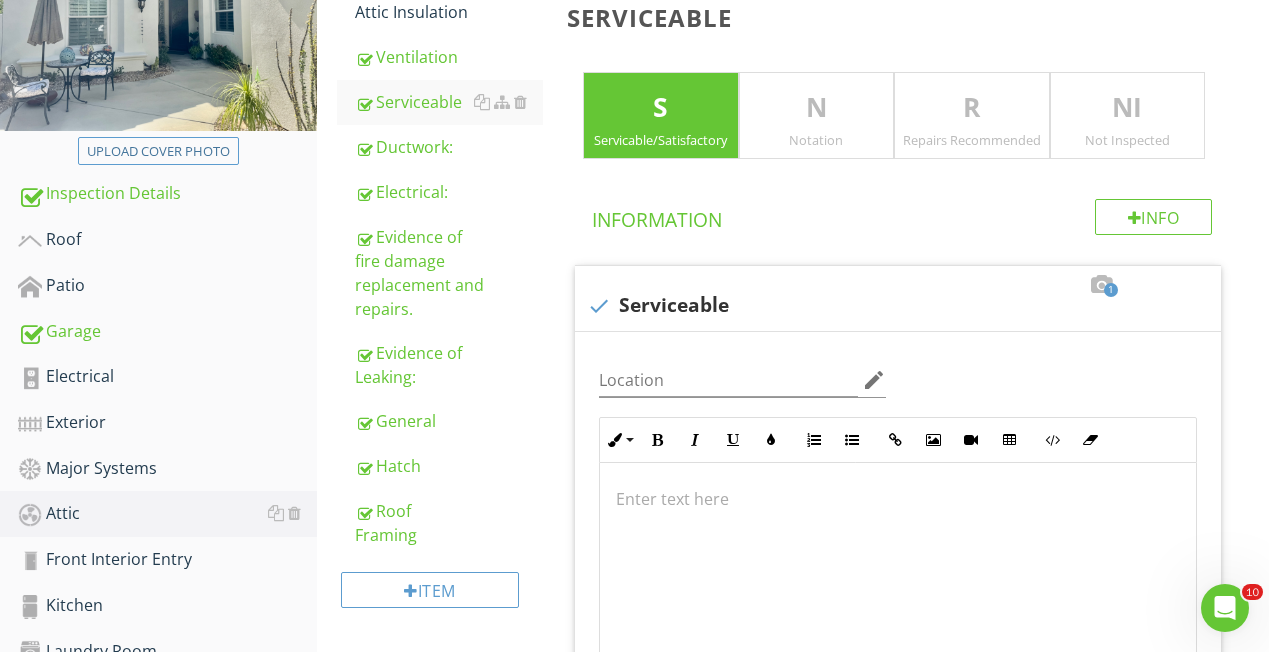 scroll, scrollTop: 331, scrollLeft: 0, axis: vertical 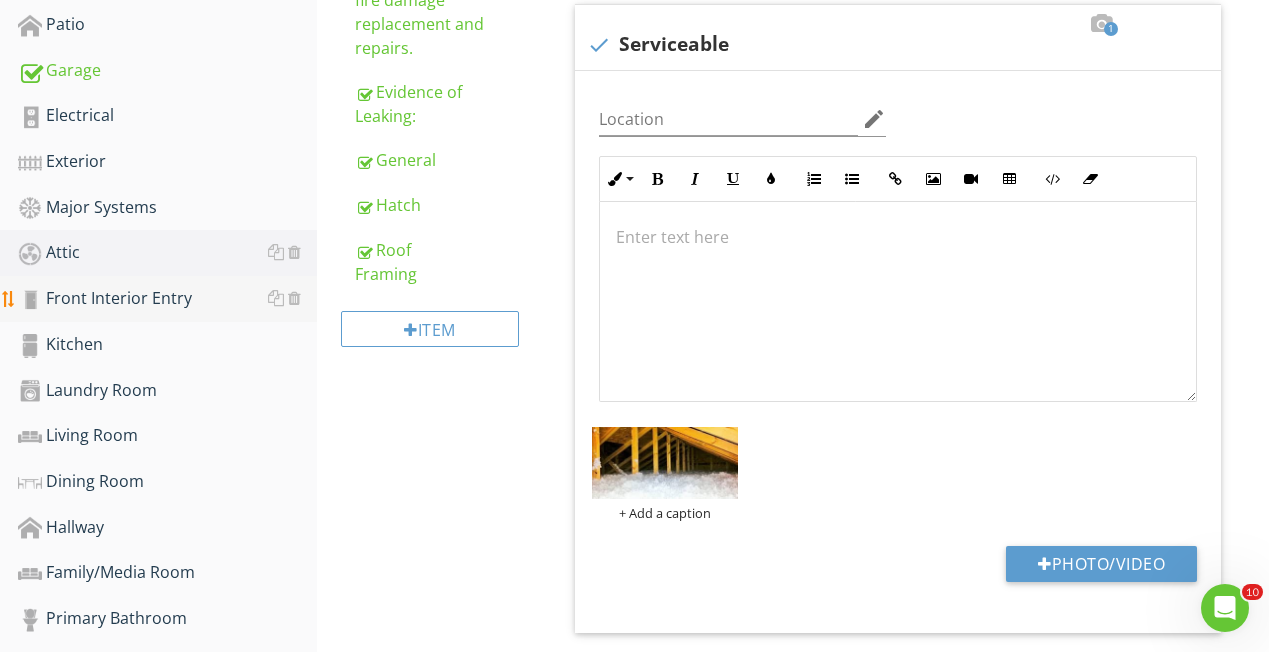 click on "Front Interior Entry" at bounding box center (167, 299) 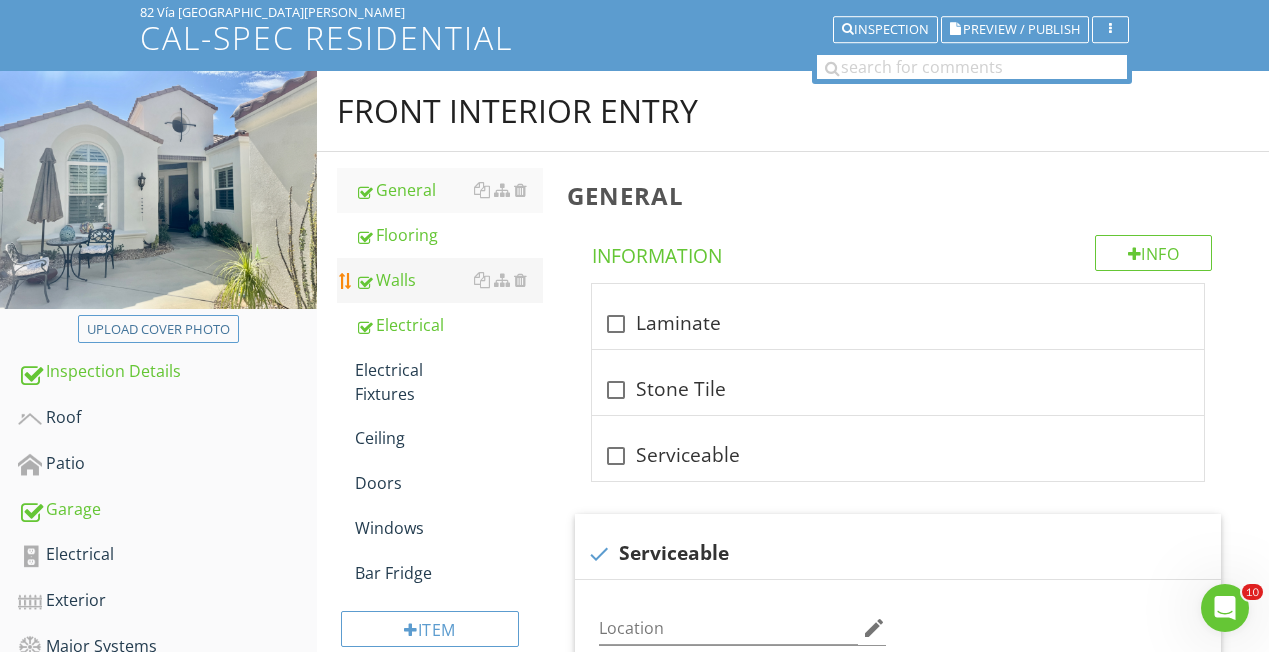 scroll, scrollTop: 136, scrollLeft: 0, axis: vertical 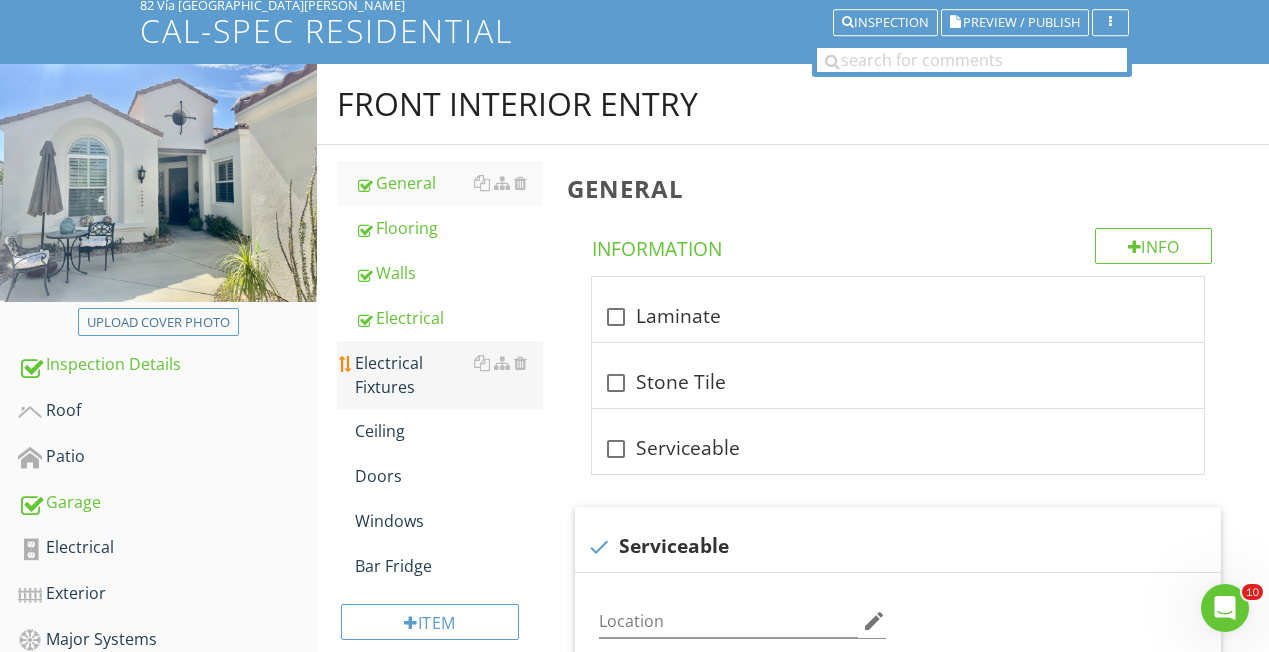 click on "Electrical Fixtures" at bounding box center (449, 375) 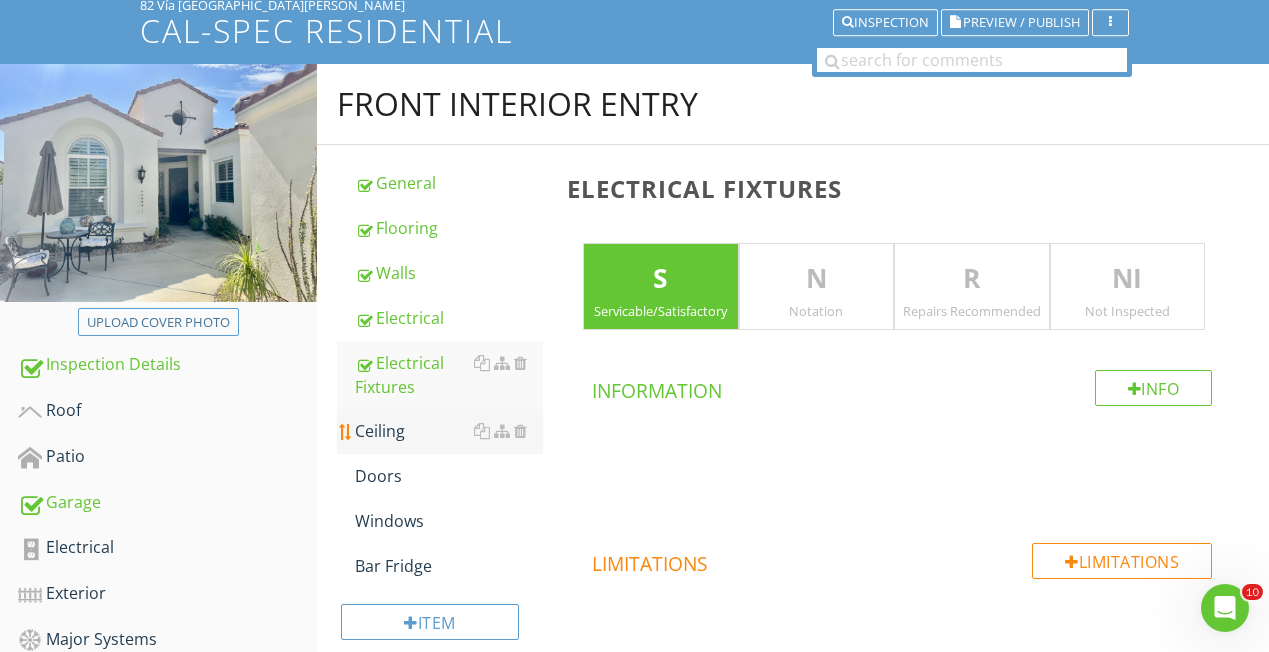click on "Ceiling" at bounding box center (449, 431) 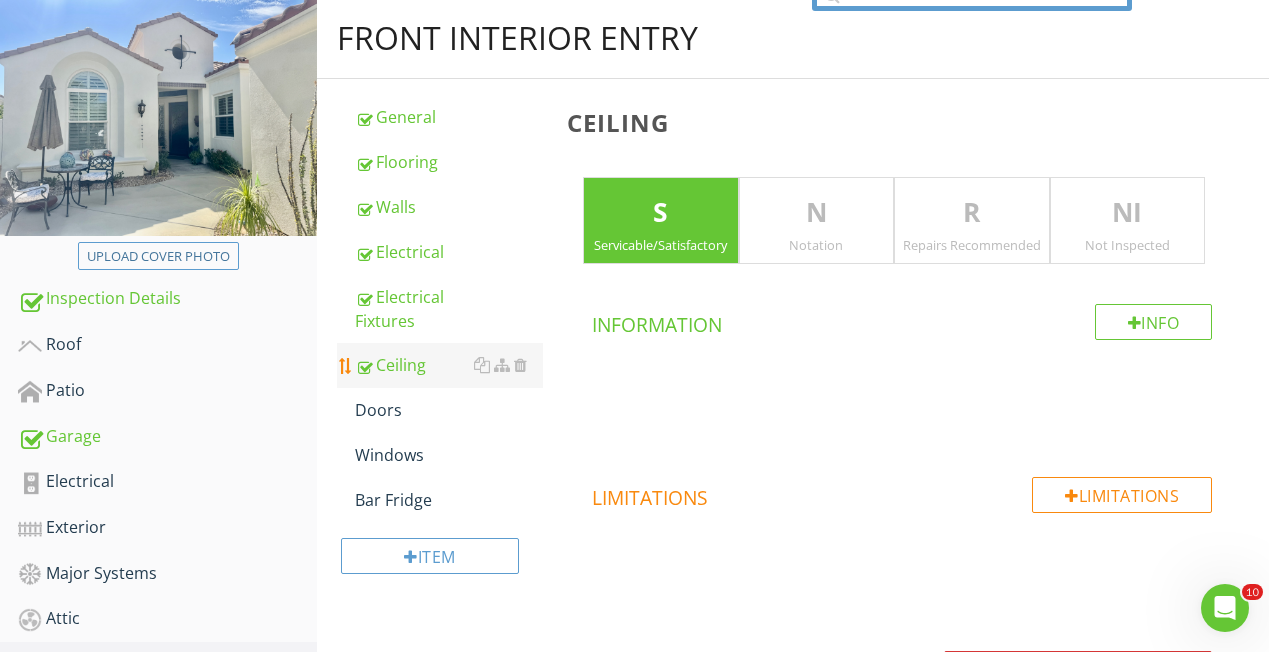 scroll, scrollTop: 319, scrollLeft: 0, axis: vertical 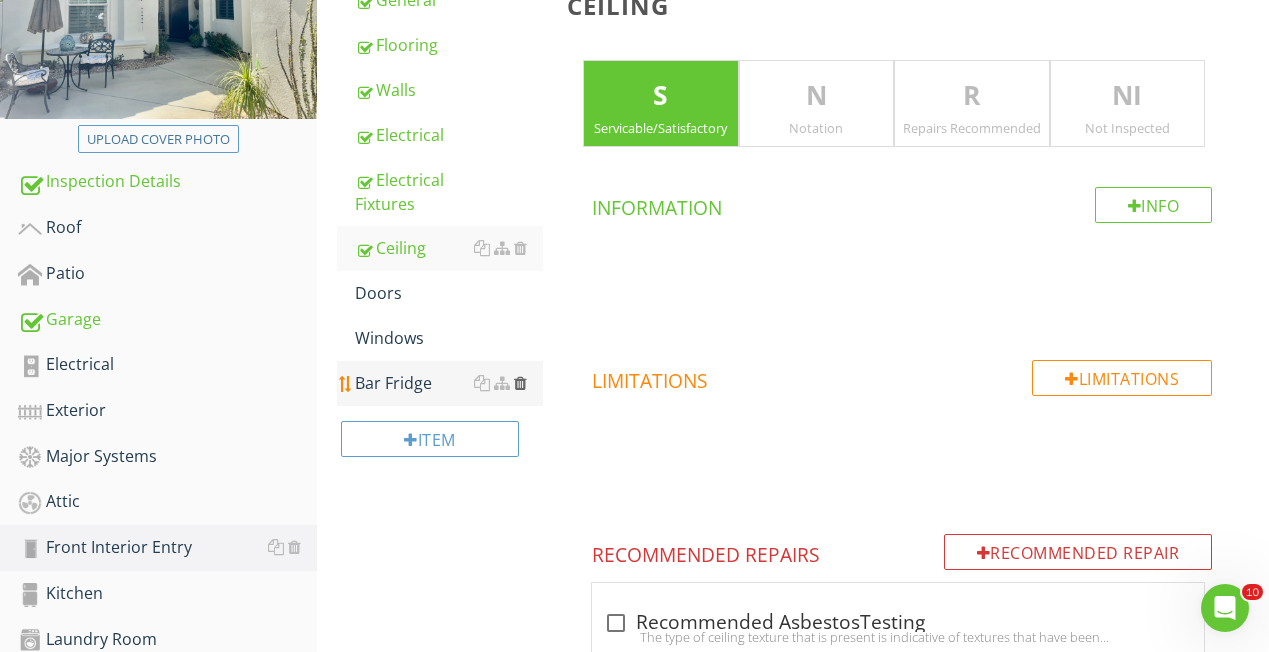 click at bounding box center [520, 383] 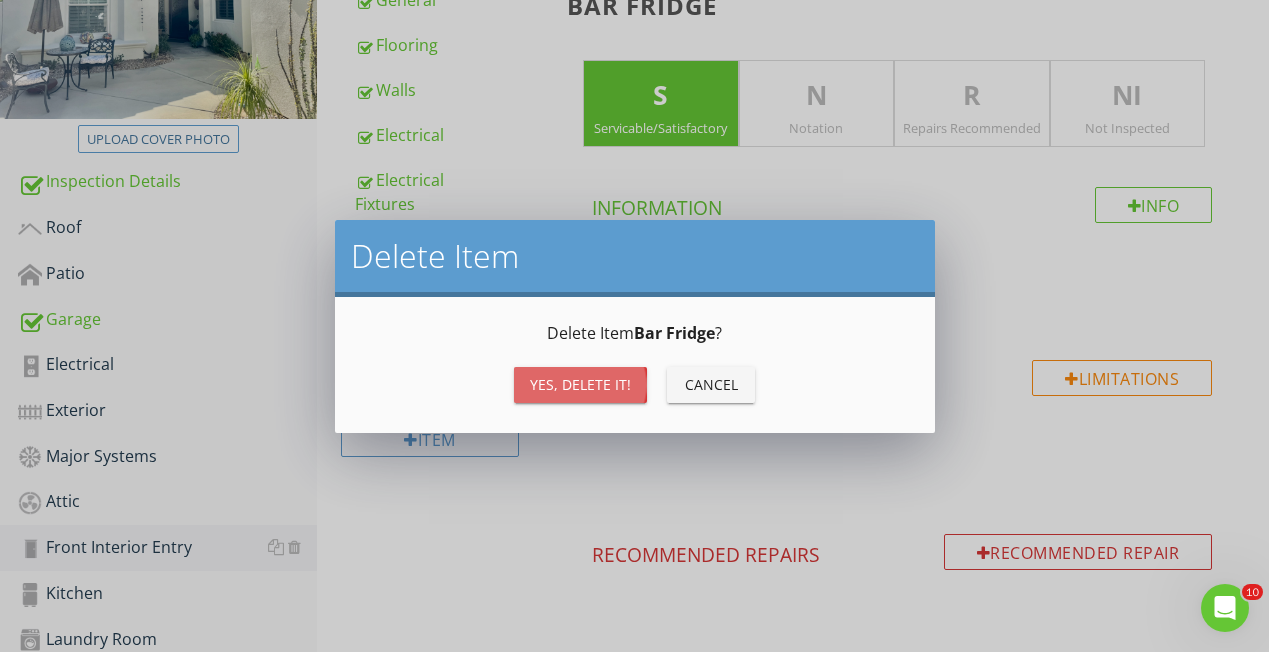 click on "Yes, Delete it!" at bounding box center (580, 384) 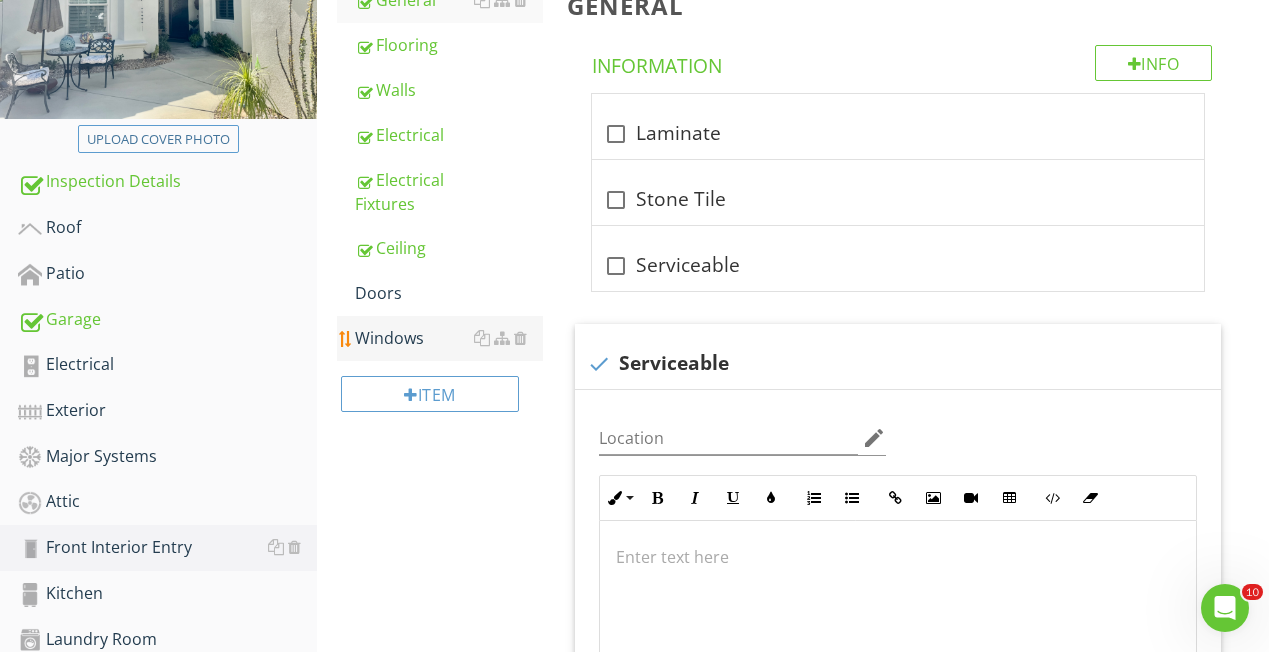 click on "Windows" at bounding box center (449, 338) 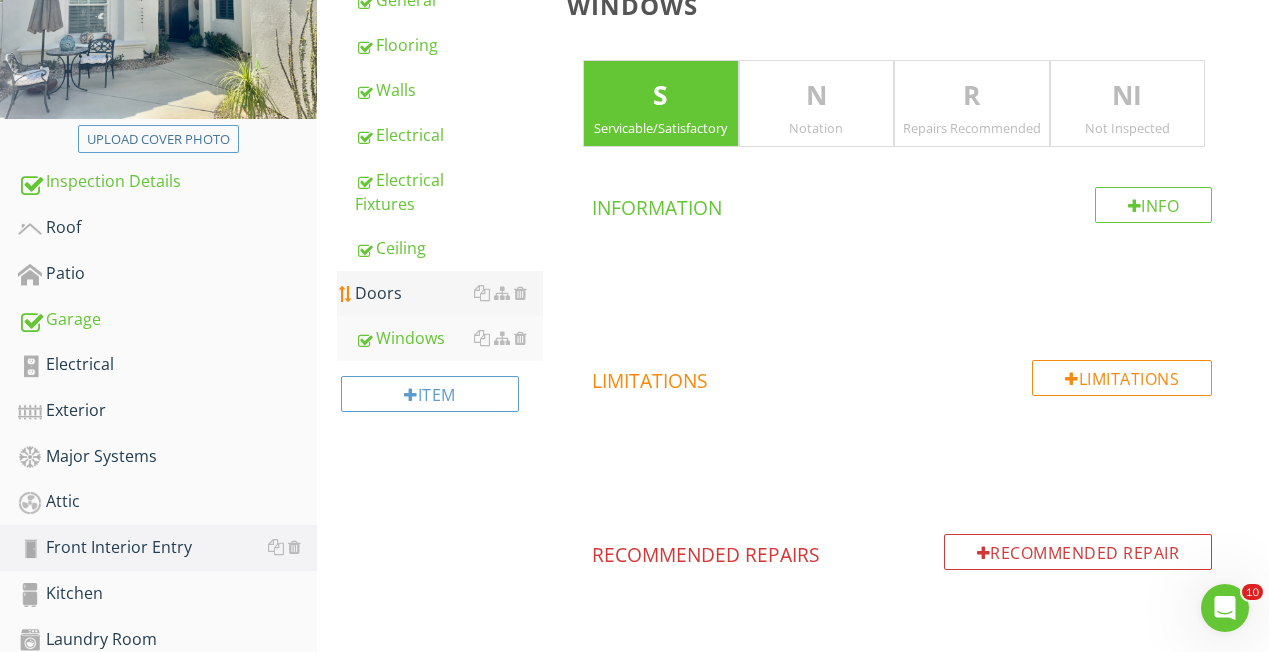 click on "Doors" at bounding box center (449, 293) 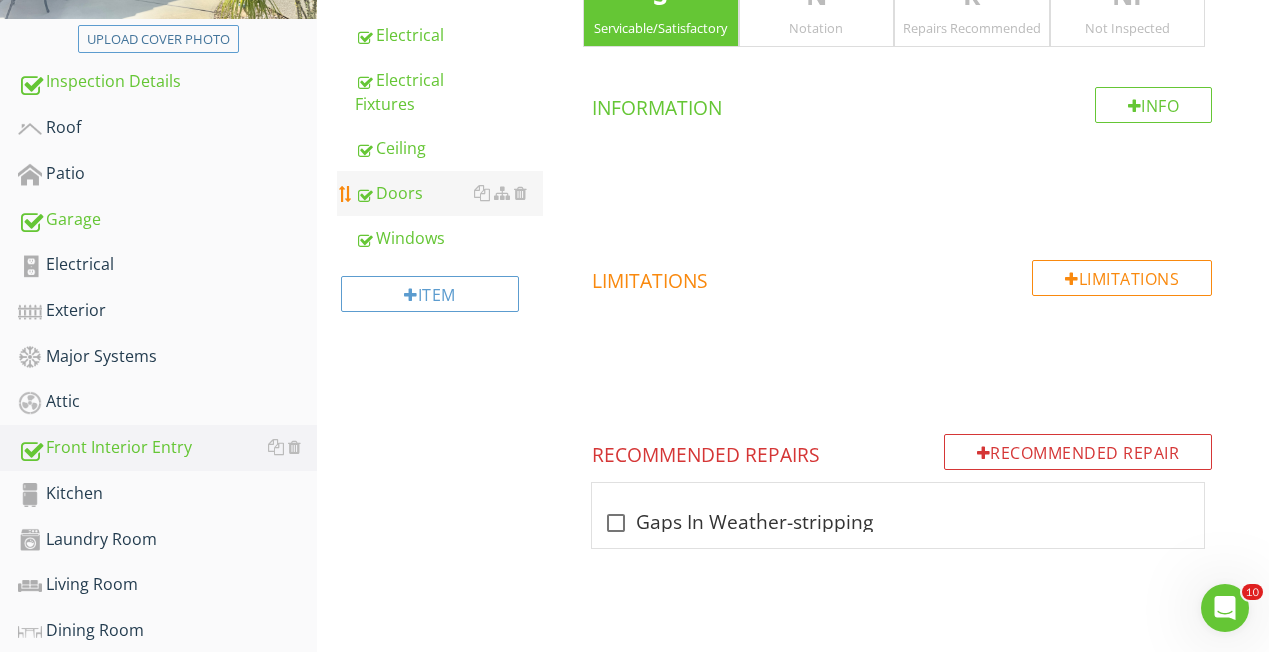 scroll, scrollTop: 432, scrollLeft: 0, axis: vertical 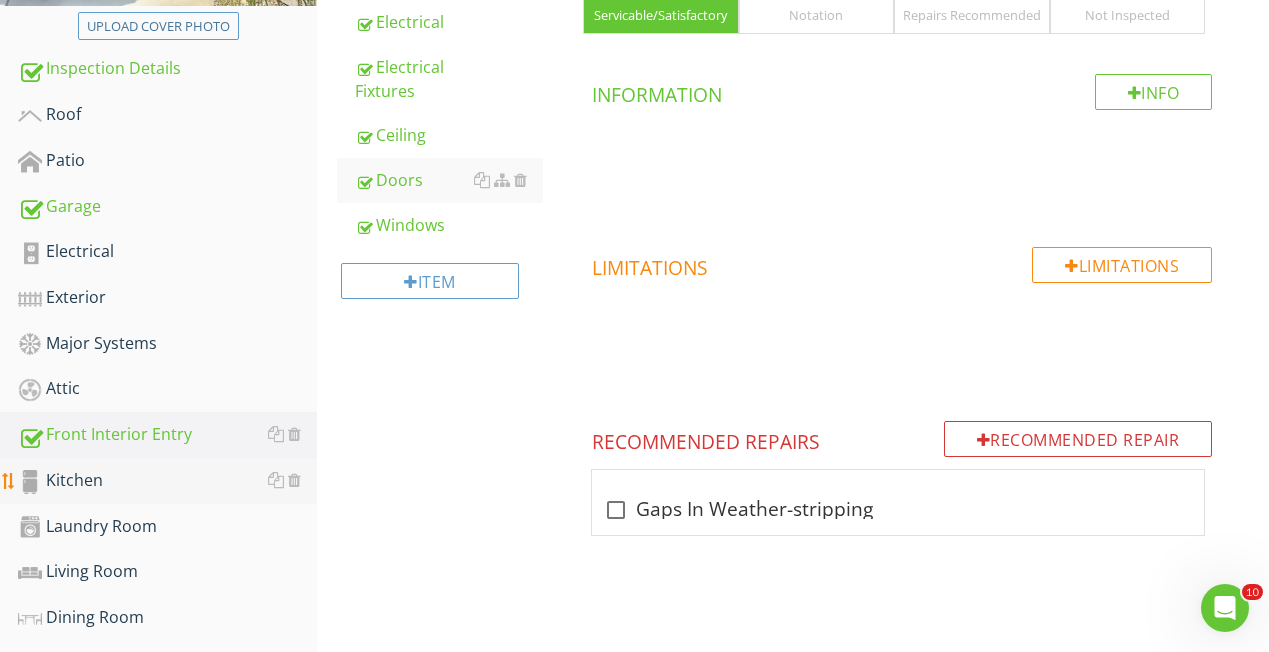 click on "Kitchen" at bounding box center (167, 481) 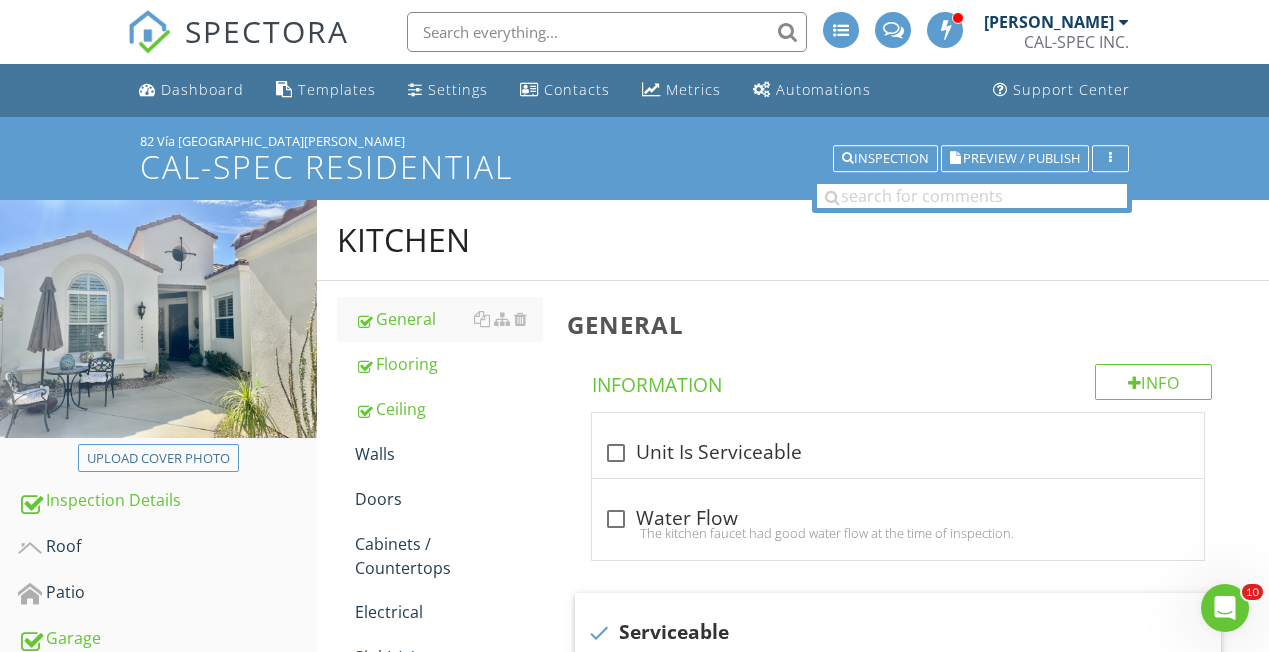 scroll, scrollTop: 0, scrollLeft: 0, axis: both 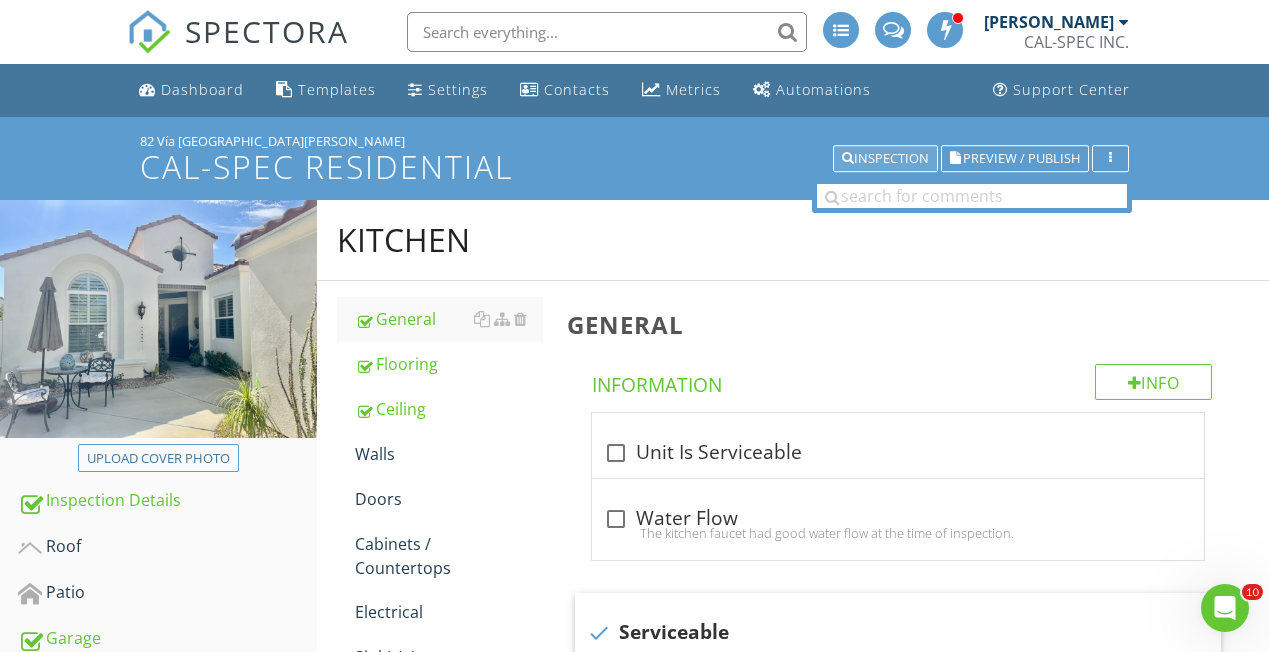 click on "Inspection" at bounding box center (885, 159) 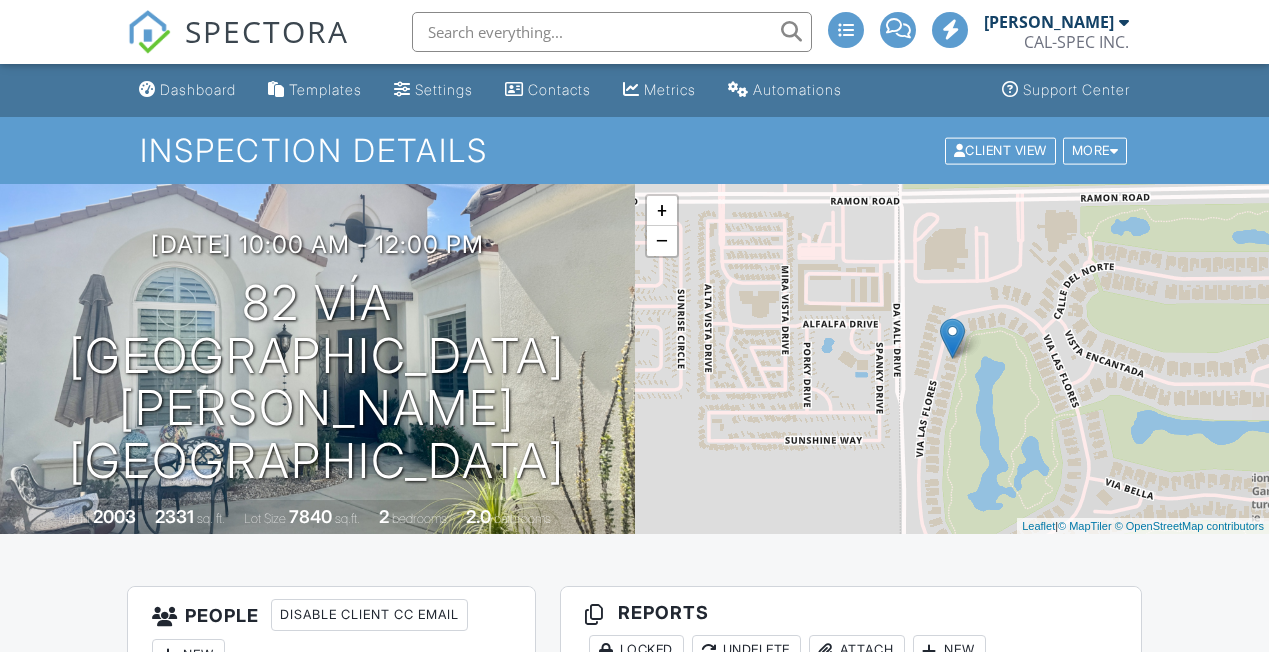 scroll, scrollTop: 497, scrollLeft: 0, axis: vertical 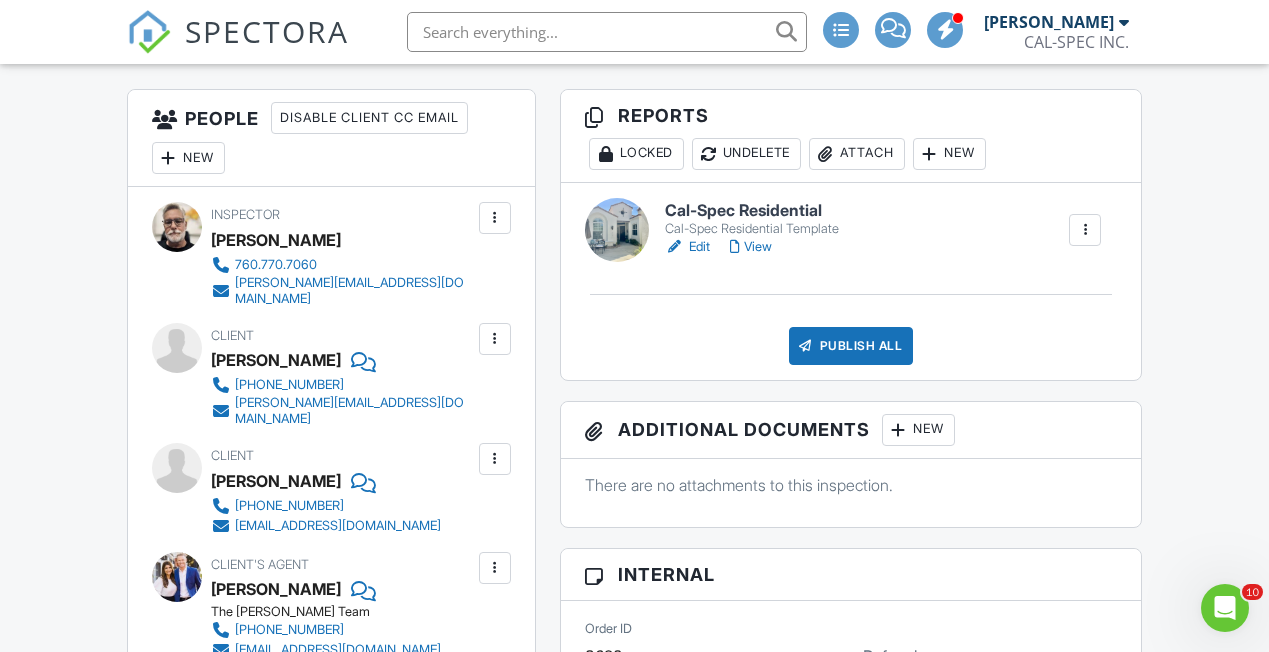 click on "View" at bounding box center (751, 247) 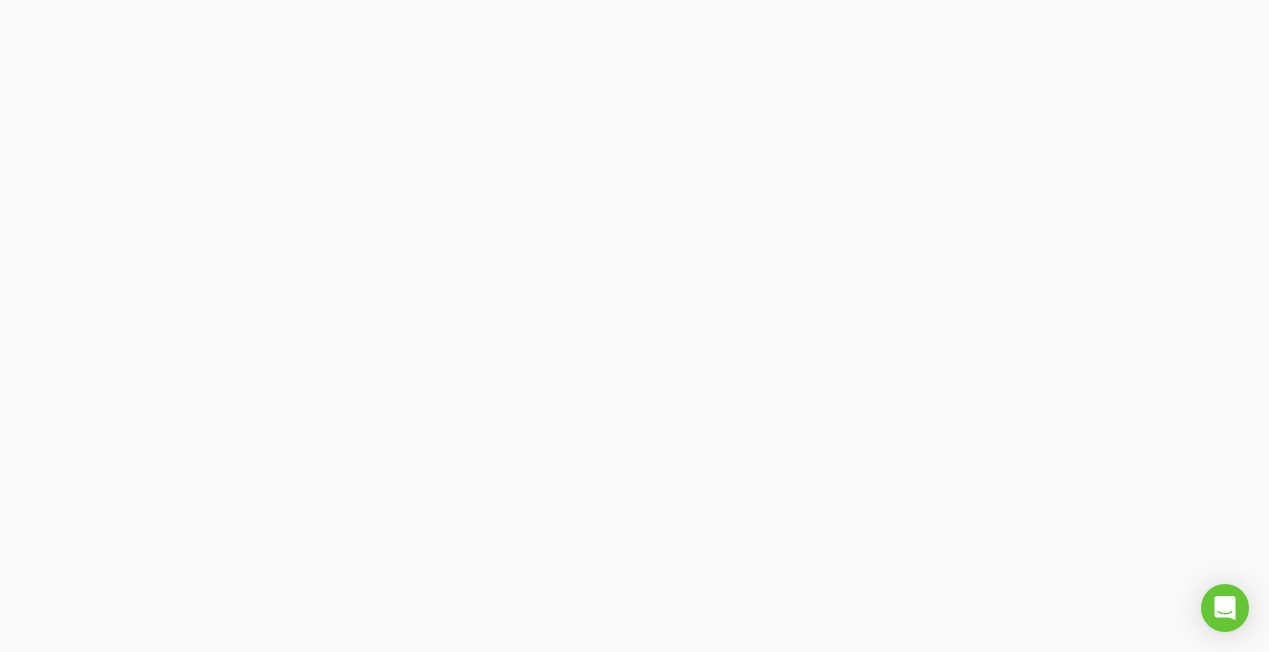 scroll, scrollTop: 0, scrollLeft: 0, axis: both 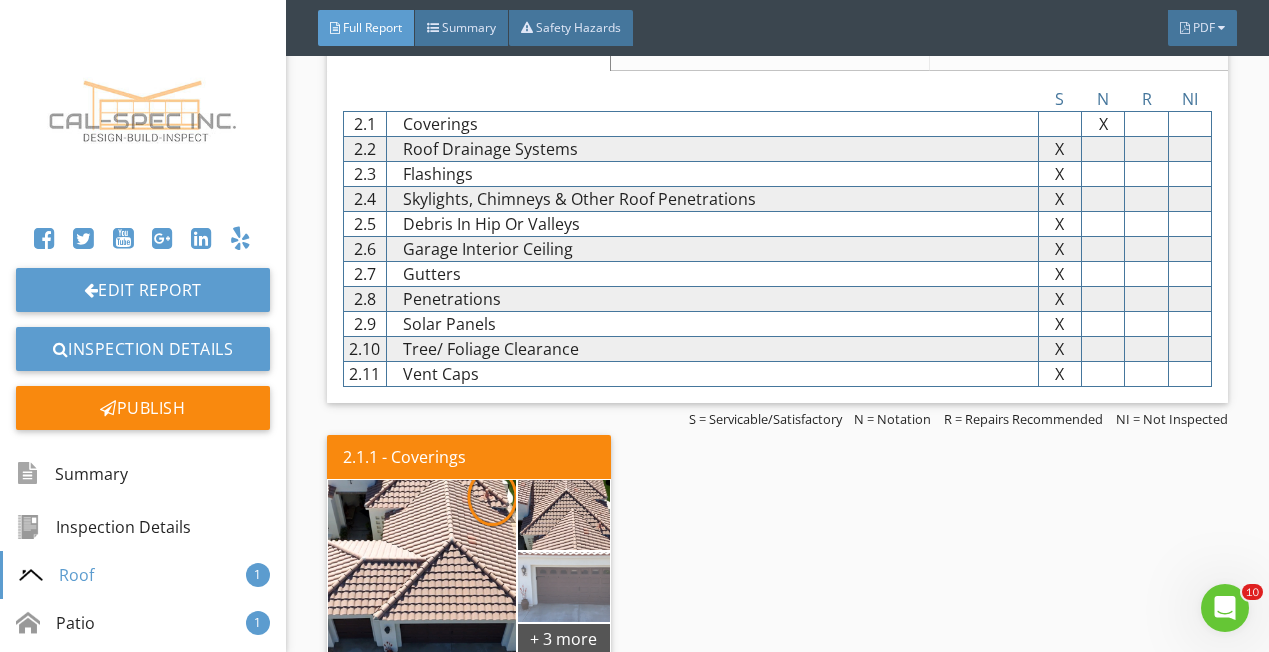 click on "Full Report" at bounding box center [372, 27] 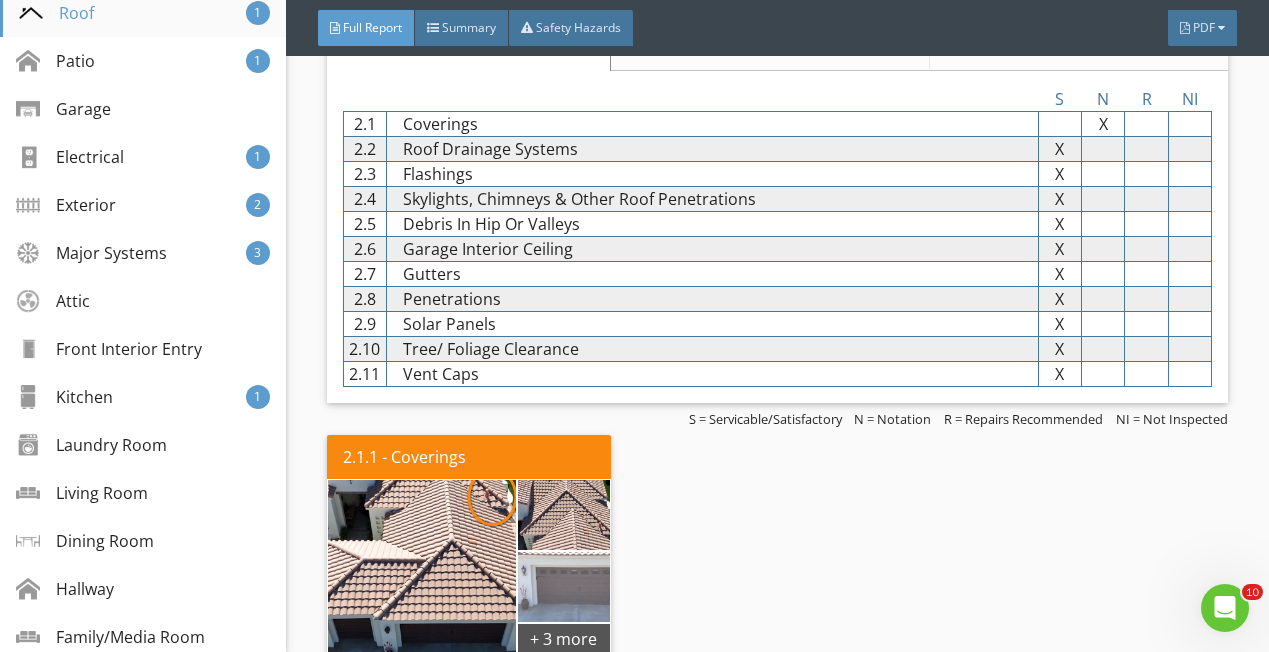 scroll, scrollTop: 708, scrollLeft: 0, axis: vertical 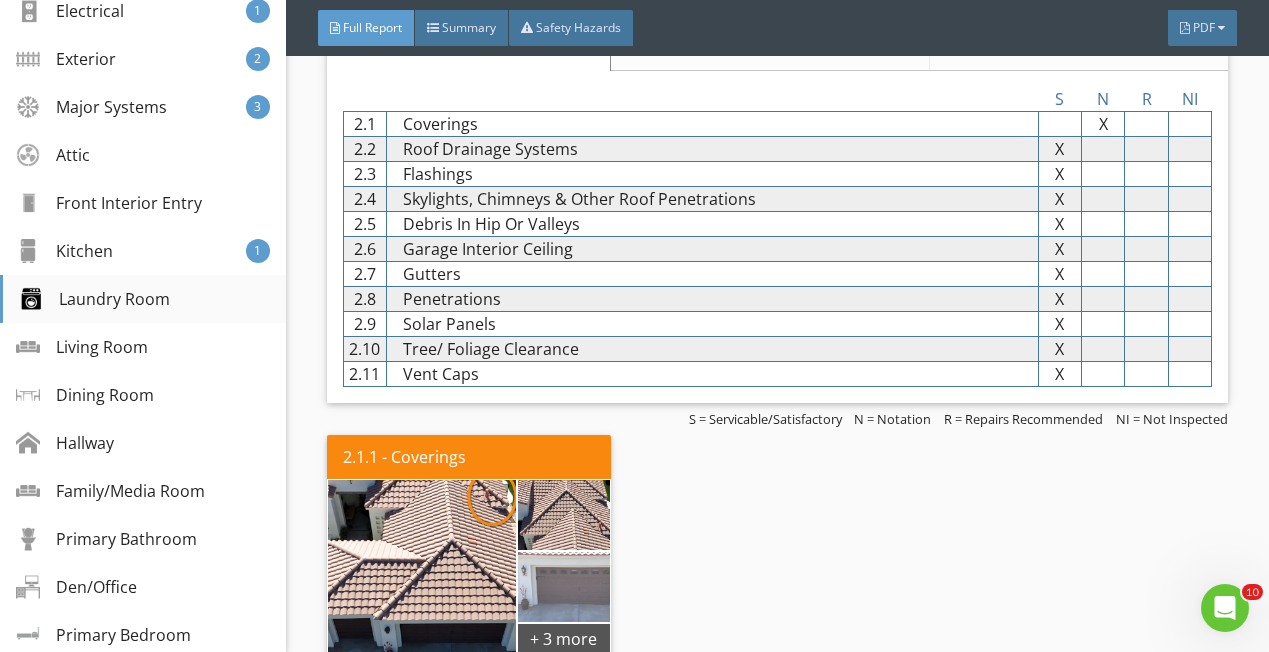 click on "Laundry Room" at bounding box center [94, 299] 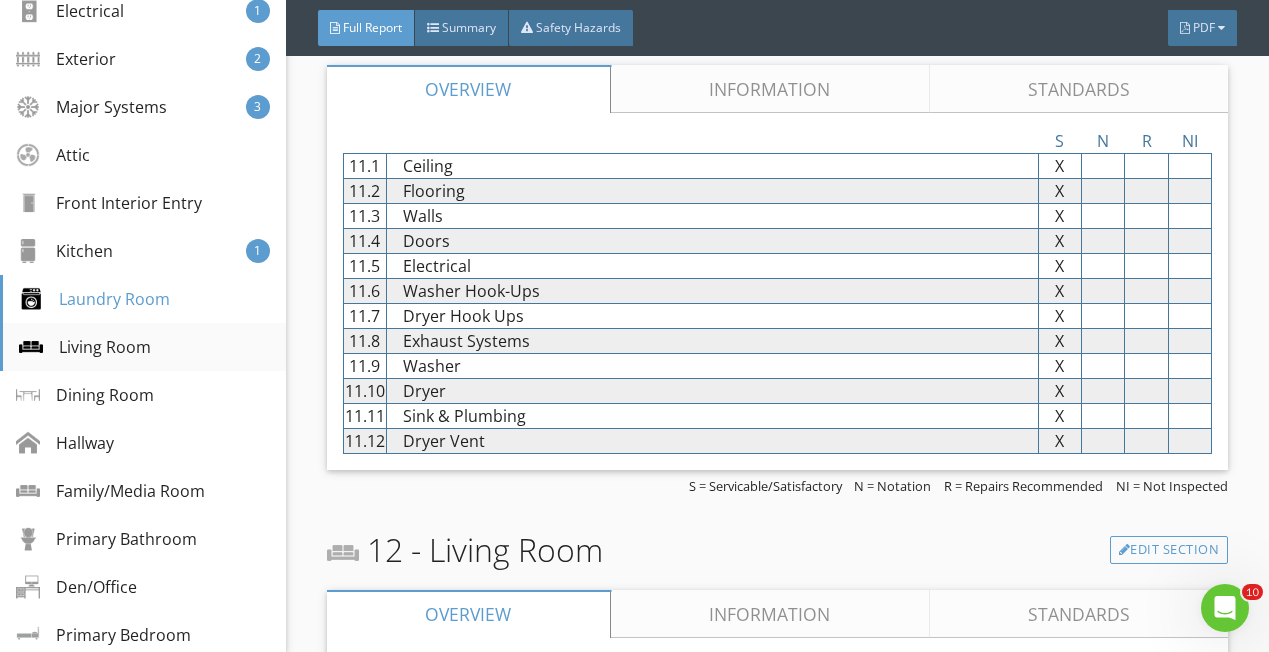 click on "Living Room" at bounding box center (85, 347) 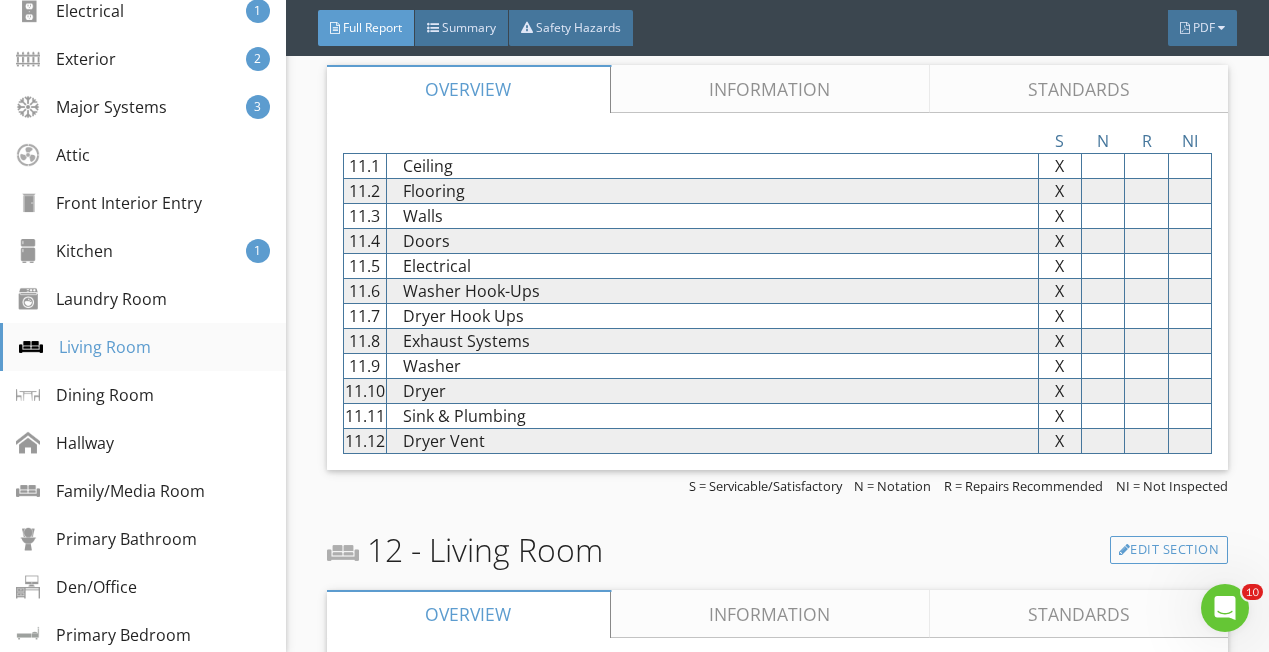 scroll, scrollTop: 11188, scrollLeft: 0, axis: vertical 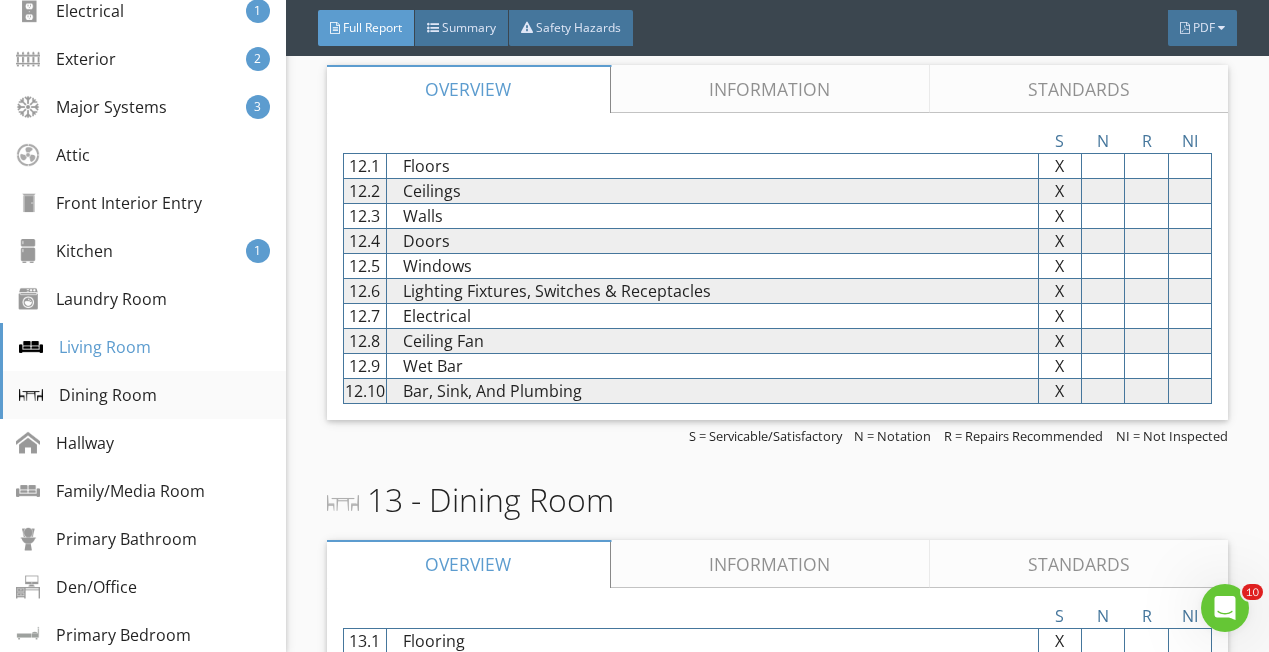 click on "Dining Room" at bounding box center (88, 395) 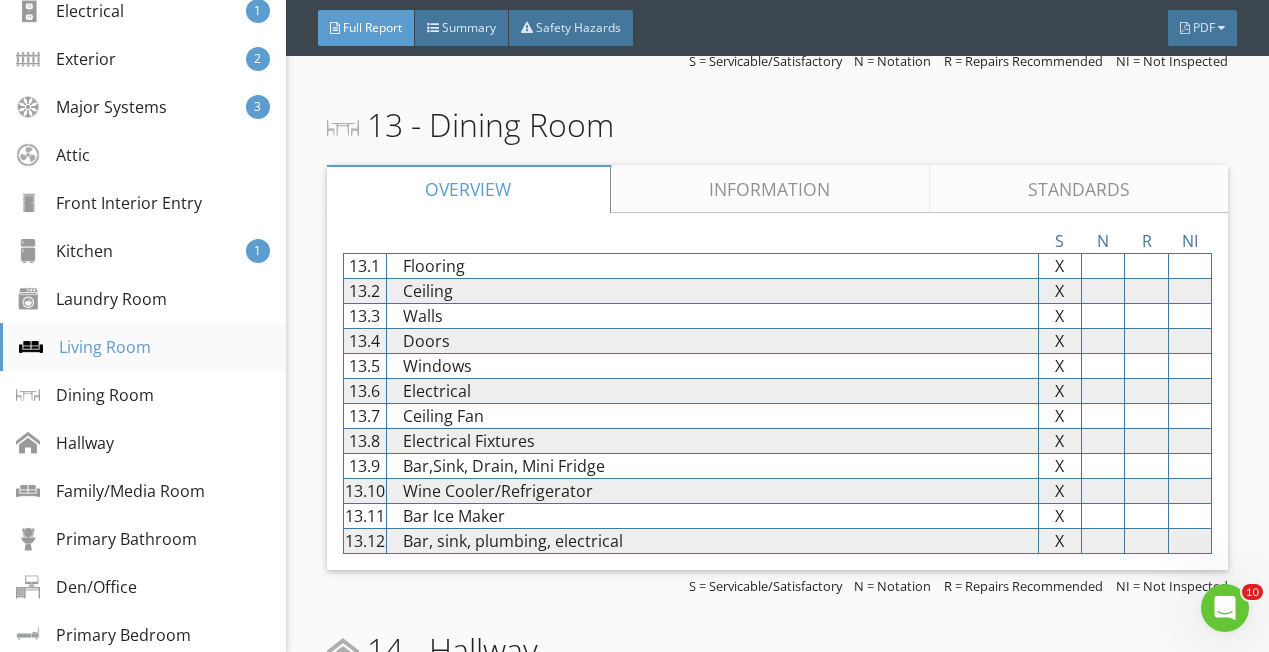 scroll, scrollTop: 11663, scrollLeft: 0, axis: vertical 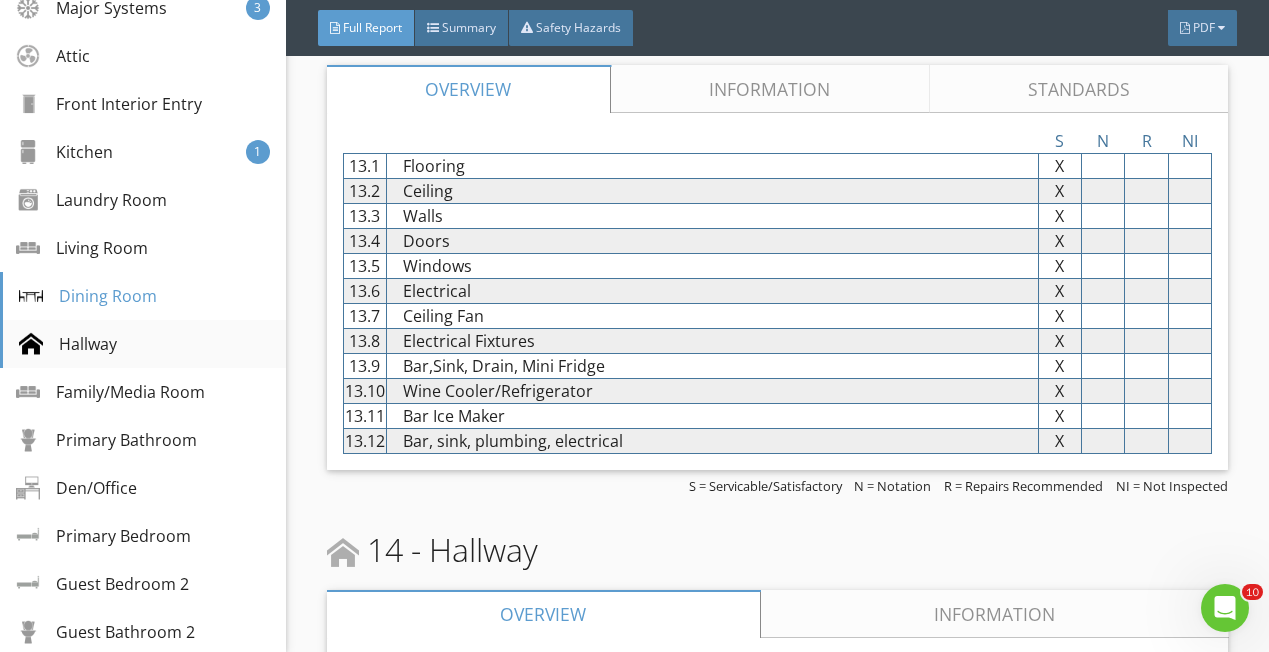click on "Hallway" at bounding box center (68, 344) 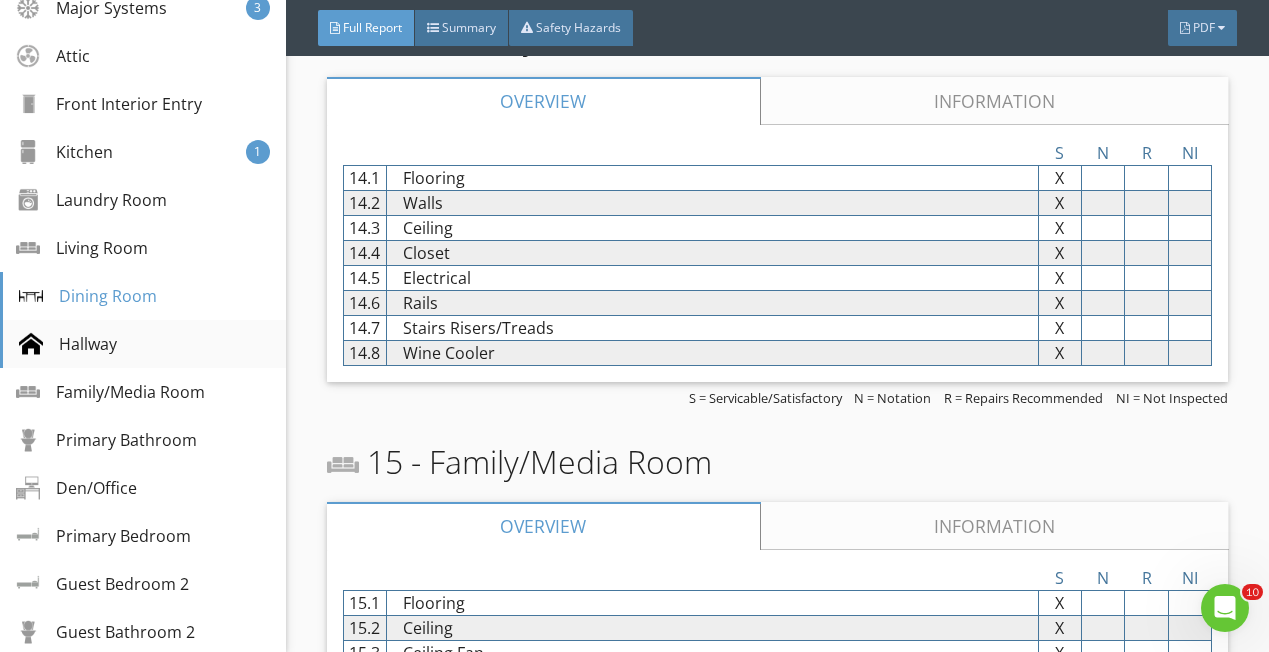 scroll, scrollTop: 12188, scrollLeft: 0, axis: vertical 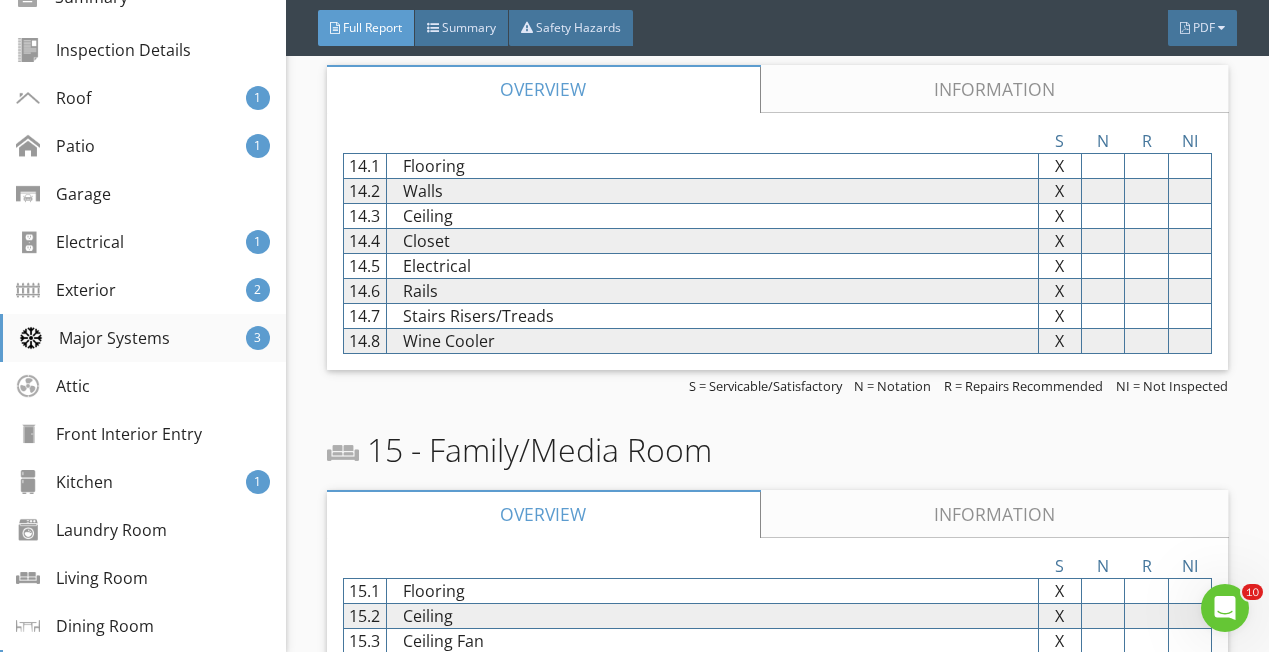 click on "Major Systems" at bounding box center [94, 338] 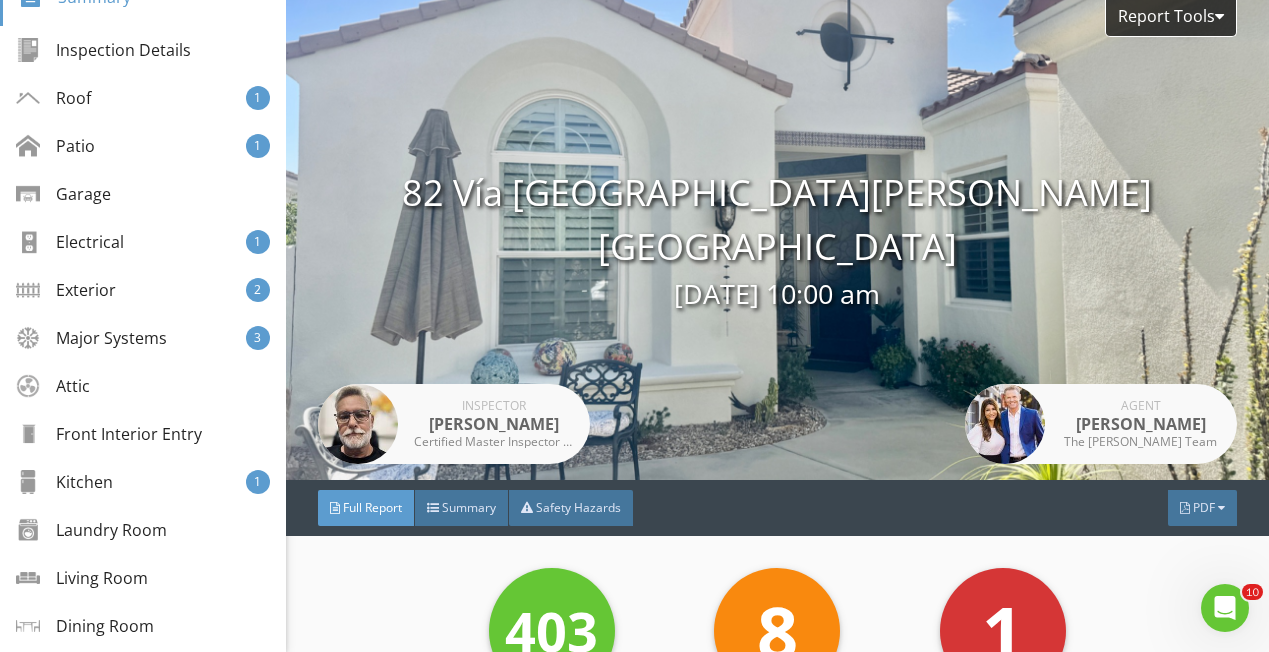 scroll, scrollTop: 0, scrollLeft: 0, axis: both 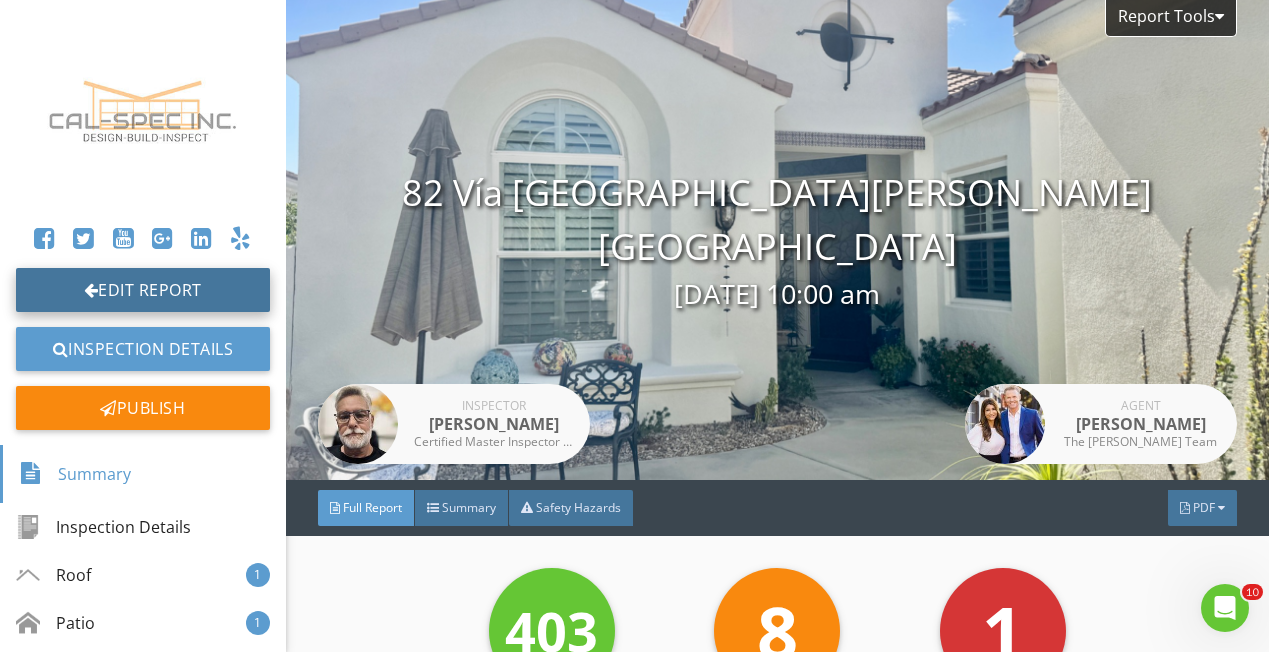 click on "Edit Report" at bounding box center [143, 290] 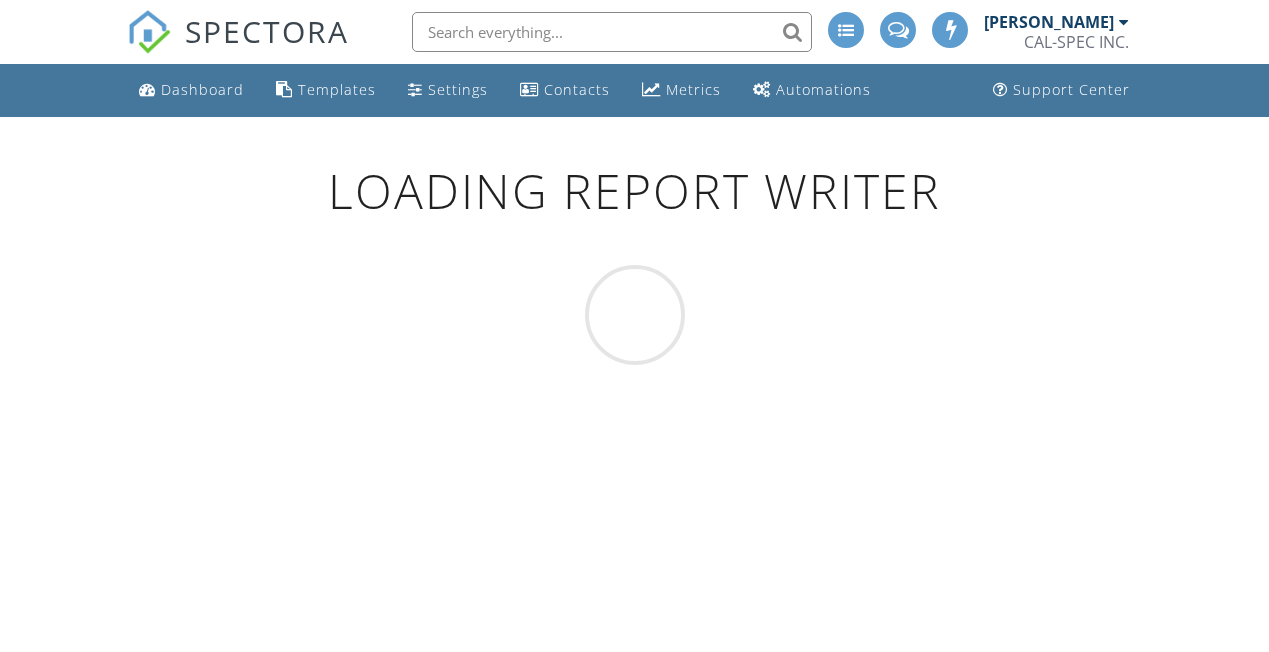 scroll, scrollTop: 0, scrollLeft: 0, axis: both 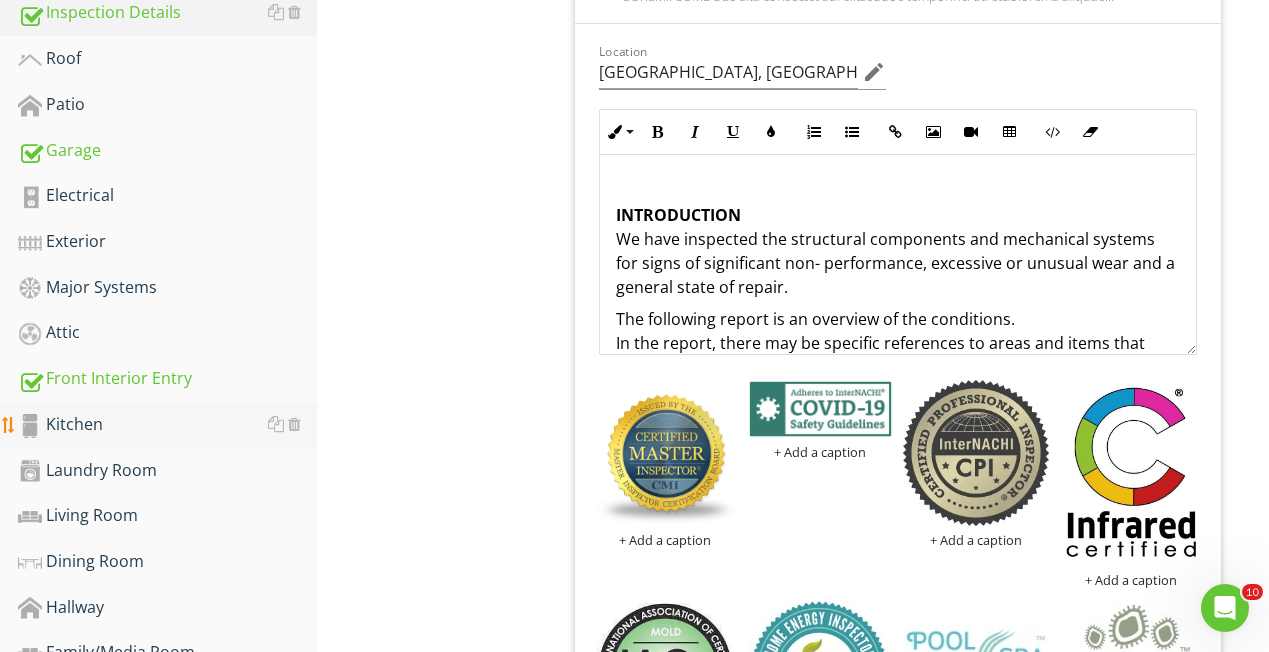 click on "Kitchen" at bounding box center [167, 425] 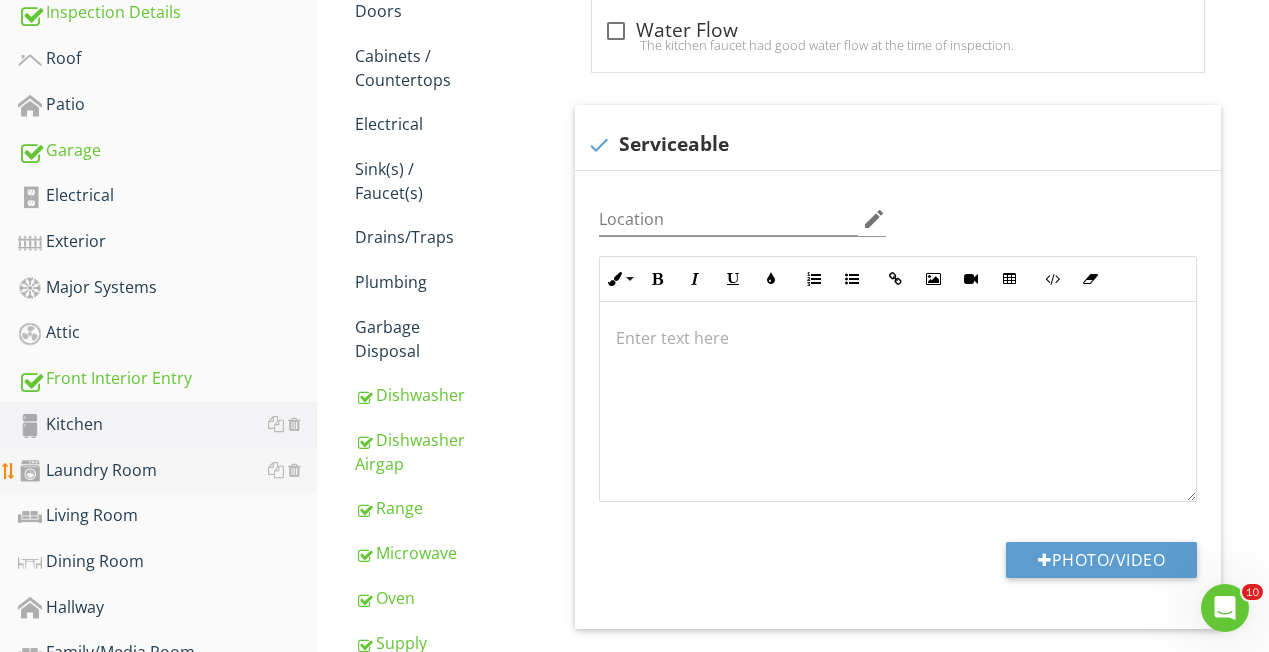click on "Laundry Room" at bounding box center [167, 471] 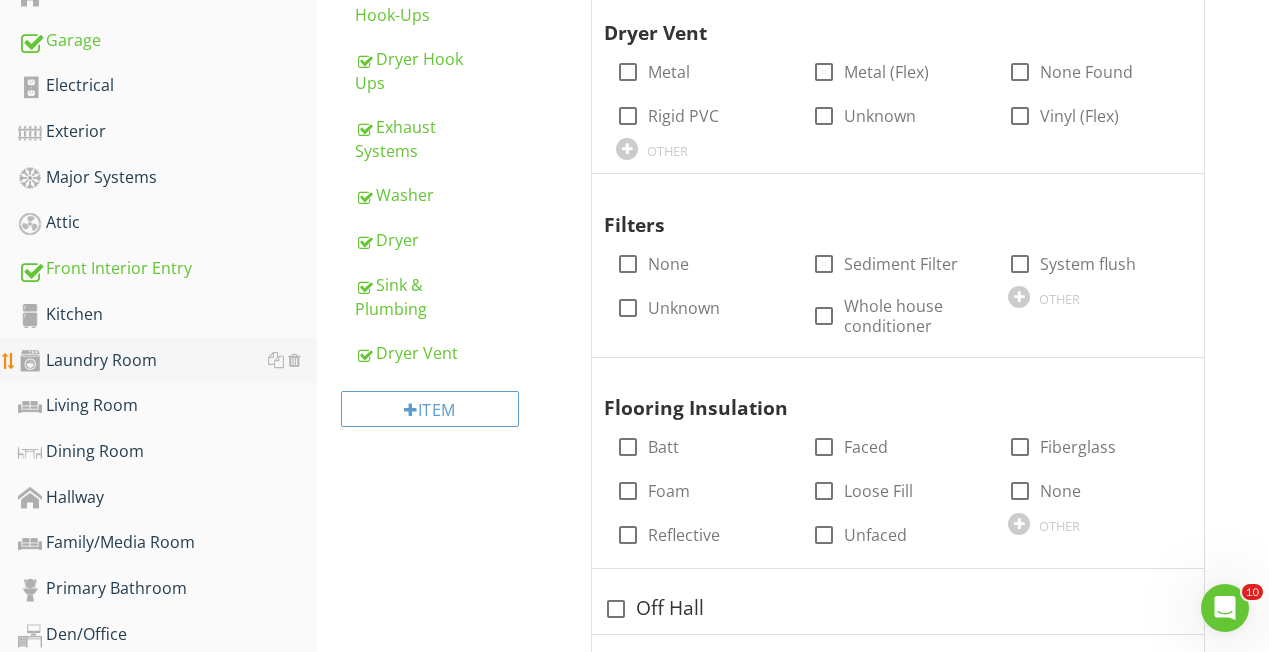 scroll, scrollTop: 607, scrollLeft: 0, axis: vertical 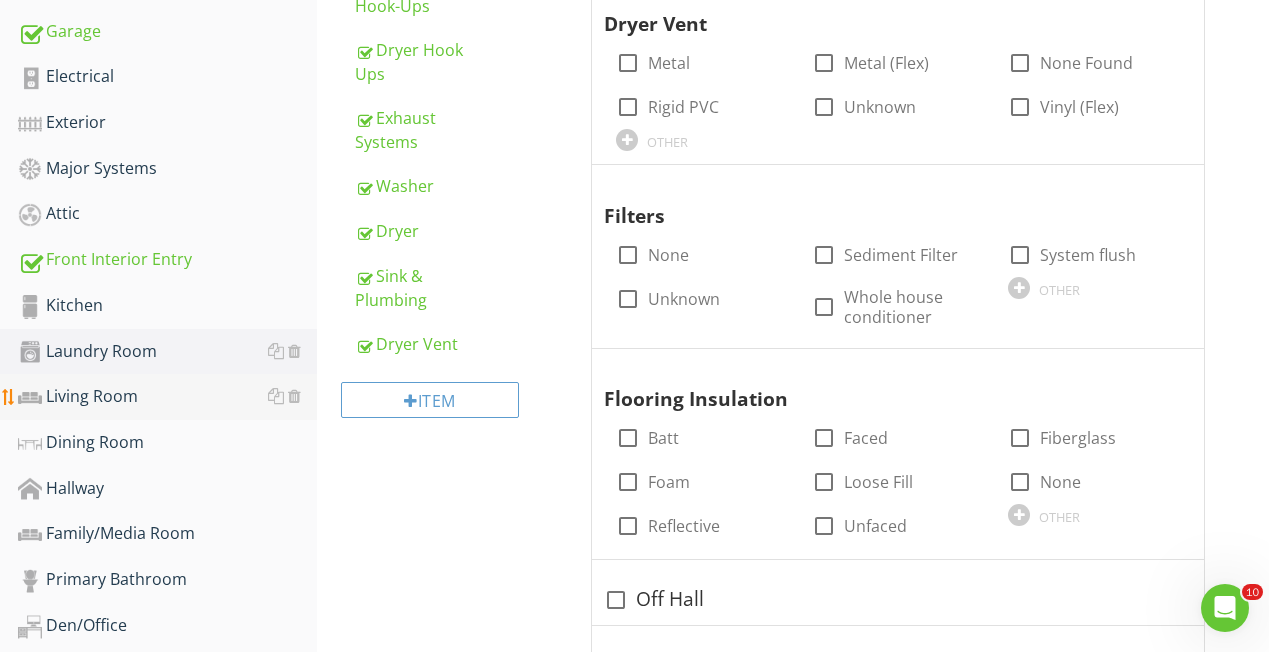 click on "Living Room" at bounding box center (167, 397) 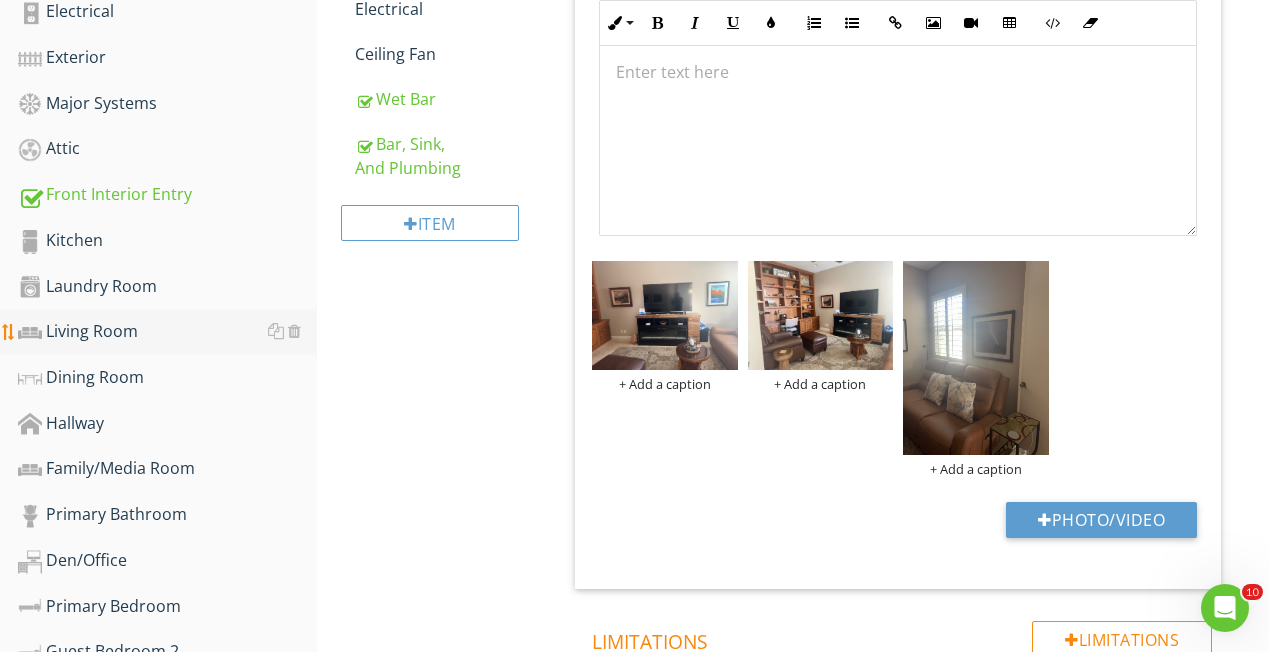 scroll, scrollTop: 680, scrollLeft: 0, axis: vertical 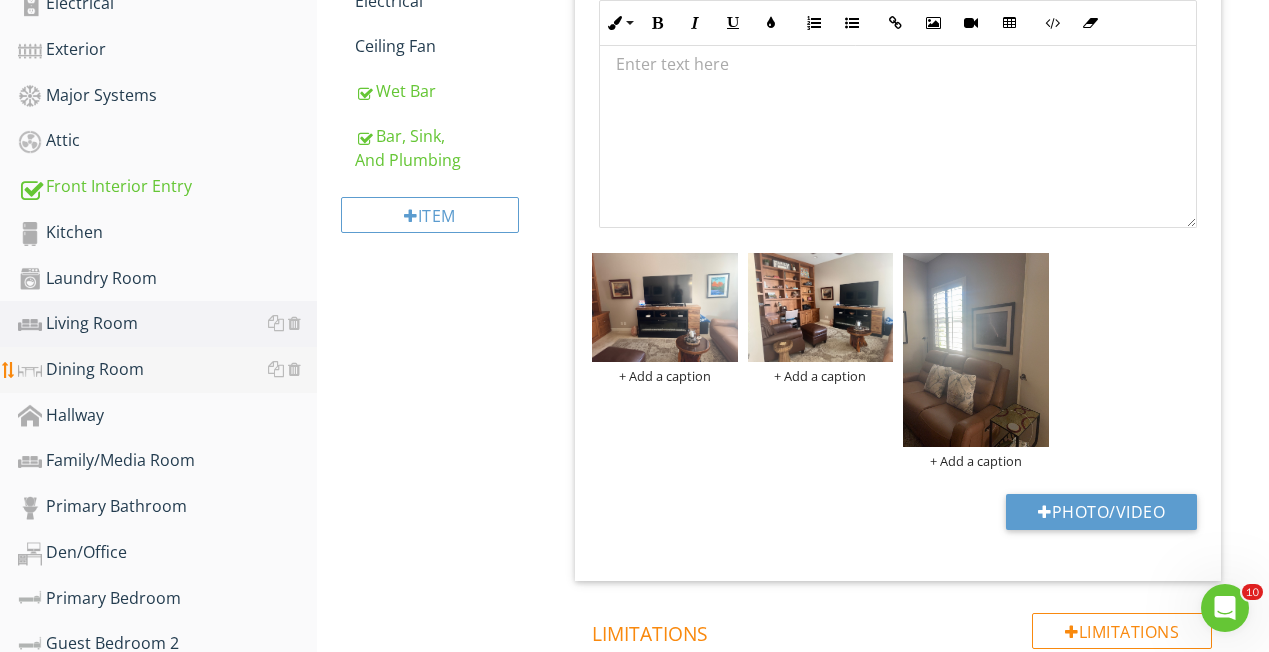 click on "Dining Room" at bounding box center (167, 370) 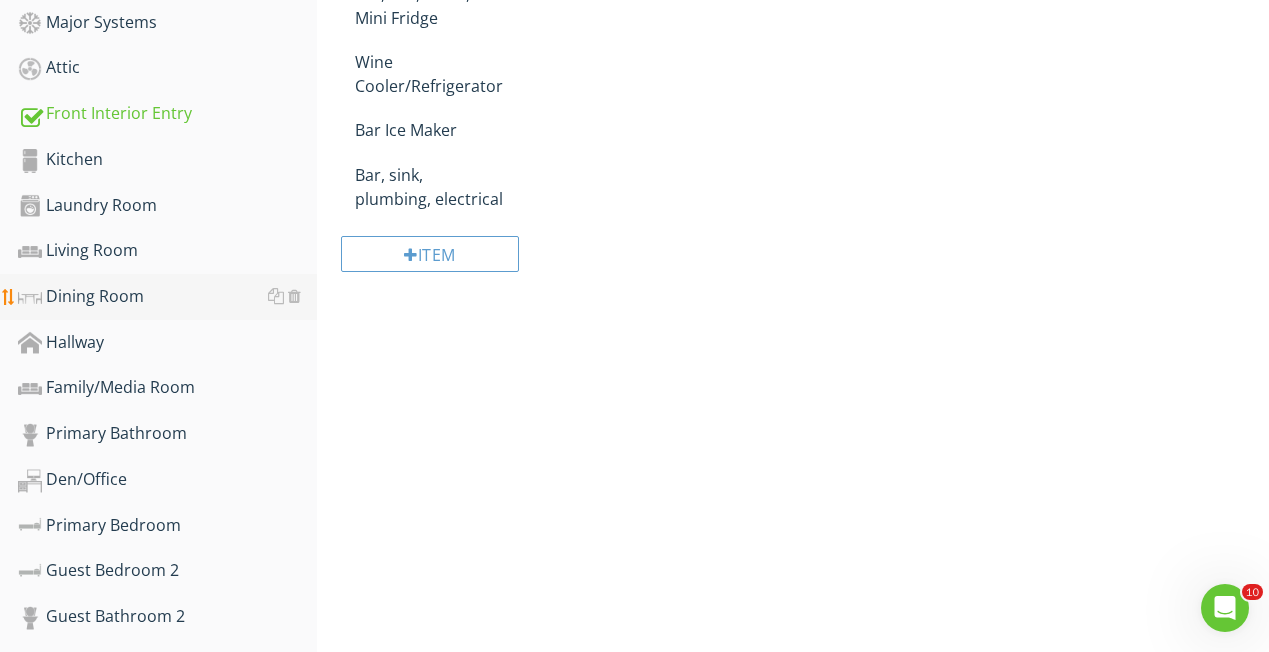 scroll, scrollTop: 755, scrollLeft: 0, axis: vertical 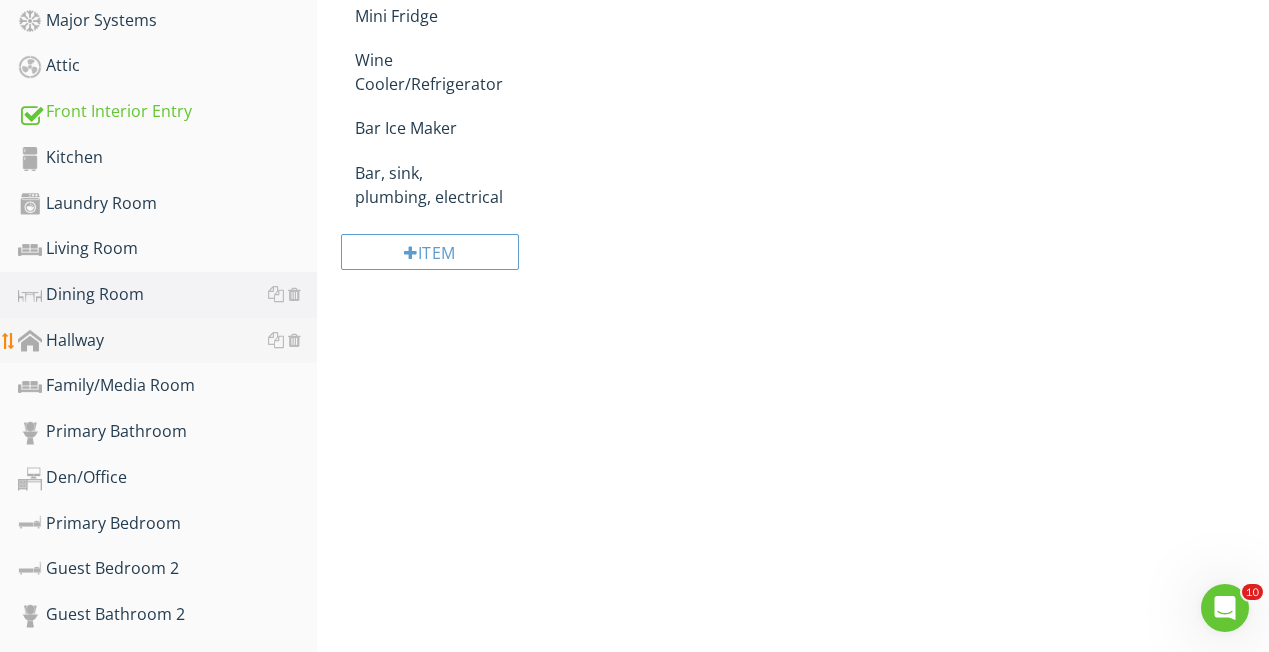 click on "Hallway" at bounding box center [167, 341] 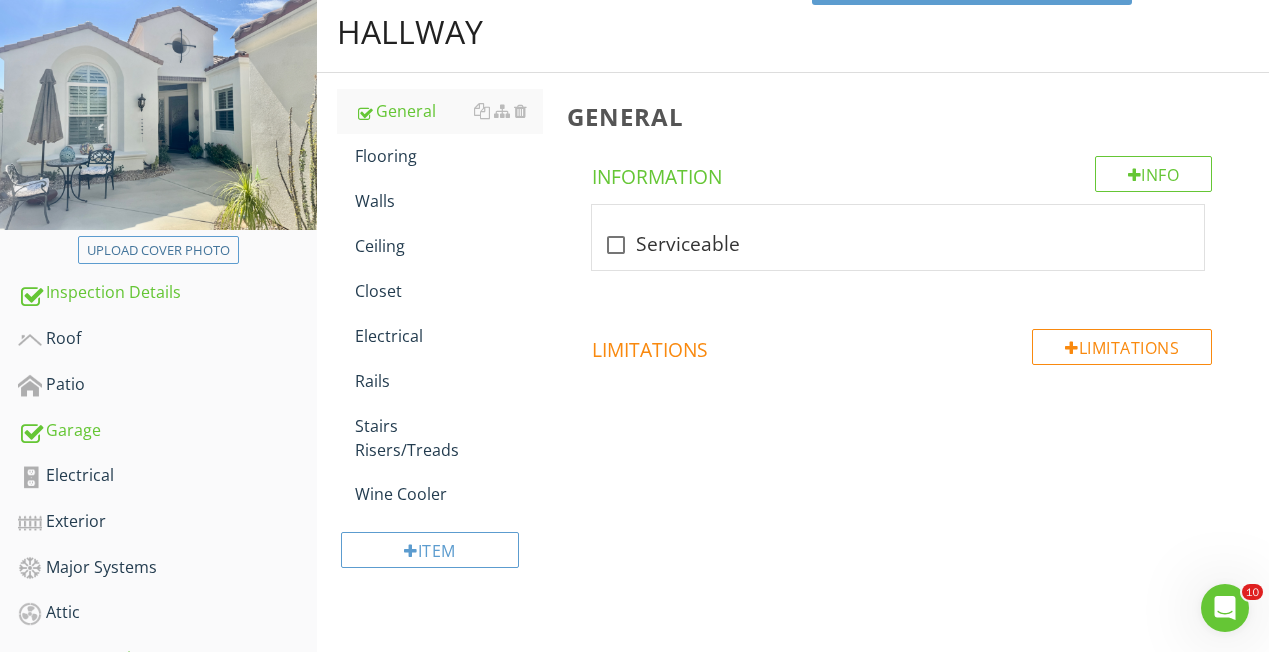 scroll, scrollTop: 111, scrollLeft: 0, axis: vertical 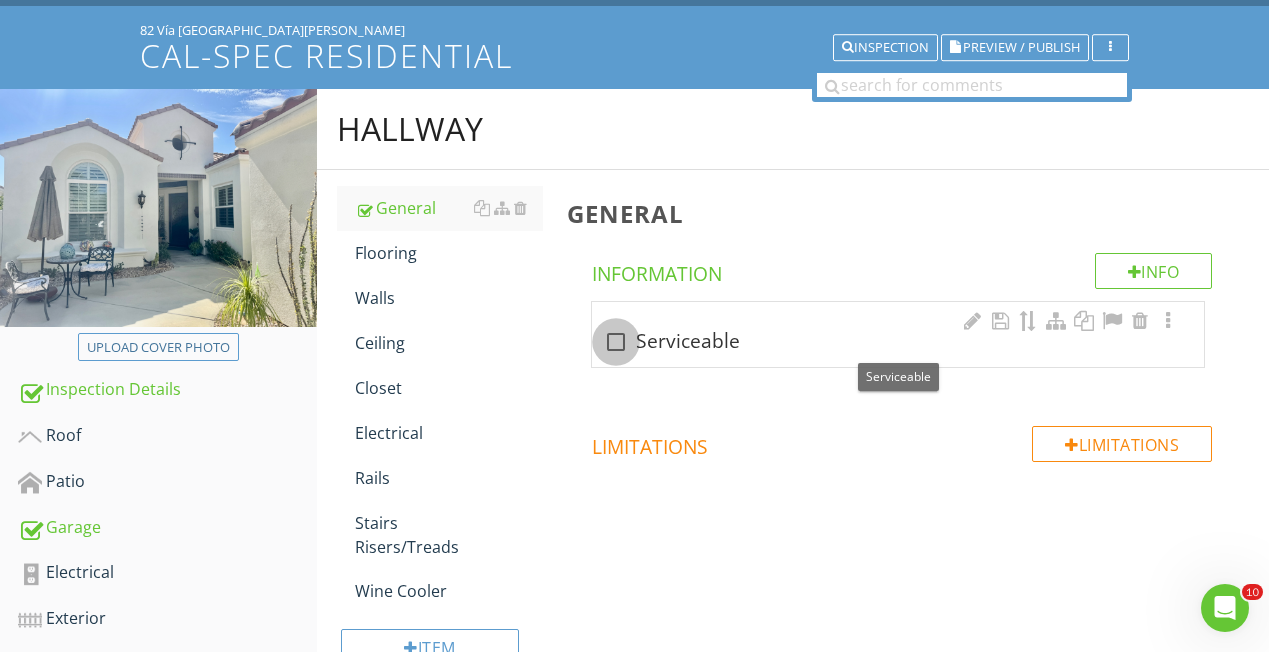 click at bounding box center (616, 342) 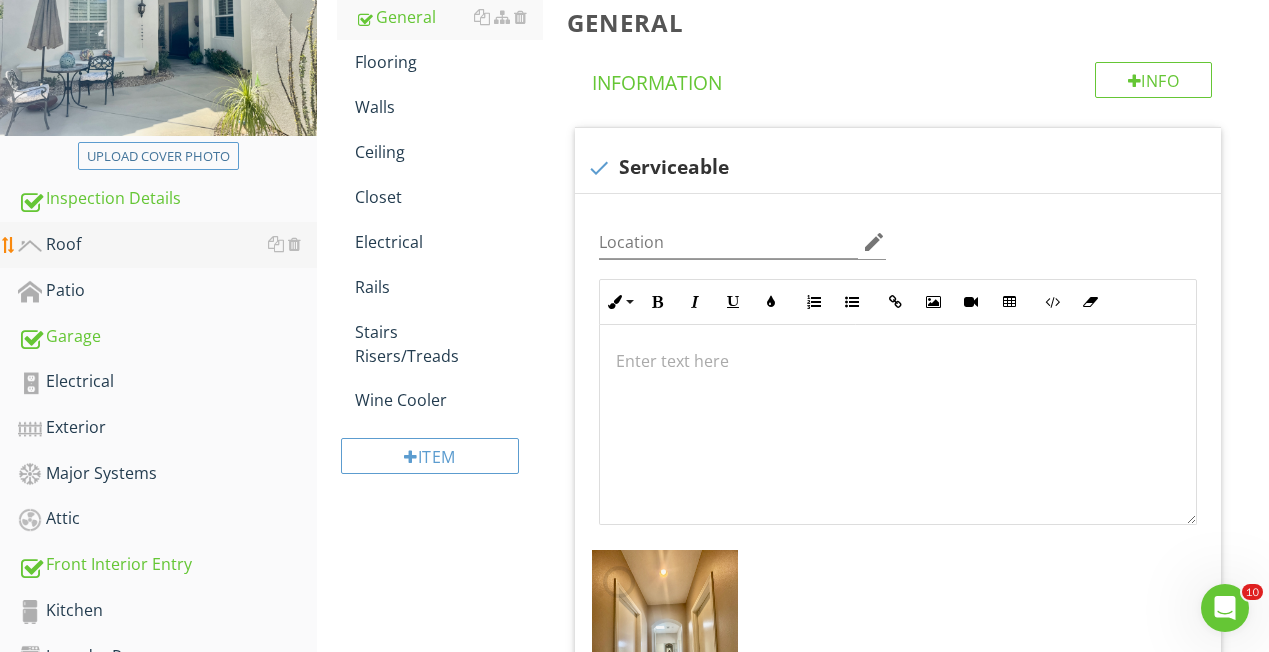 scroll, scrollTop: 32, scrollLeft: 0, axis: vertical 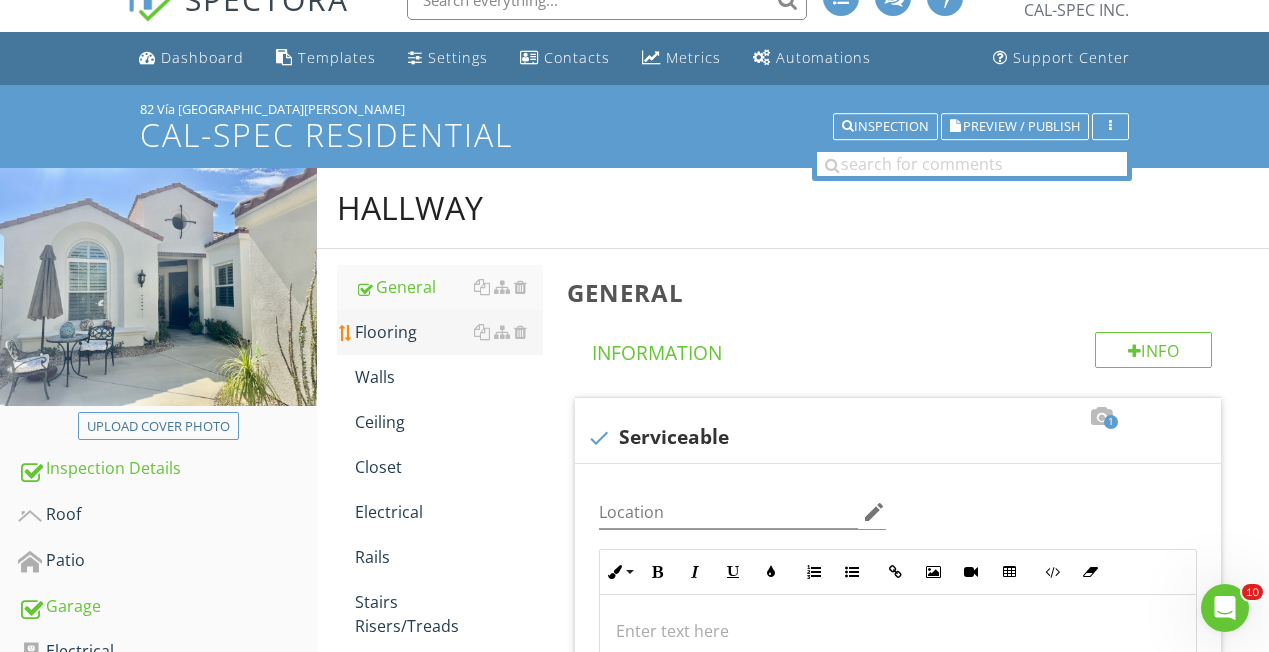 click on "Flooring" at bounding box center (449, 332) 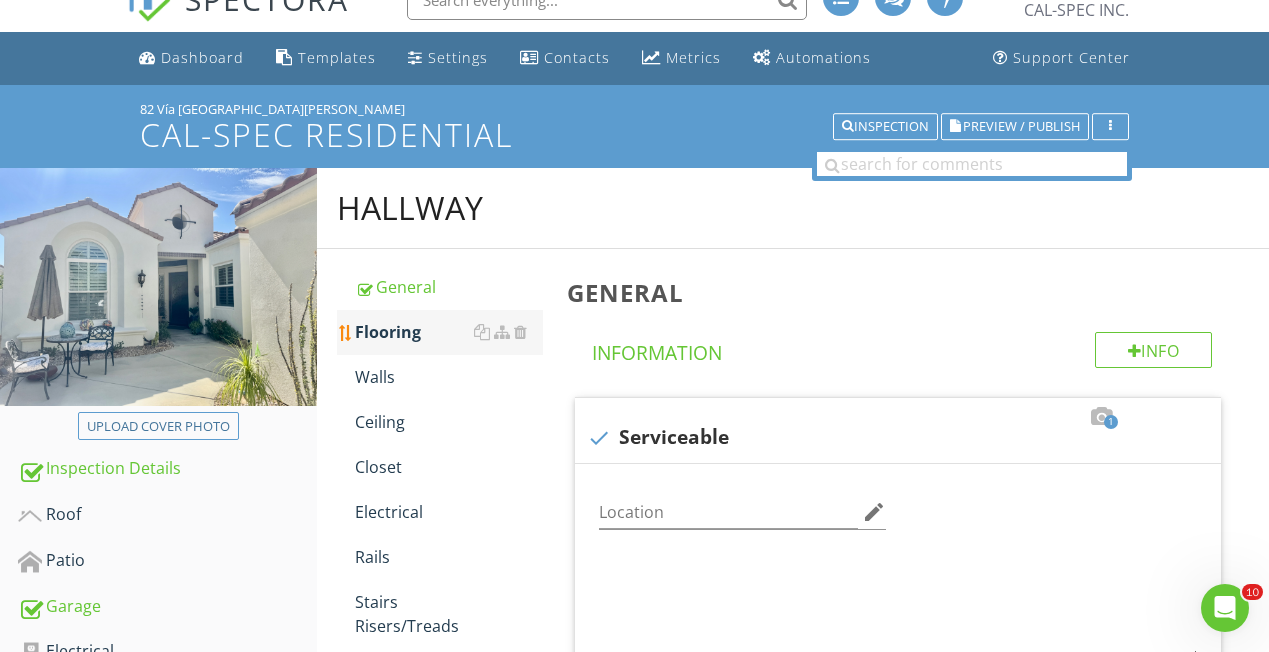 click on "Flooring" at bounding box center [449, 332] 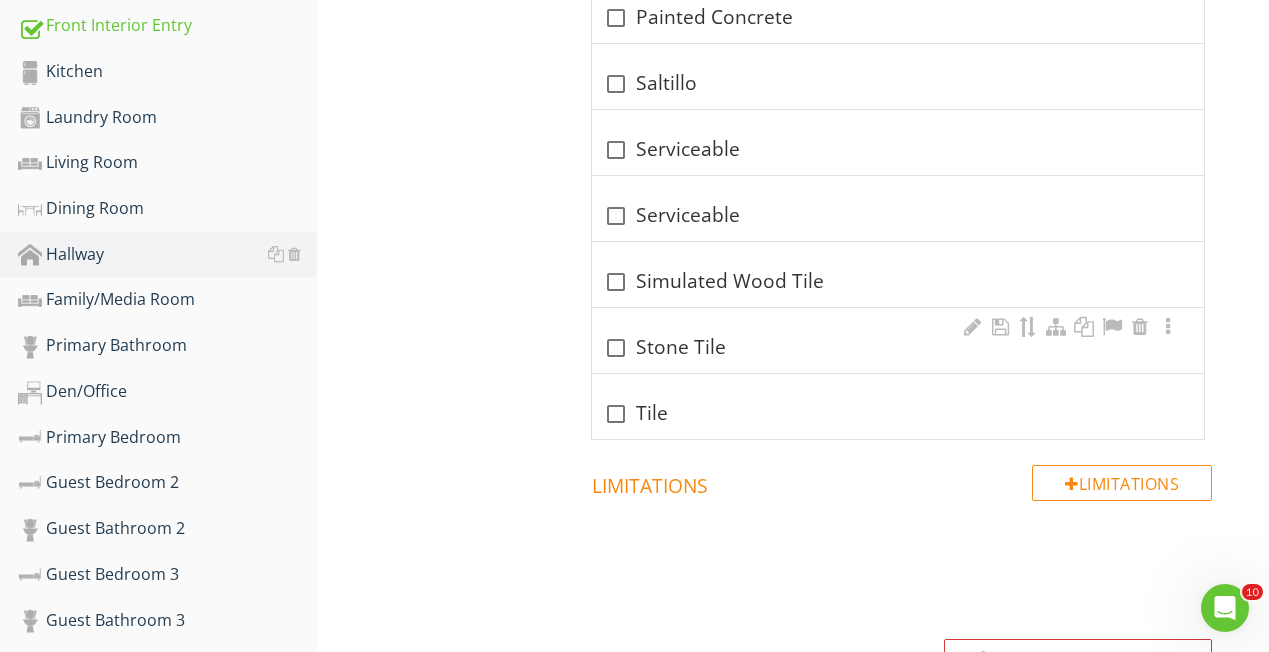 scroll, scrollTop: 843, scrollLeft: 0, axis: vertical 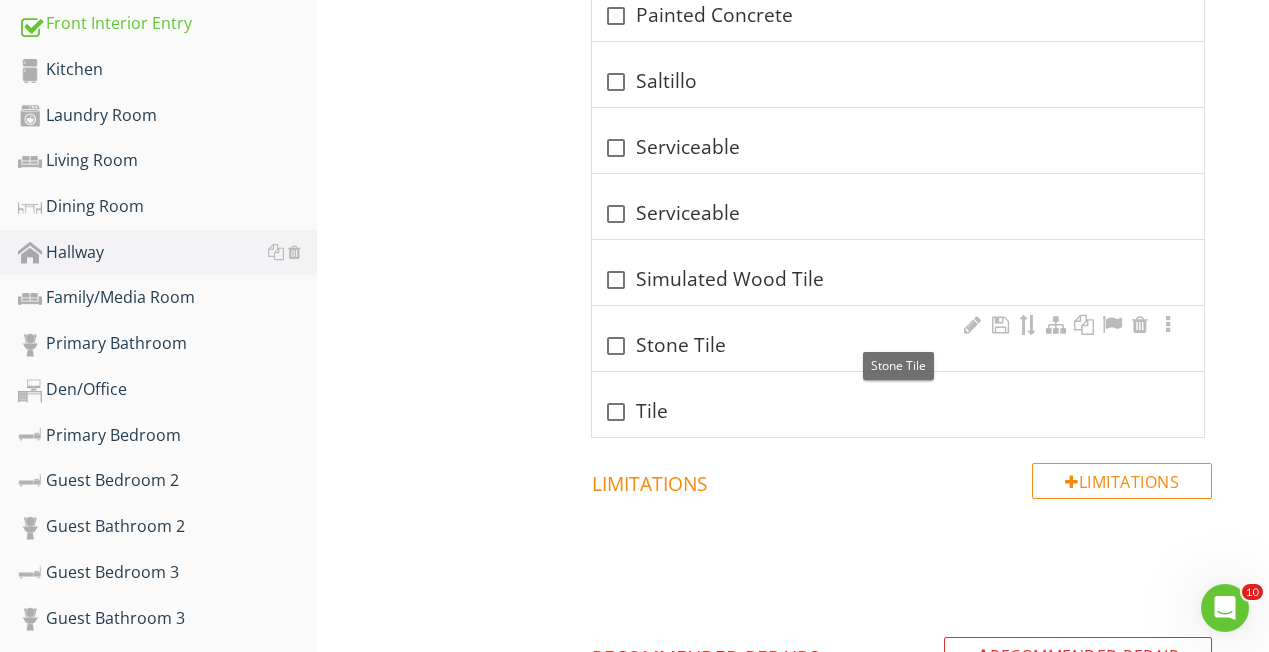 click at bounding box center [616, 346] 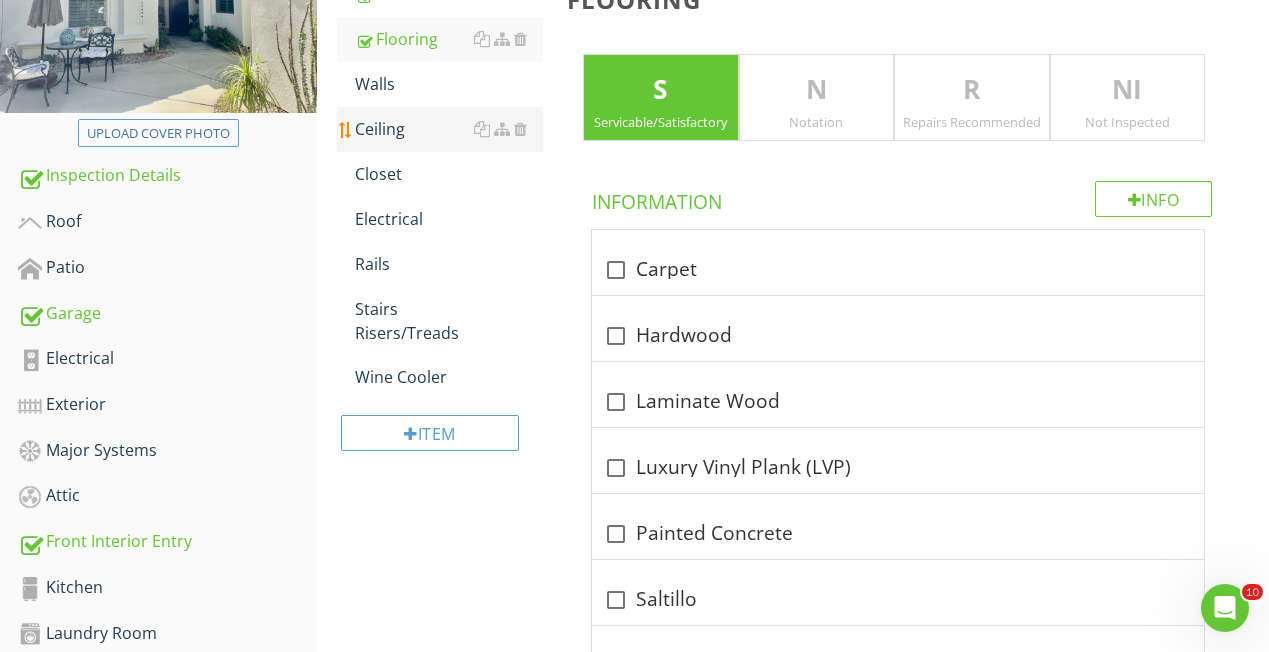 scroll, scrollTop: 322, scrollLeft: 0, axis: vertical 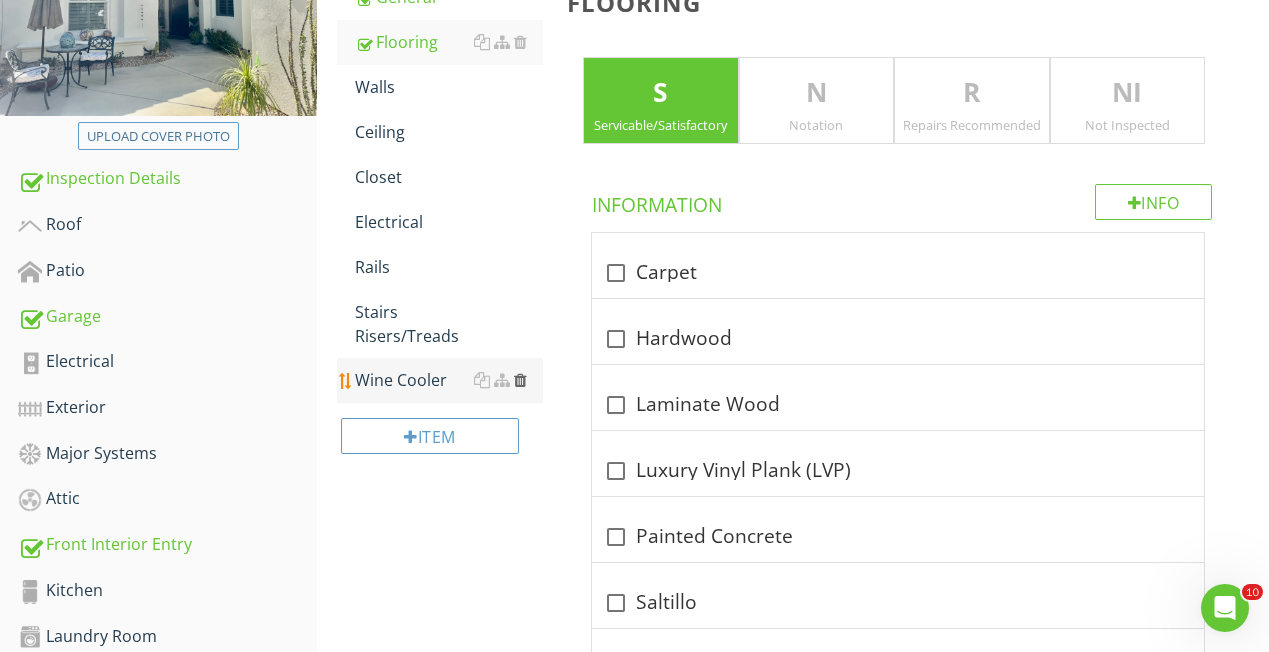 click at bounding box center (520, 380) 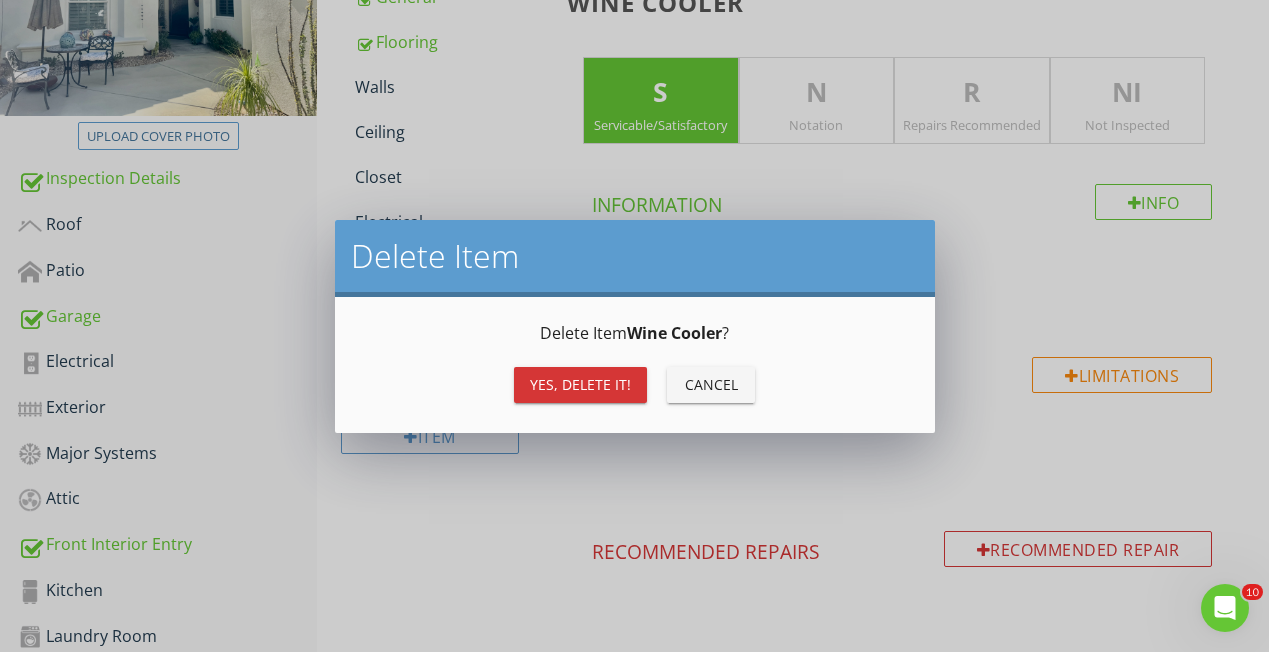 click on "Yes, Delete it!" at bounding box center (580, 385) 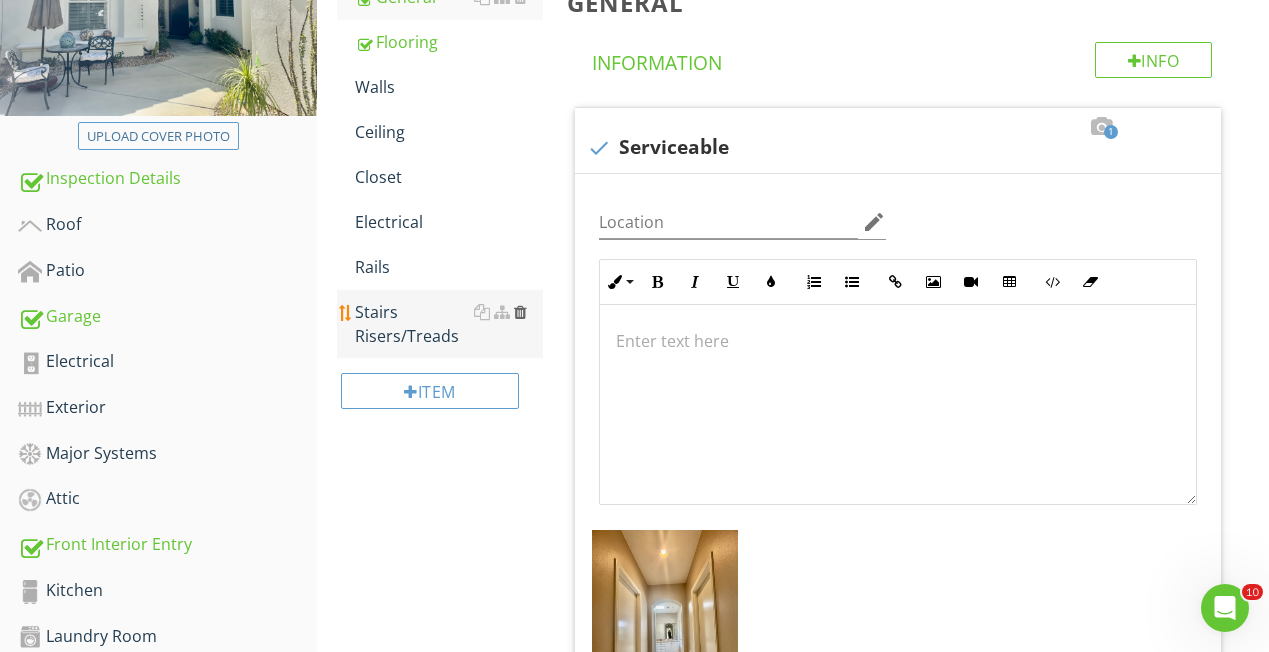 click at bounding box center (520, 312) 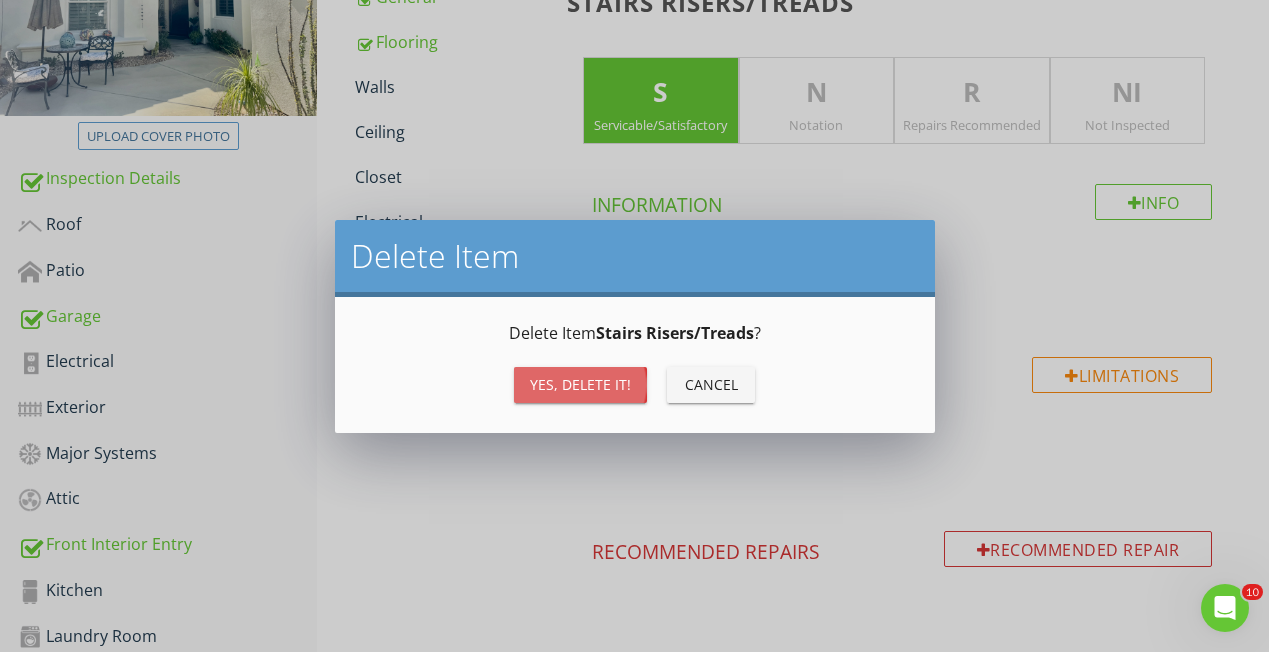click on "Yes, Delete it!" at bounding box center [580, 384] 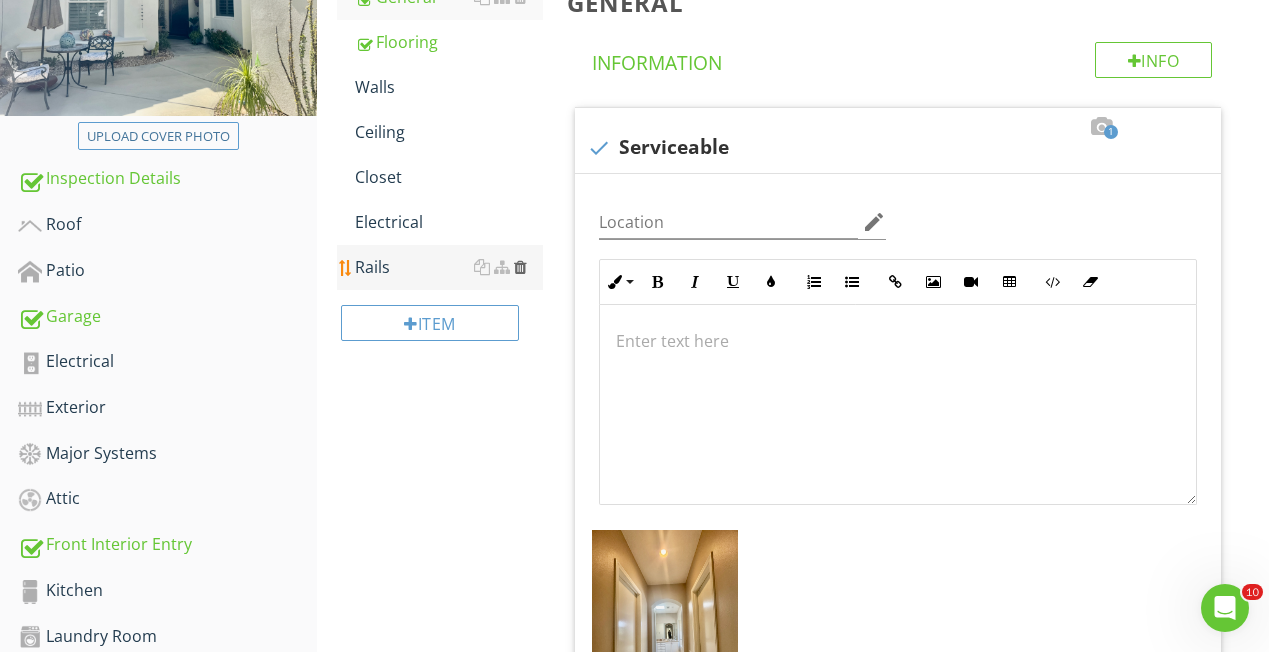 click at bounding box center [520, 267] 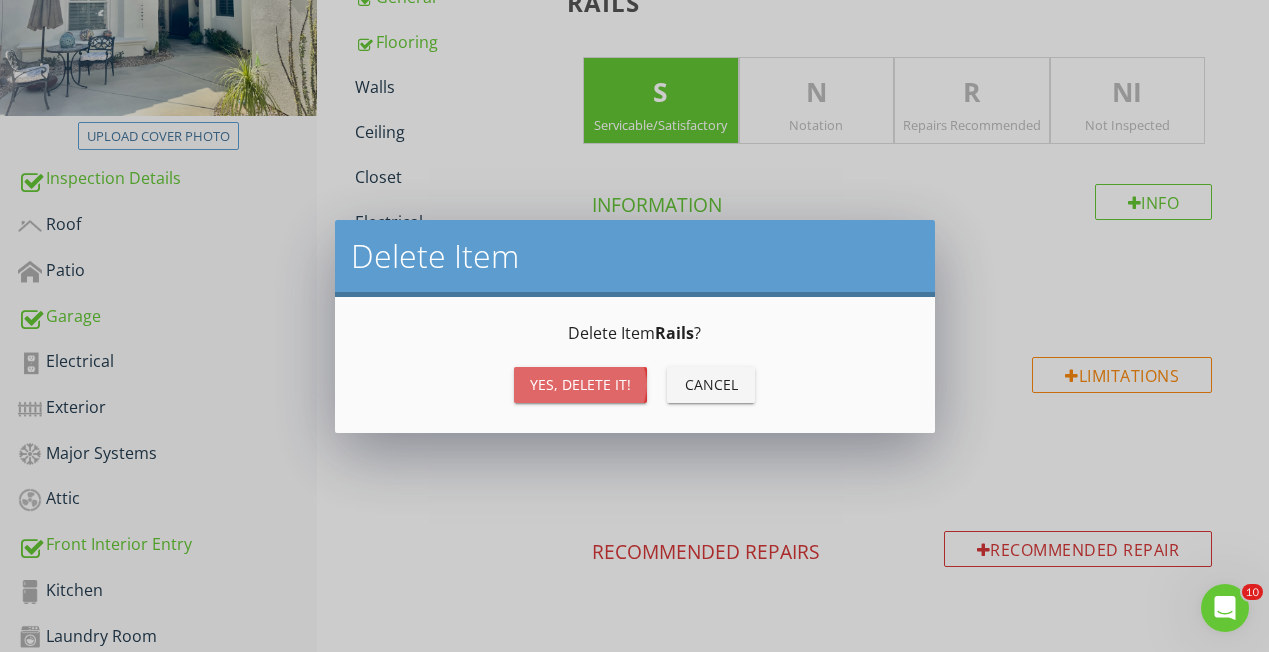 click on "Yes, Delete it!" at bounding box center [580, 385] 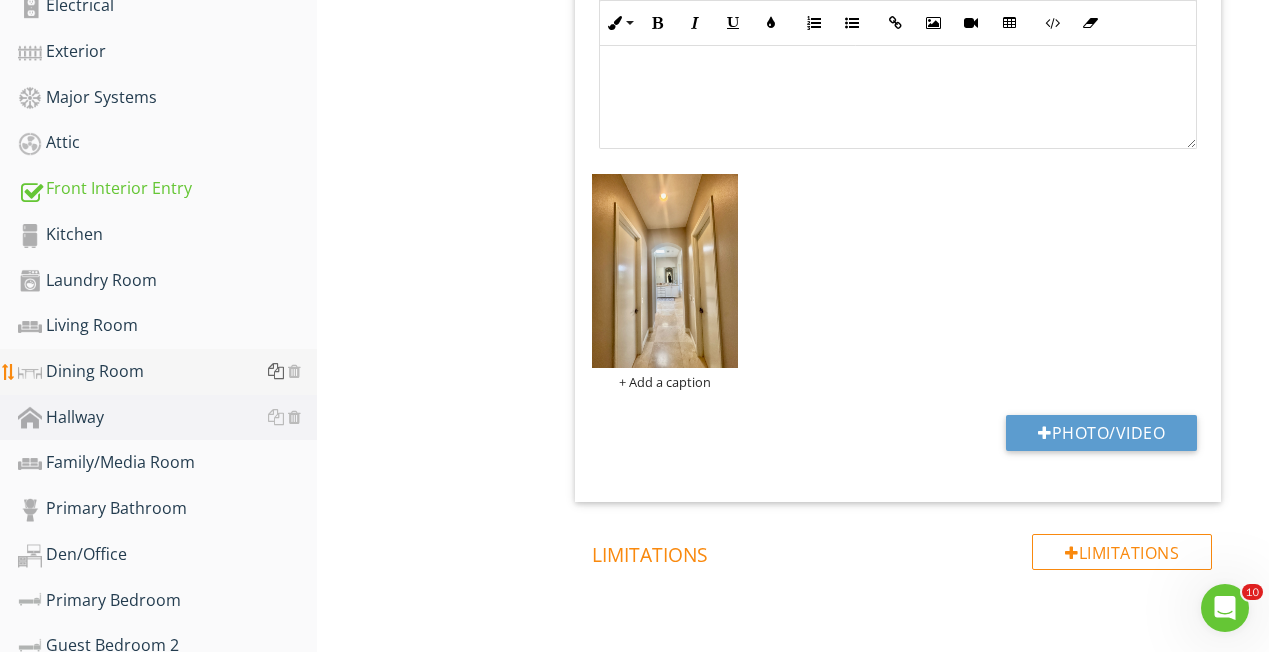 scroll, scrollTop: 672, scrollLeft: 0, axis: vertical 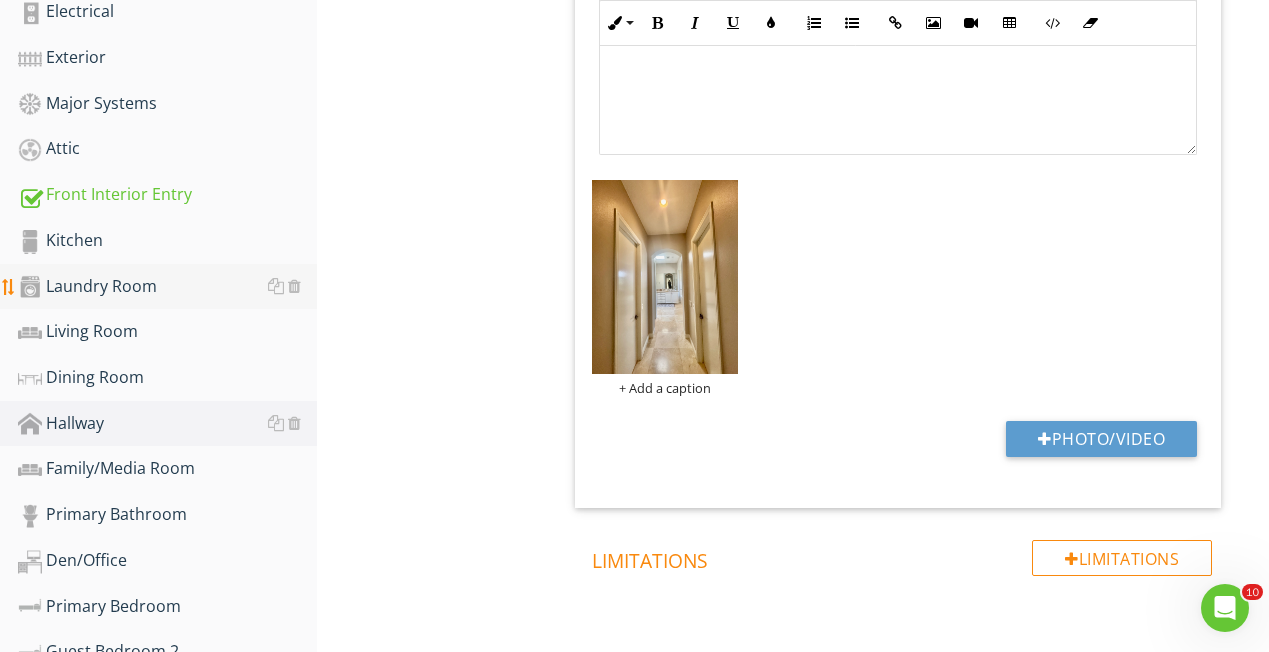 click on "Laundry Room" at bounding box center (167, 287) 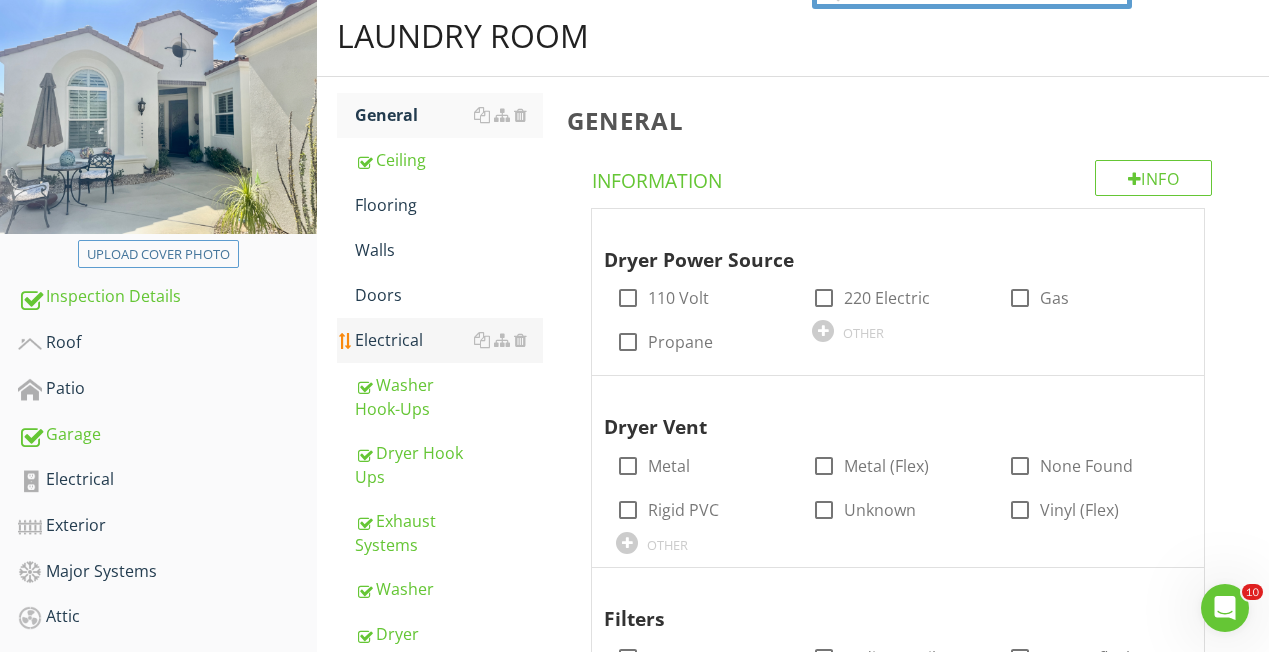 scroll, scrollTop: 201, scrollLeft: 0, axis: vertical 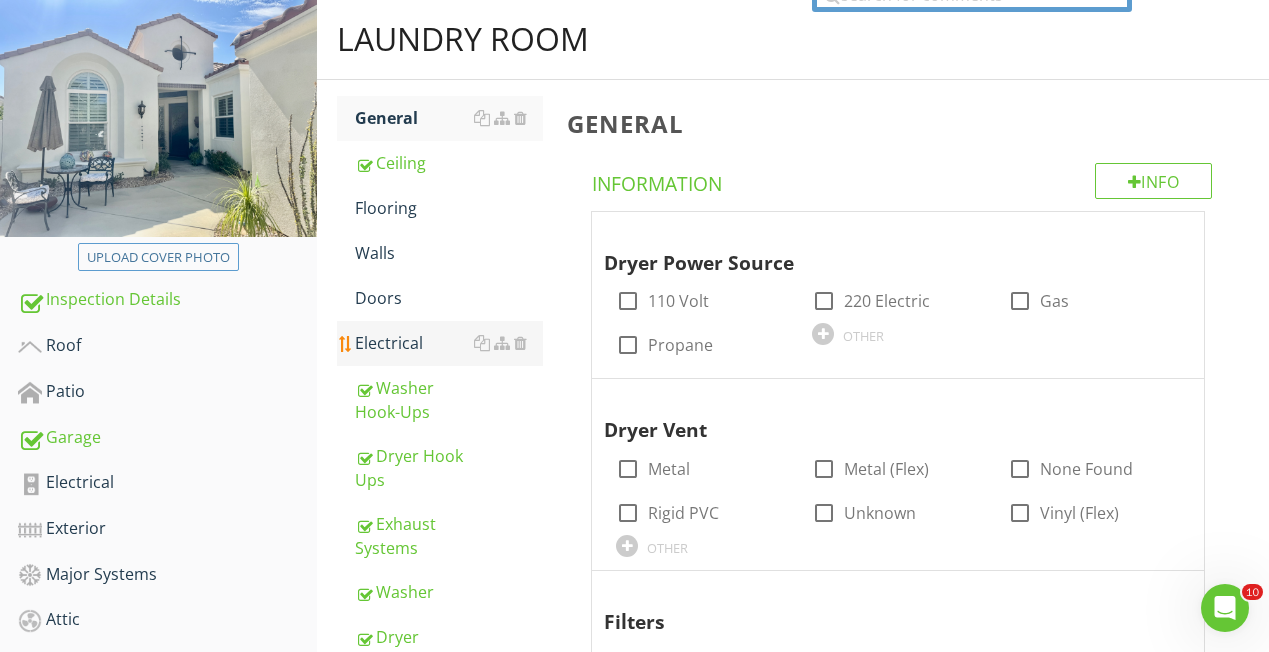 click on "Electrical" at bounding box center [449, 343] 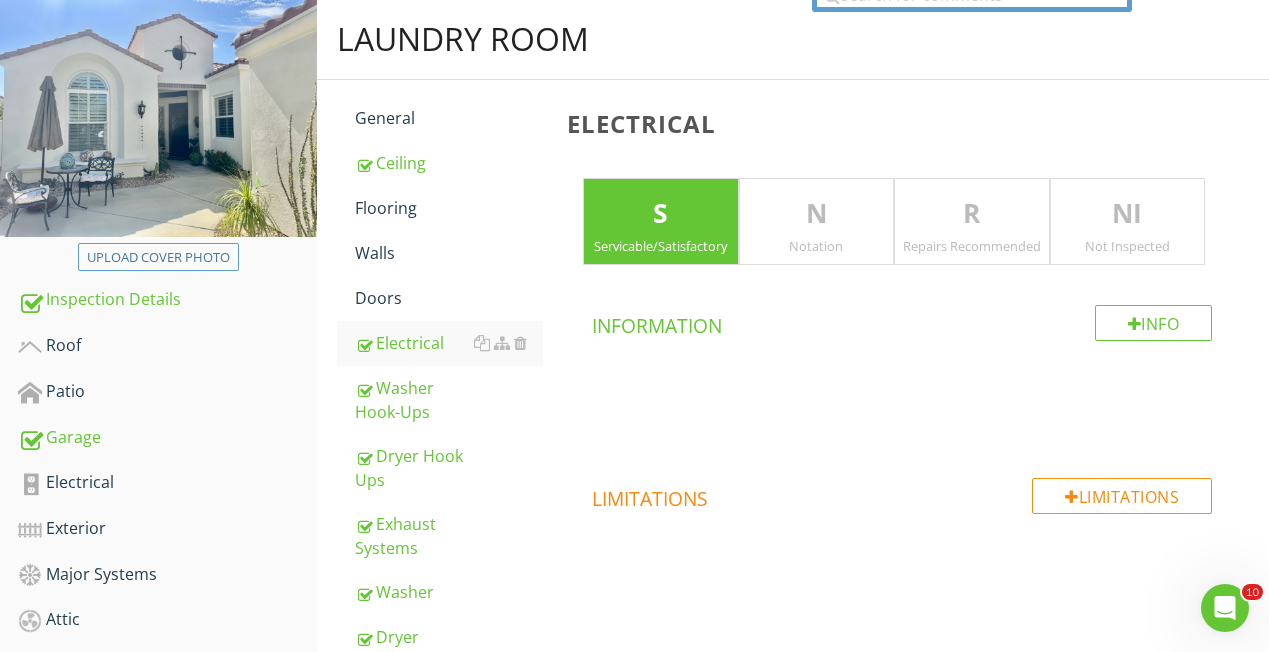 drag, startPoint x: 994, startPoint y: 226, endPoint x: 948, endPoint y: 232, distance: 46.389652 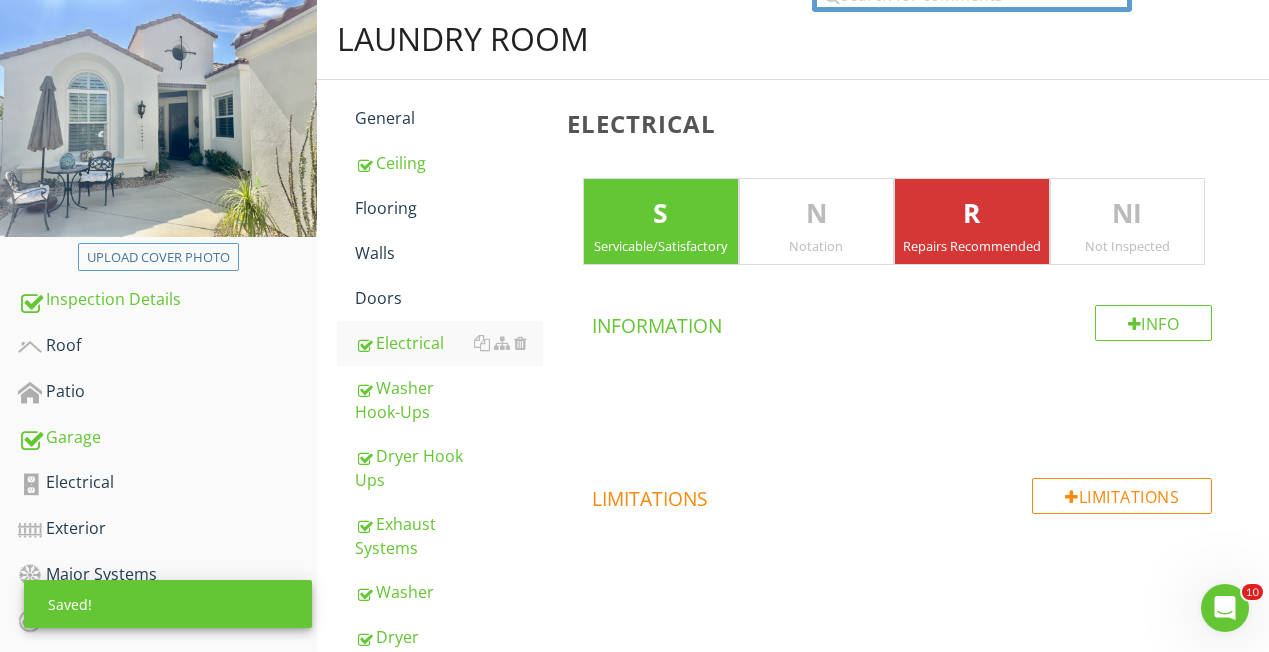 click on "S" at bounding box center [660, 214] 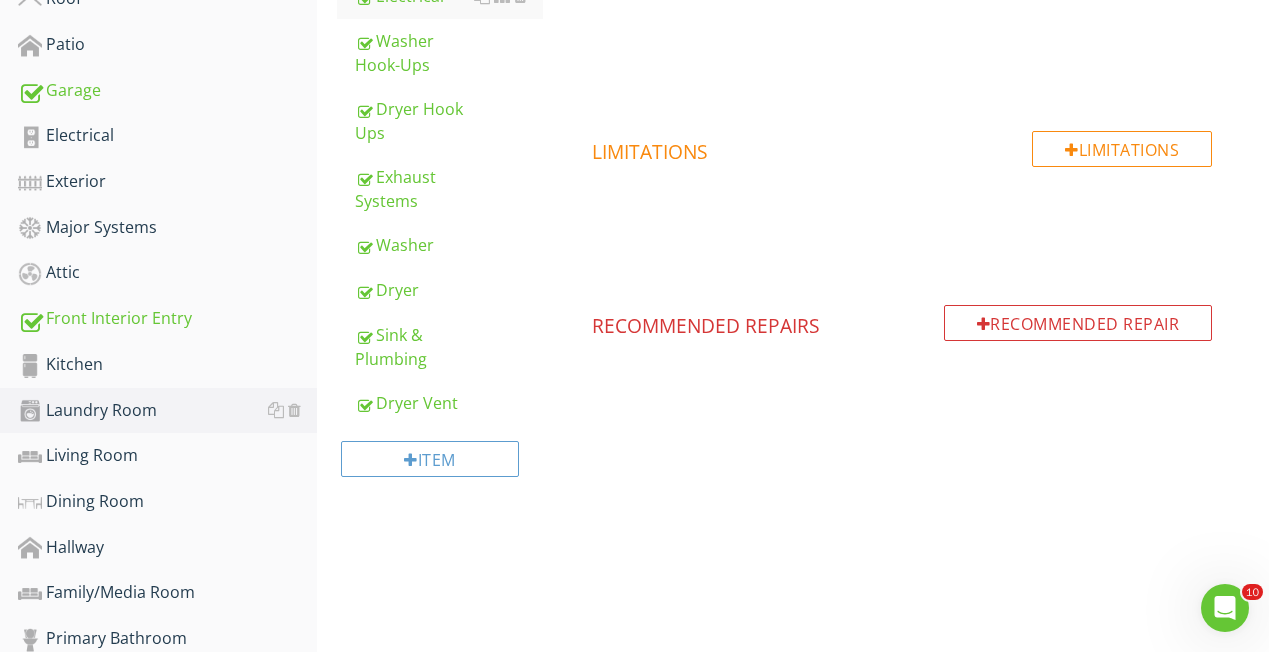 scroll, scrollTop: 562, scrollLeft: 0, axis: vertical 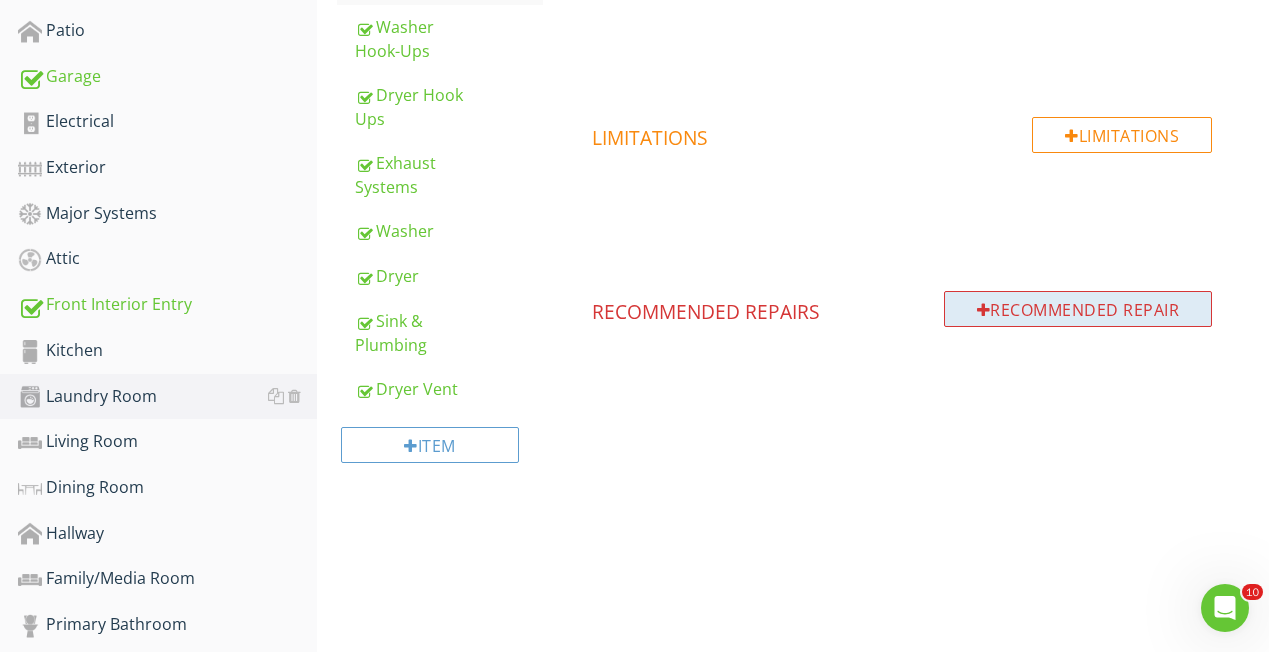 click on "Recommended Repair" at bounding box center (1078, 309) 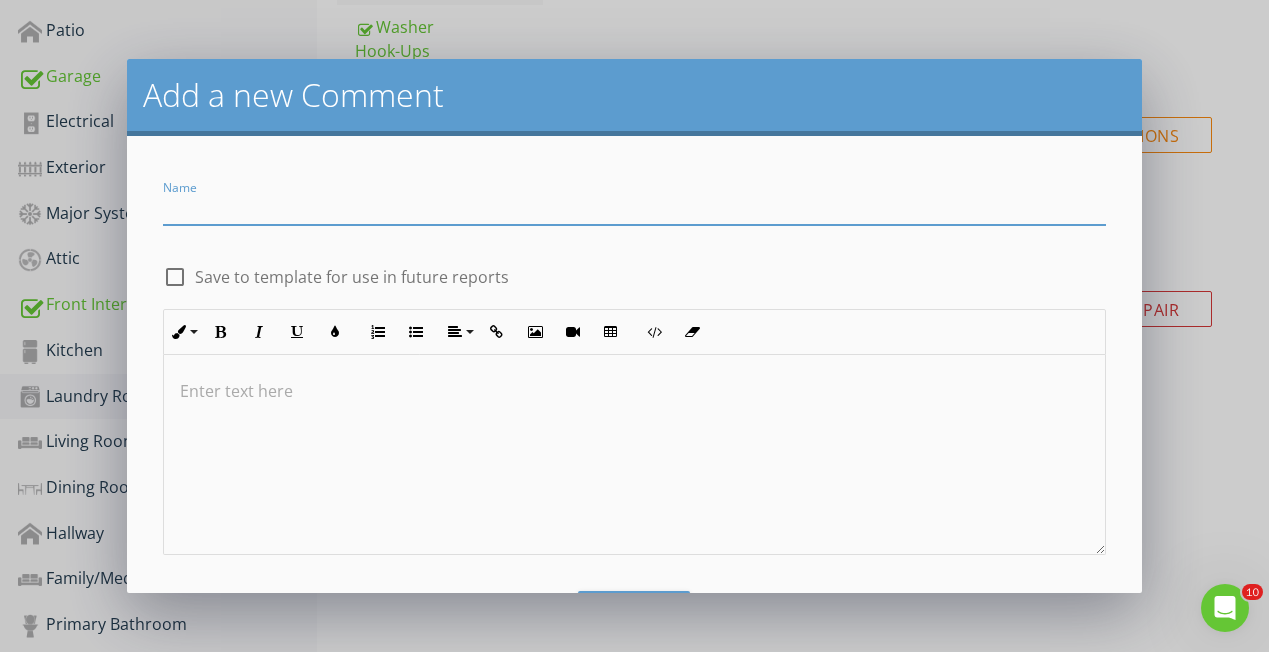 click at bounding box center (634, 208) 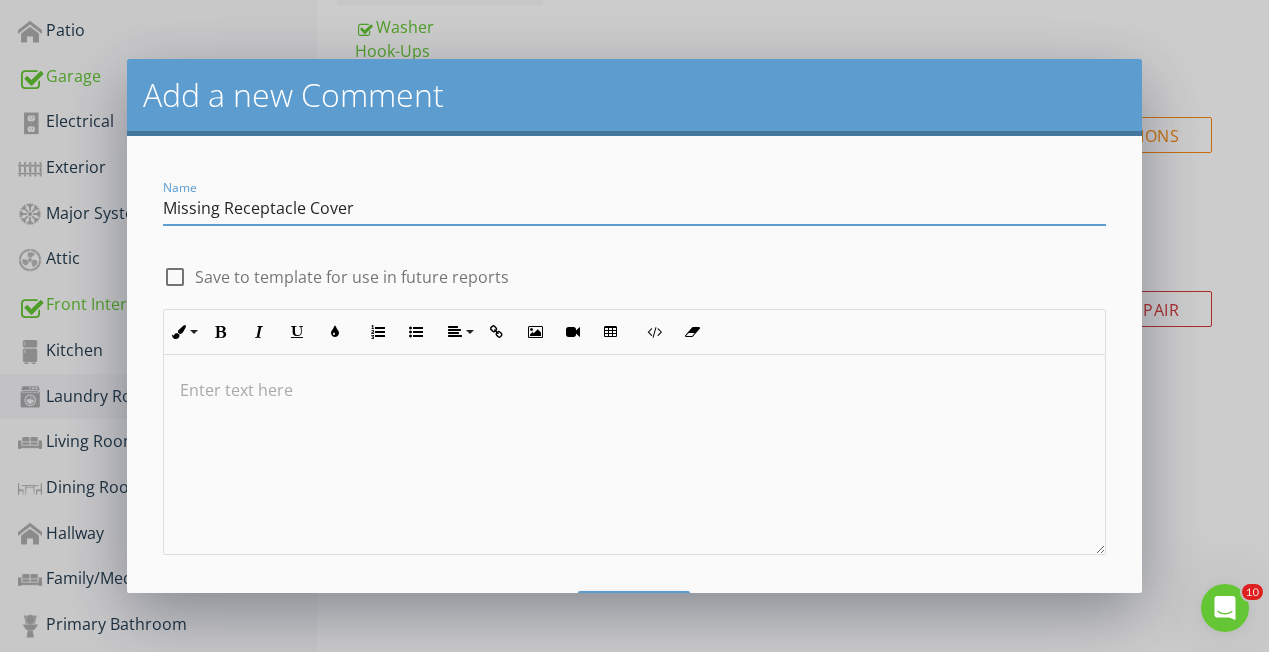 scroll, scrollTop: 1, scrollLeft: 0, axis: vertical 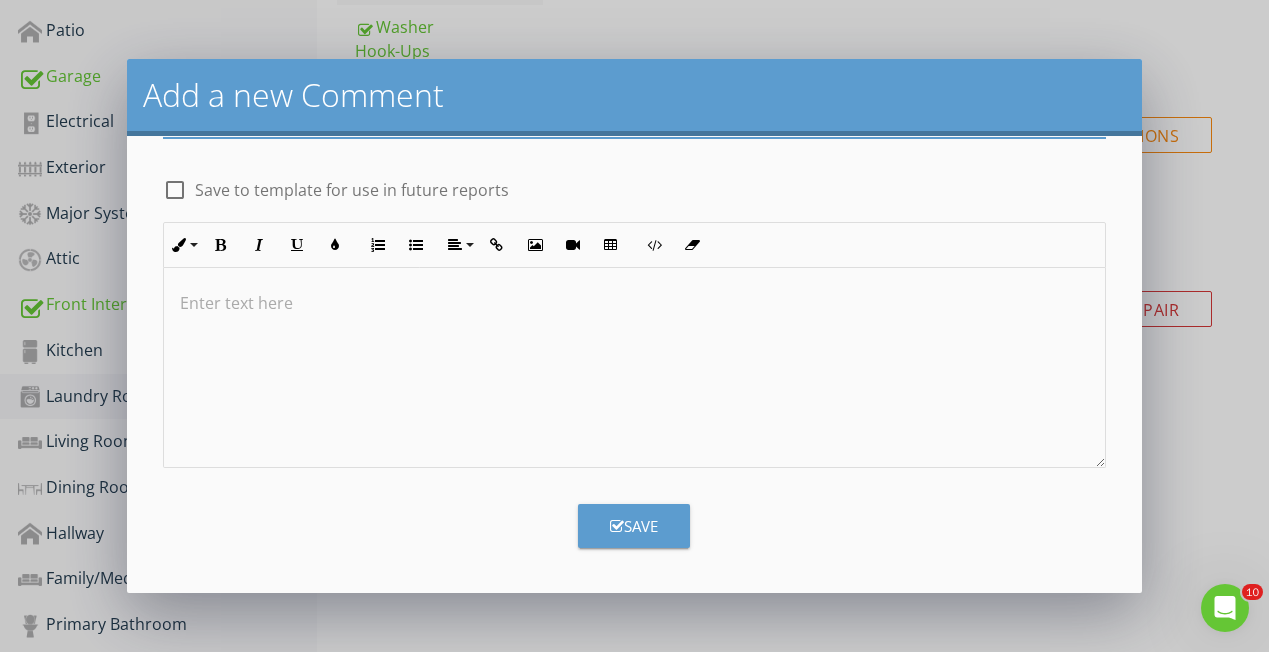 type on "Missing Receptacle Cover" 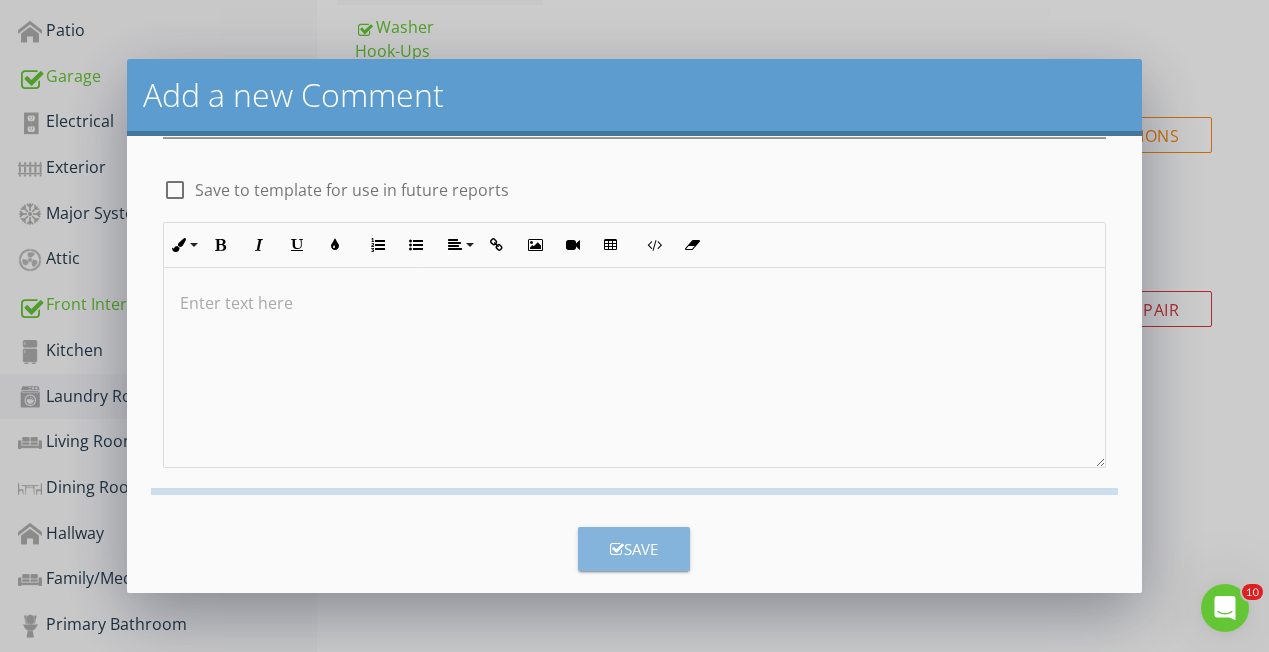 scroll, scrollTop: 0, scrollLeft: 0, axis: both 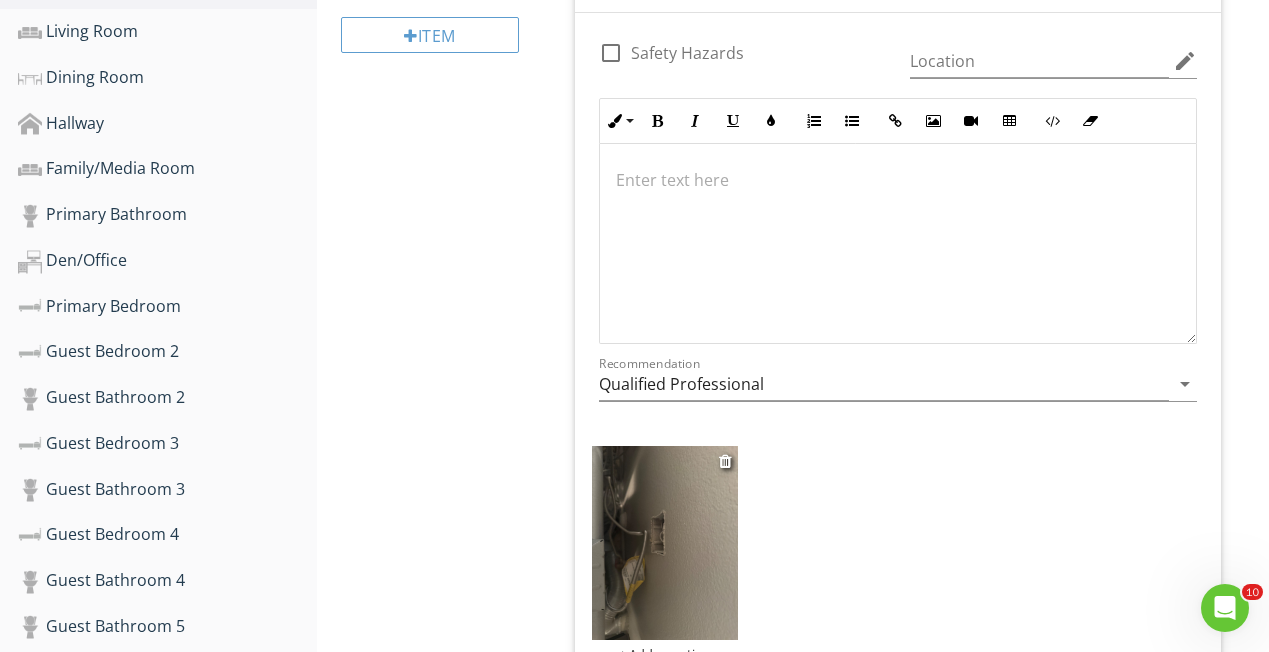 click at bounding box center [664, 543] 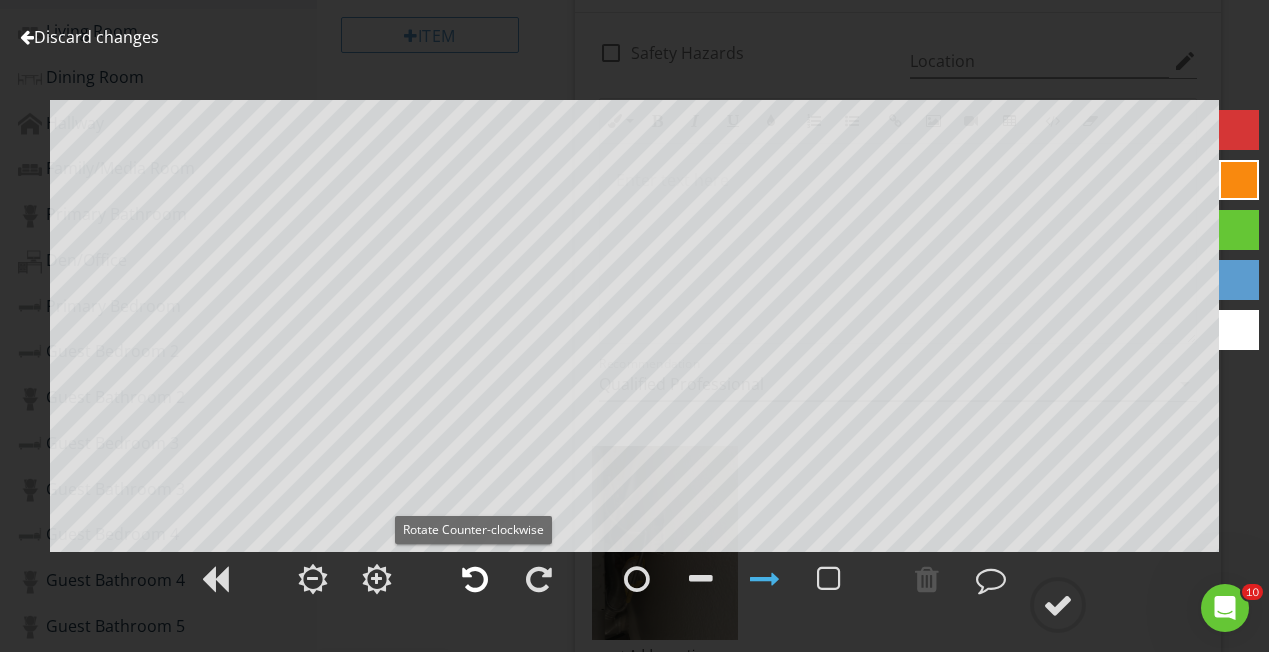 click at bounding box center (475, 579) 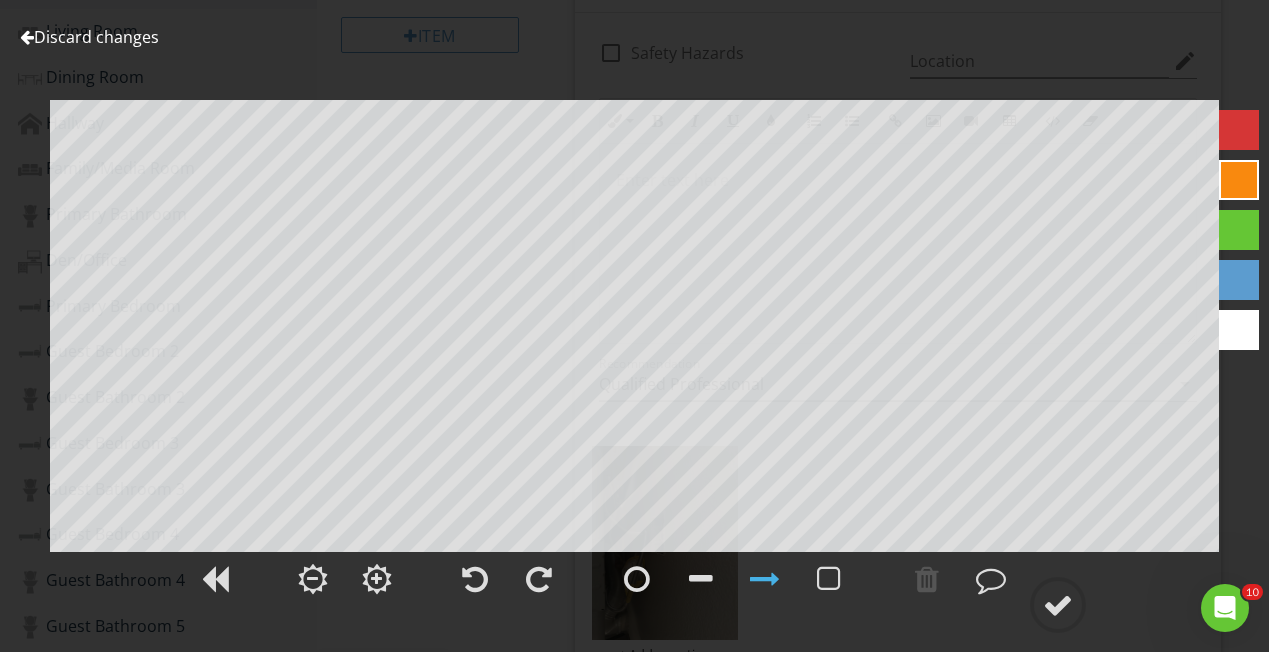 click at bounding box center [1239, 130] 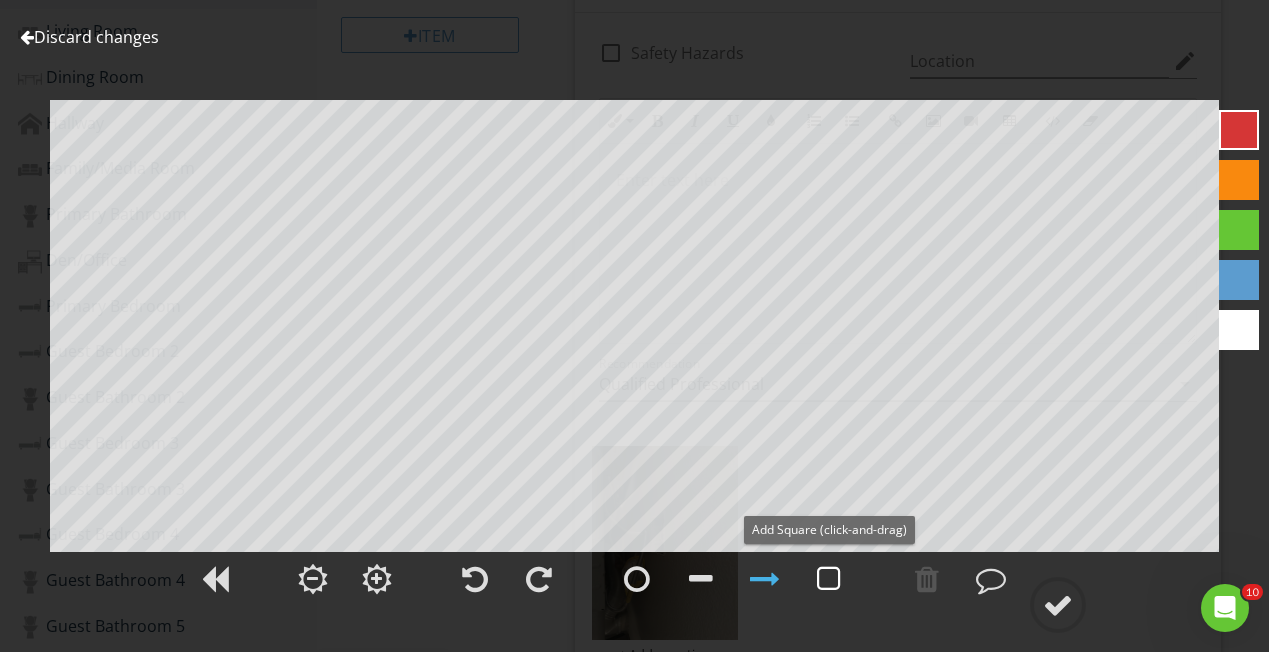 click at bounding box center (829, 579) 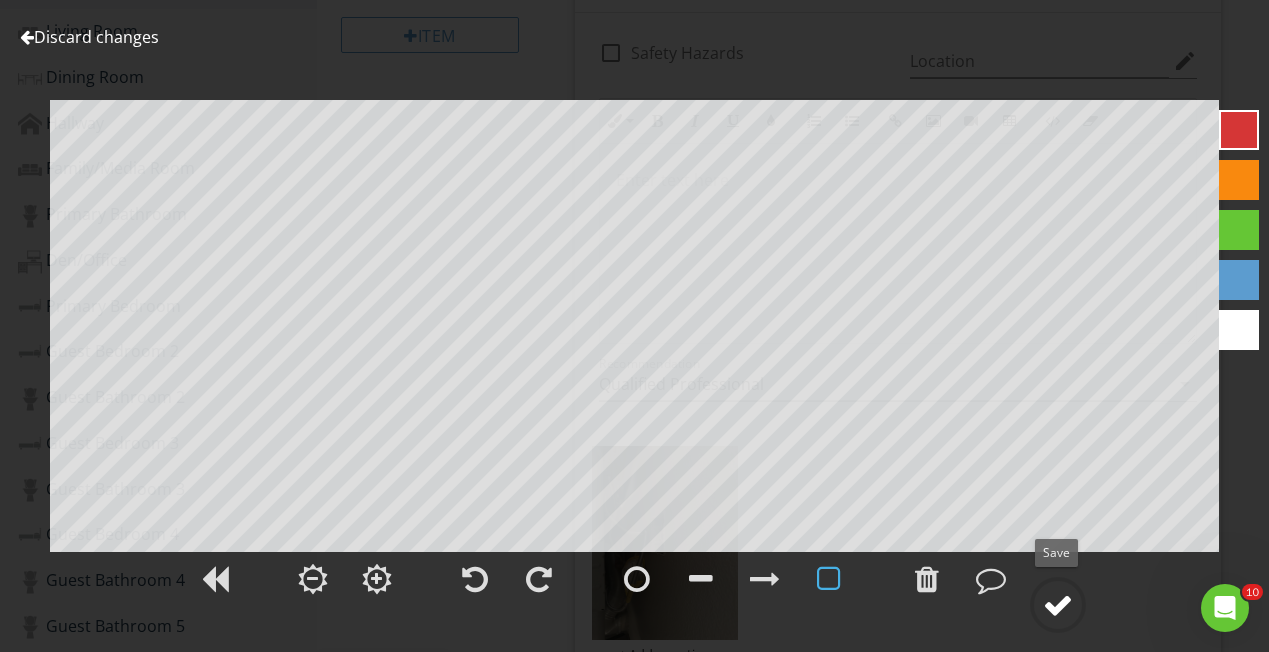 click at bounding box center [1058, 605] 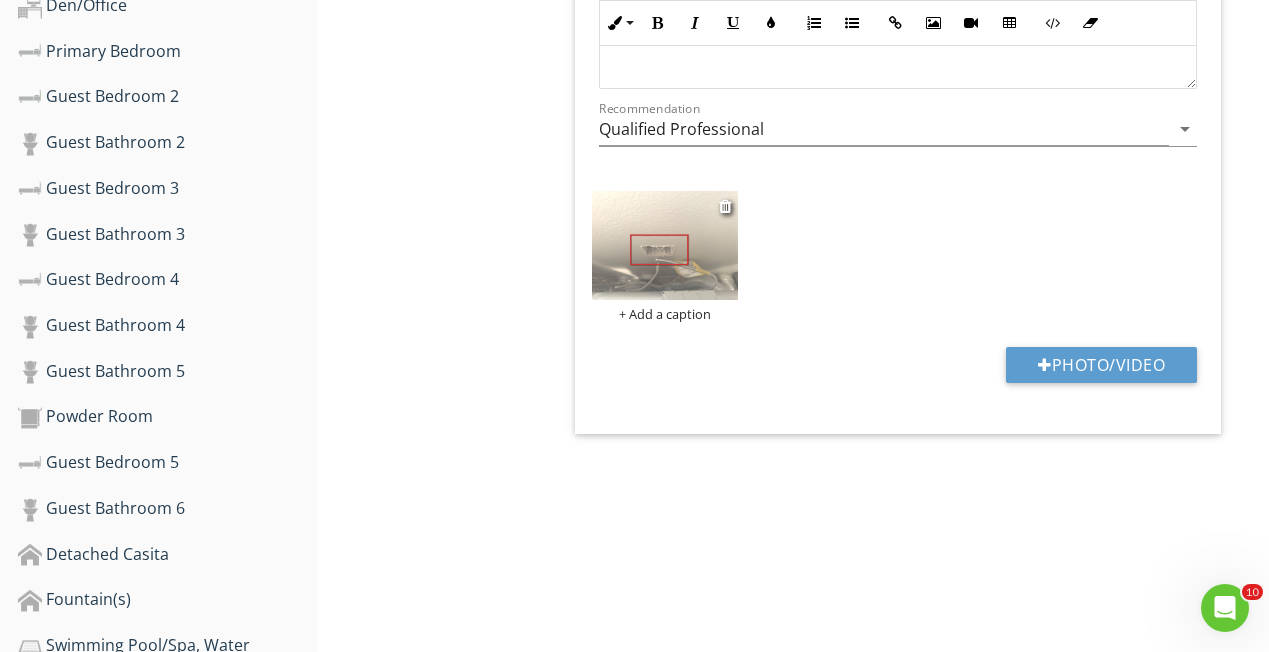 scroll, scrollTop: 1223, scrollLeft: 0, axis: vertical 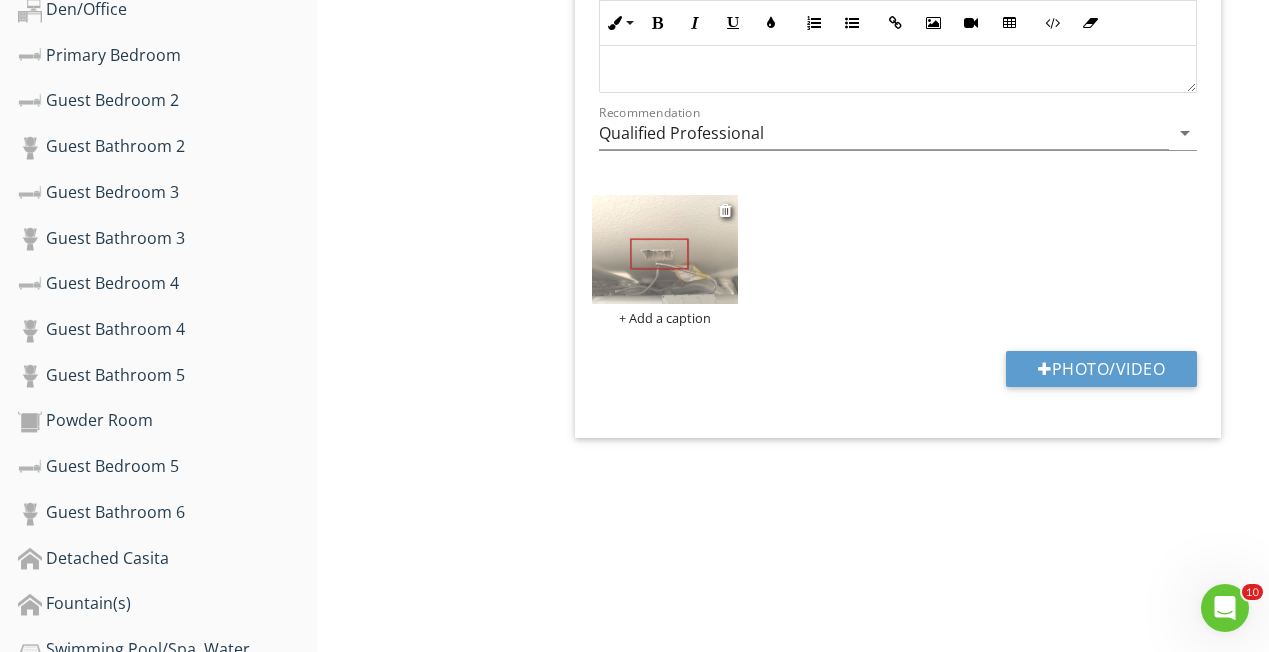 click at bounding box center [664, 249] 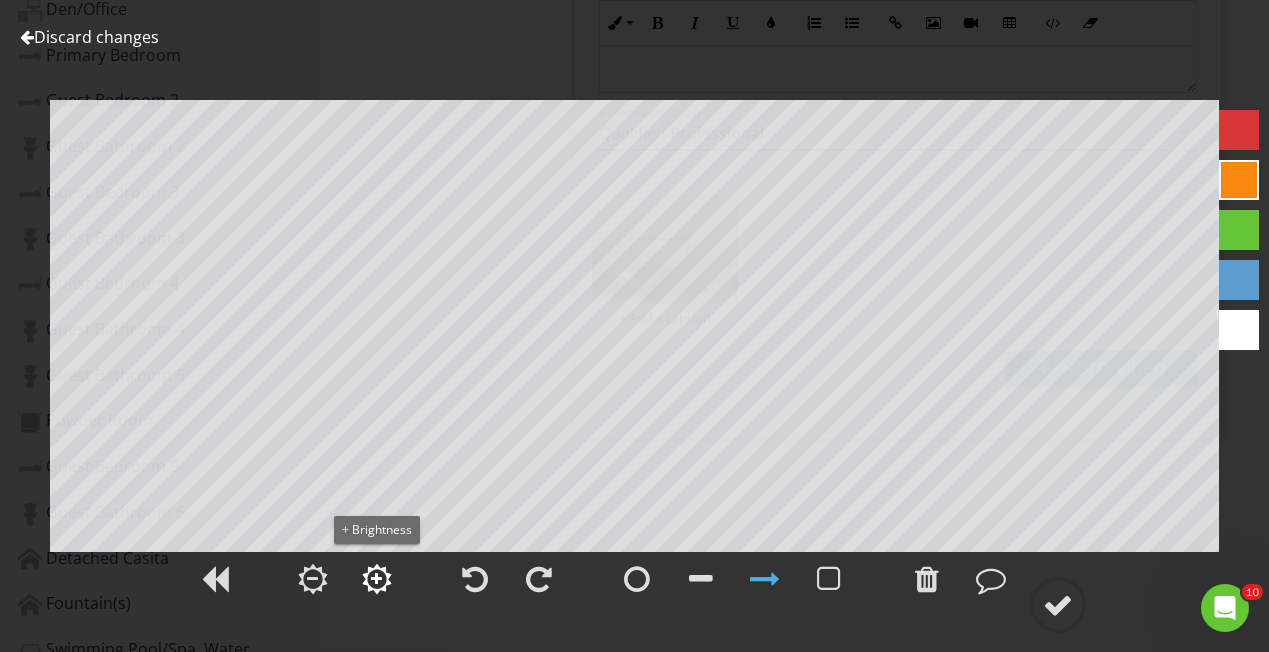 click at bounding box center (377, 579) 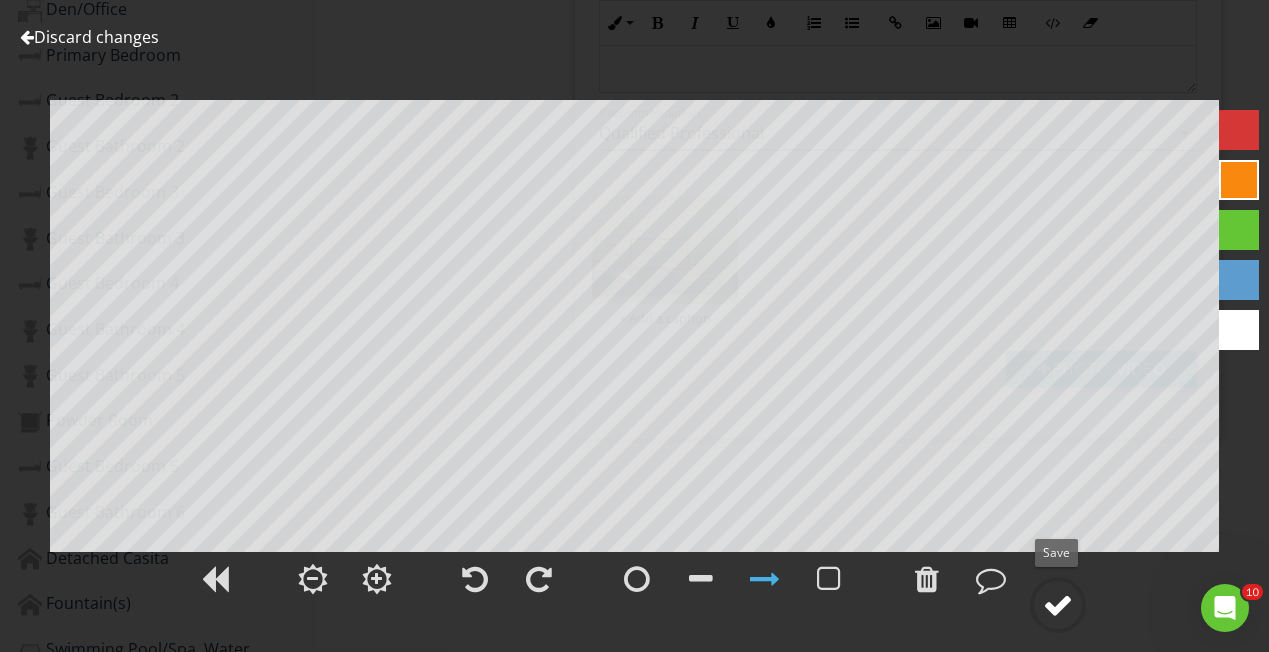 click at bounding box center [1058, 605] 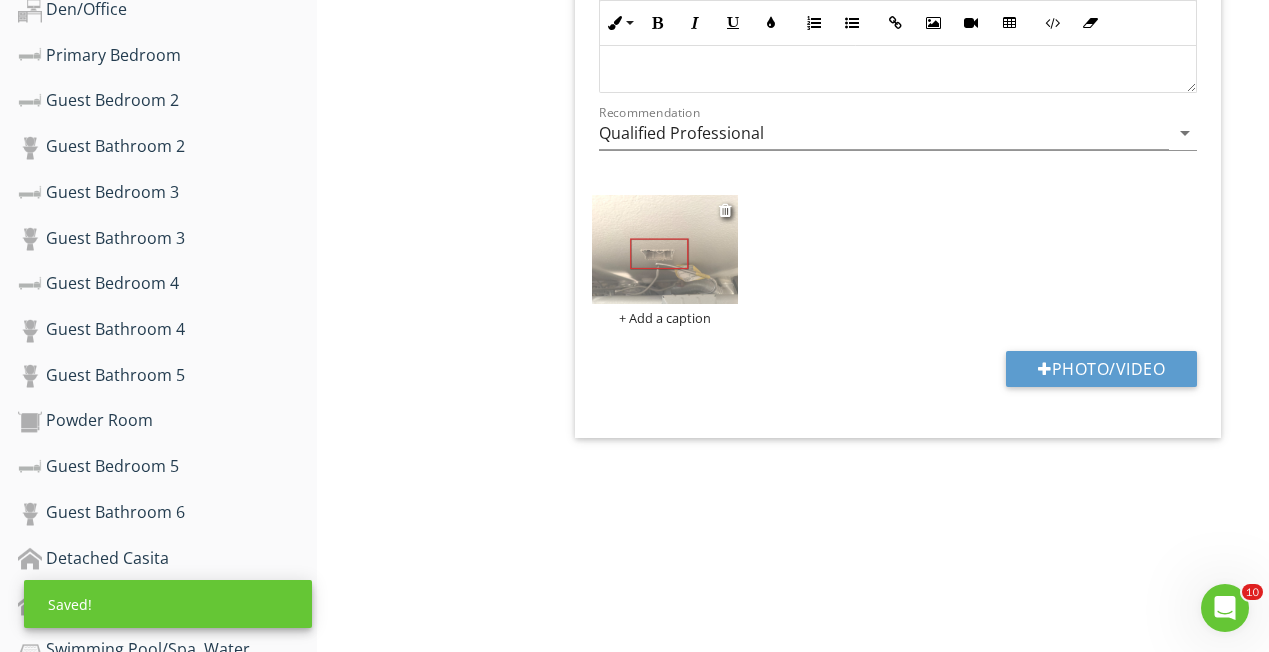 click on "+ Add a caption" at bounding box center (664, 318) 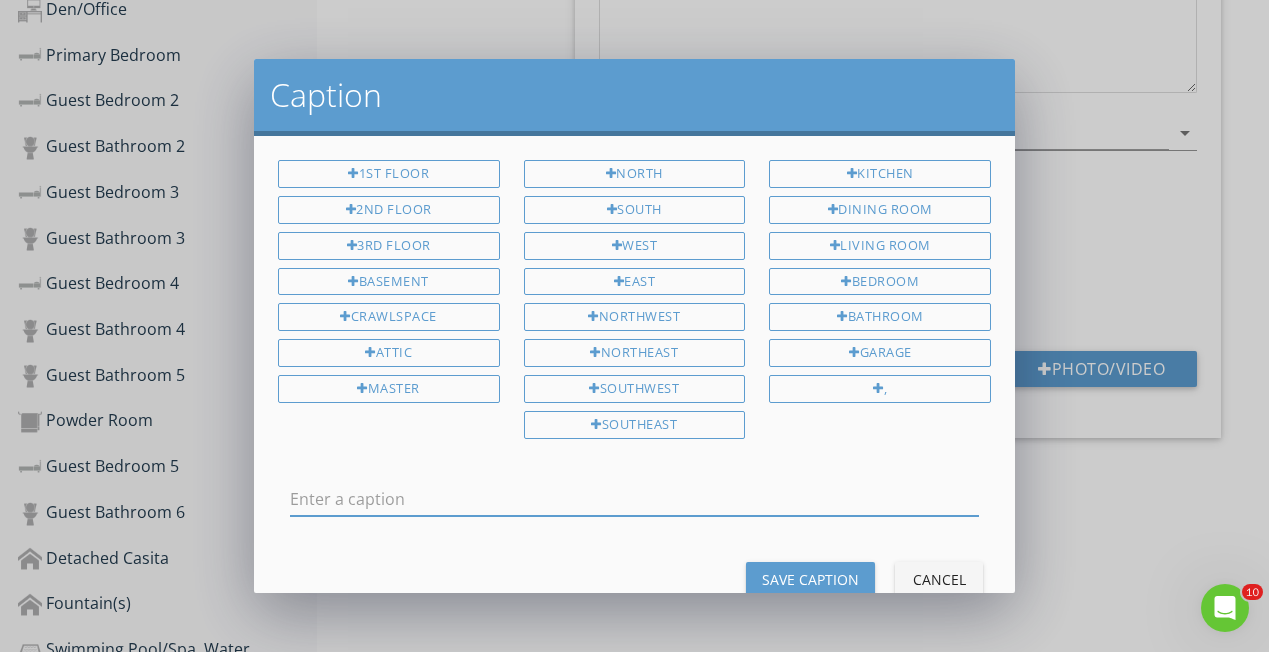 drag, startPoint x: 440, startPoint y: 498, endPoint x: 461, endPoint y: 495, distance: 21.213203 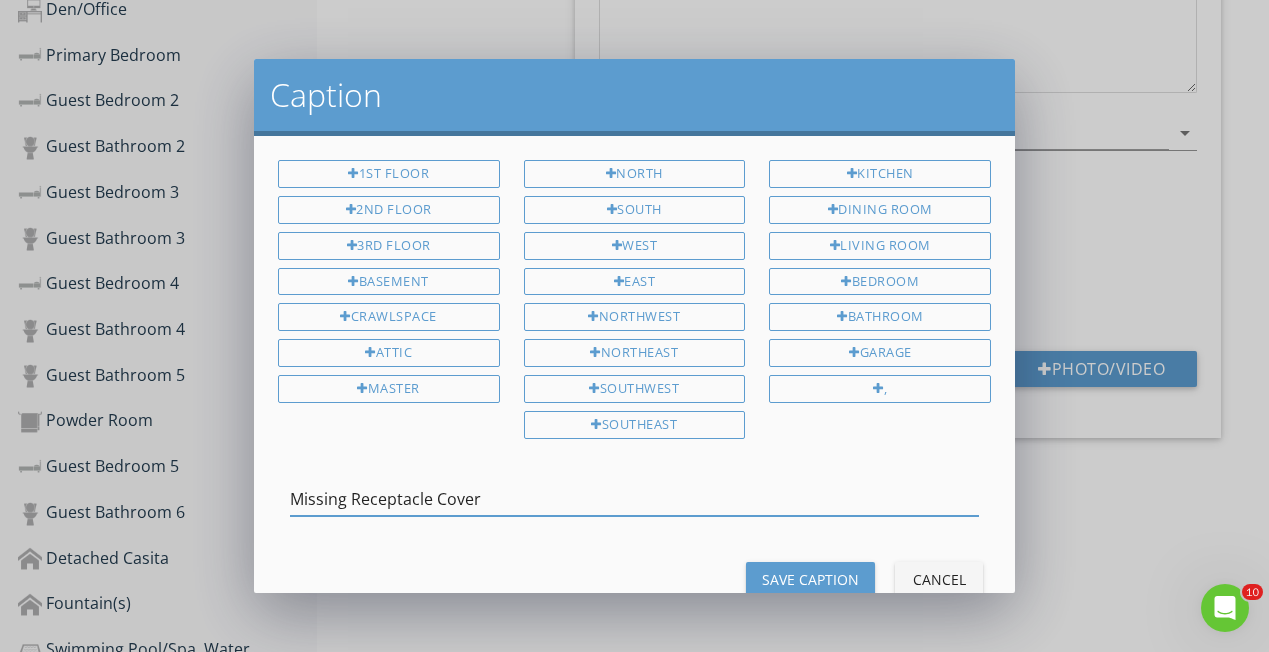 type on "Missing Receptacle Cover" 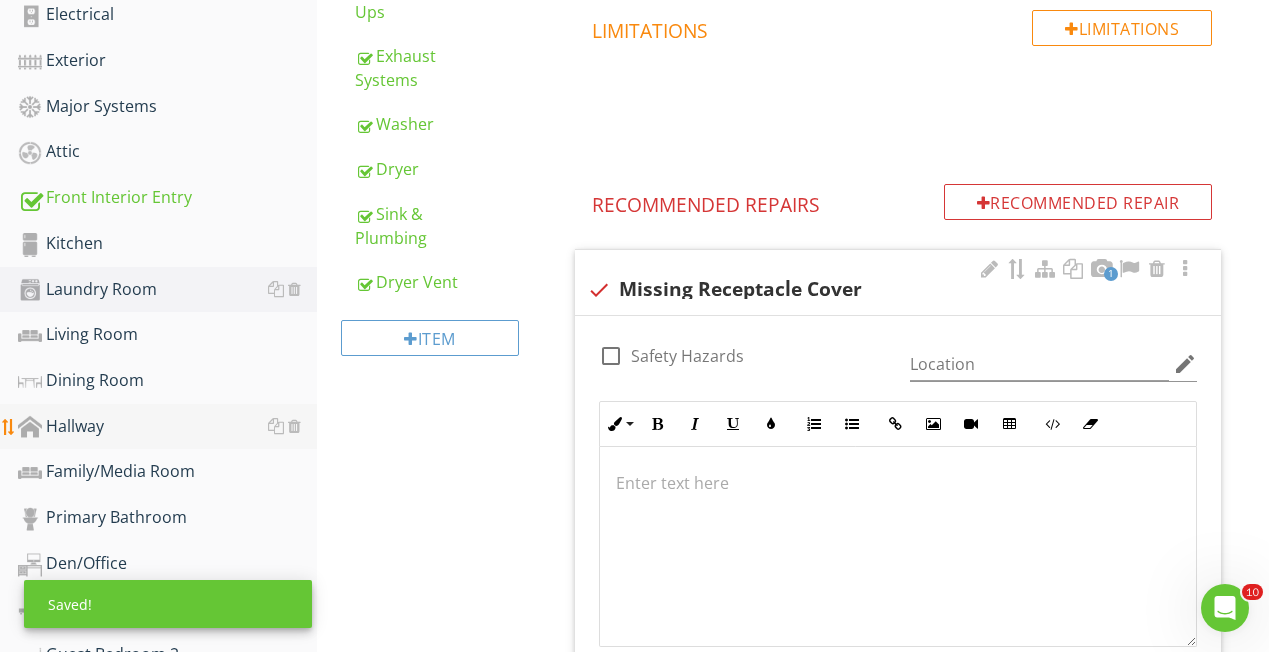 scroll, scrollTop: 672, scrollLeft: 0, axis: vertical 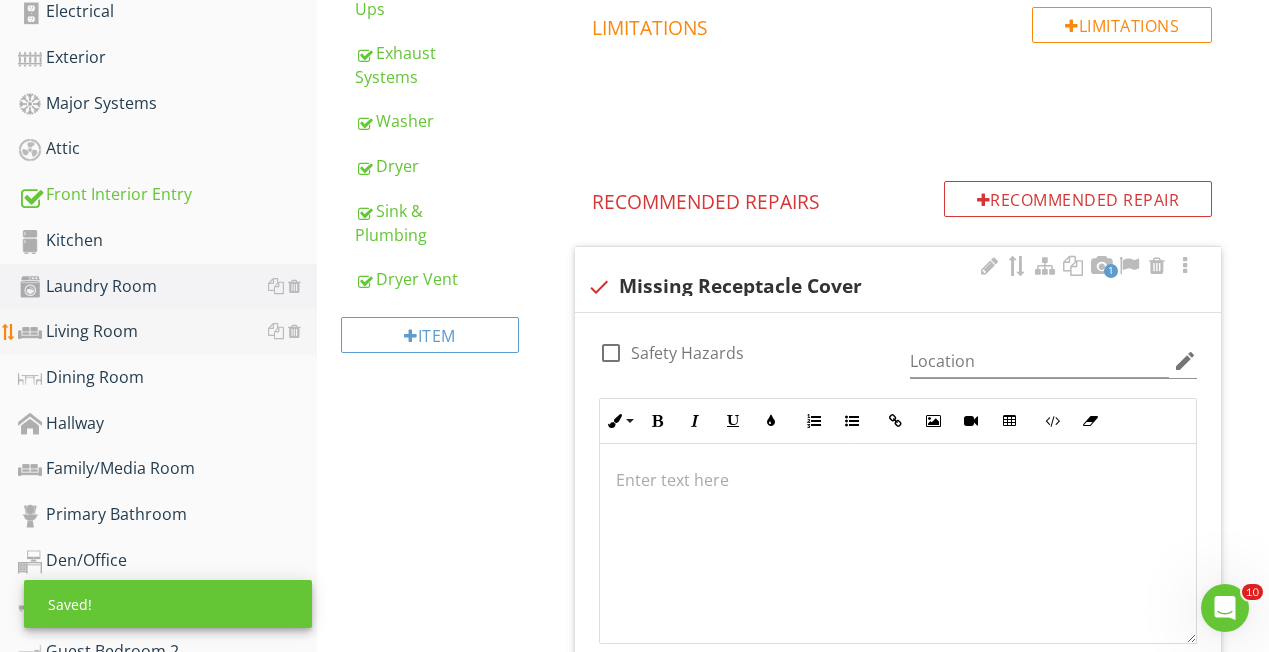 click on "Living Room" at bounding box center (167, 332) 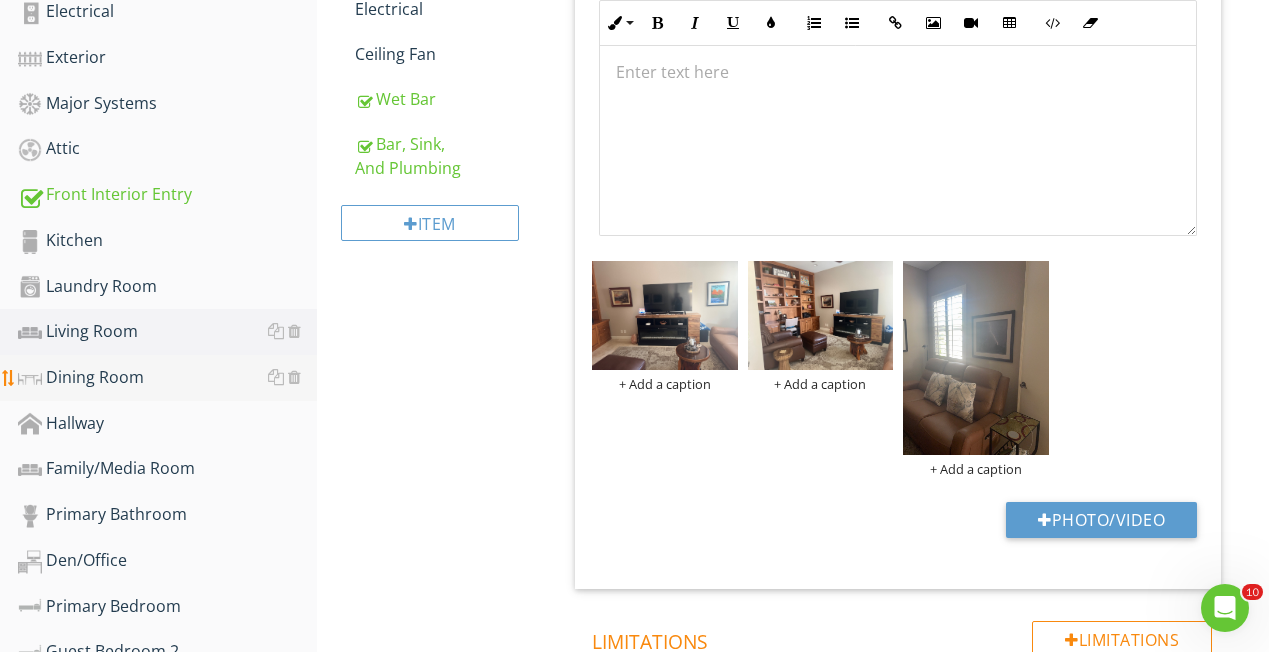 click on "Dining Room" at bounding box center (167, 378) 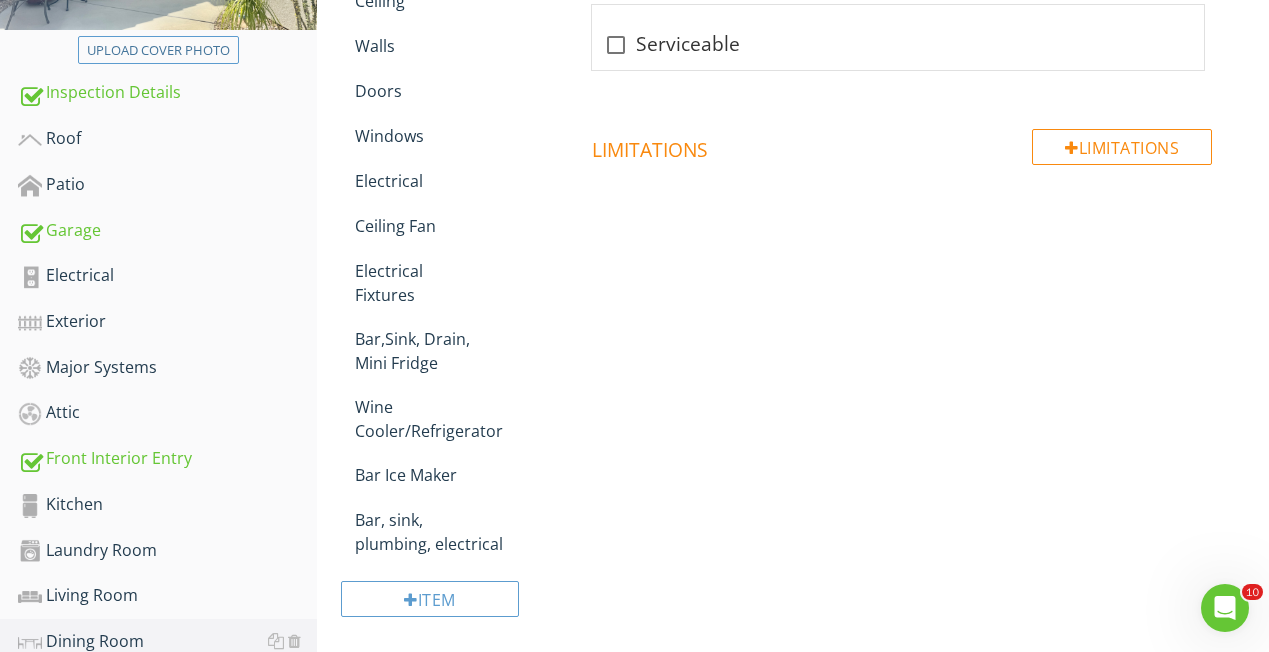 scroll, scrollTop: 173, scrollLeft: 0, axis: vertical 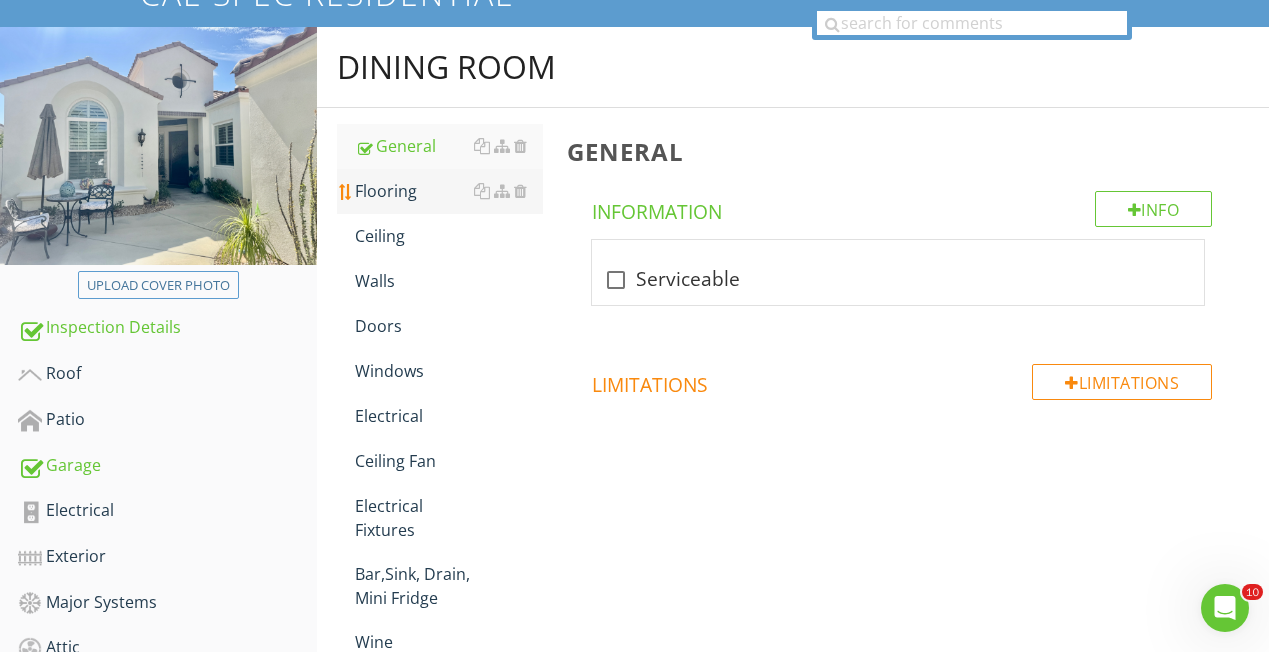 click on "Flooring" at bounding box center [449, 191] 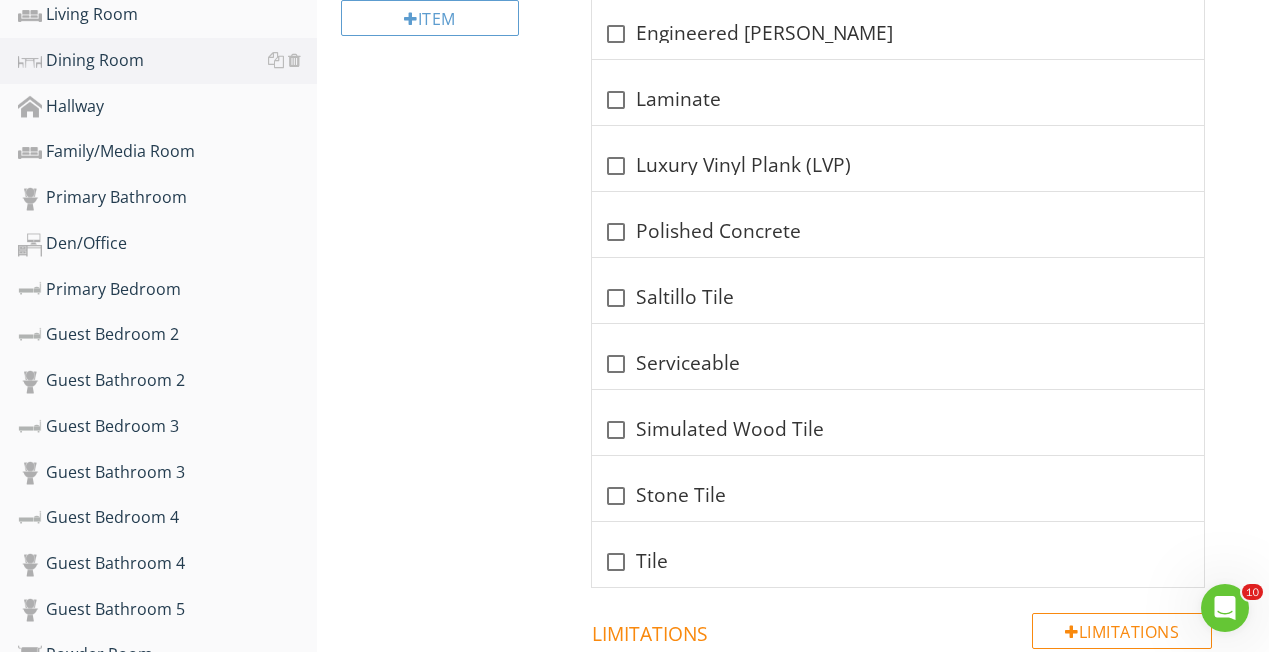 scroll, scrollTop: 995, scrollLeft: 0, axis: vertical 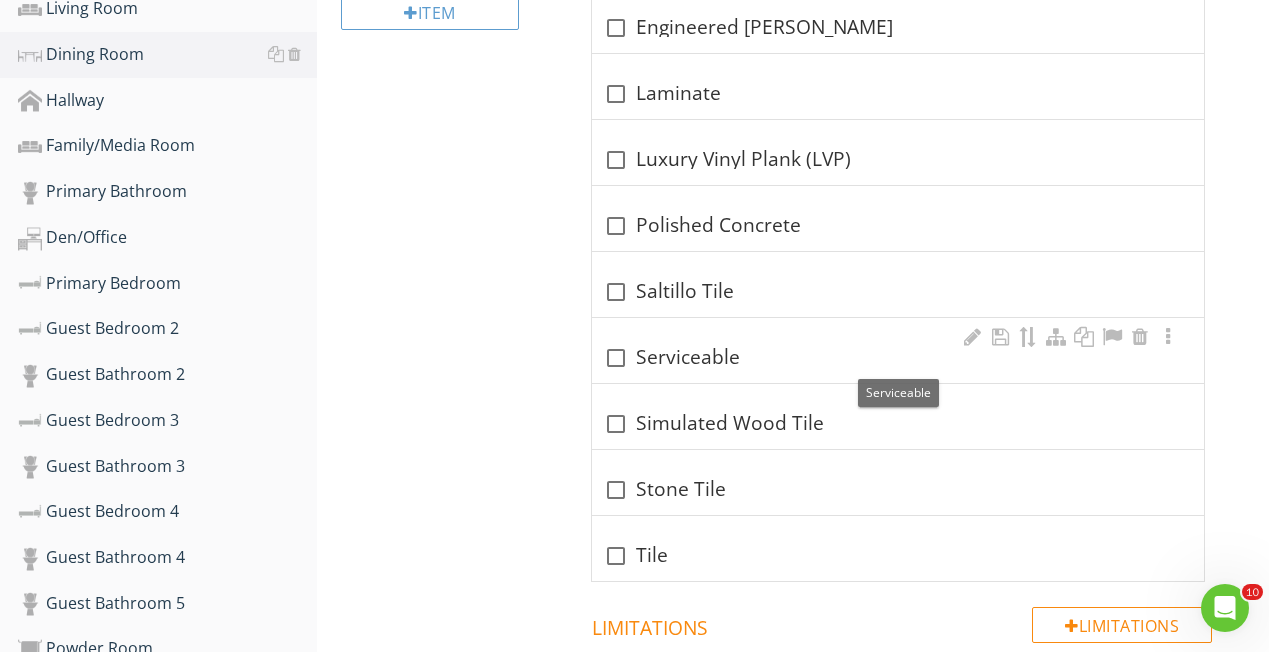 click at bounding box center (616, 358) 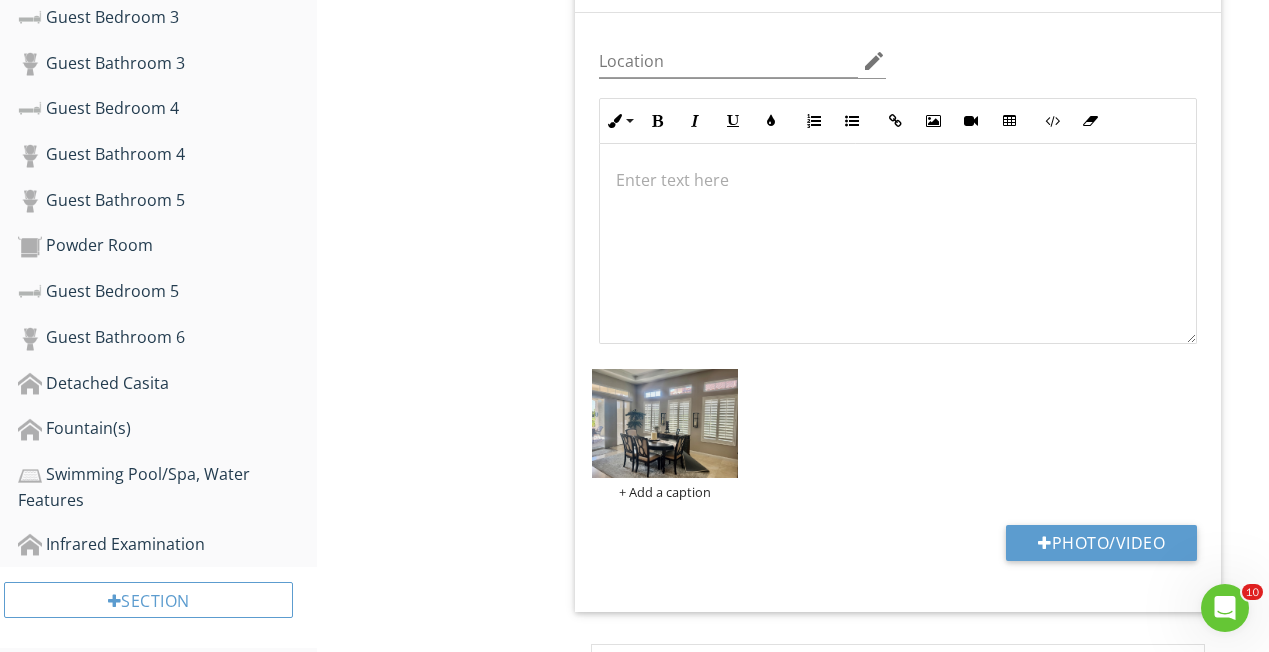 scroll, scrollTop: 1408, scrollLeft: 0, axis: vertical 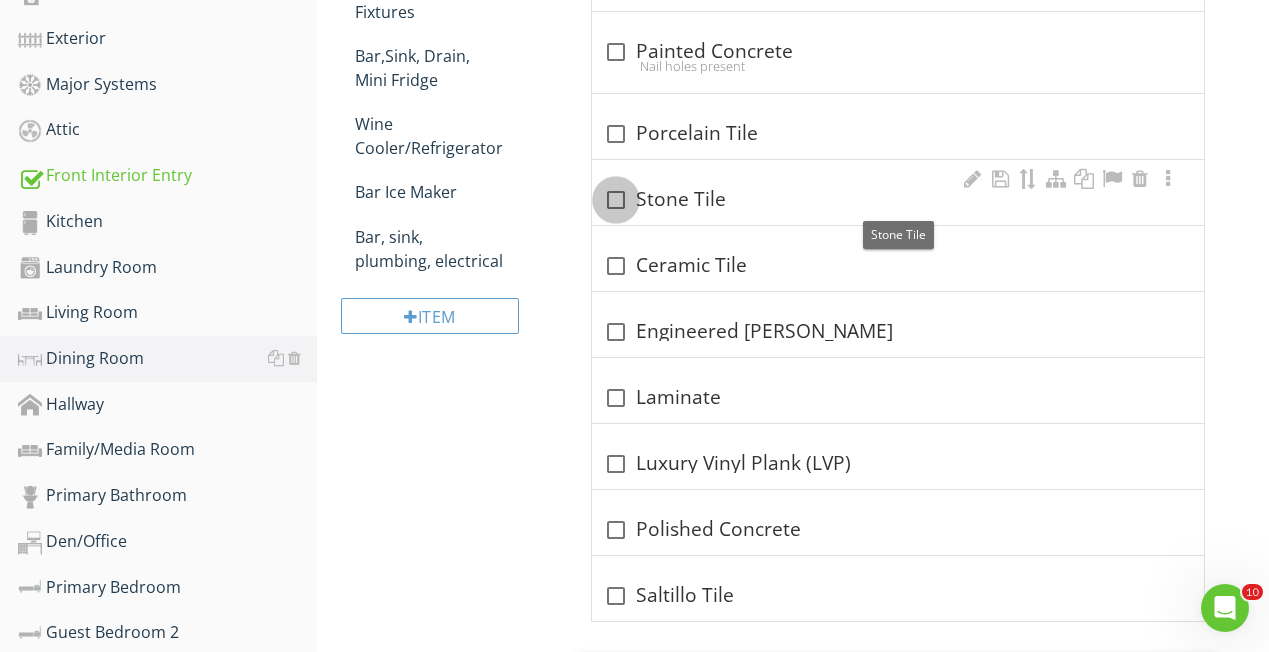 click at bounding box center (616, 200) 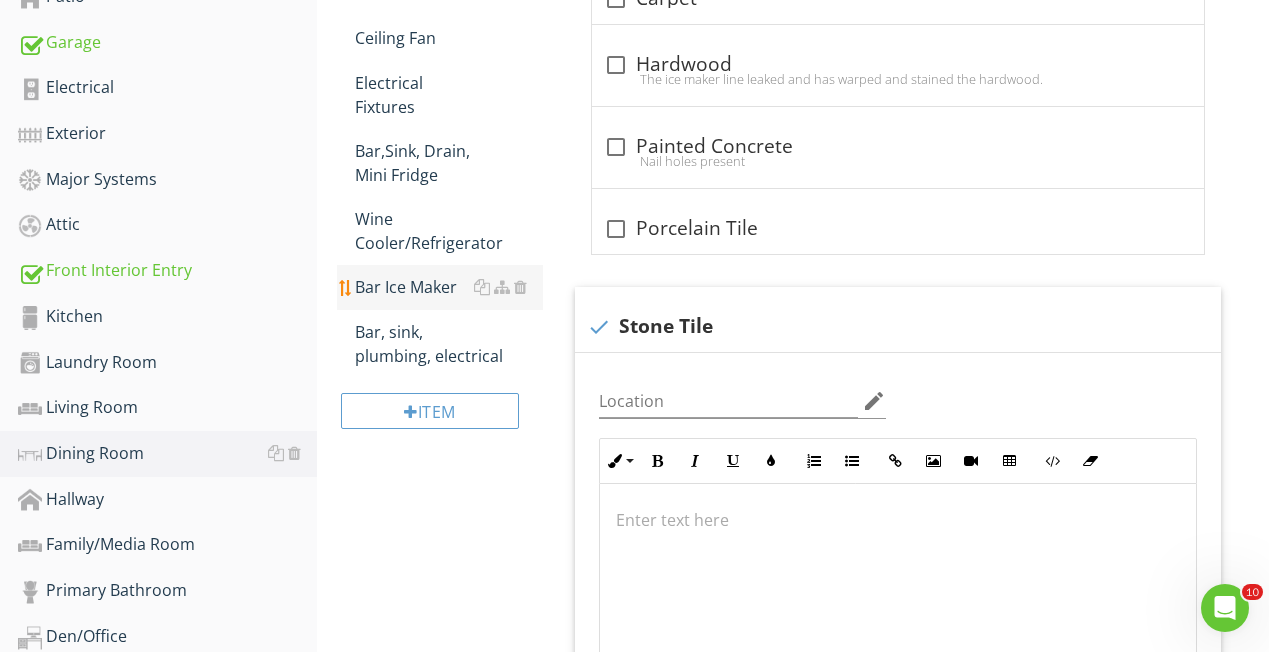 scroll, scrollTop: 596, scrollLeft: 0, axis: vertical 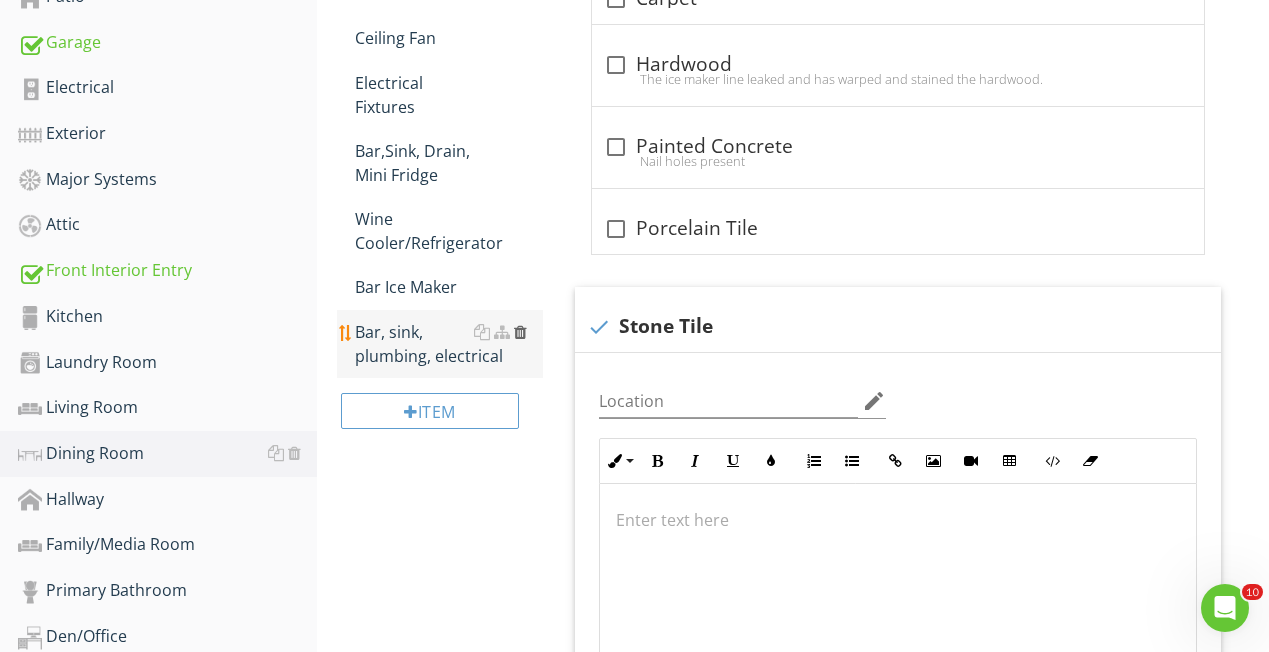 click at bounding box center (520, 332) 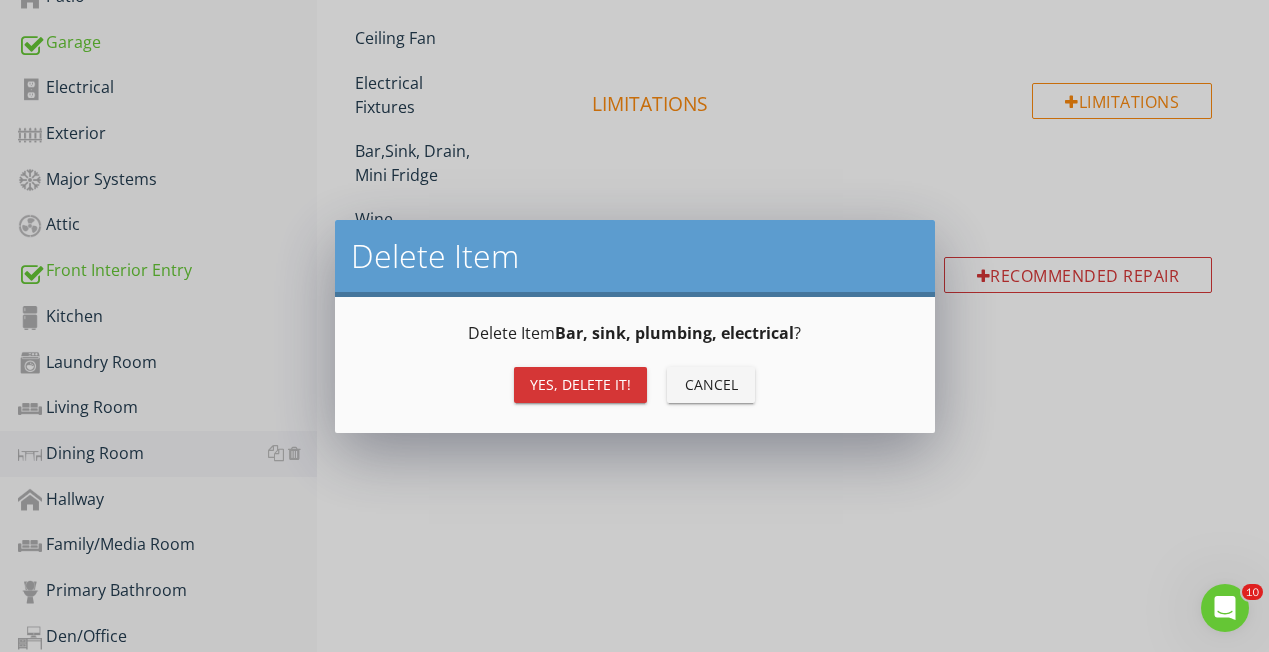 click on "Yes, Delete it!" at bounding box center [580, 384] 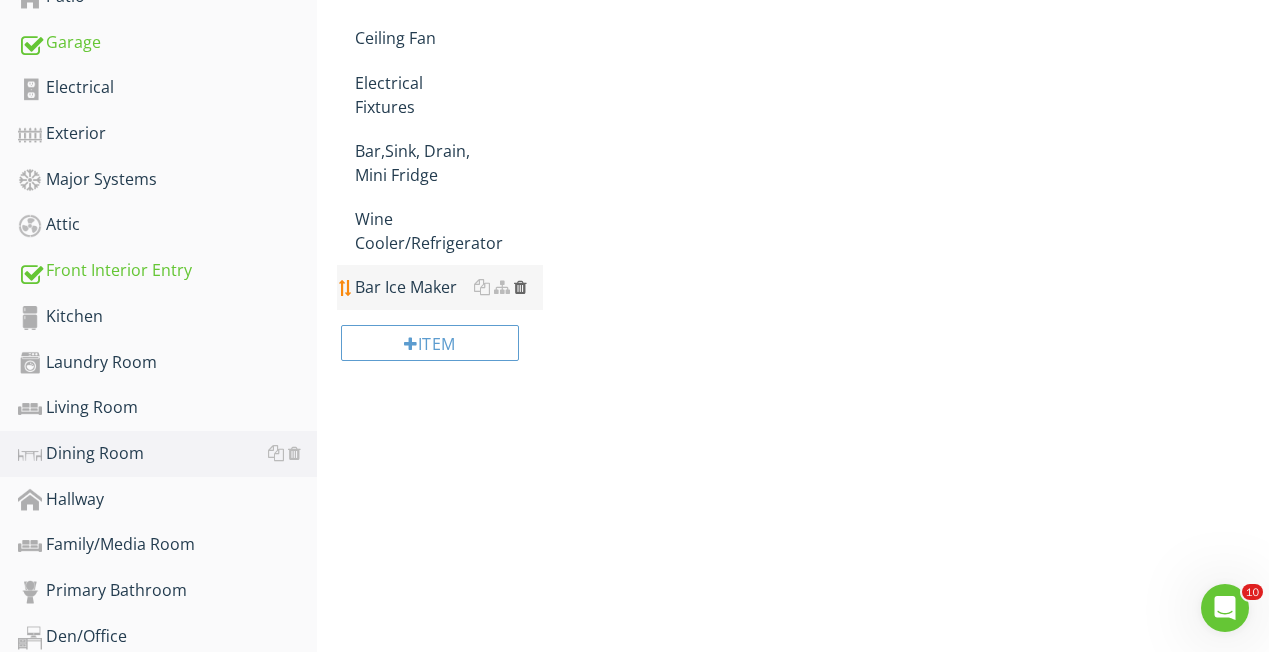 click at bounding box center [520, 287] 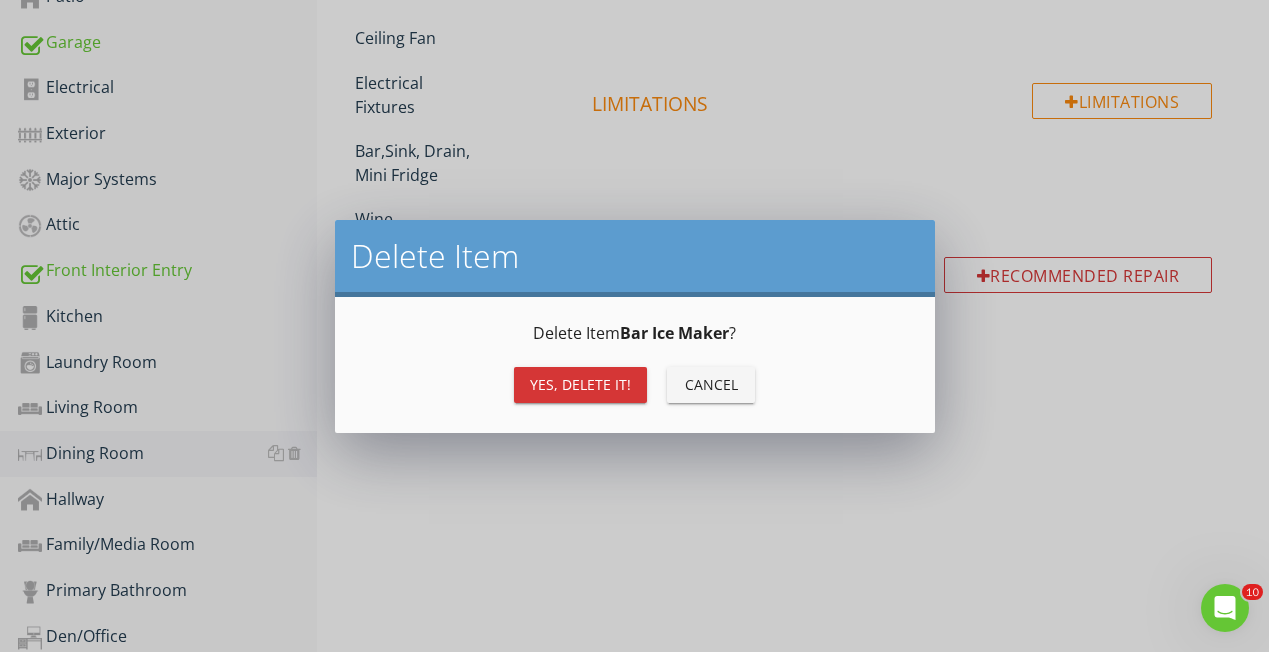click on "Yes, Delete it!" at bounding box center (580, 384) 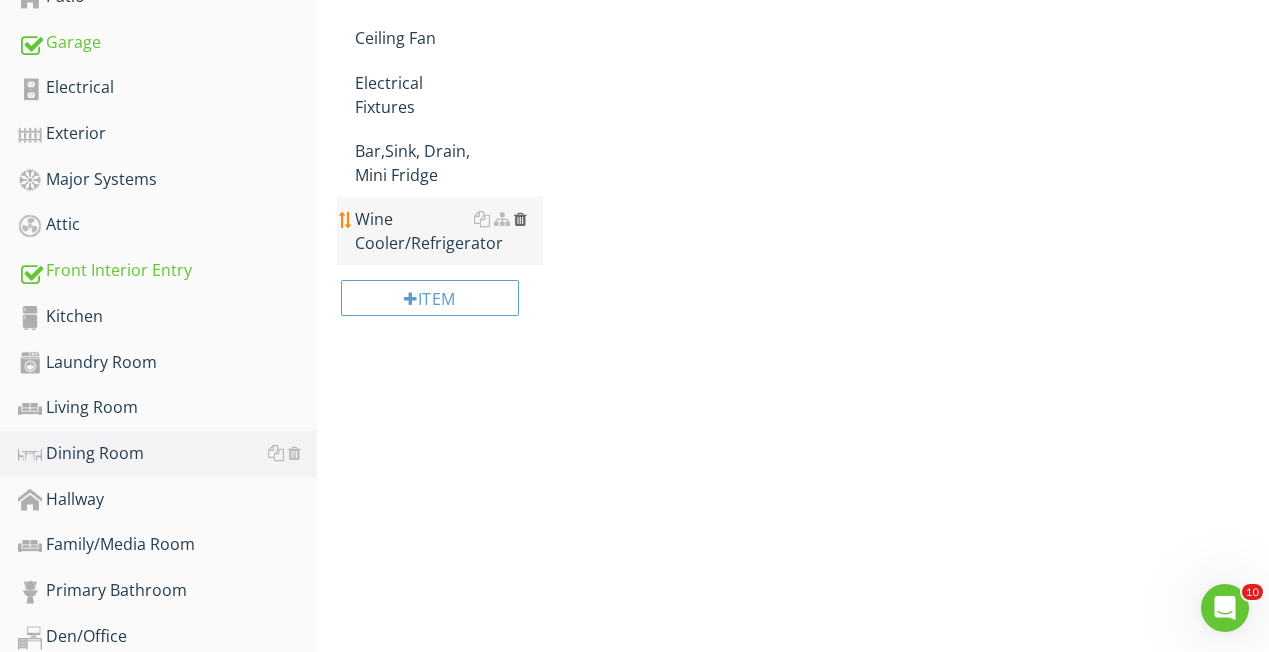 click at bounding box center (520, 219) 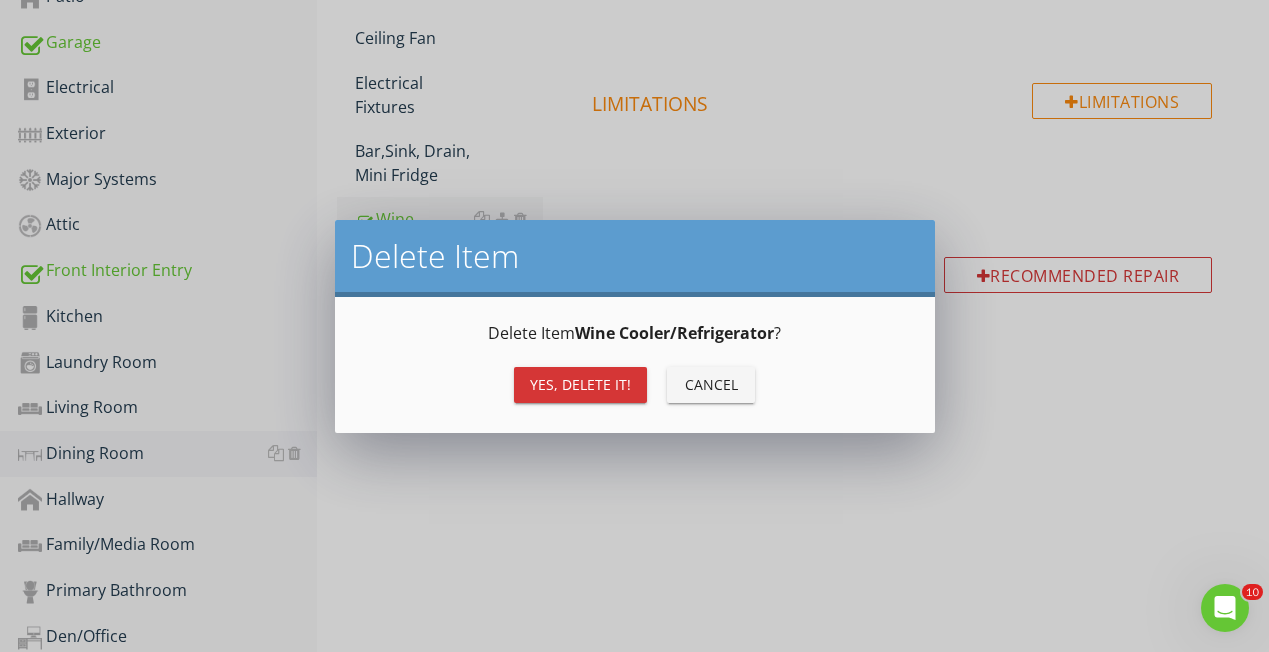 click on "Yes, Delete it!" at bounding box center (580, 384) 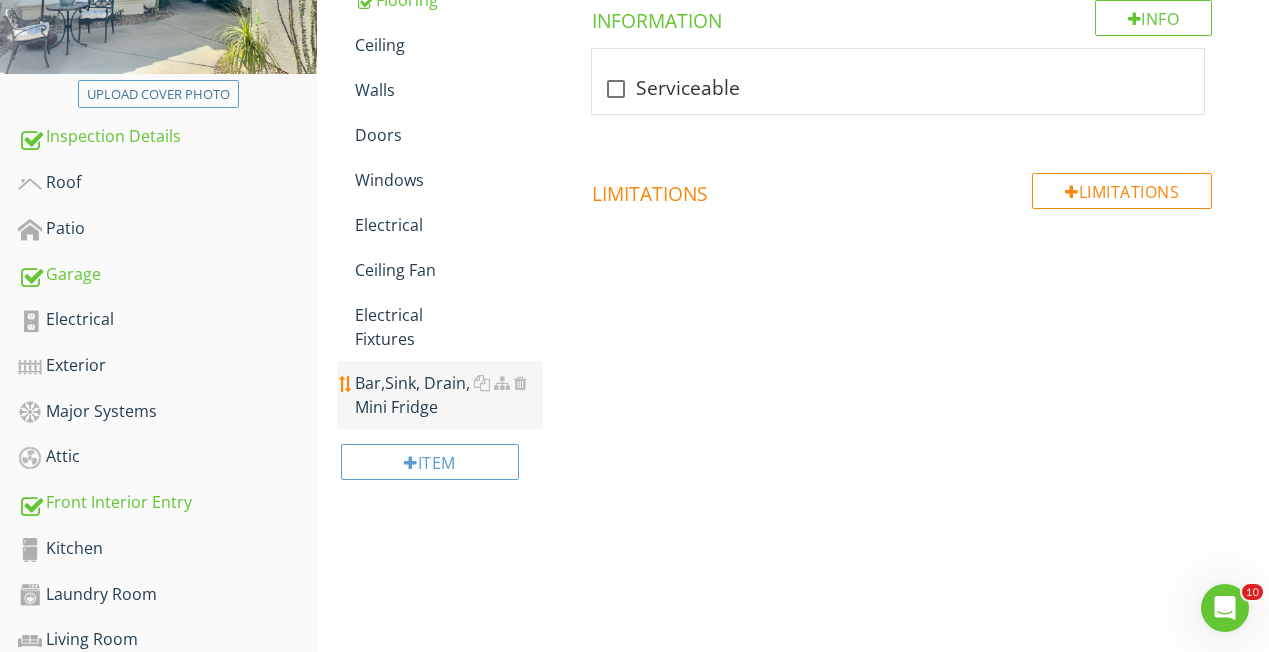 scroll, scrollTop: 360, scrollLeft: 0, axis: vertical 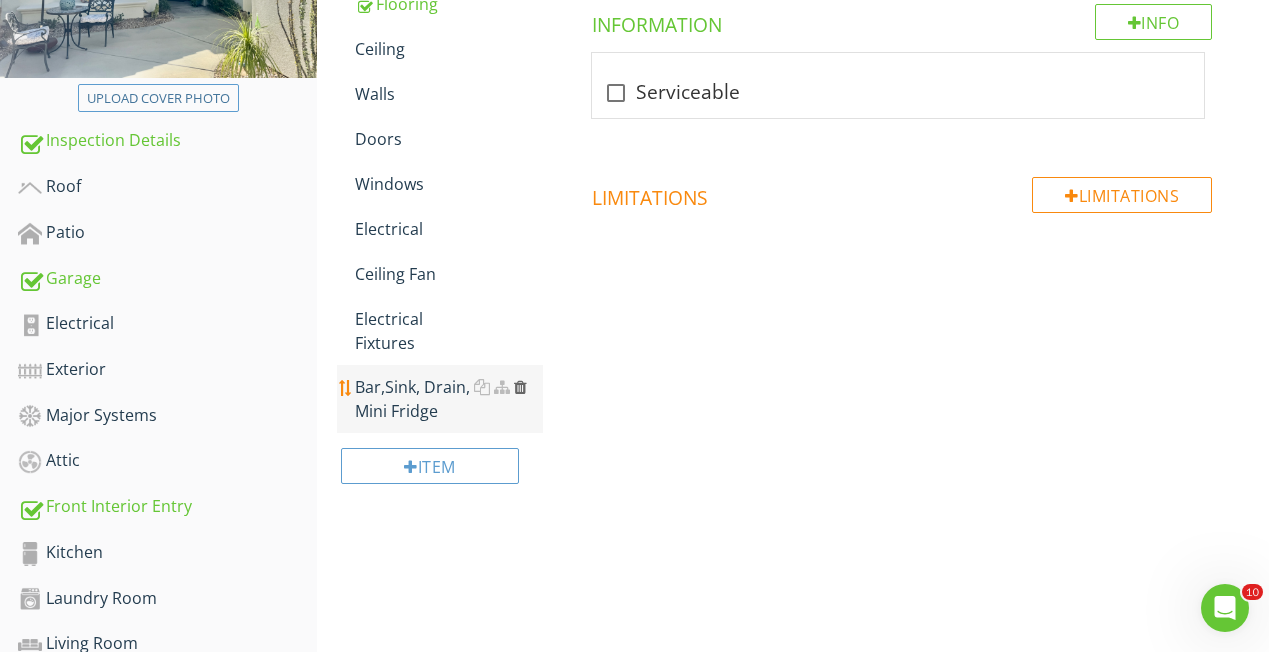 click at bounding box center [520, 387] 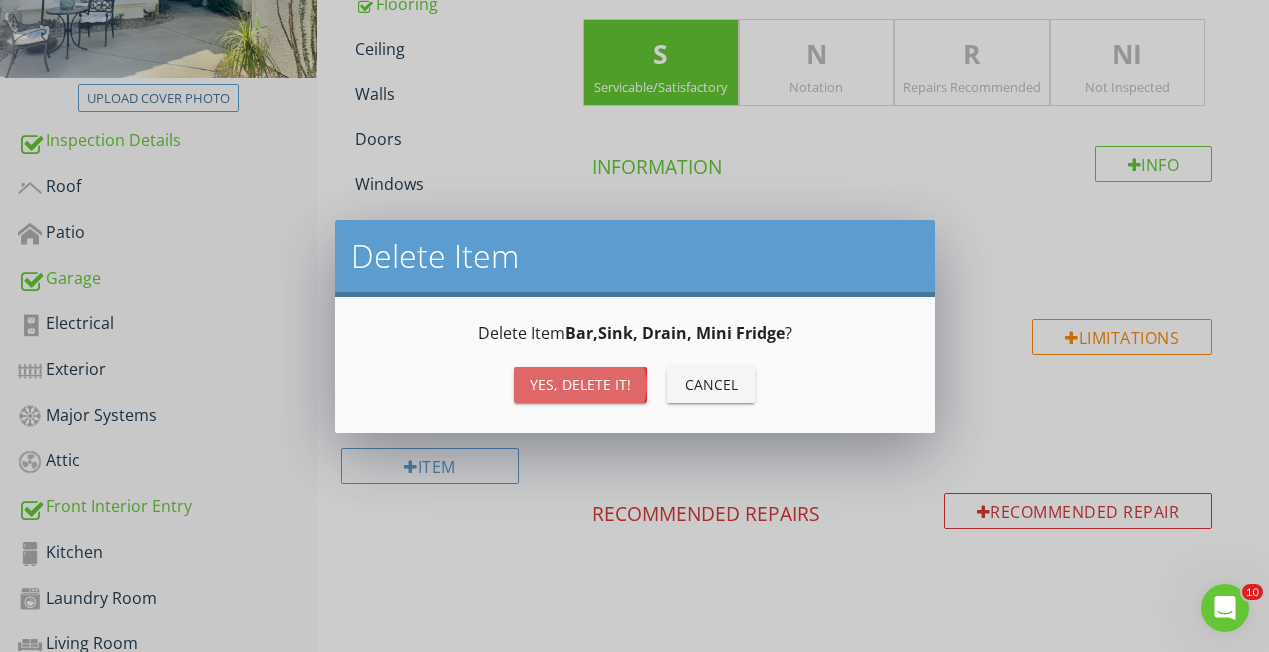 drag, startPoint x: 554, startPoint y: 391, endPoint x: 535, endPoint y: 384, distance: 20.248457 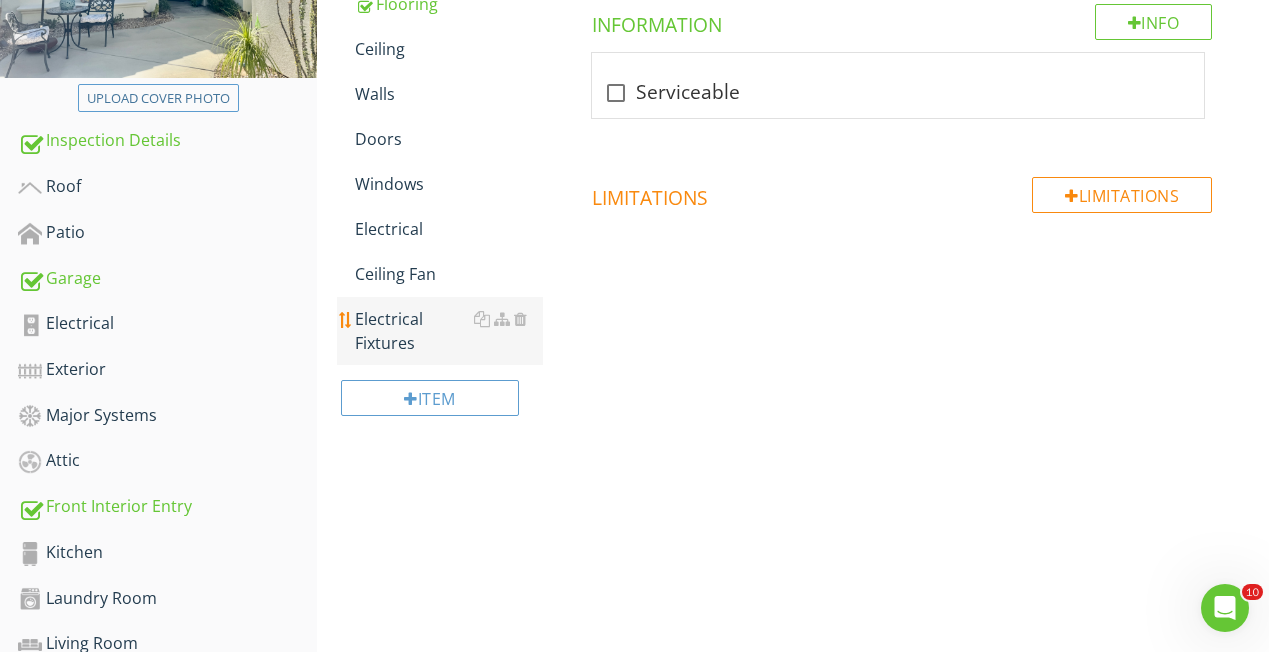 click on "Electrical Fixtures" at bounding box center (449, 331) 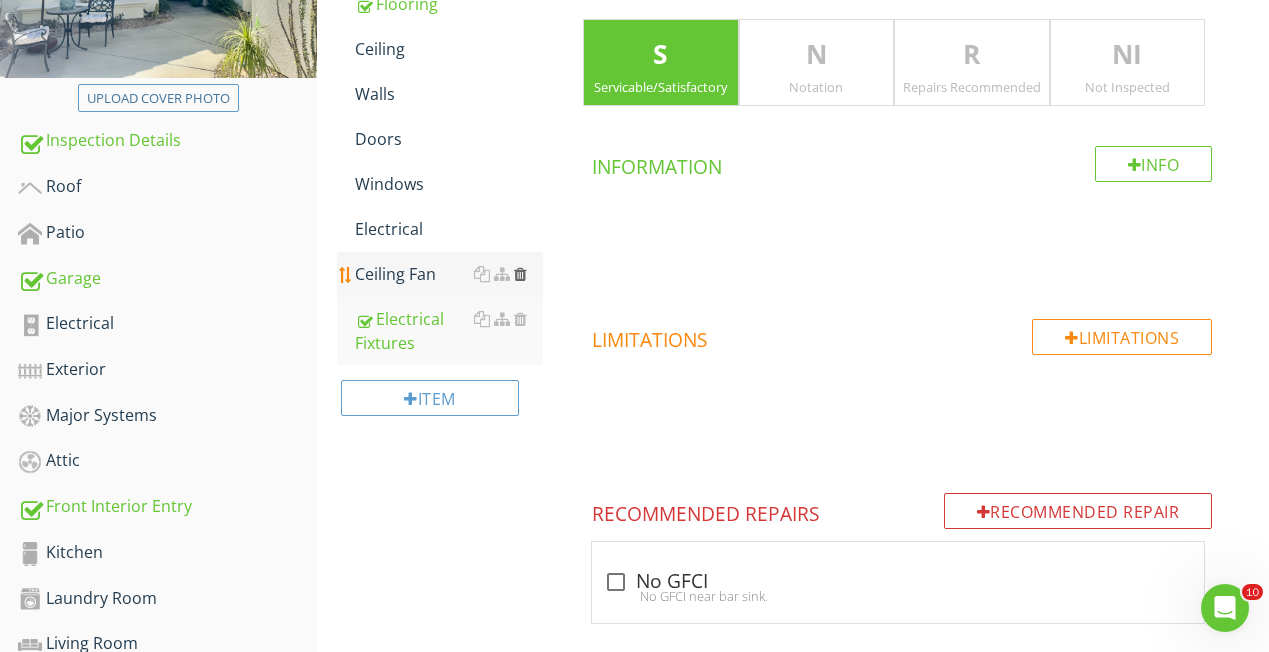 click at bounding box center [520, 274] 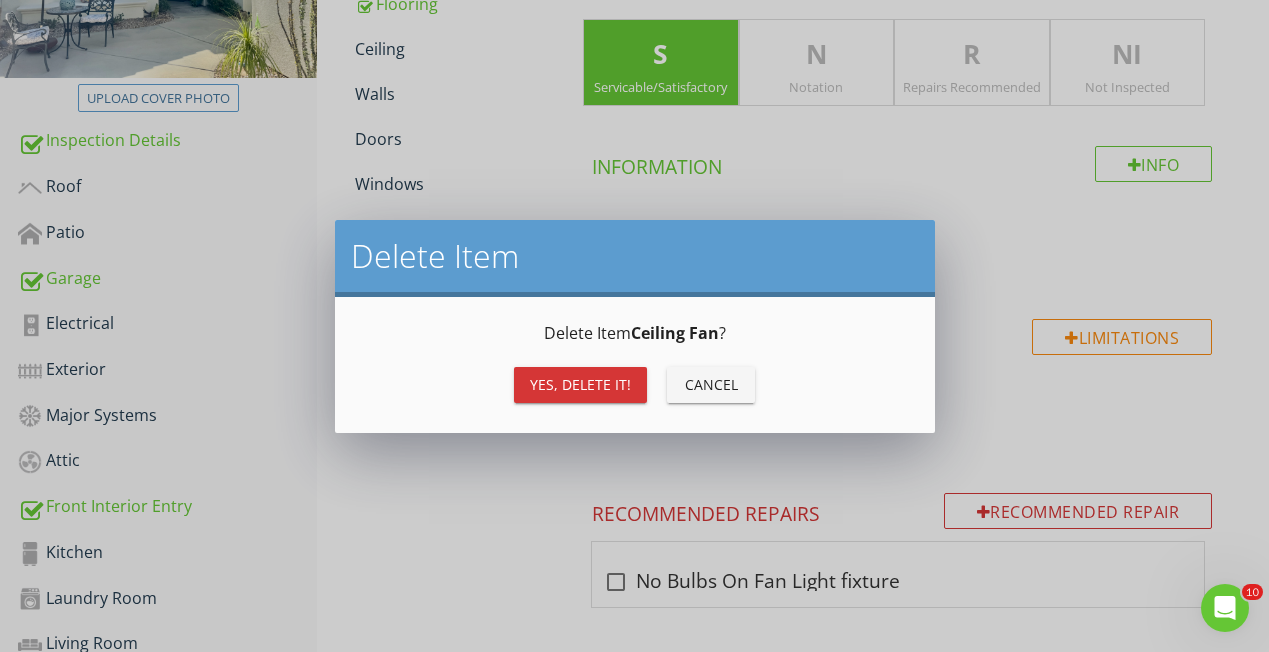 click on "Yes, Delete it!" at bounding box center [580, 384] 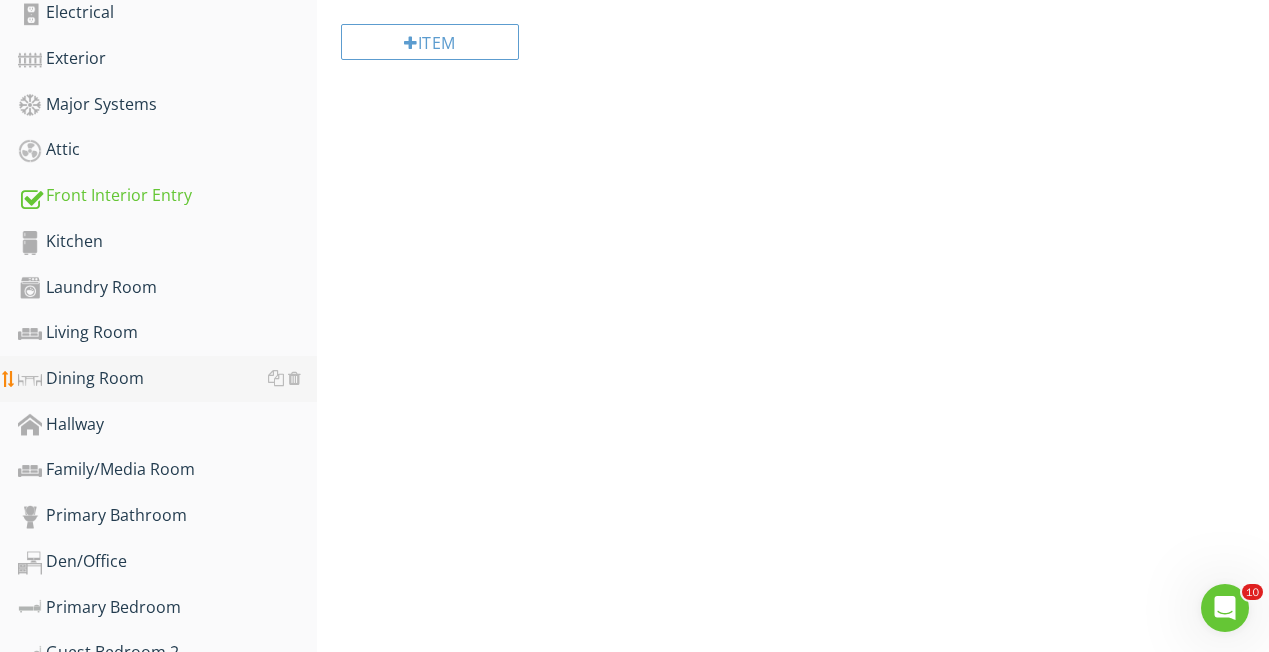 scroll, scrollTop: 691, scrollLeft: 0, axis: vertical 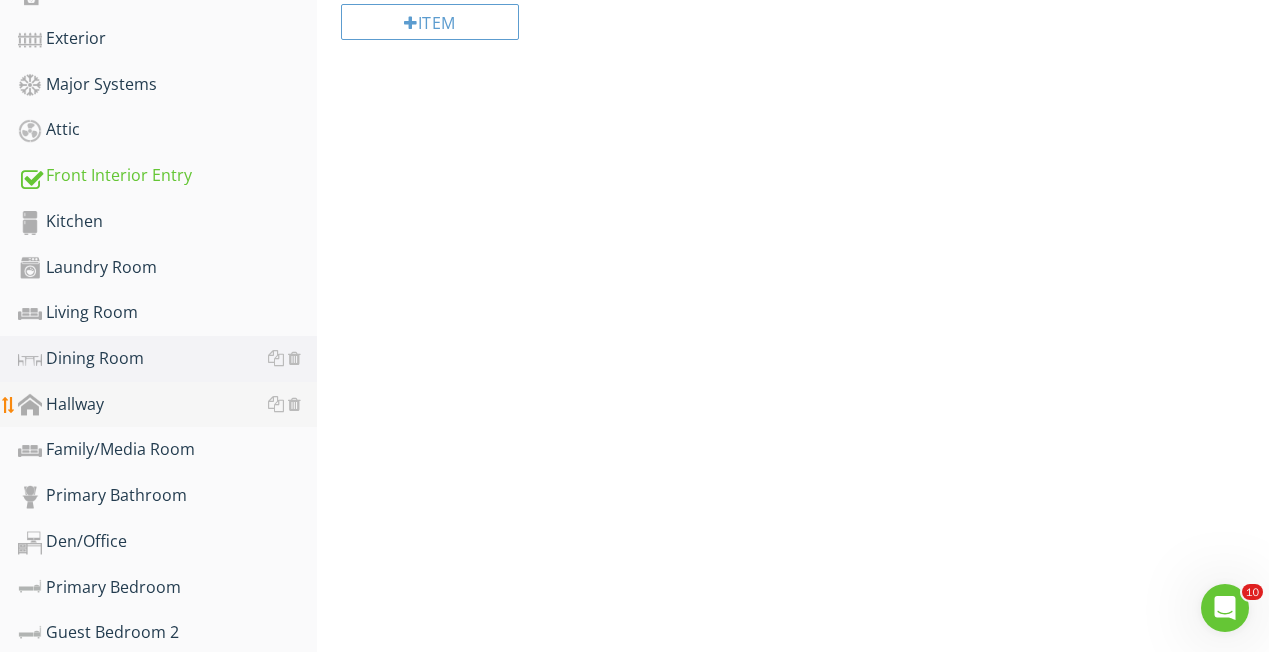 click on "Hallway" at bounding box center (167, 405) 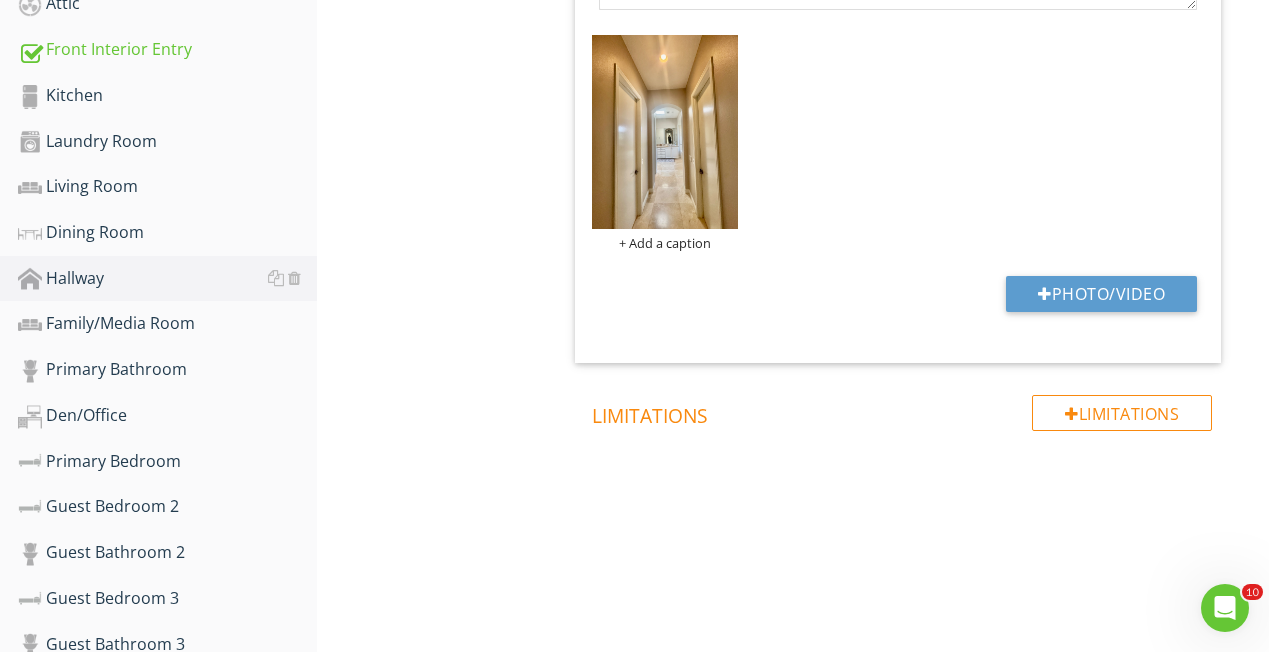 scroll, scrollTop: 821, scrollLeft: 0, axis: vertical 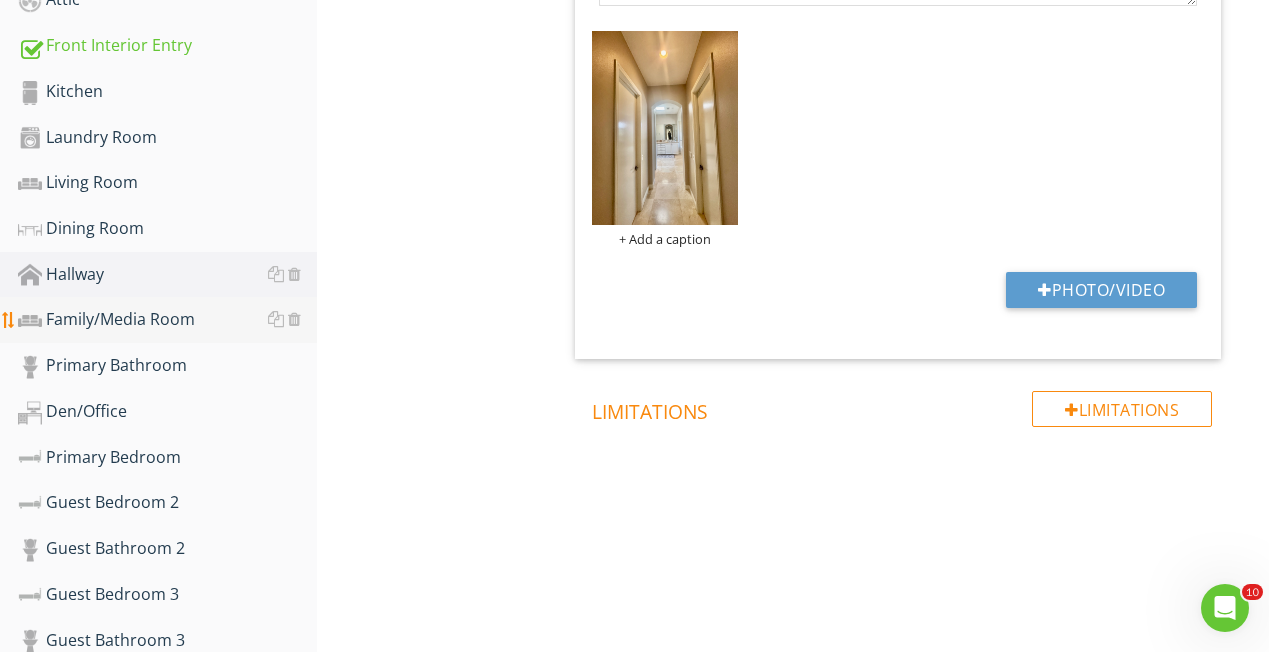 click on "Family/Media Room" at bounding box center [167, 320] 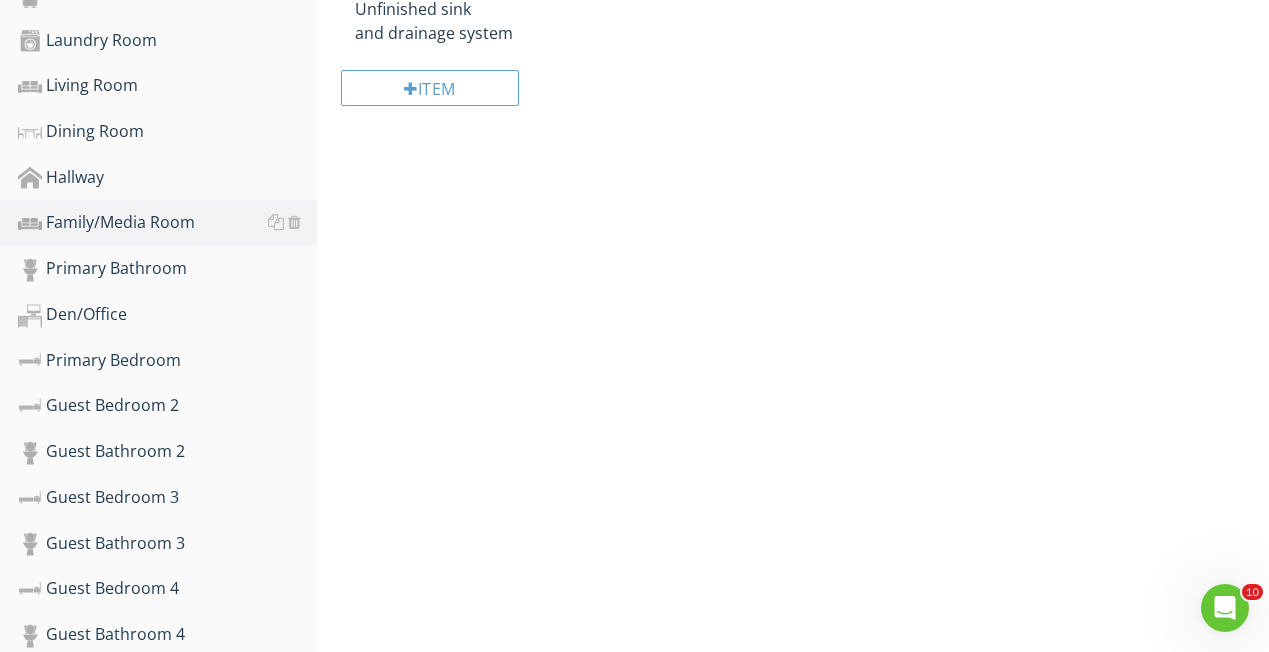 scroll, scrollTop: 923, scrollLeft: 0, axis: vertical 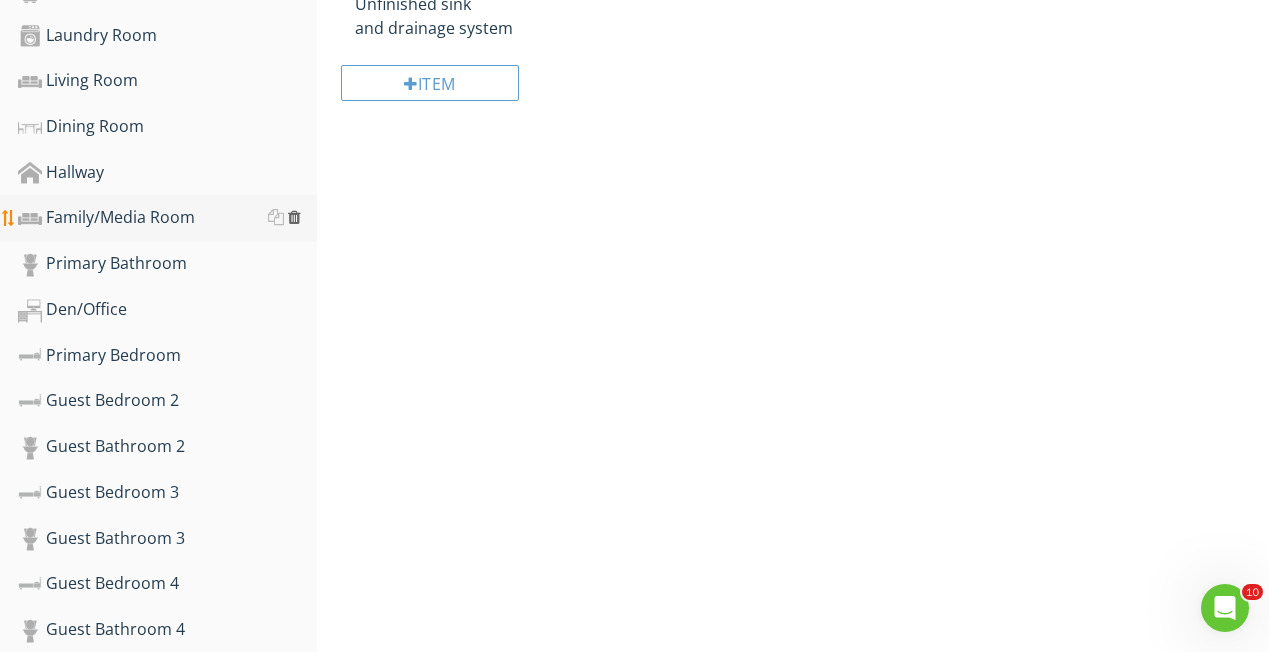 click at bounding box center [294, 217] 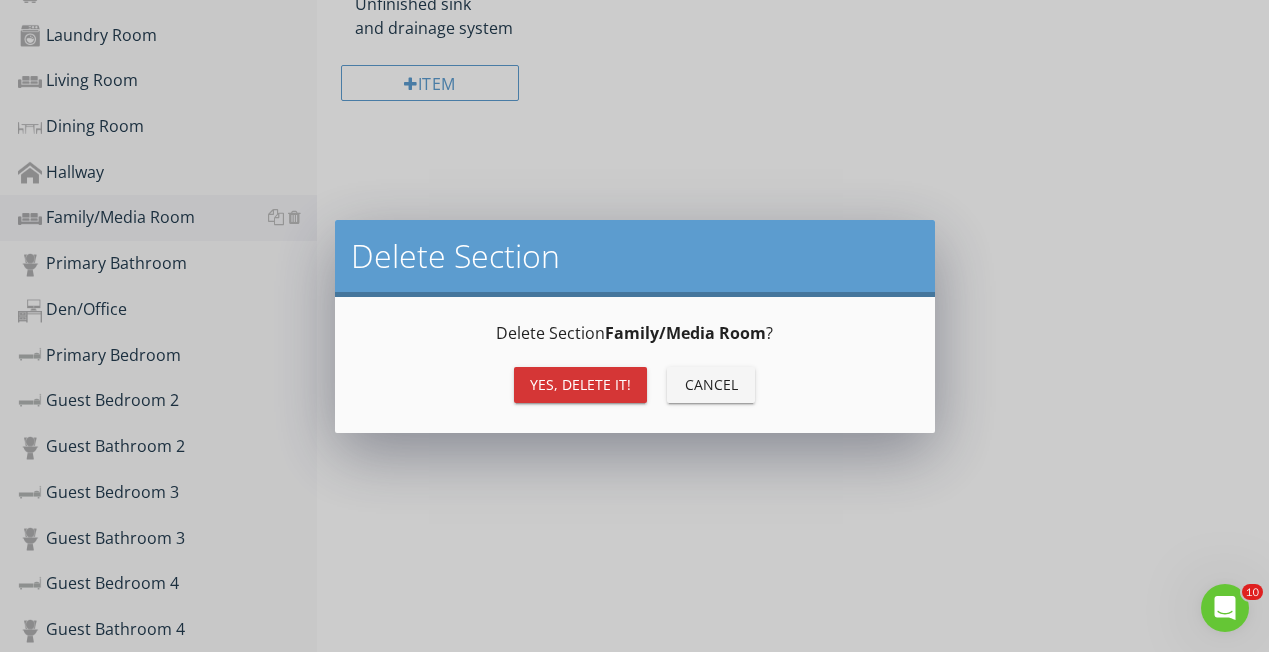 click on "Yes, Delete it!" at bounding box center [580, 385] 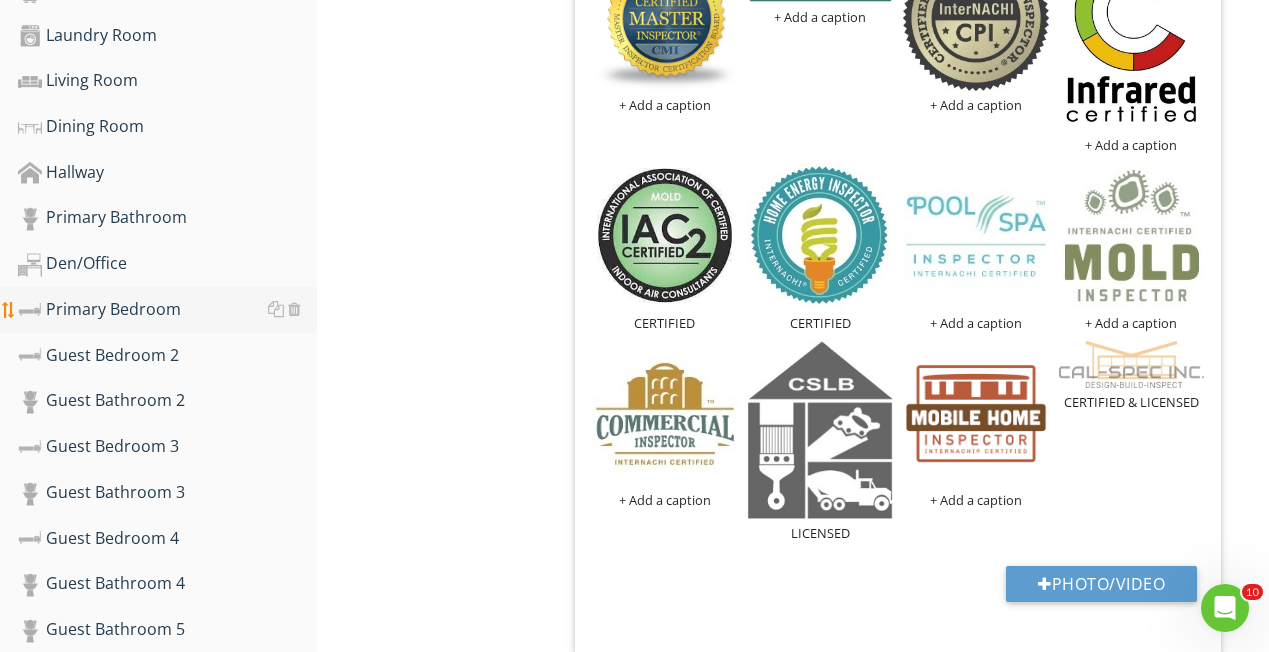 type 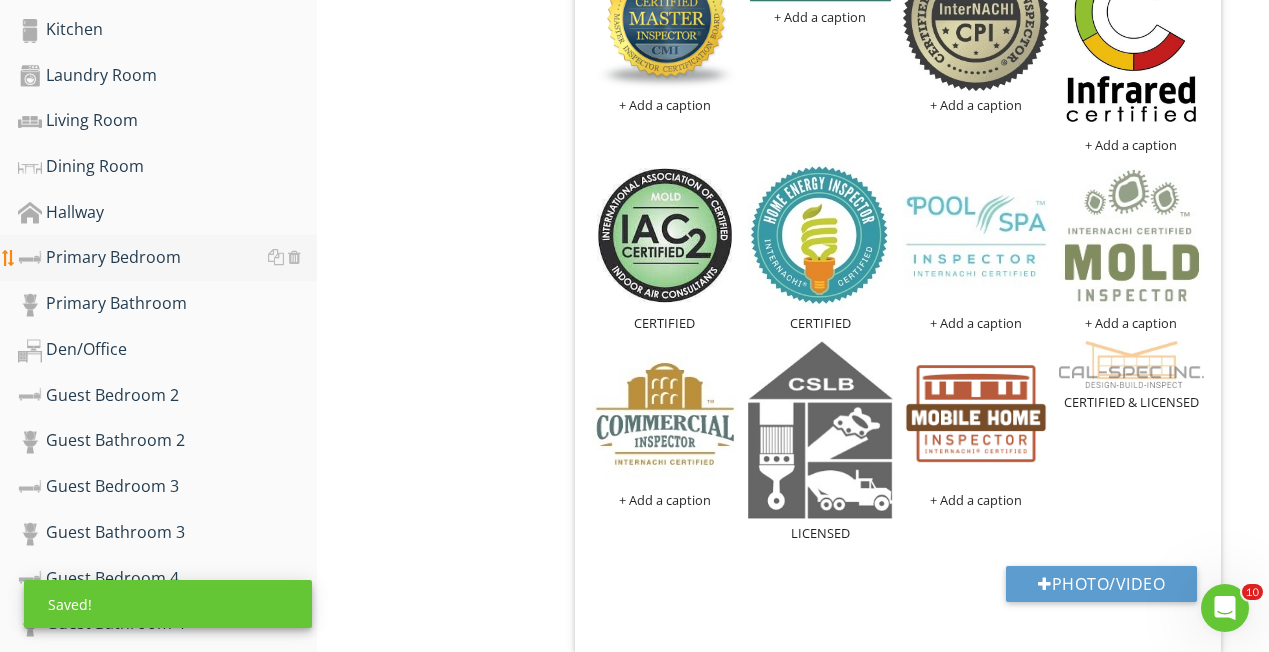 click on "Primary Bedroom" at bounding box center (167, 258) 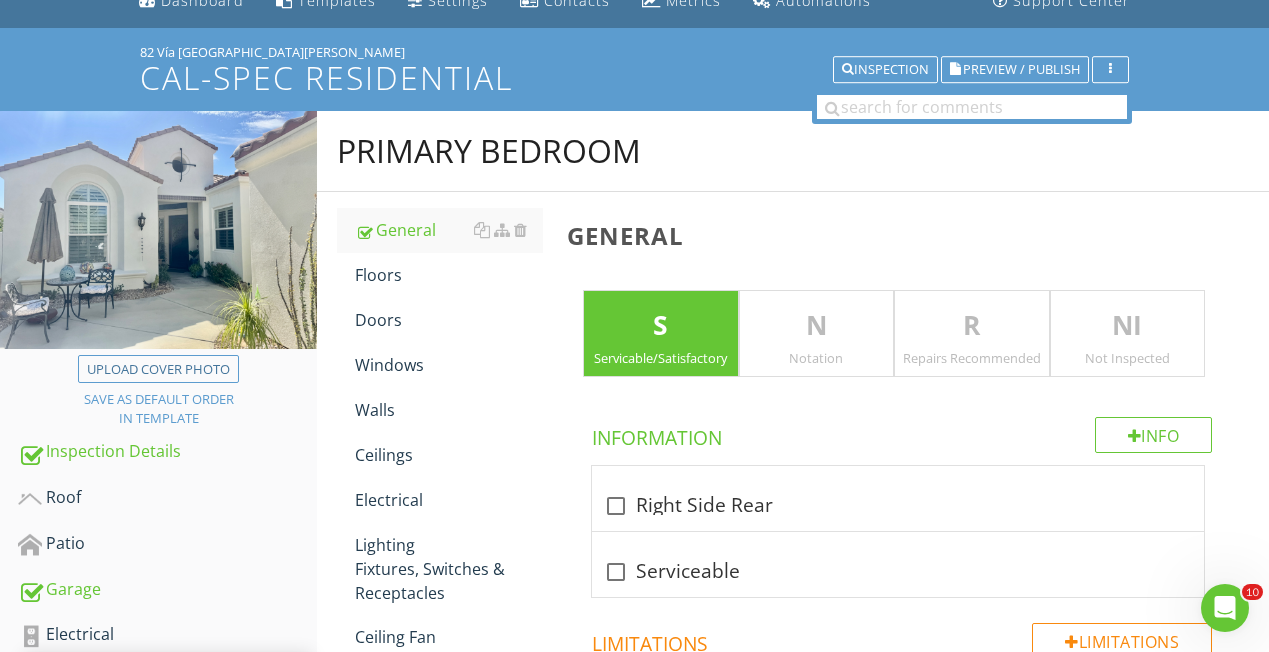 scroll, scrollTop: 73, scrollLeft: 0, axis: vertical 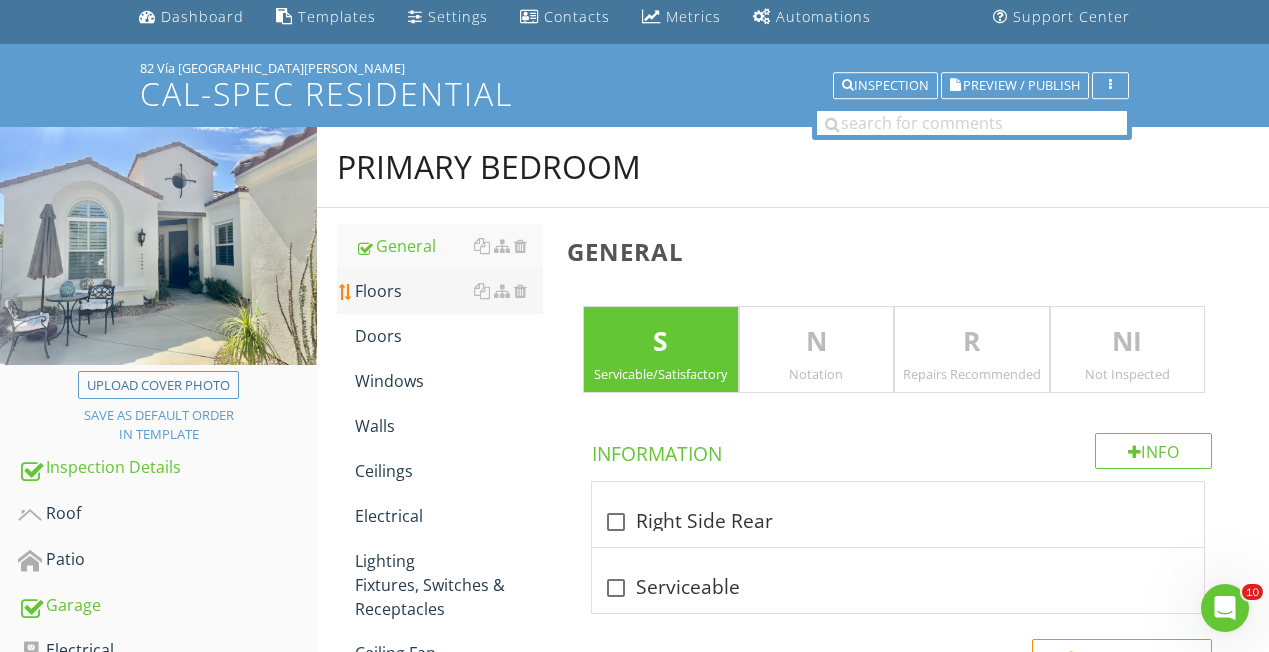 click on "Floors" at bounding box center (449, 291) 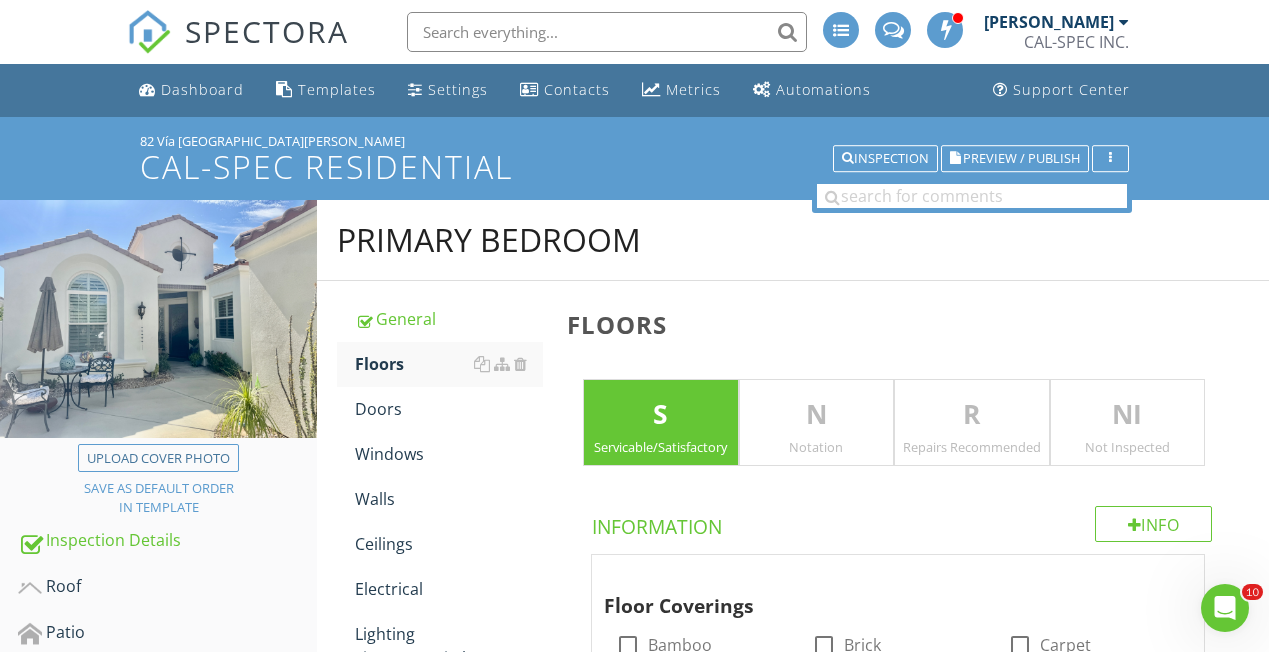 scroll, scrollTop: 0, scrollLeft: 0, axis: both 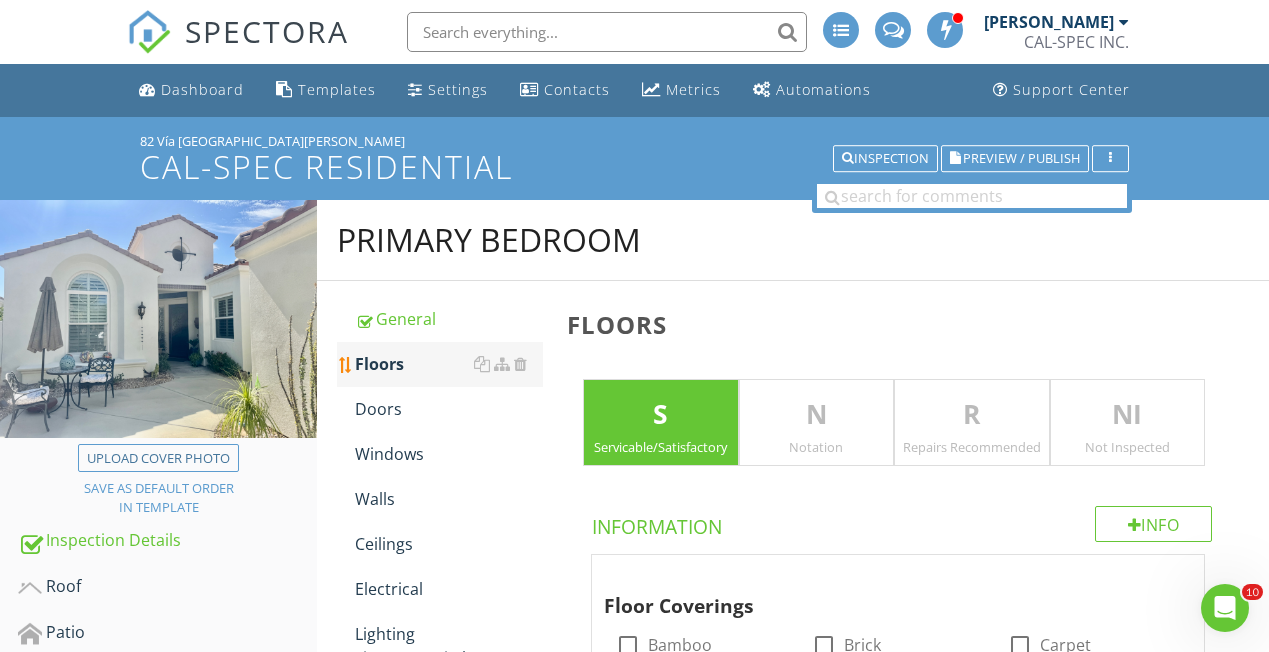 click on "Floors" at bounding box center [449, 364] 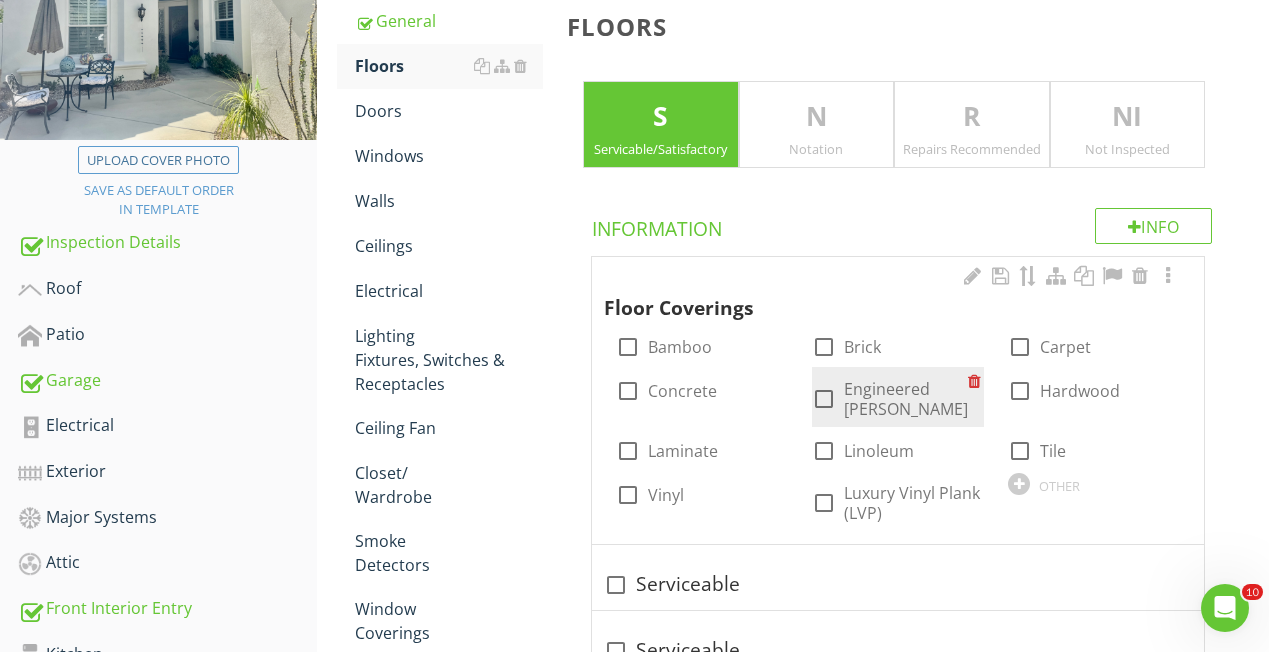 scroll, scrollTop: 332, scrollLeft: 0, axis: vertical 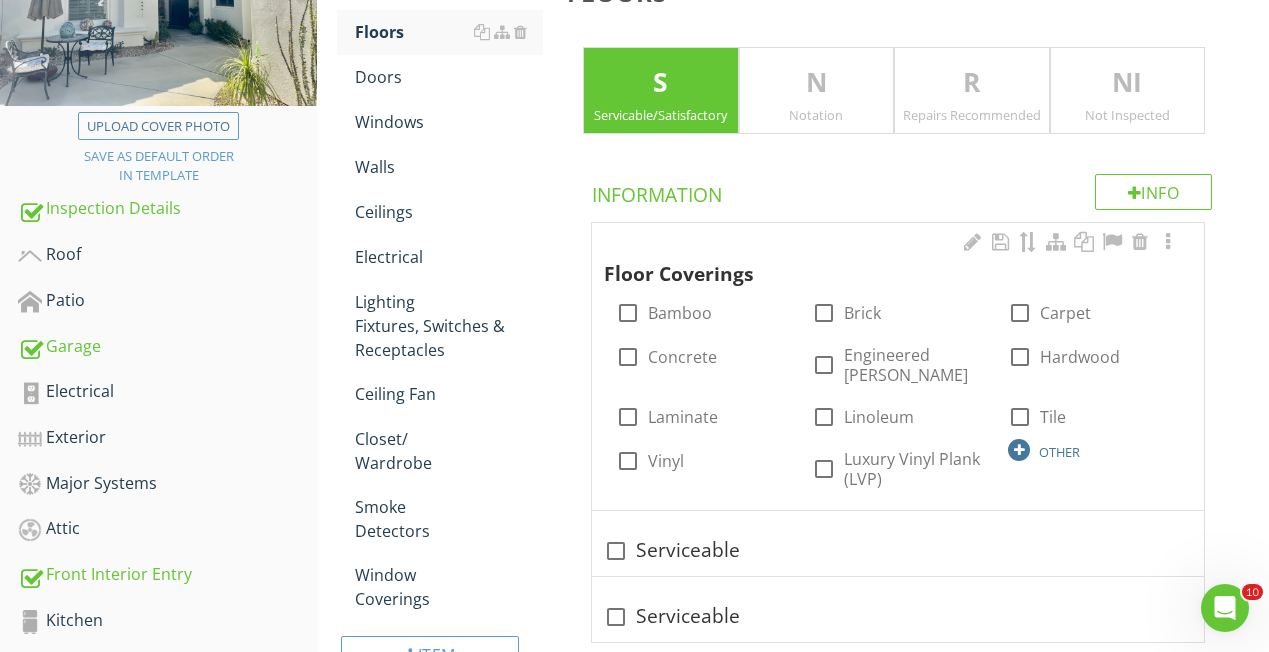 click at bounding box center [1019, 450] 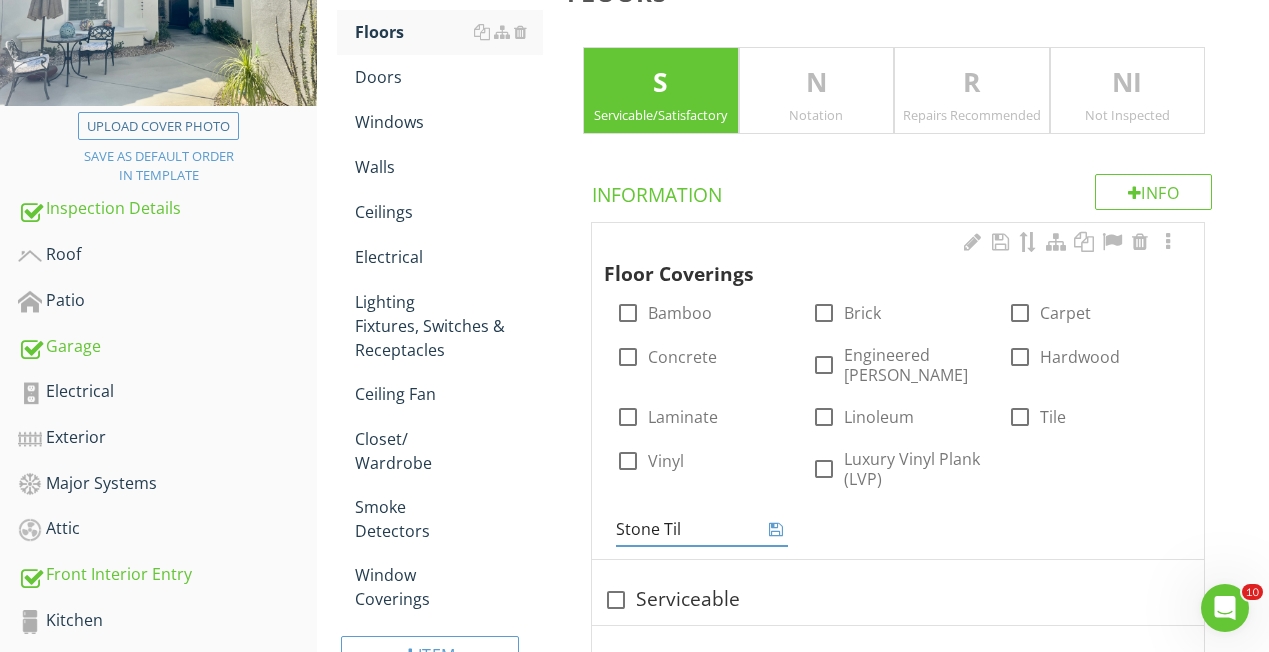 type on "Stone Tile" 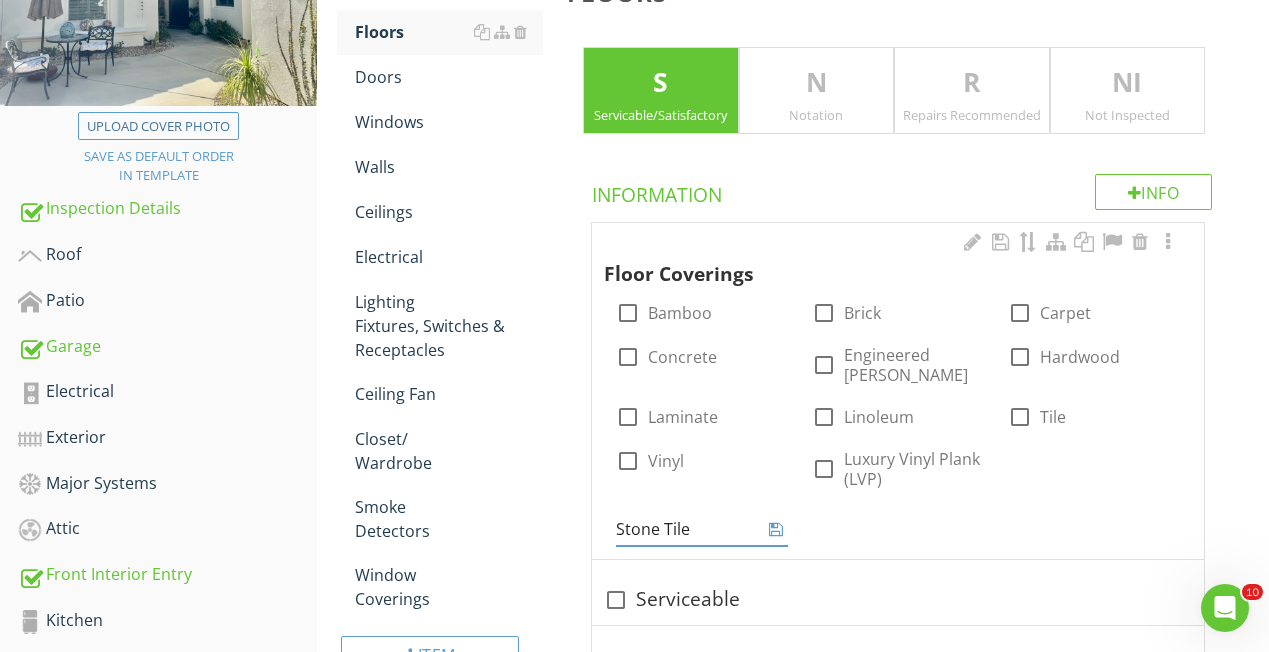 click at bounding box center [776, 529] 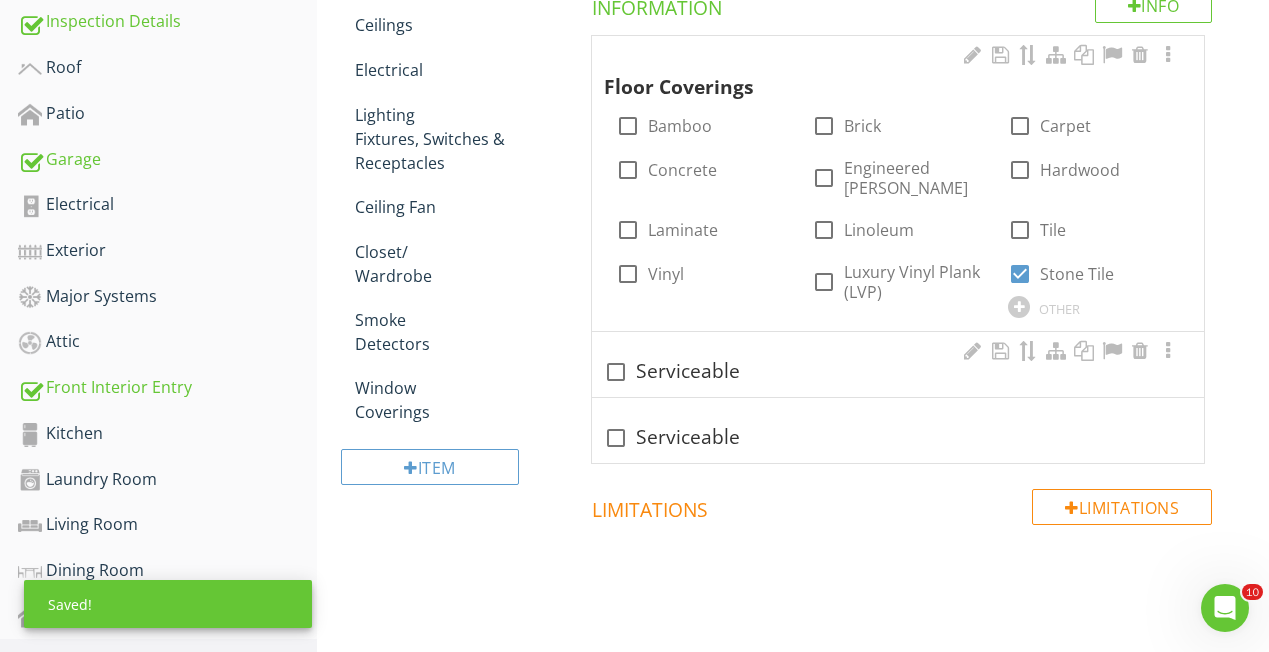 scroll, scrollTop: 521, scrollLeft: 0, axis: vertical 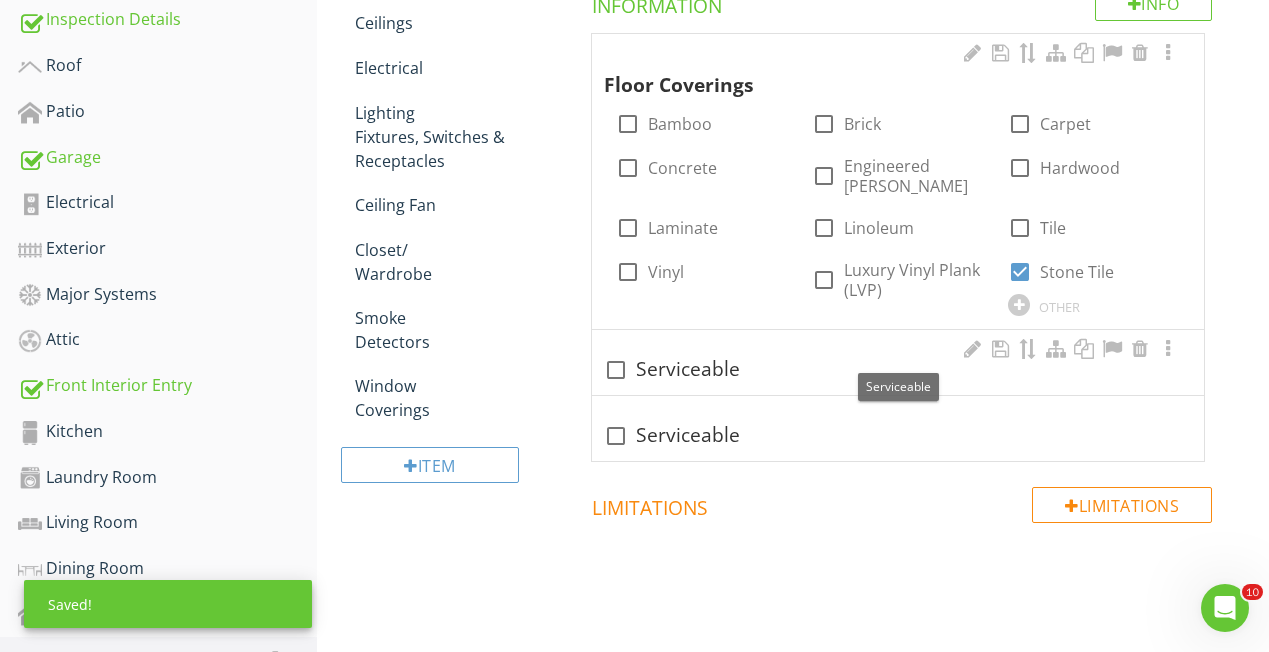 click at bounding box center [616, 370] 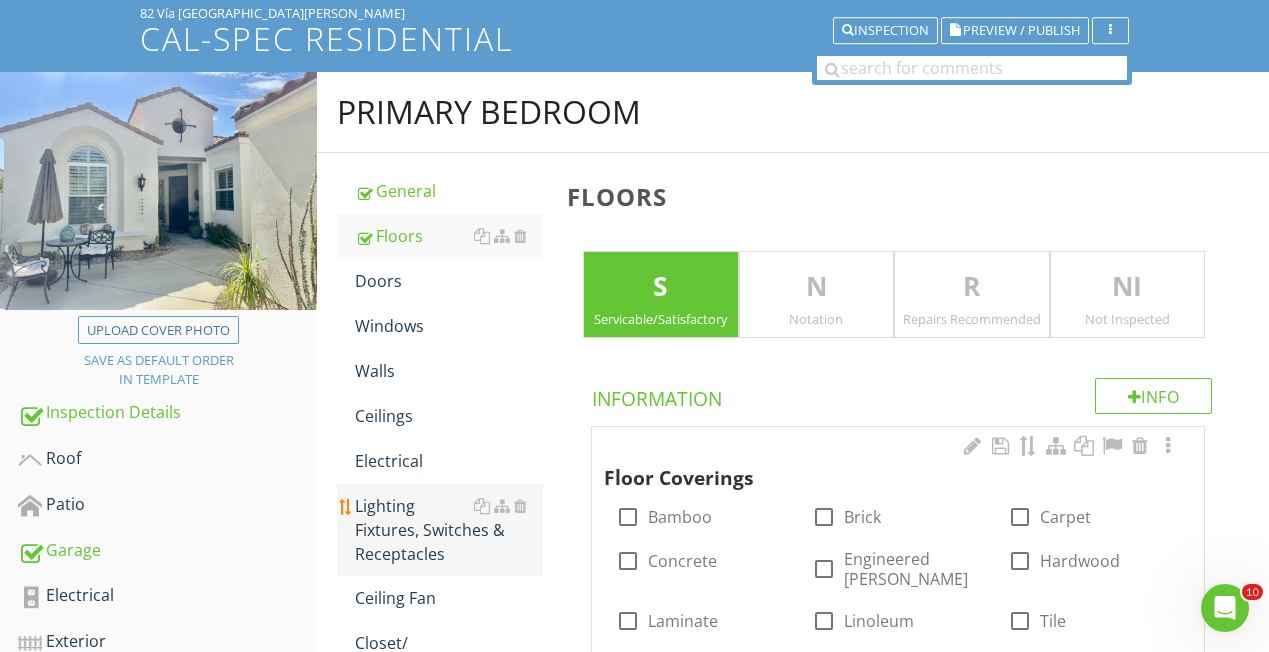 scroll, scrollTop: 99, scrollLeft: 0, axis: vertical 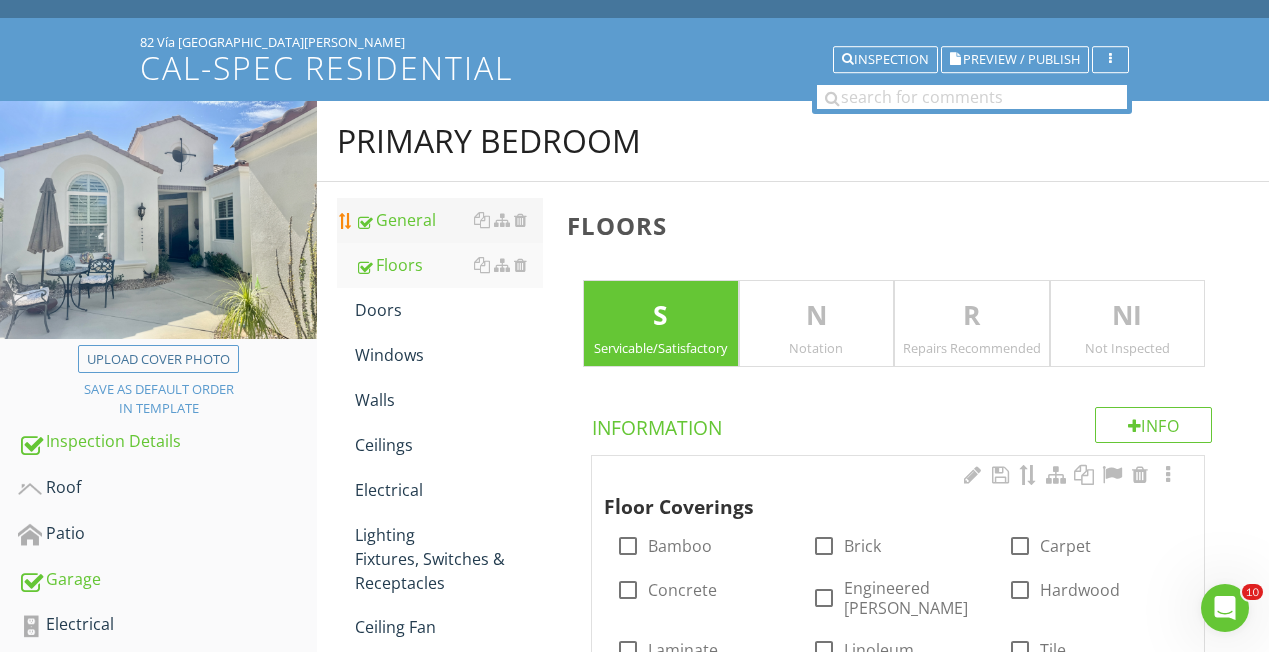 click on "General" at bounding box center (449, 220) 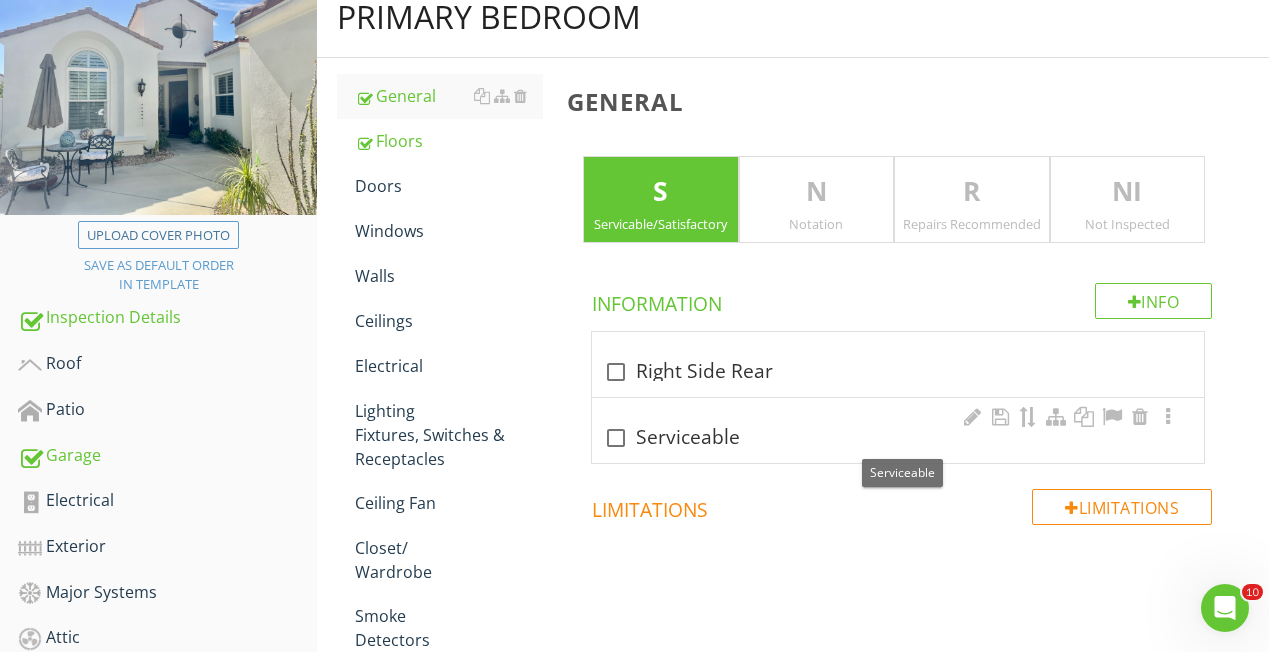 scroll, scrollTop: 242, scrollLeft: 0, axis: vertical 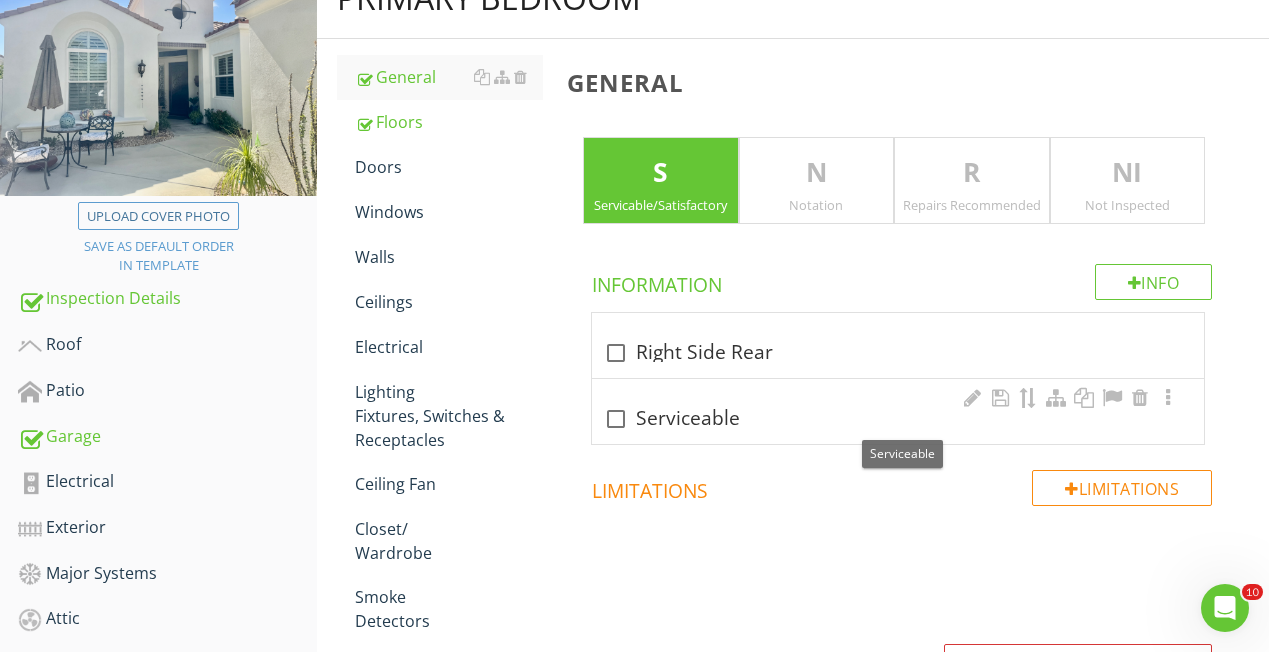 click at bounding box center (616, 419) 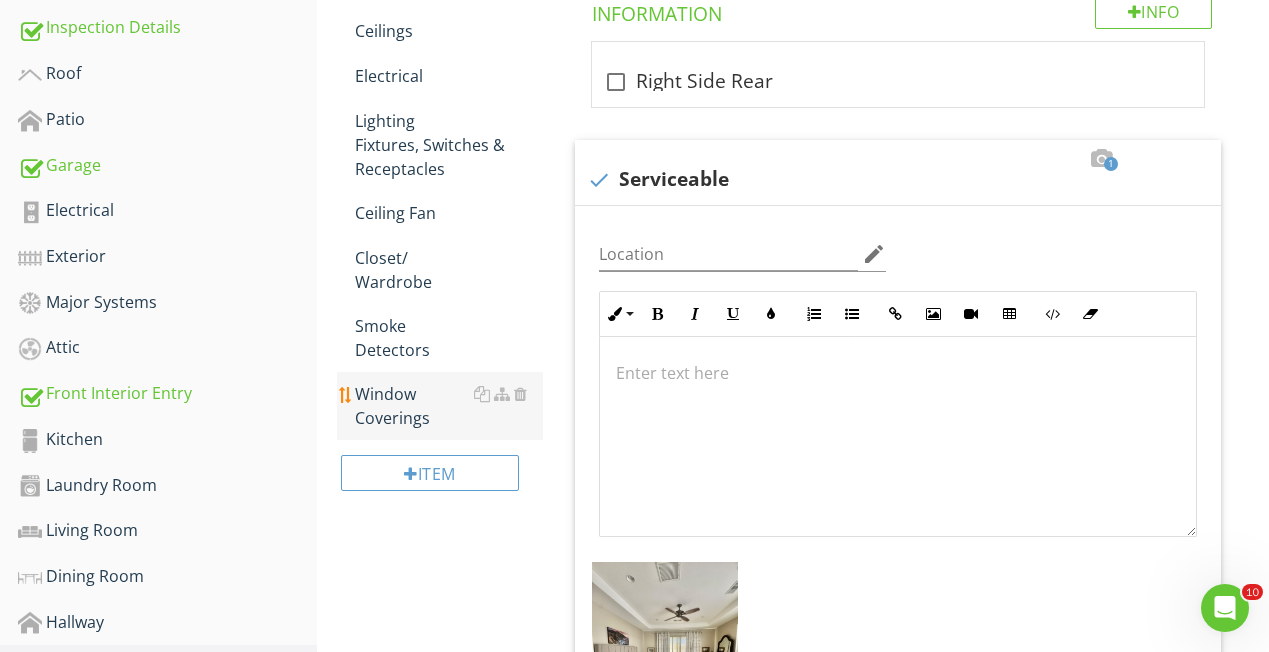 scroll, scrollTop: 557, scrollLeft: 0, axis: vertical 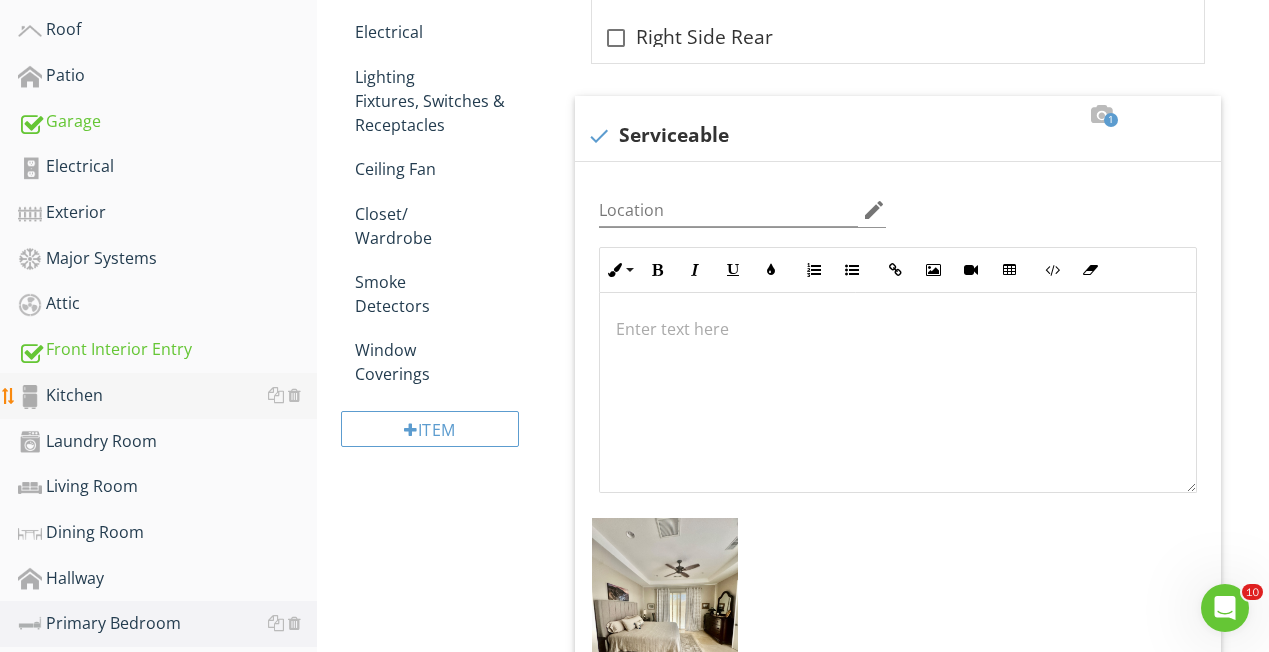 click on "Kitchen" at bounding box center (167, 396) 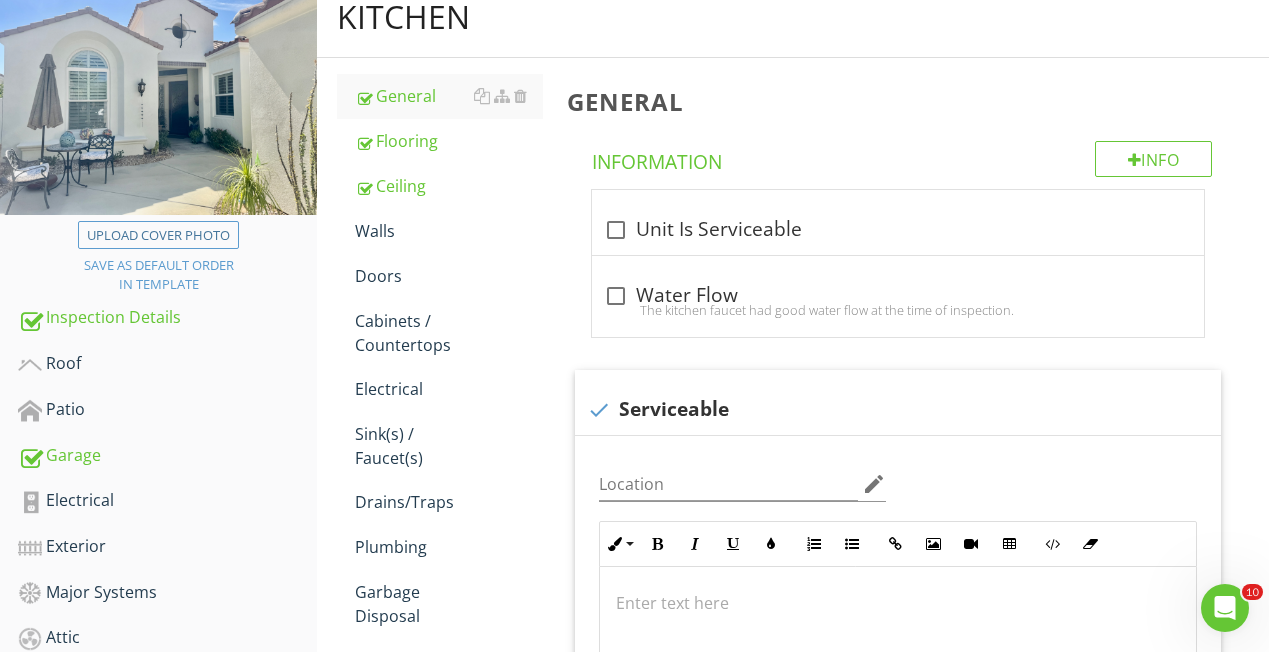 scroll, scrollTop: 225, scrollLeft: 0, axis: vertical 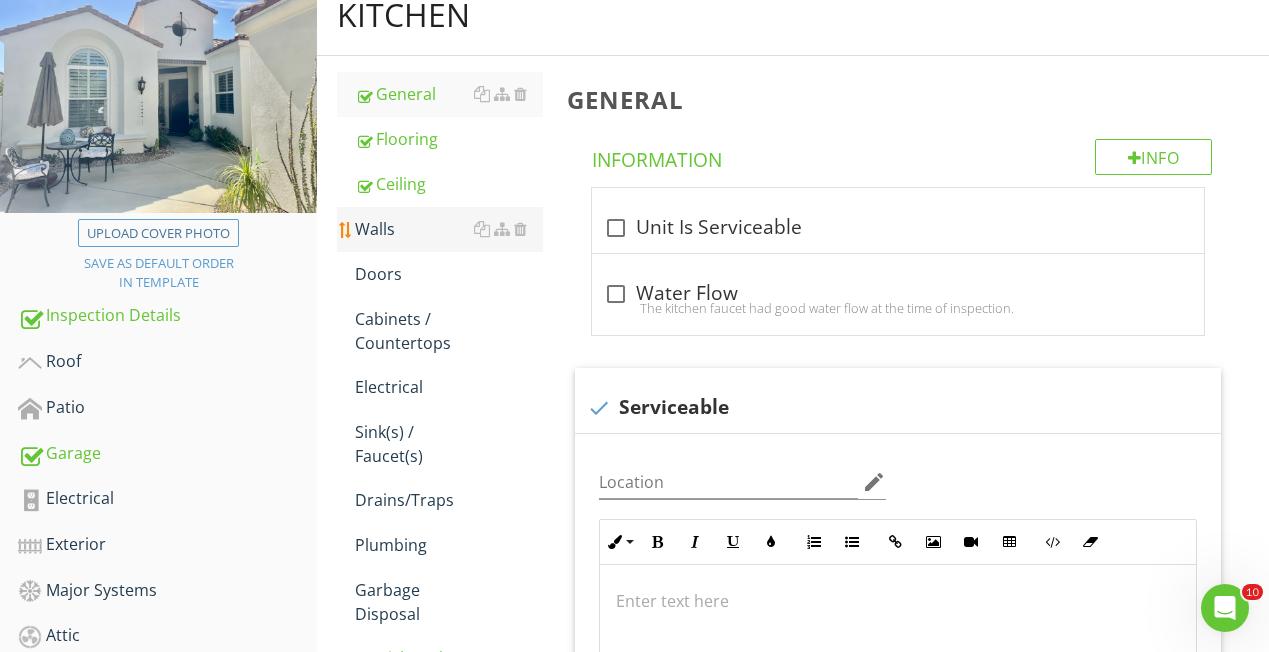 click on "Walls" at bounding box center [449, 229] 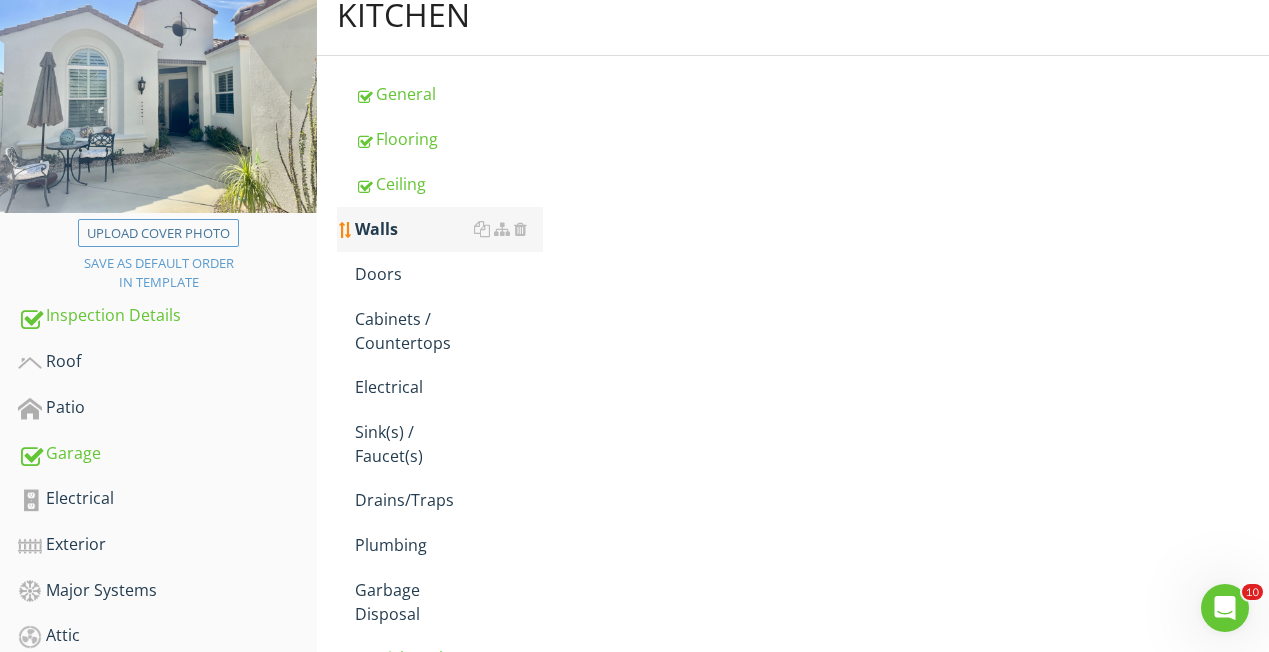 click on "Walls" at bounding box center (449, 229) 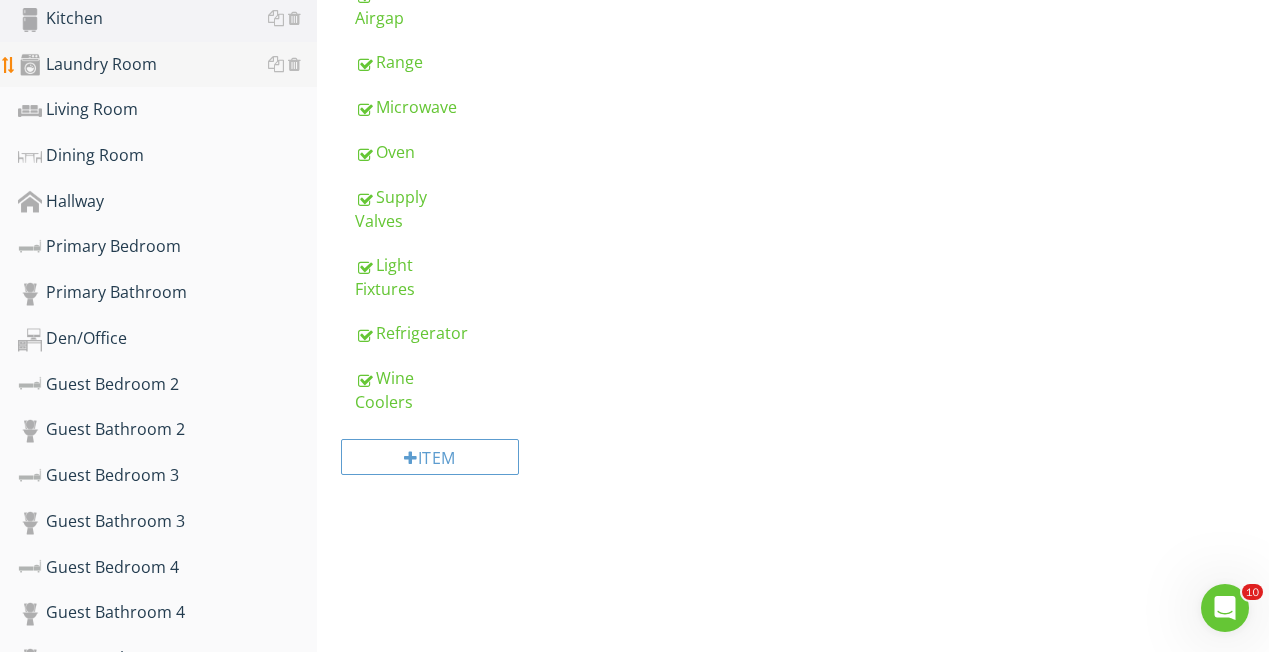 scroll, scrollTop: 939, scrollLeft: 0, axis: vertical 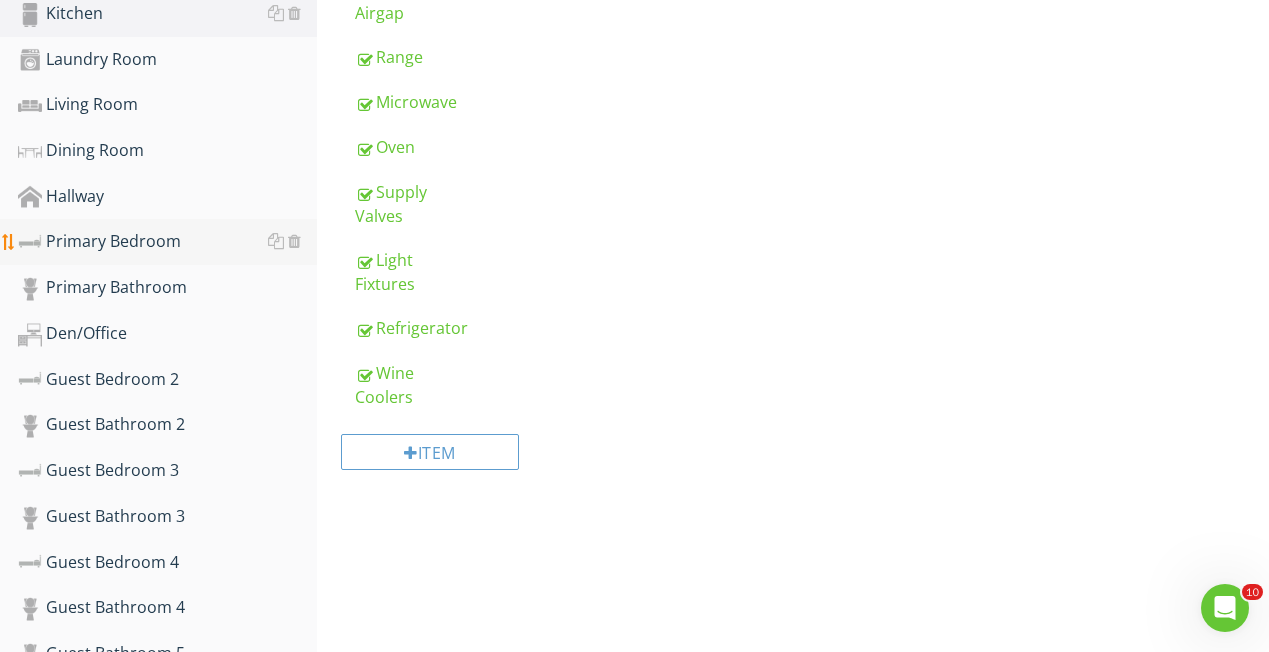 click on "Primary Bedroom" at bounding box center [167, 242] 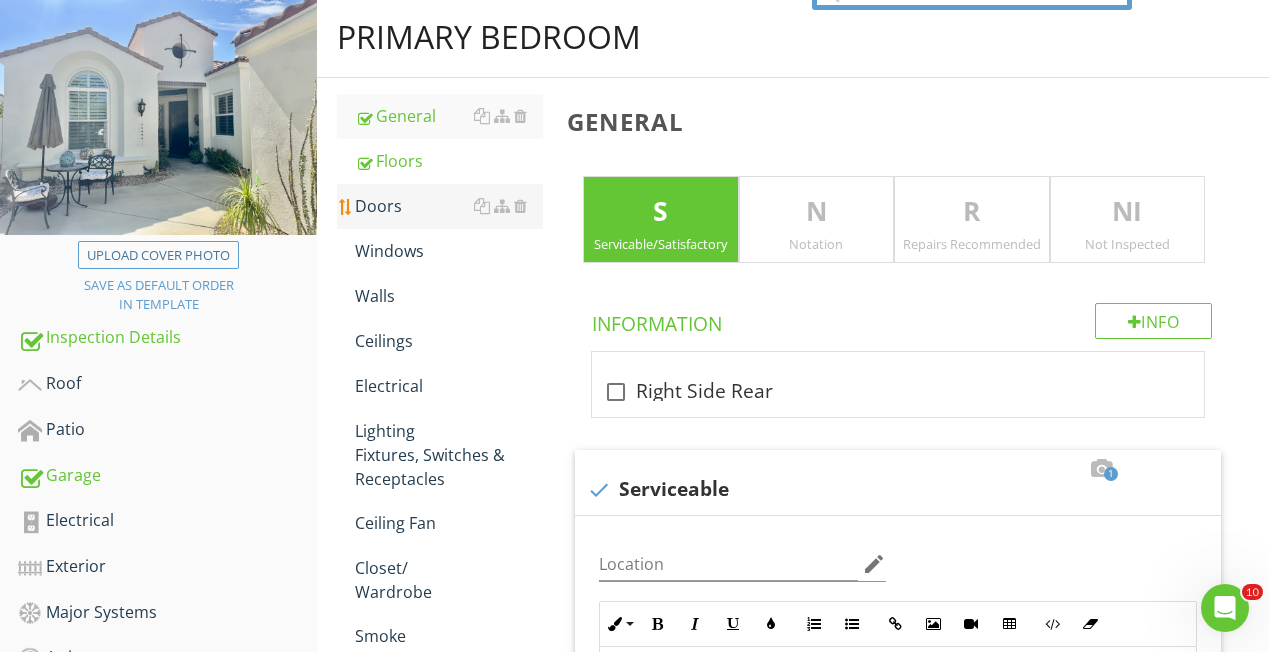 scroll, scrollTop: 206, scrollLeft: 0, axis: vertical 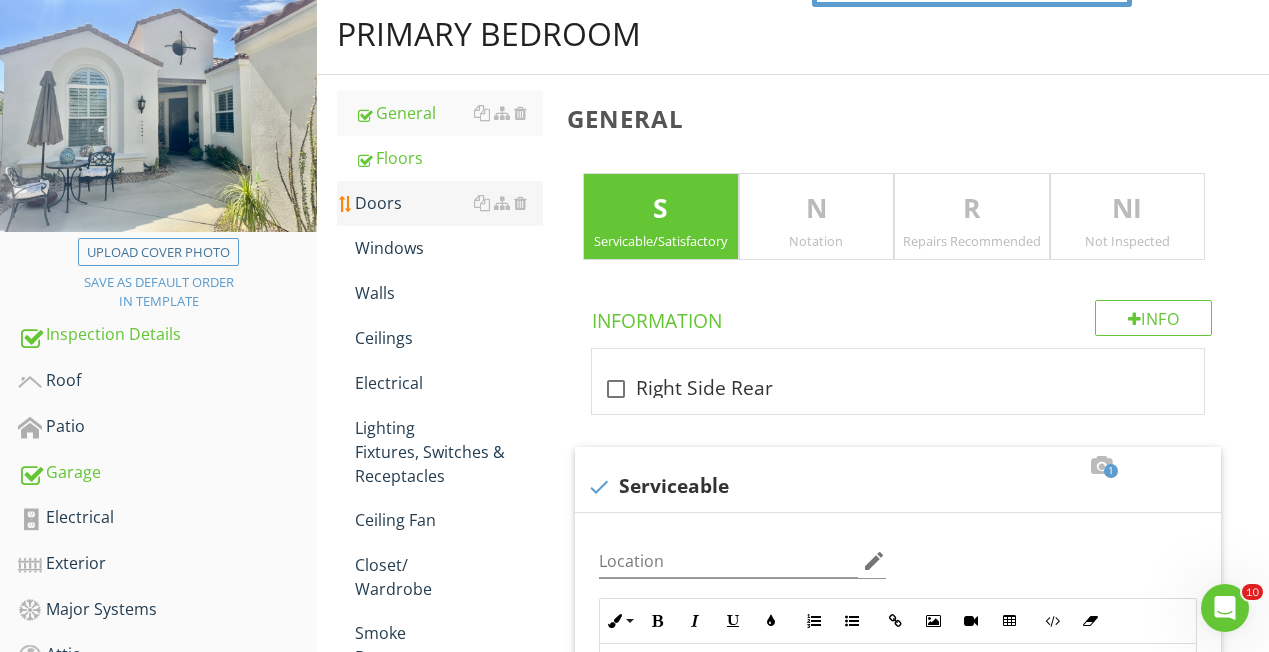 click on "Doors" at bounding box center (449, 203) 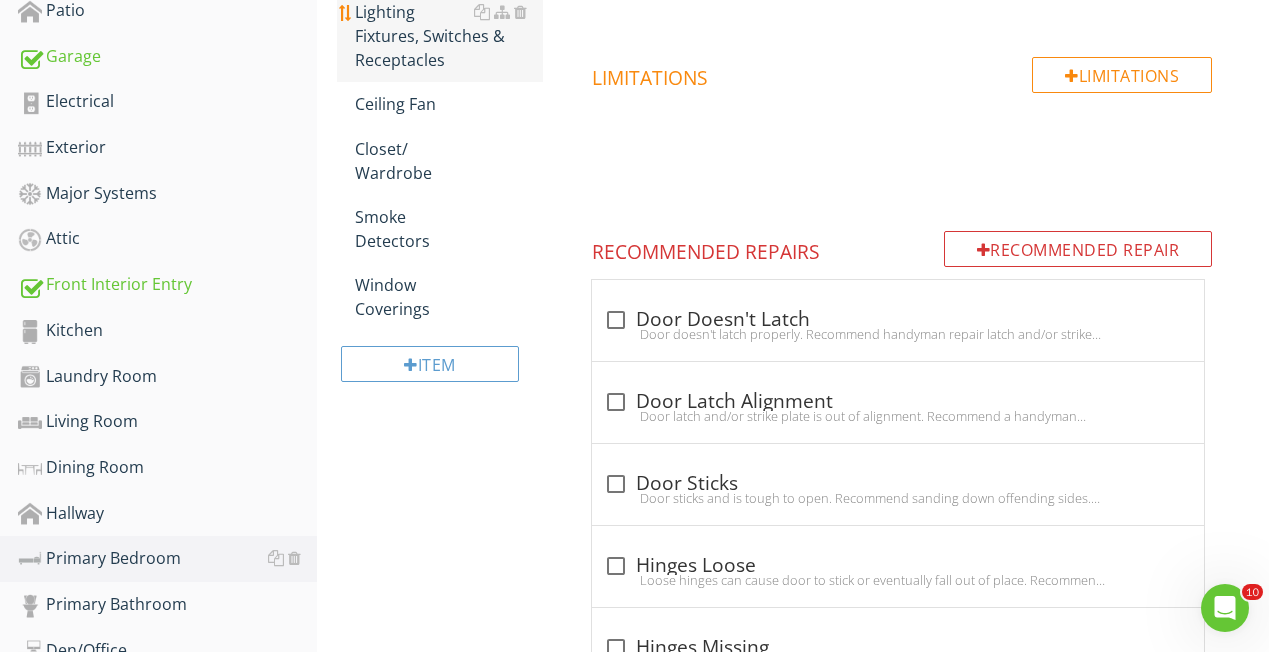 scroll, scrollTop: 626, scrollLeft: 0, axis: vertical 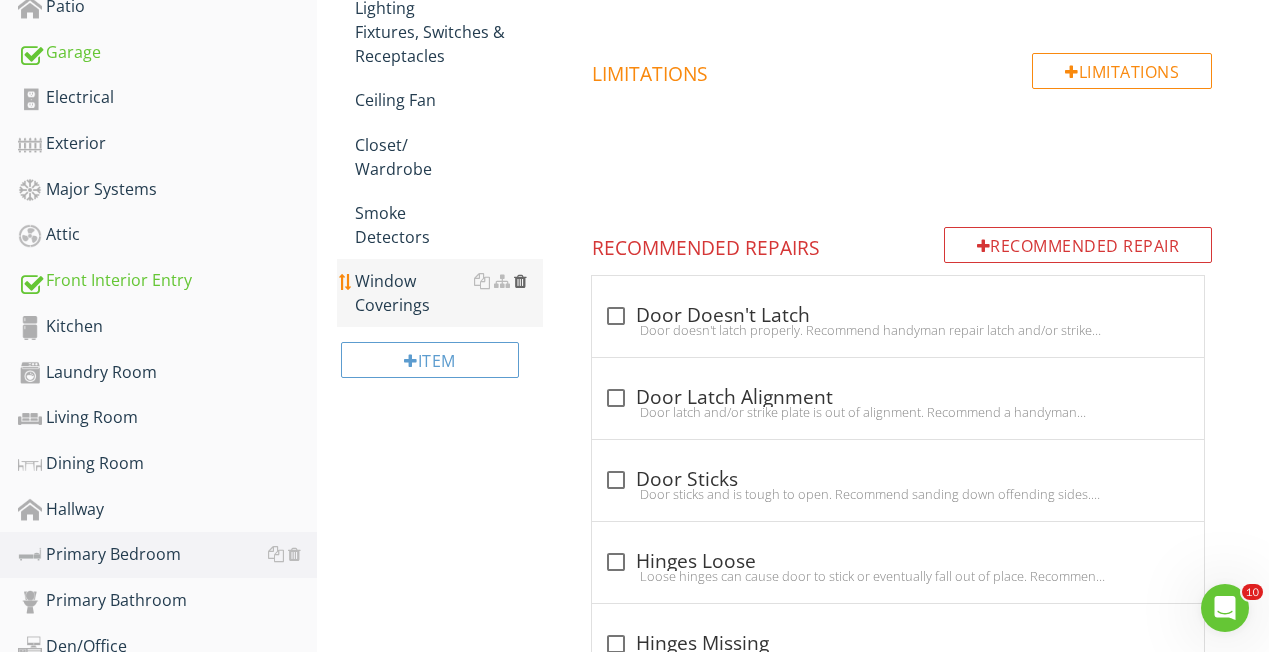 click at bounding box center [520, 281] 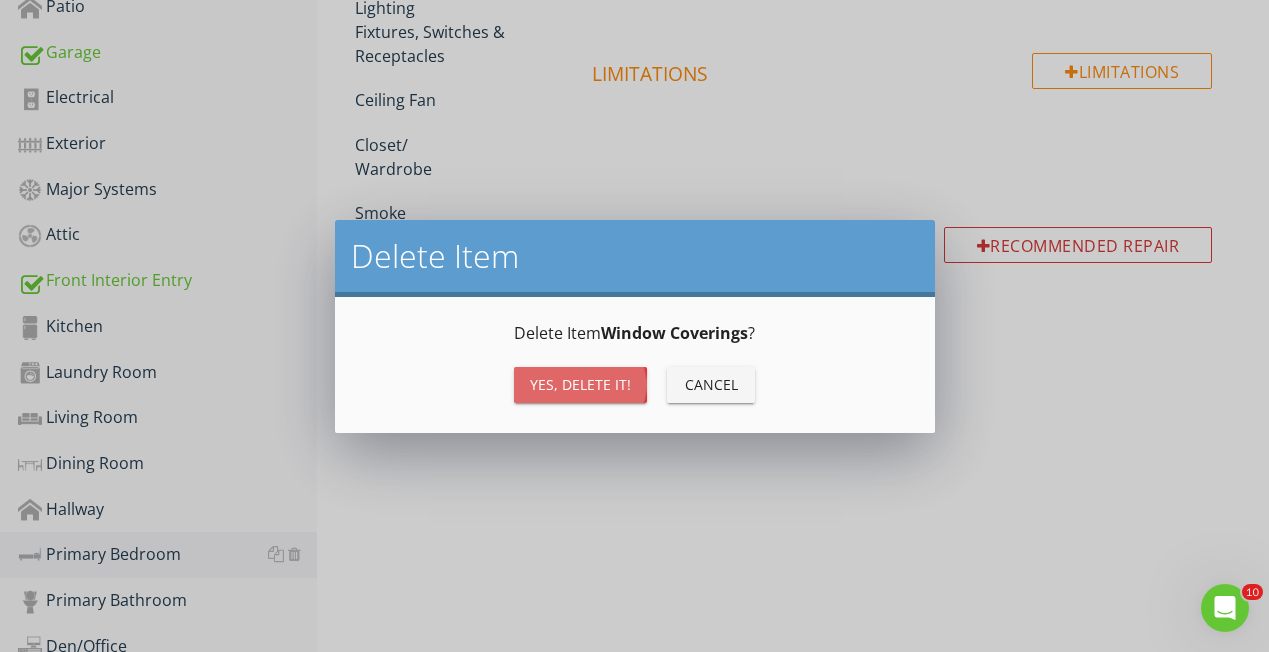 click on "Yes, Delete it!" at bounding box center (580, 385) 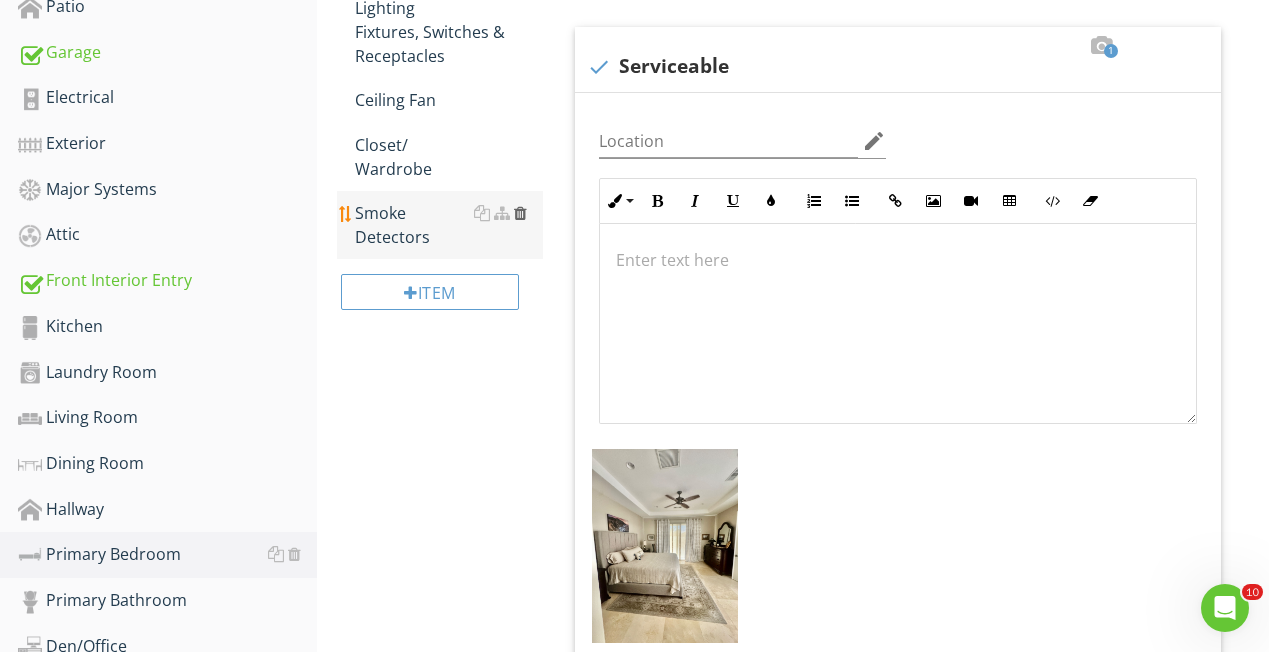 click at bounding box center [520, 213] 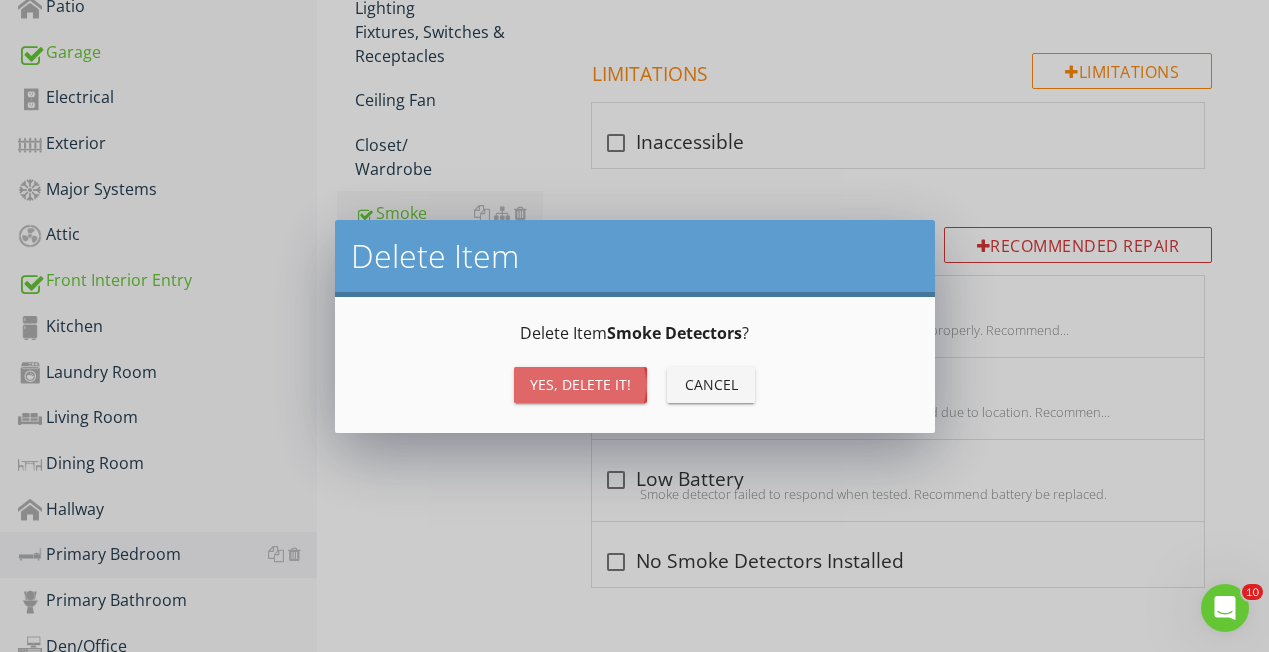 click on "Yes, Delete it!" at bounding box center (580, 384) 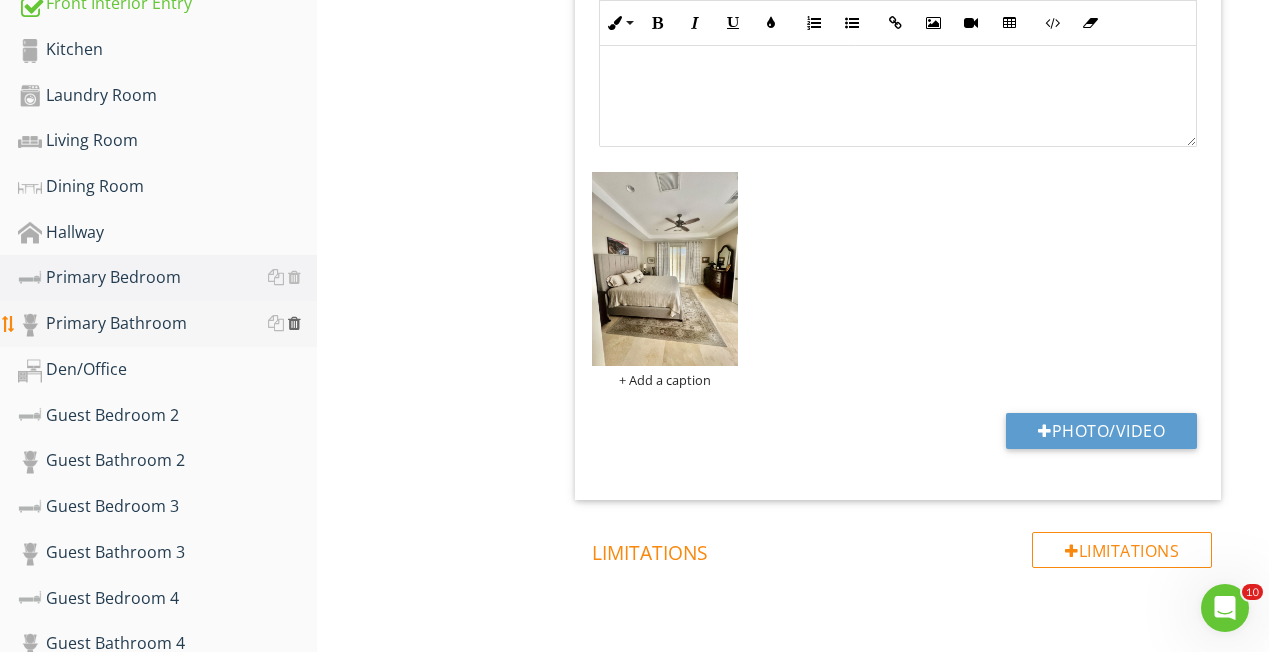 scroll, scrollTop: 902, scrollLeft: 0, axis: vertical 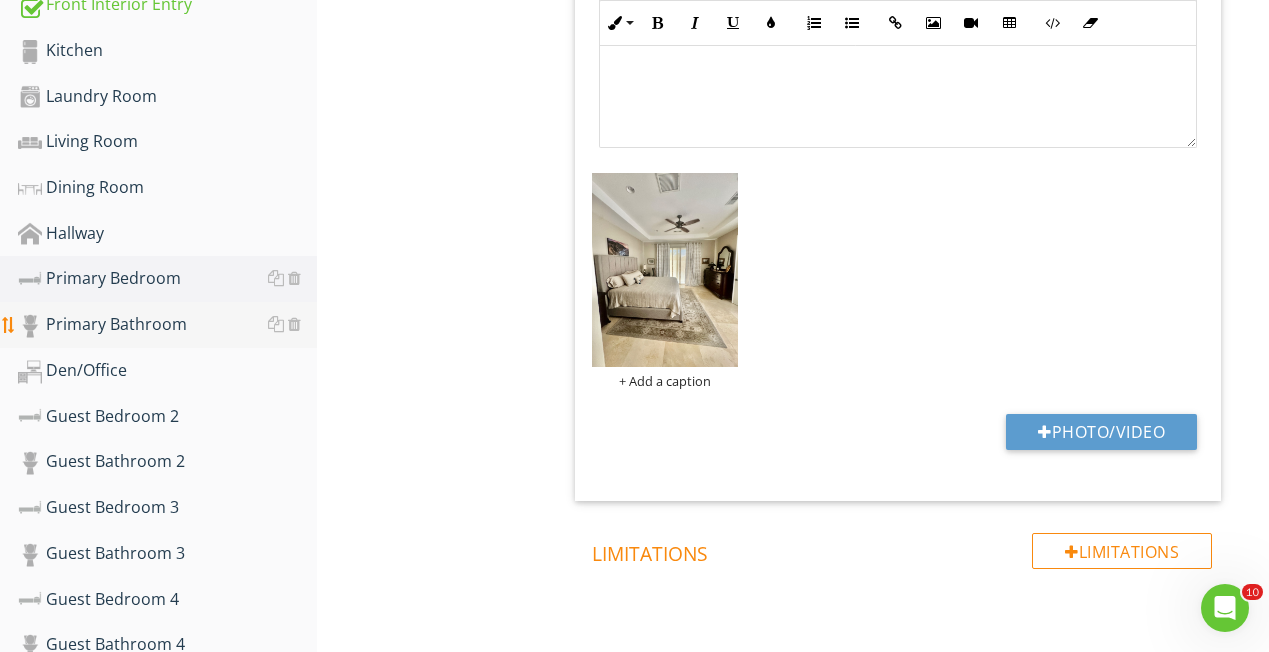 click on "Primary Bathroom" at bounding box center [167, 325] 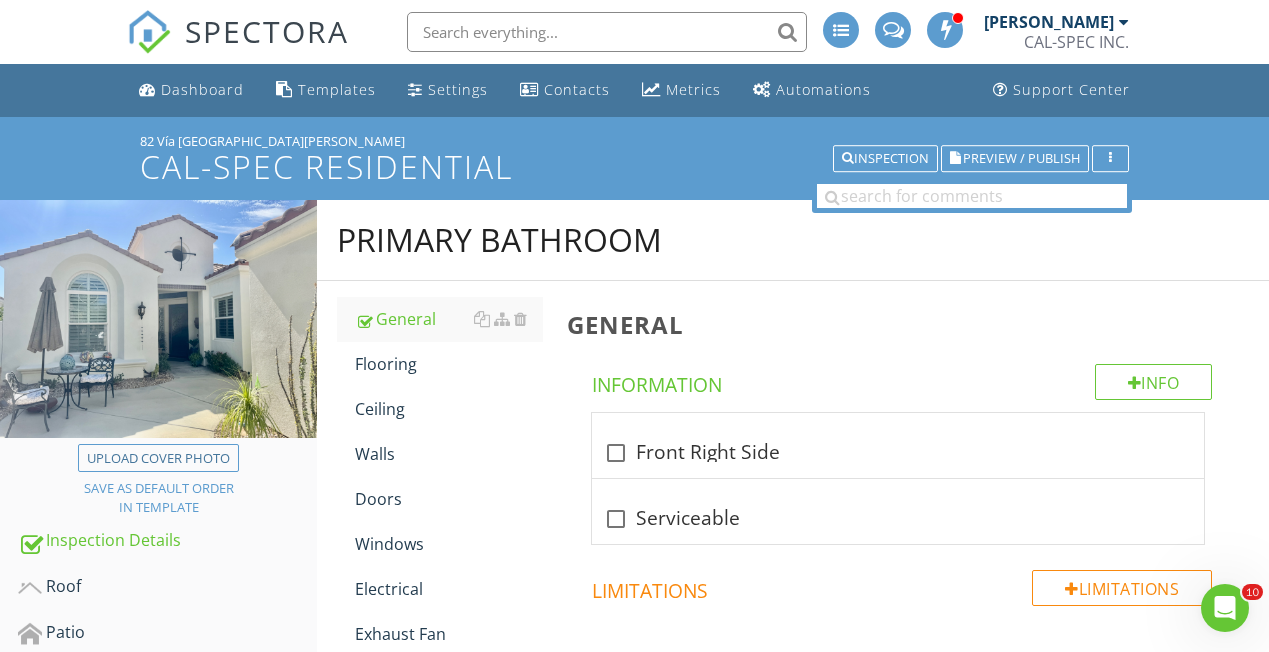 scroll, scrollTop: 0, scrollLeft: 0, axis: both 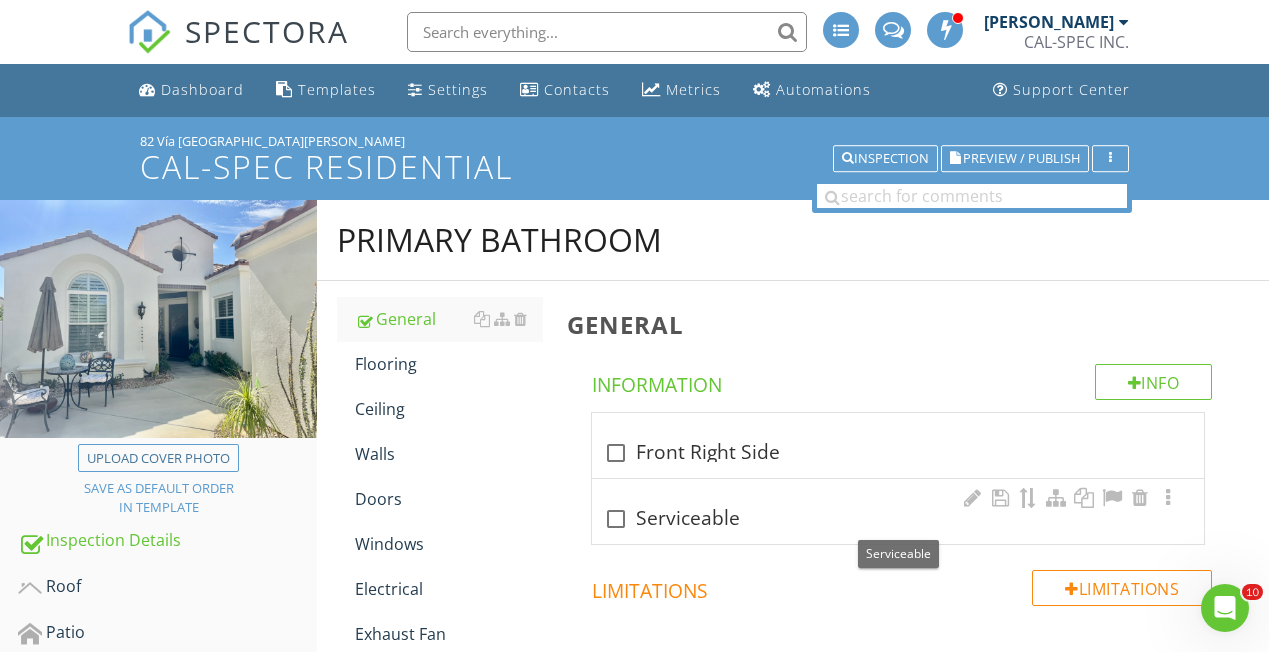 click at bounding box center [616, 519] 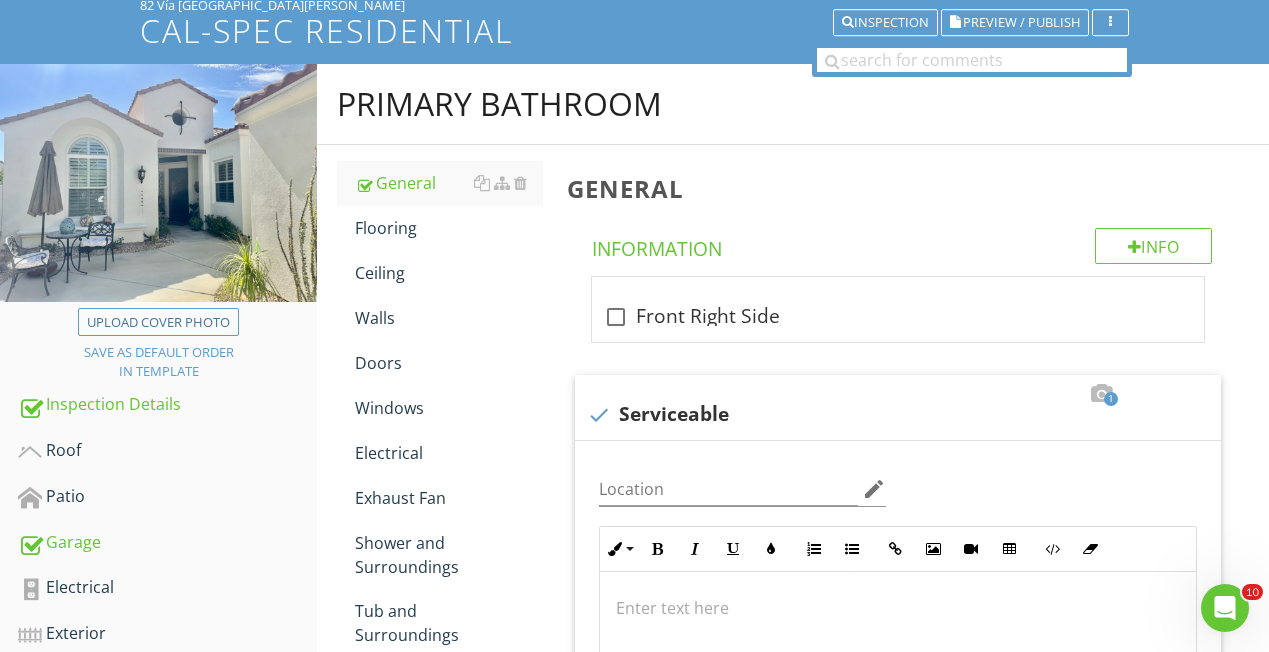 scroll, scrollTop: 53, scrollLeft: 0, axis: vertical 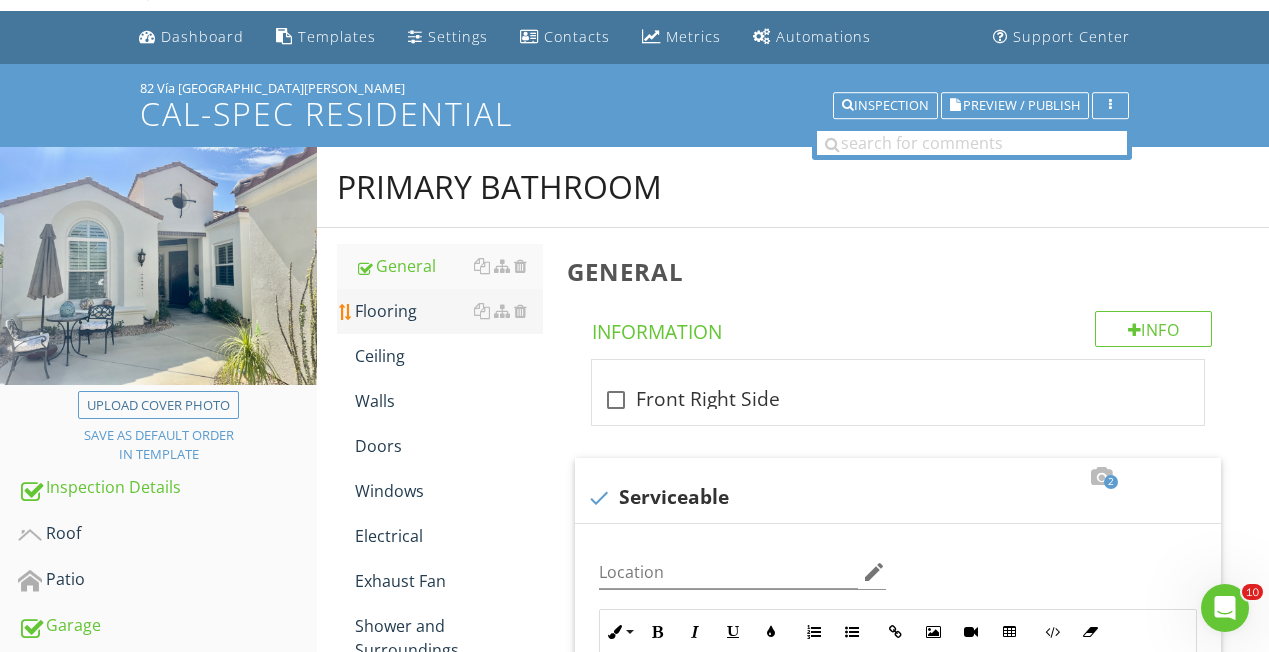 click on "Flooring" at bounding box center (449, 311) 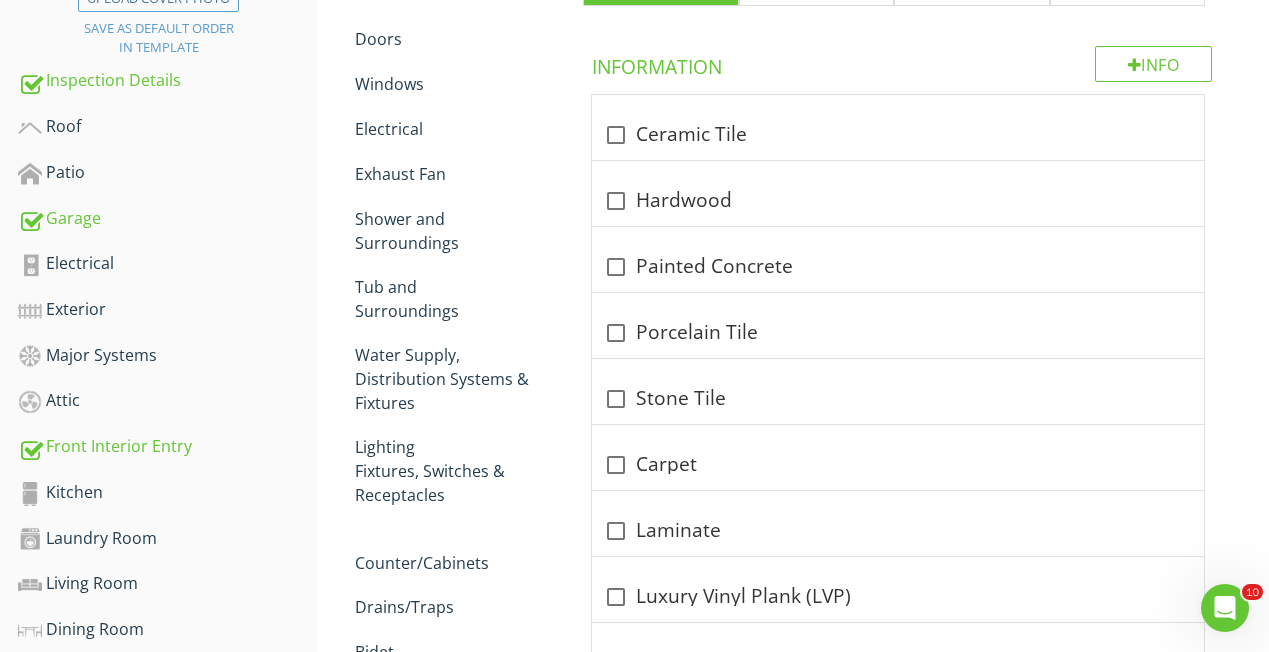 scroll, scrollTop: 467, scrollLeft: 0, axis: vertical 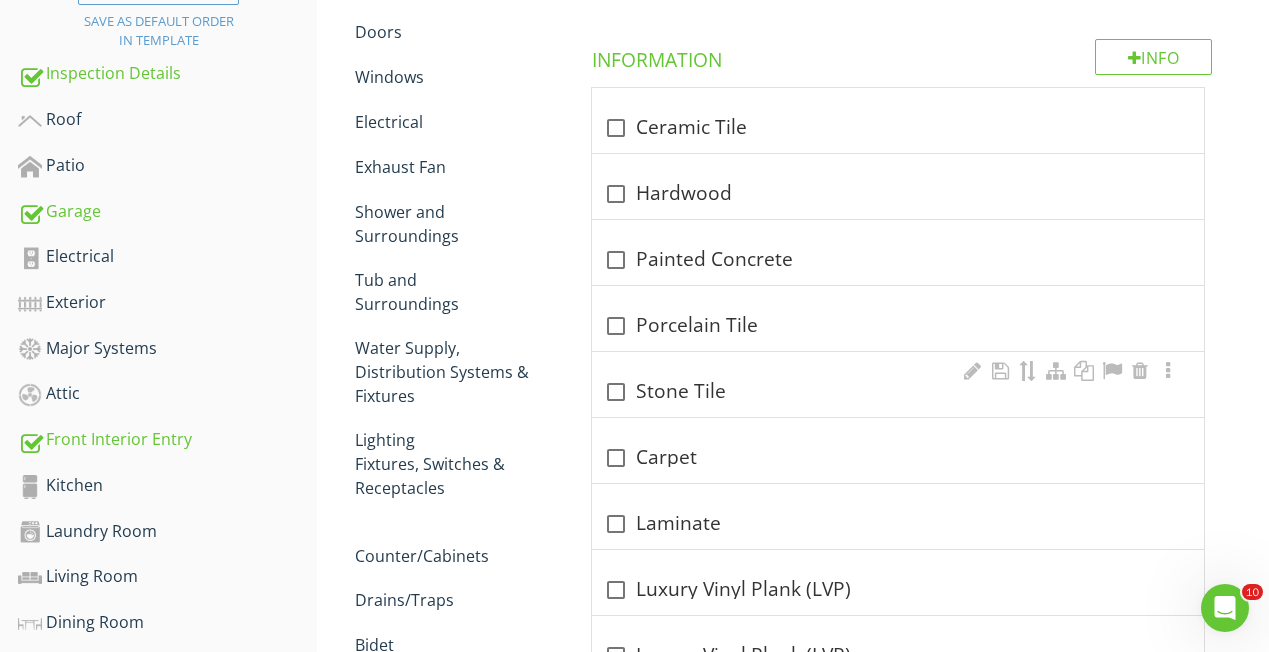 click at bounding box center [616, 392] 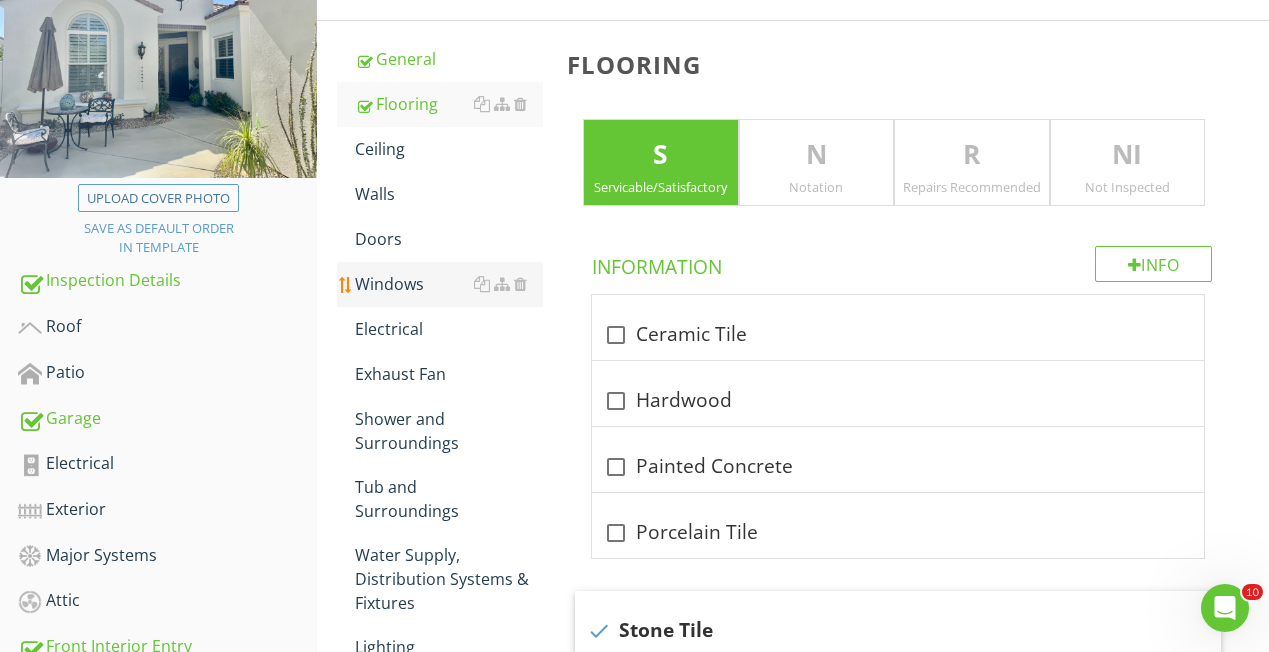 scroll, scrollTop: 262, scrollLeft: 0, axis: vertical 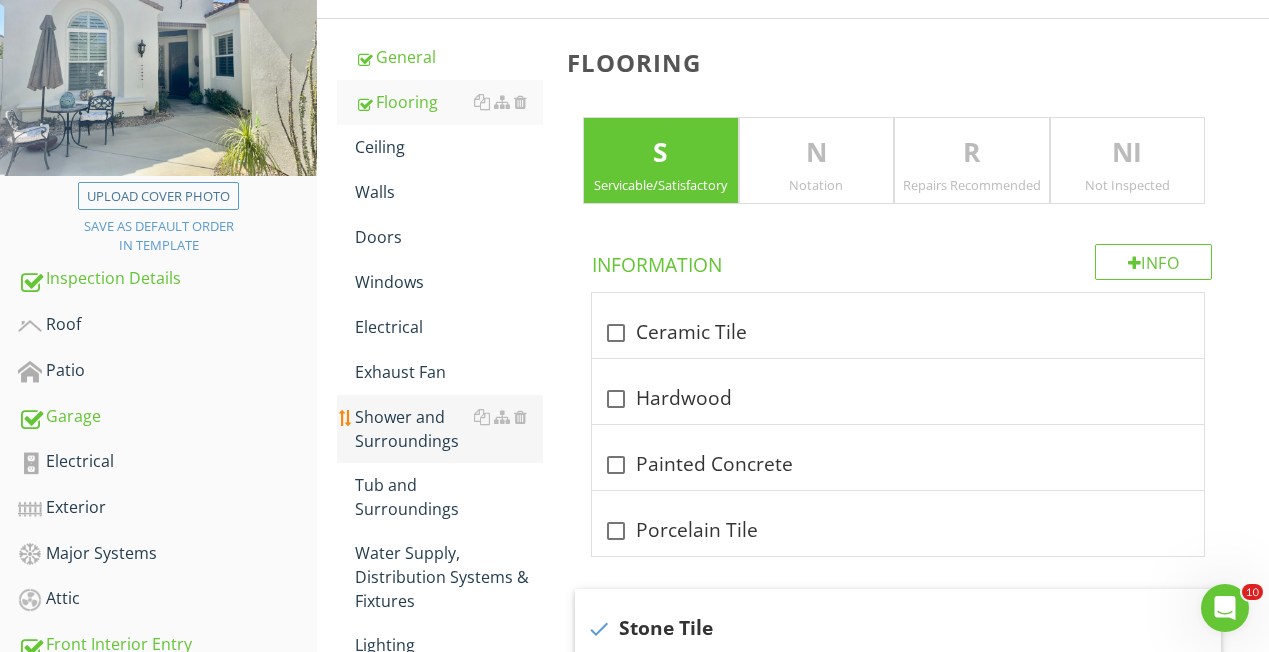 click on "Shower and Surroundings" at bounding box center [449, 429] 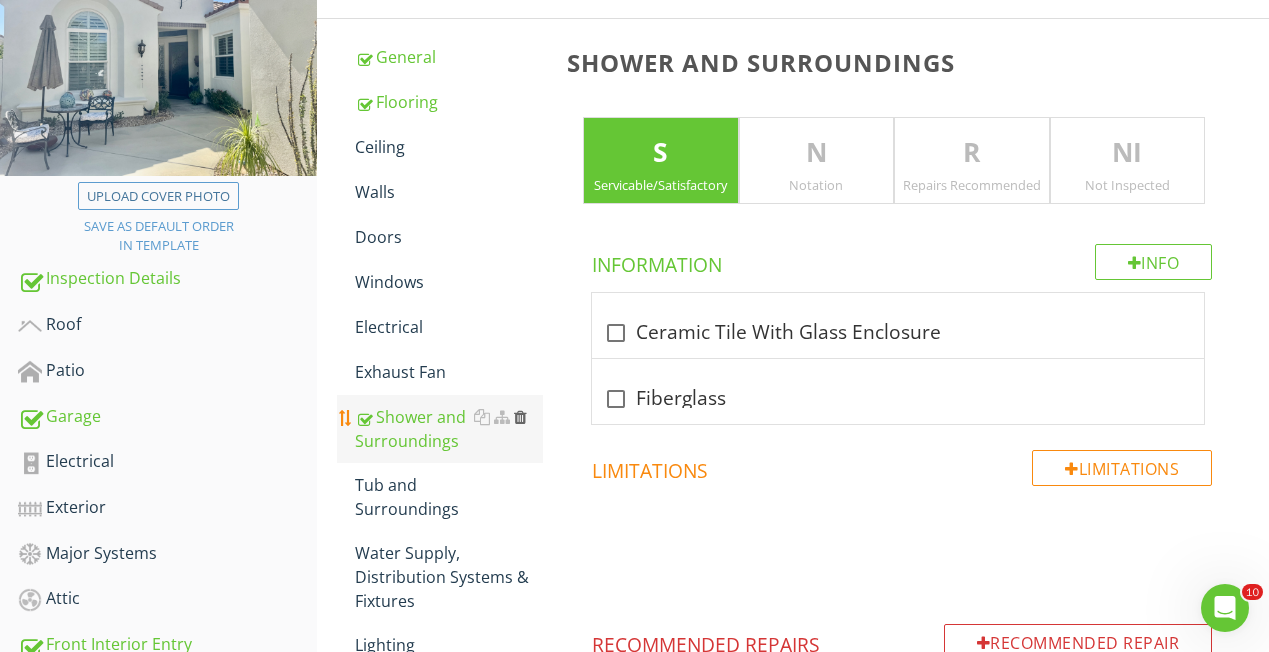 click at bounding box center [520, 417] 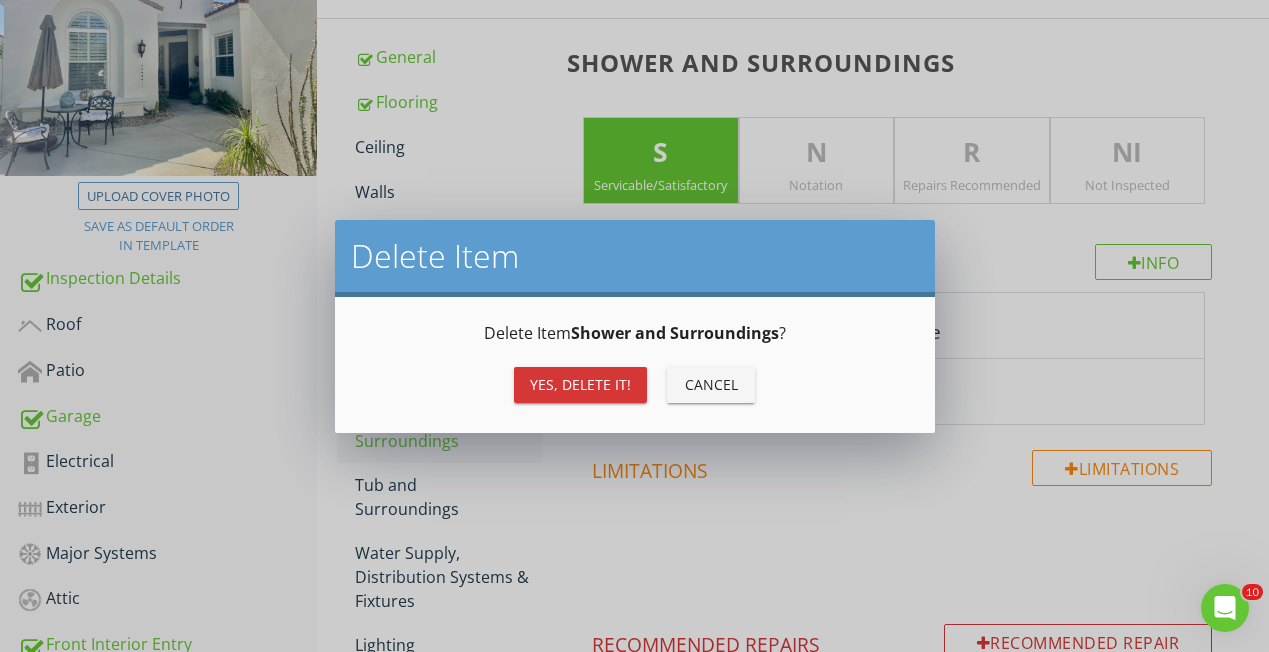 click on "Yes, Delete it!" at bounding box center [580, 384] 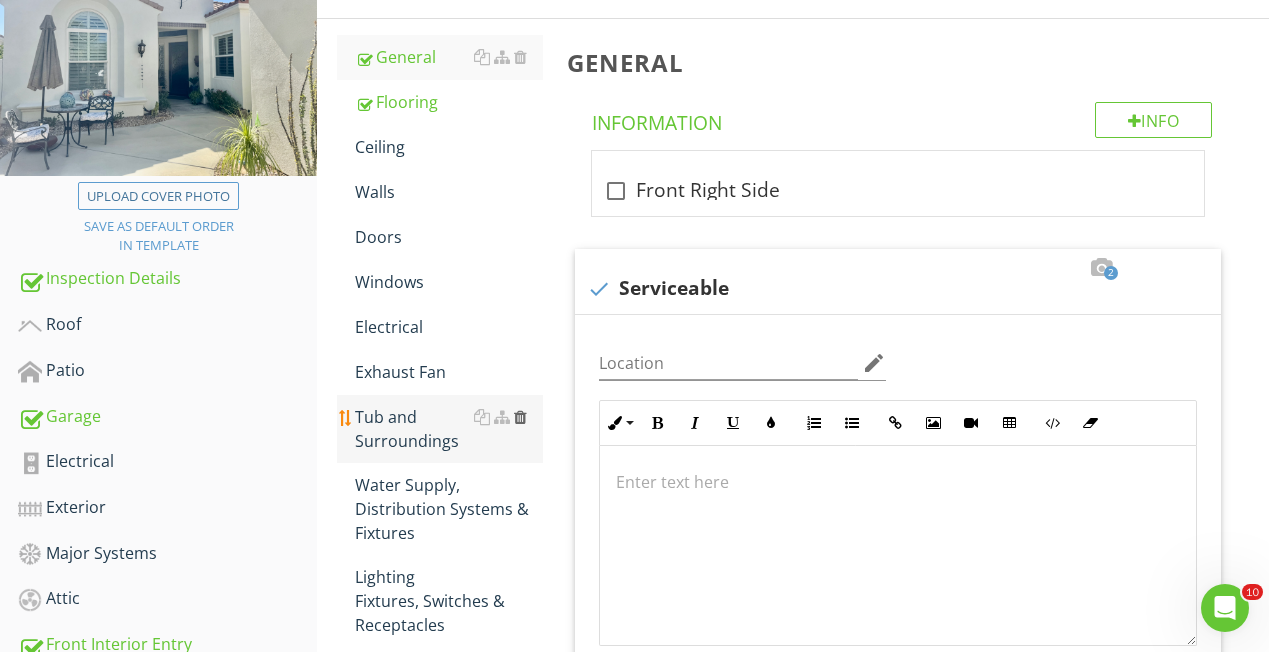 click at bounding box center [520, 417] 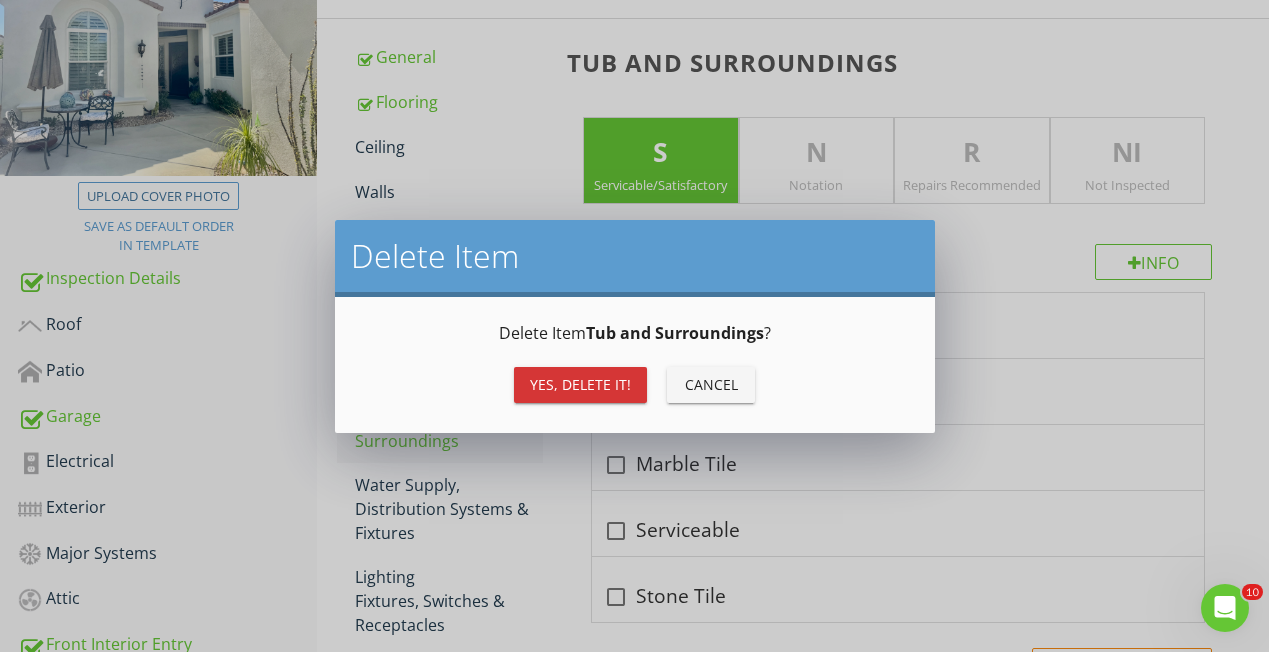 click on "Yes, Delete it!" at bounding box center [580, 385] 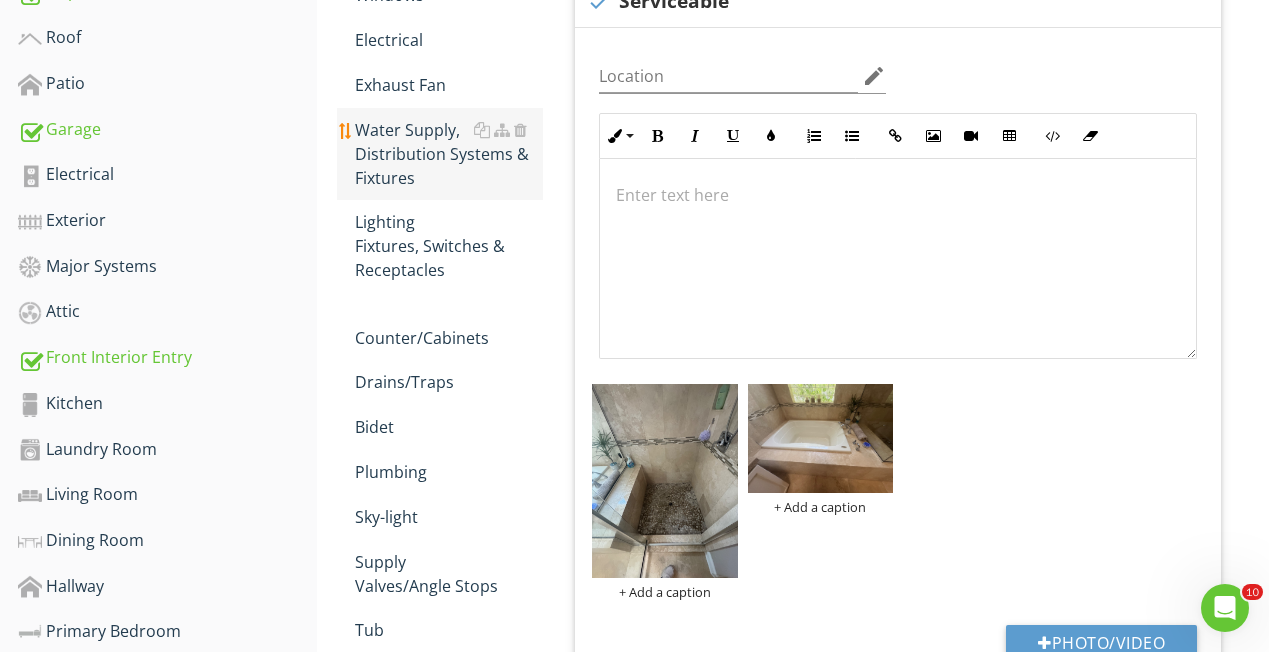 scroll, scrollTop: 557, scrollLeft: 0, axis: vertical 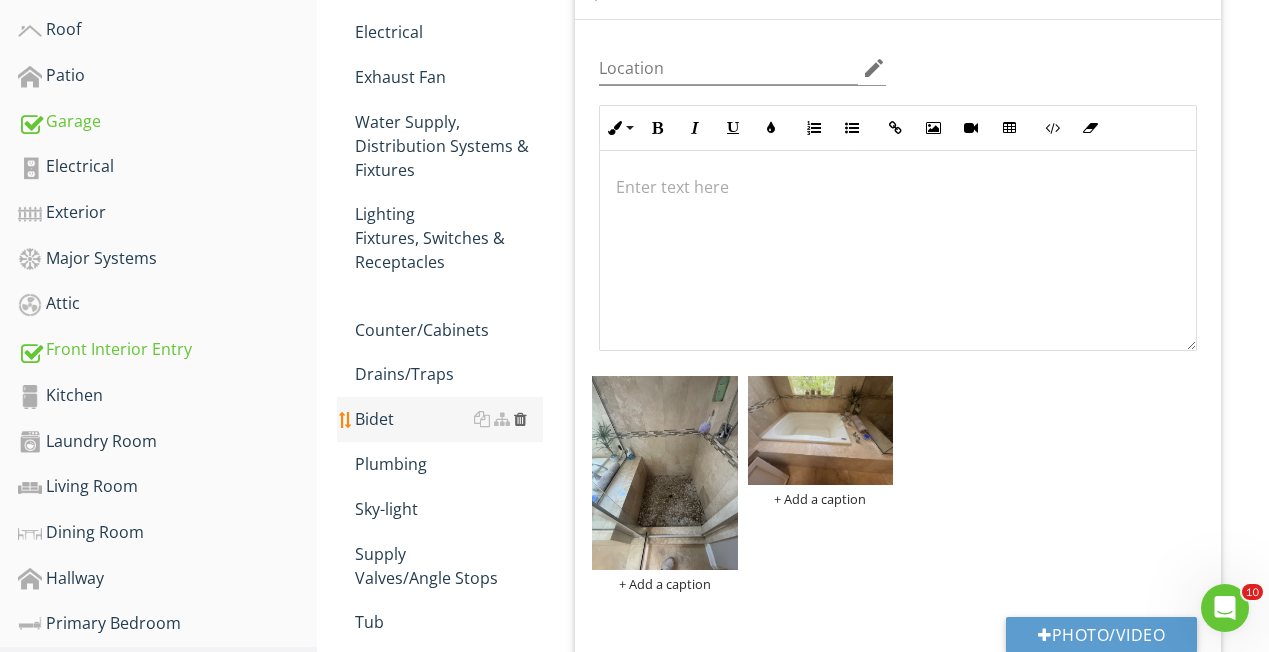 click at bounding box center (520, 419) 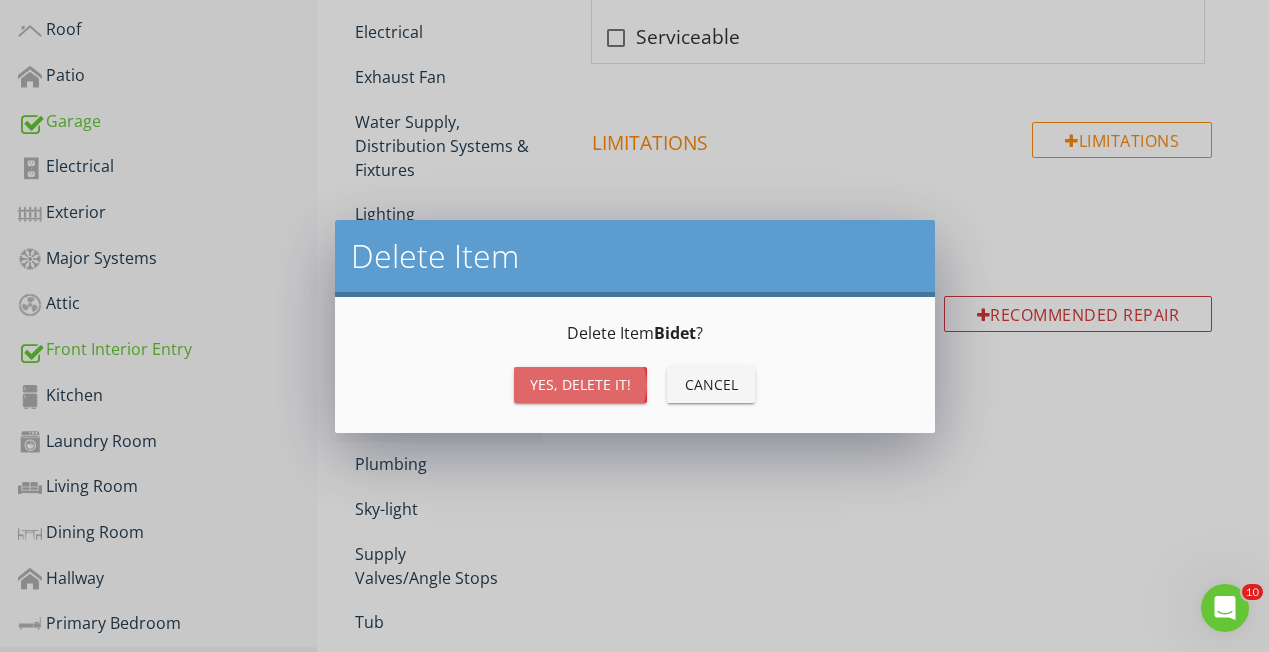 click on "Yes, Delete it!" at bounding box center [580, 384] 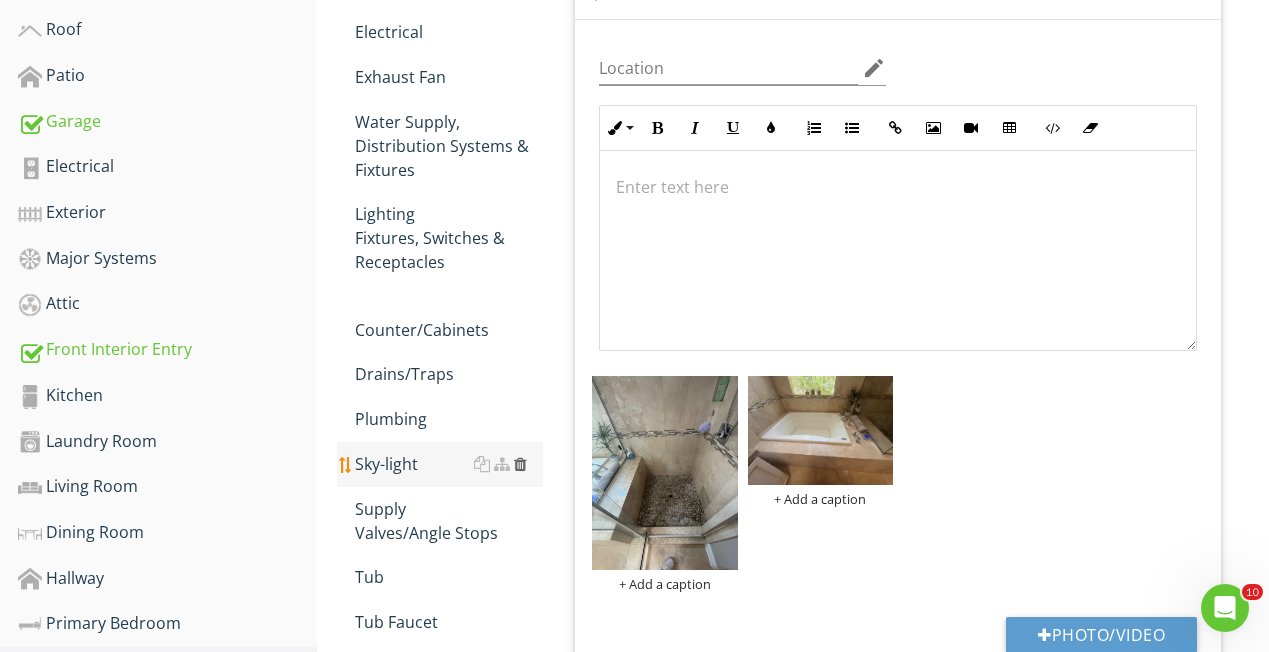 click at bounding box center [520, 464] 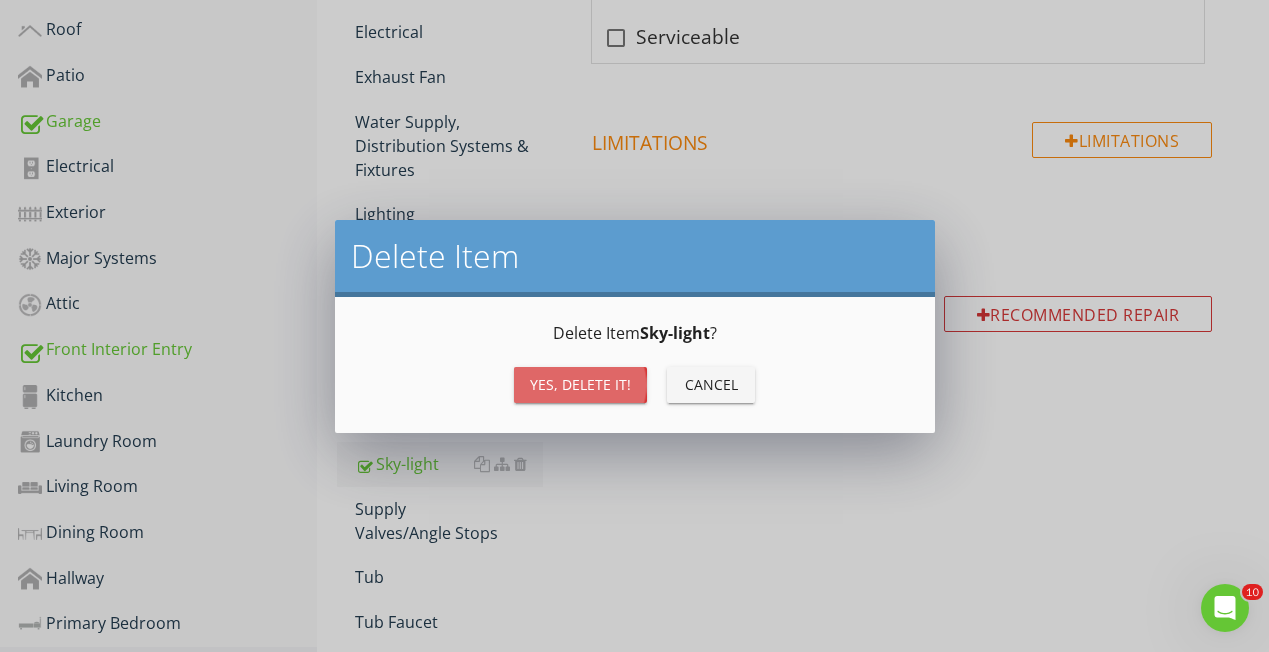 click on "Yes, Delete it!" at bounding box center [580, 384] 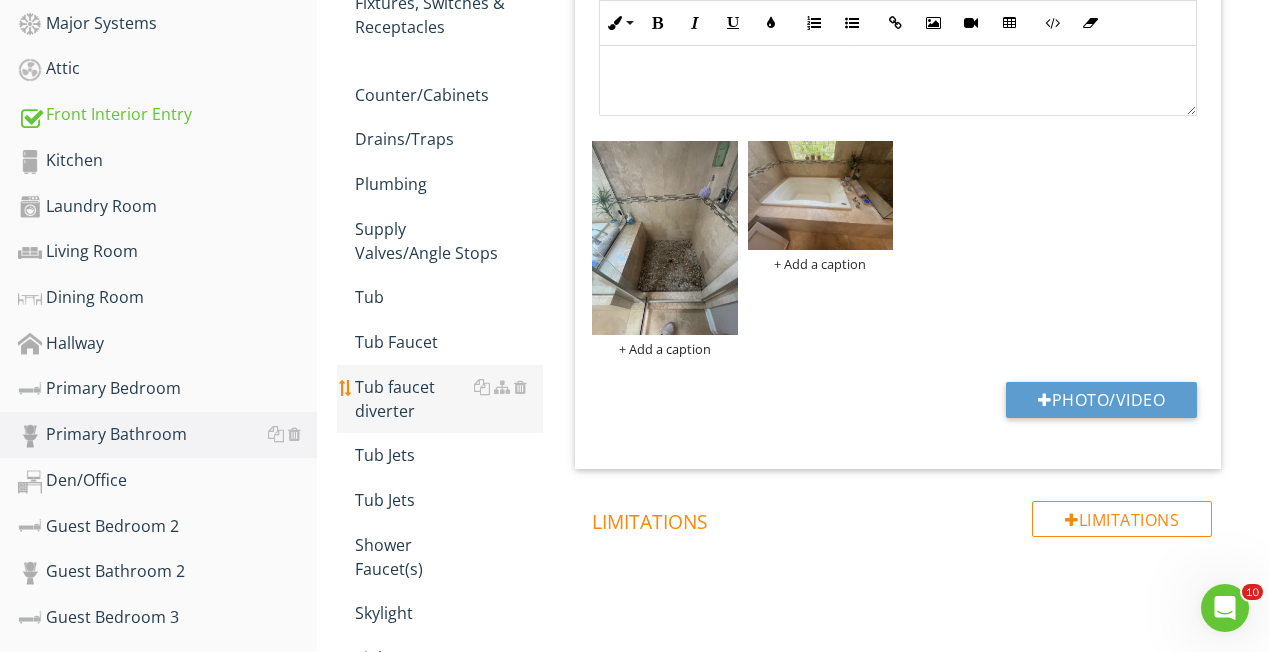 scroll, scrollTop: 798, scrollLeft: 0, axis: vertical 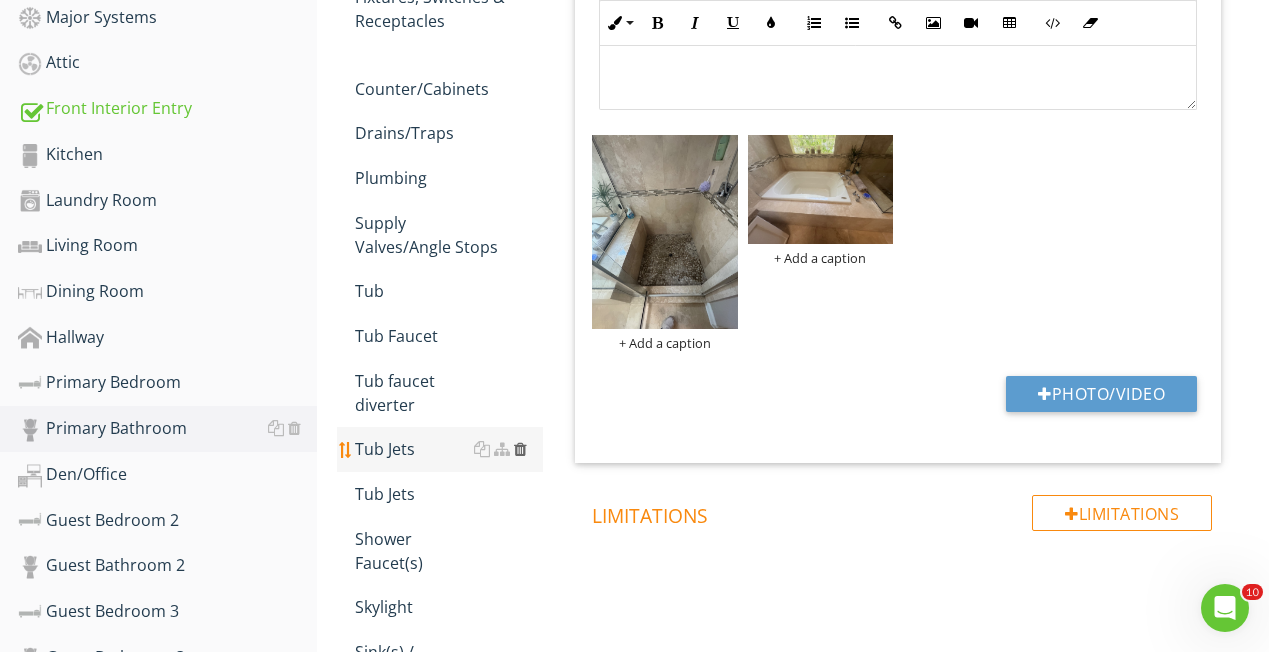 click at bounding box center [520, 449] 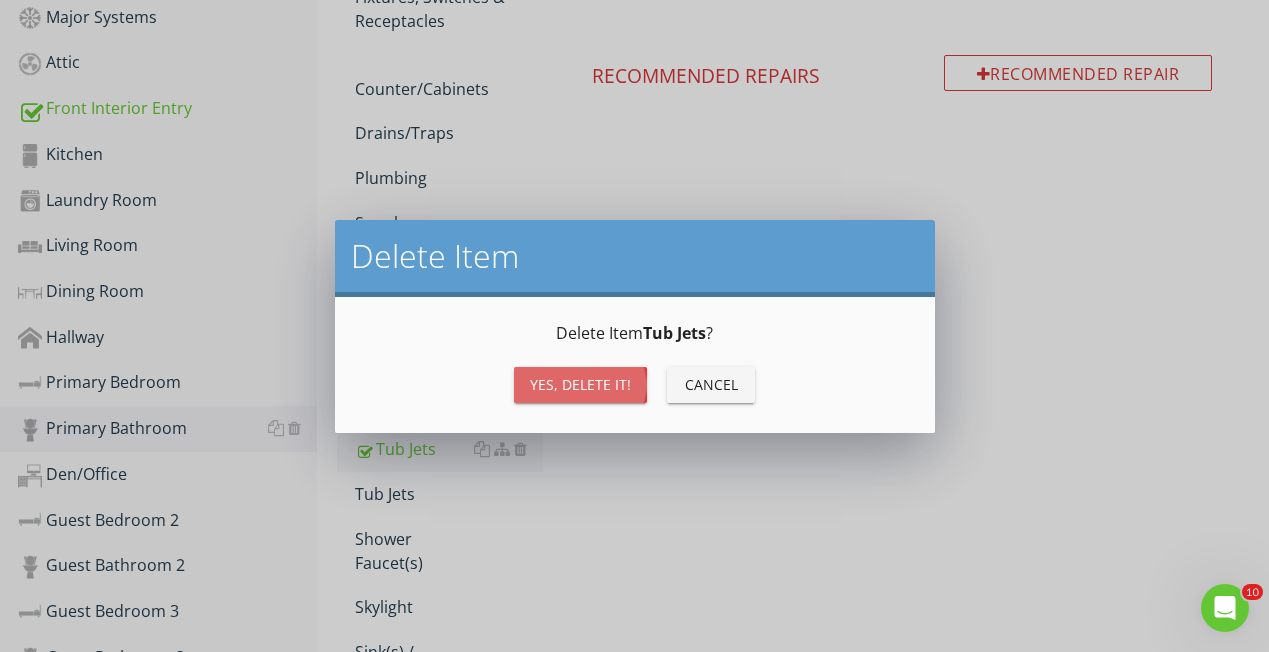 click on "Yes, Delete it!" at bounding box center [580, 384] 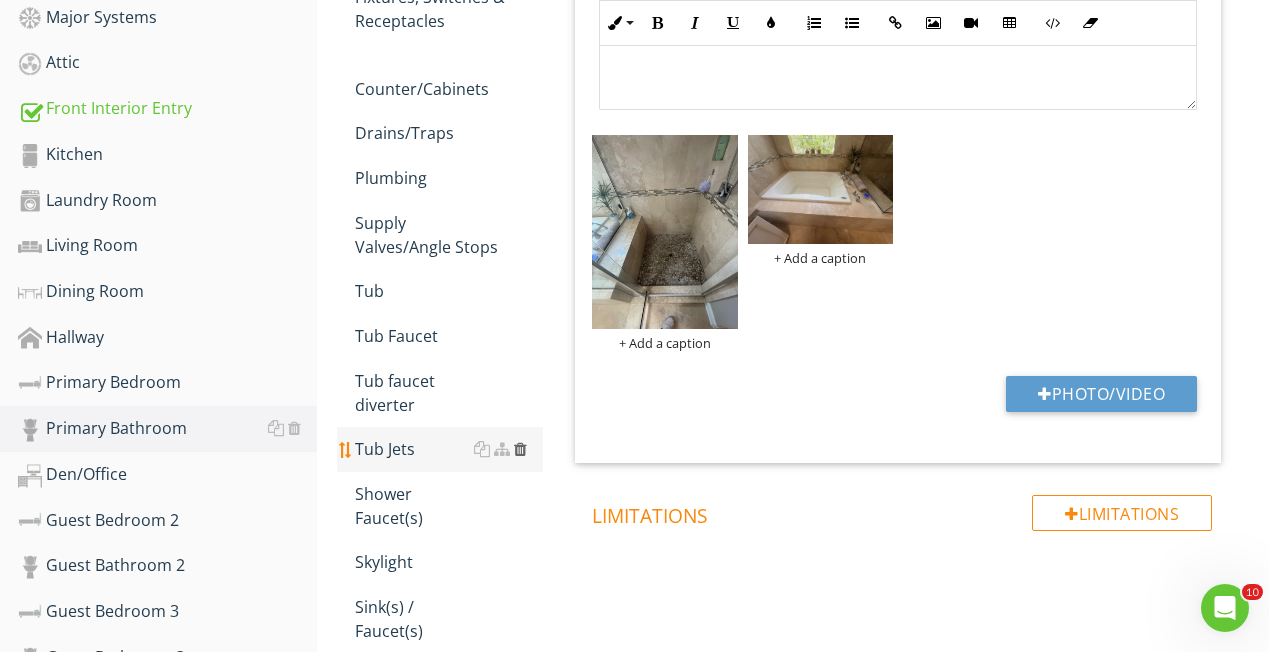 click at bounding box center (520, 449) 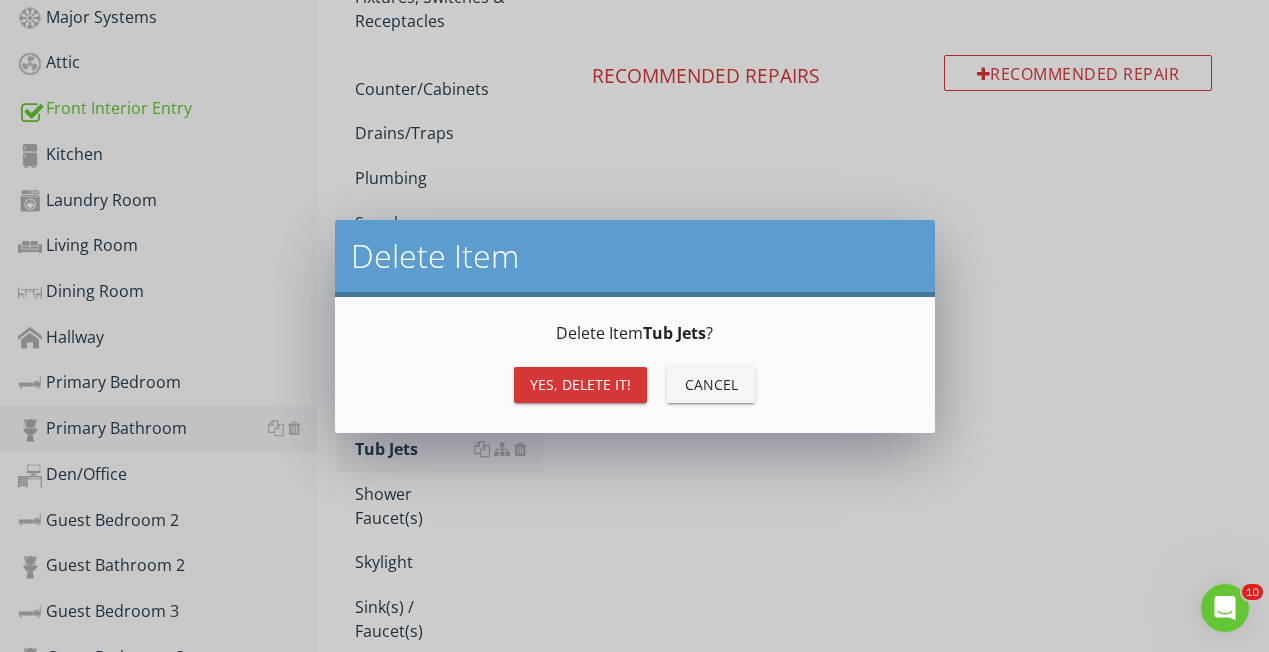 click on "Yes, Delete it!" at bounding box center (580, 384) 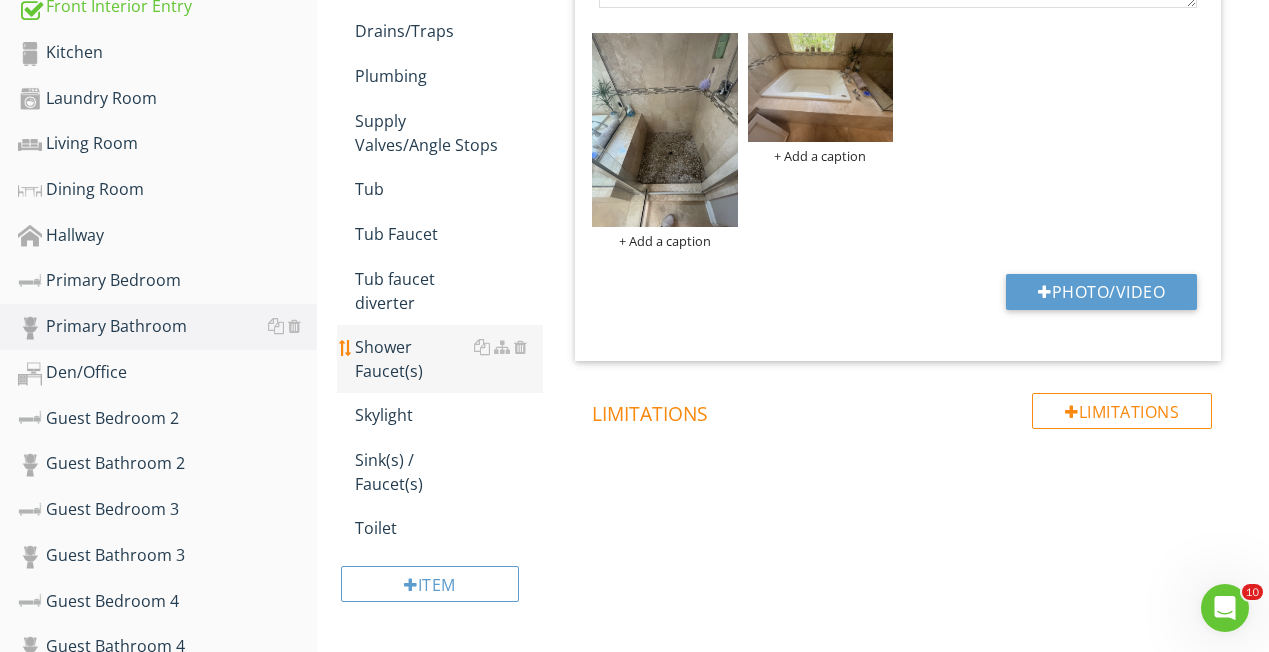 scroll, scrollTop: 901, scrollLeft: 0, axis: vertical 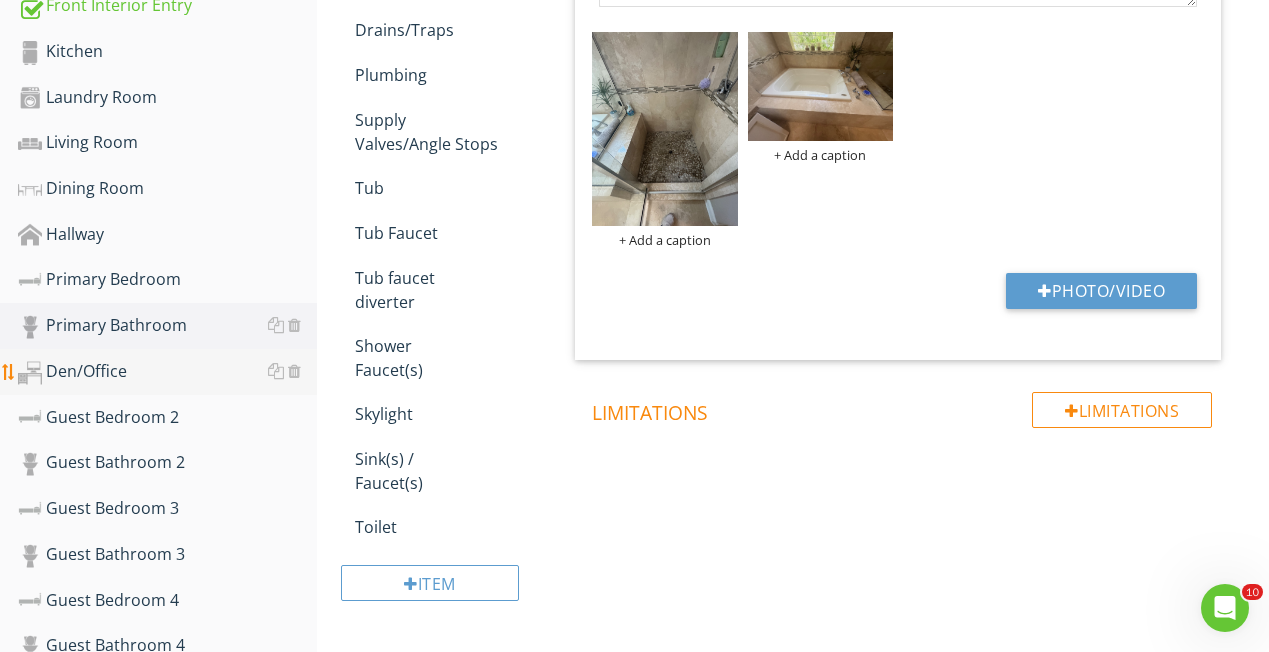 click on "Den/Office" at bounding box center (167, 372) 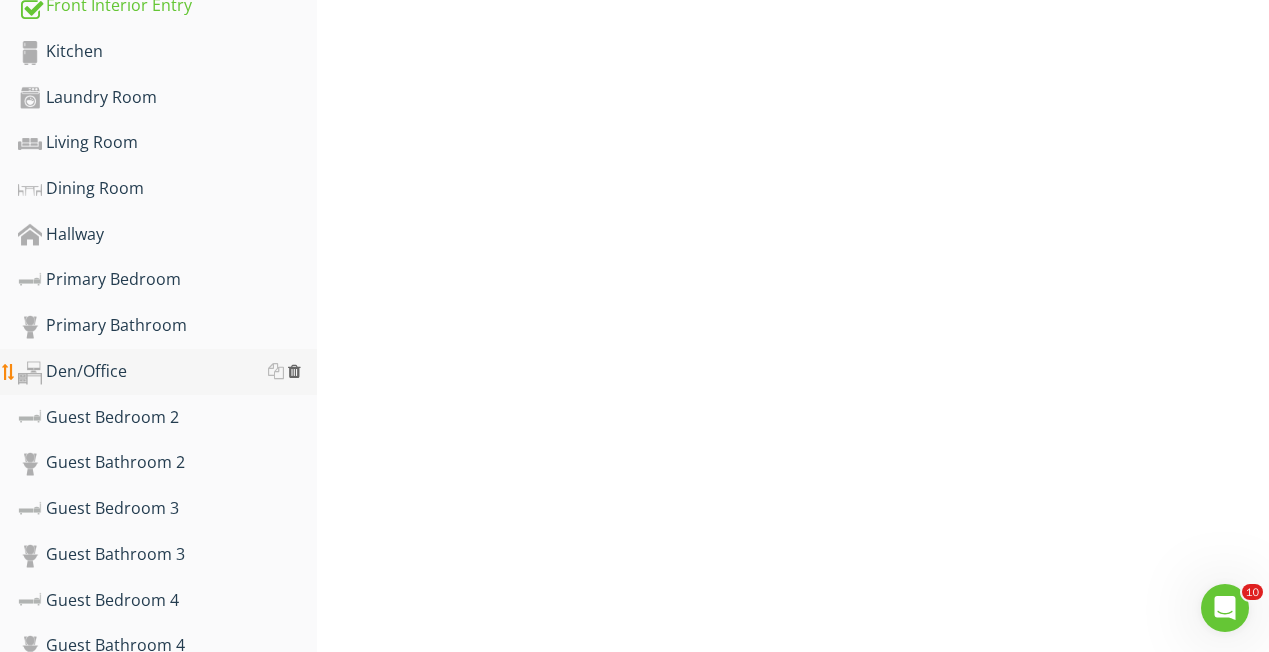 click at bounding box center [294, 371] 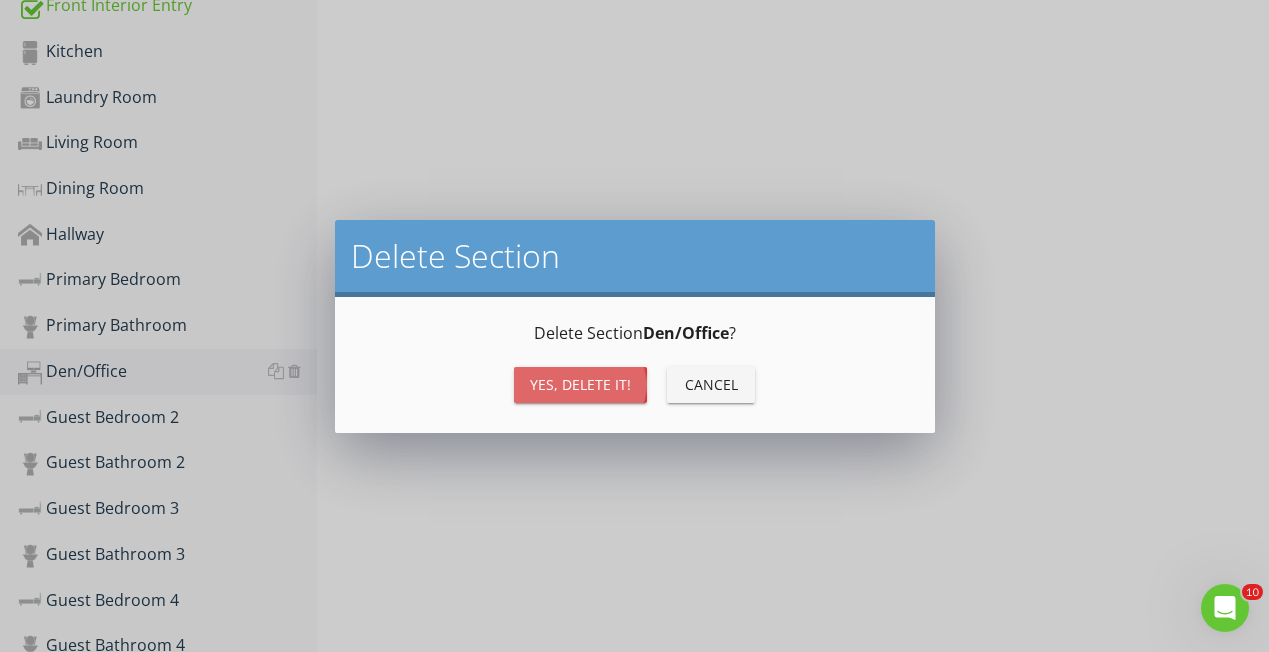 click on "Yes, Delete it!" at bounding box center (580, 384) 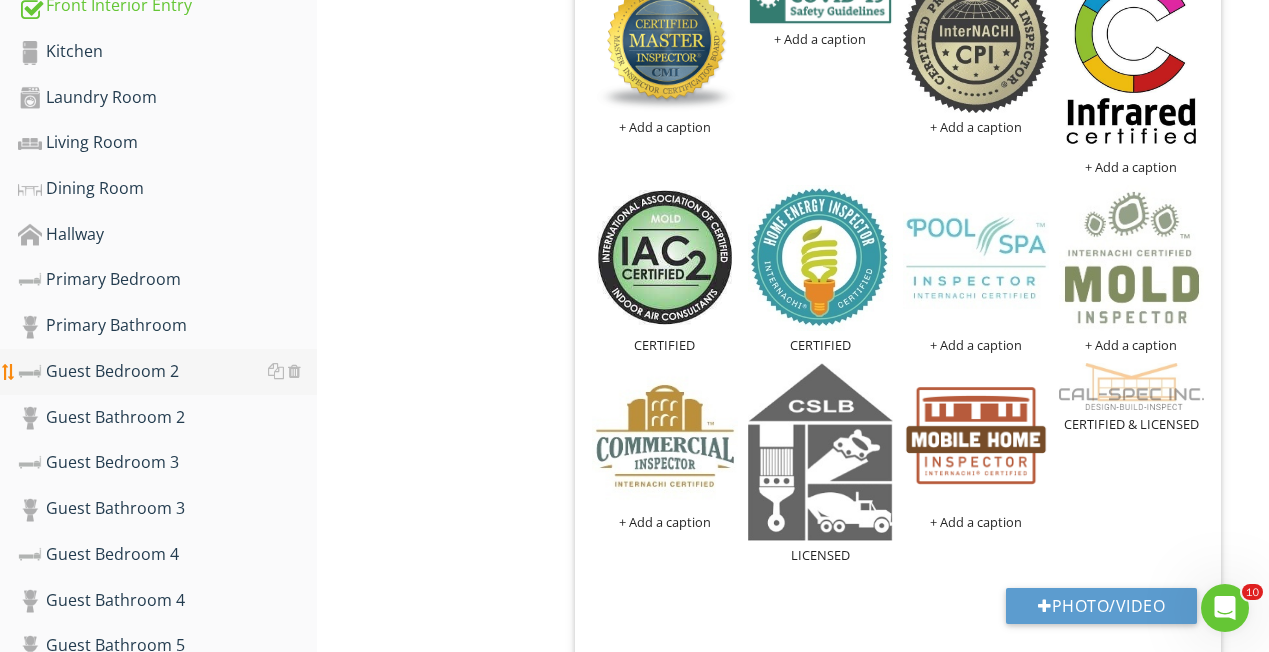 click on "Guest Bedroom 2" at bounding box center [167, 372] 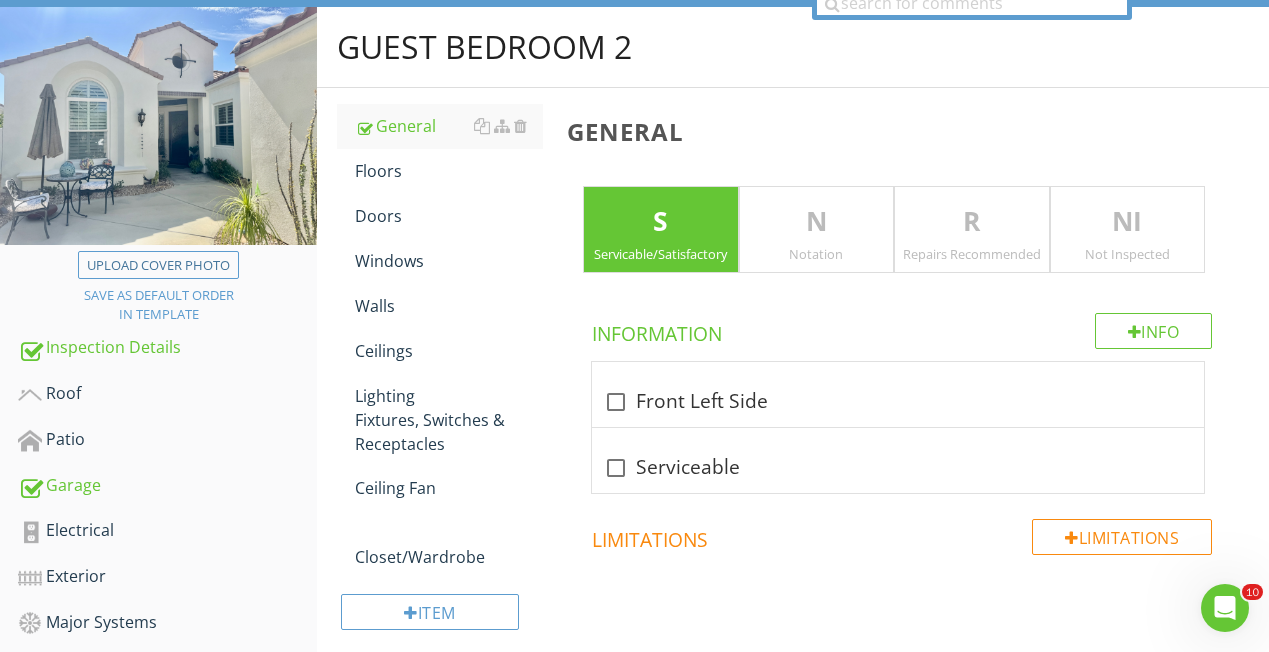 scroll, scrollTop: 180, scrollLeft: 0, axis: vertical 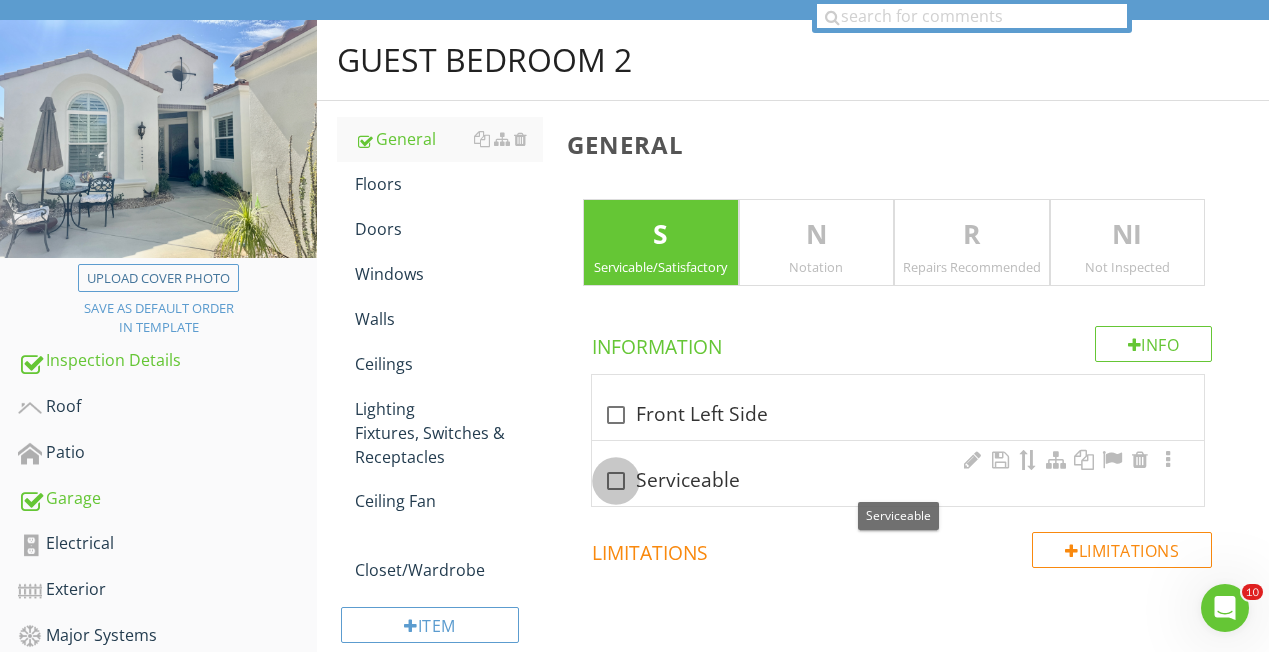 click at bounding box center [616, 481] 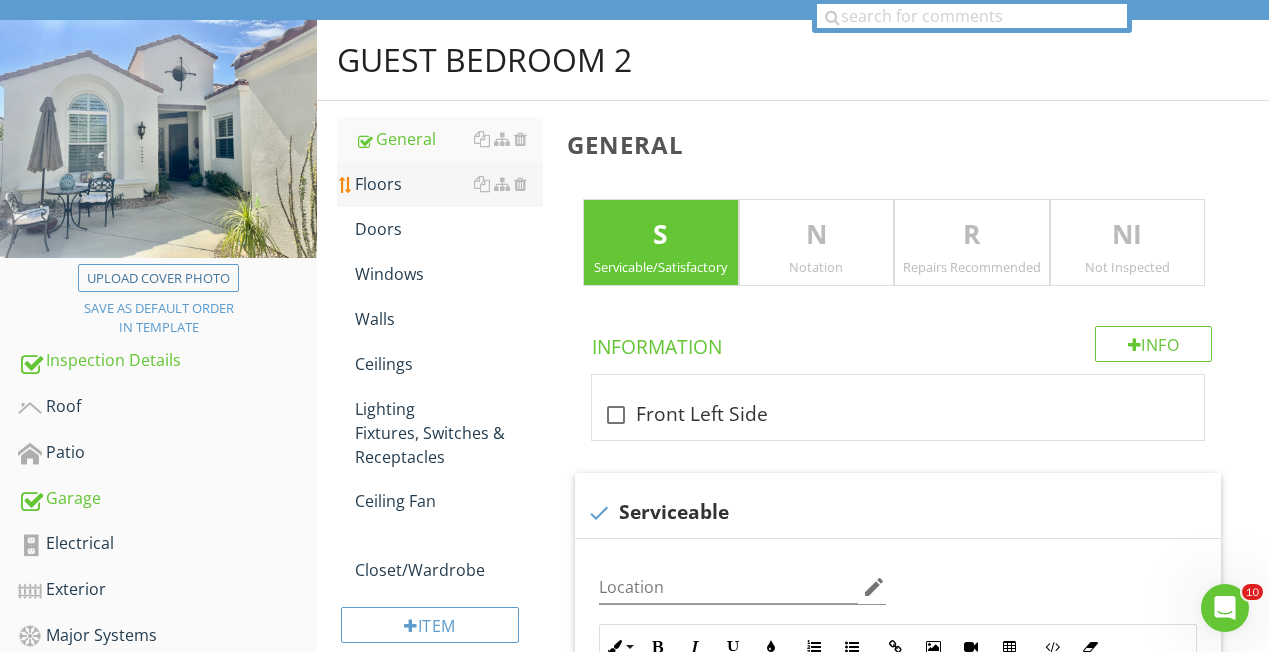 click on "Floors" at bounding box center (449, 184) 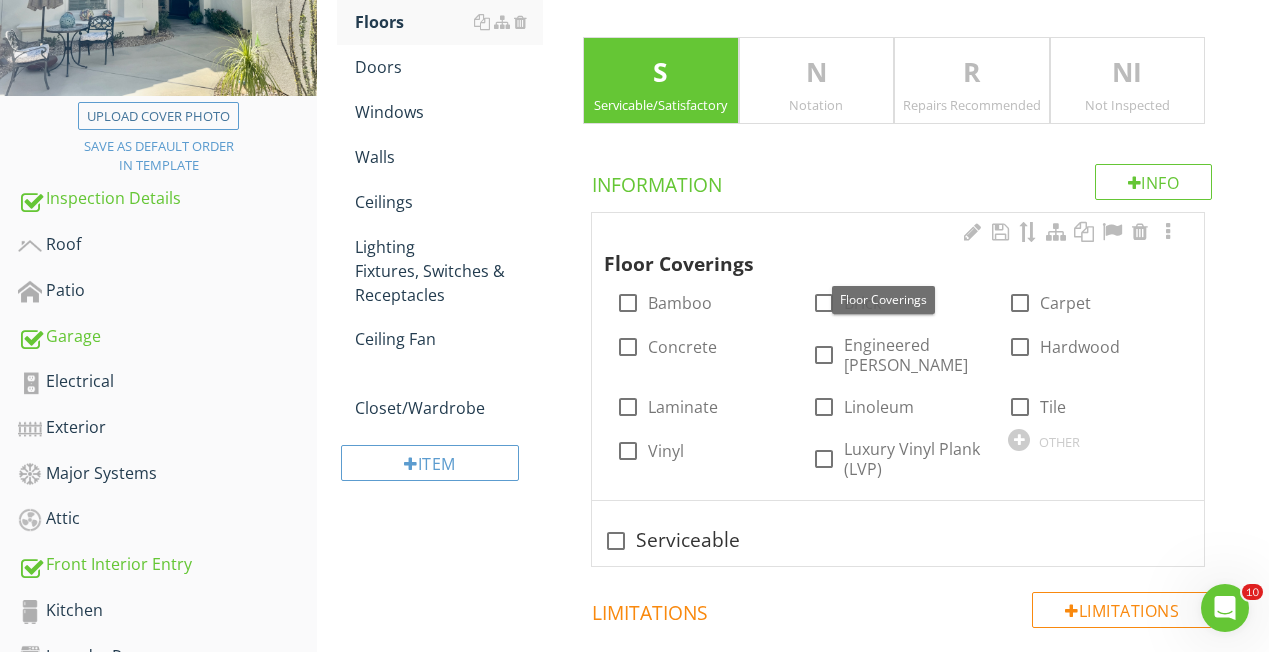 scroll, scrollTop: 343, scrollLeft: 0, axis: vertical 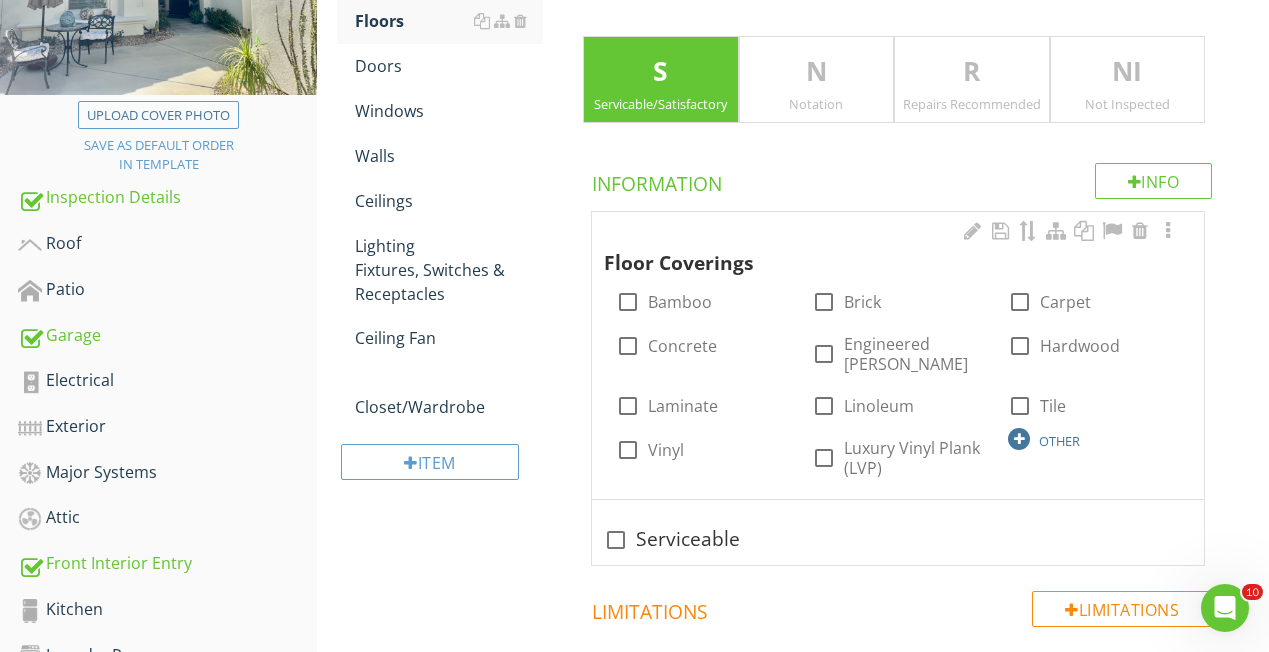 click at bounding box center (1019, 439) 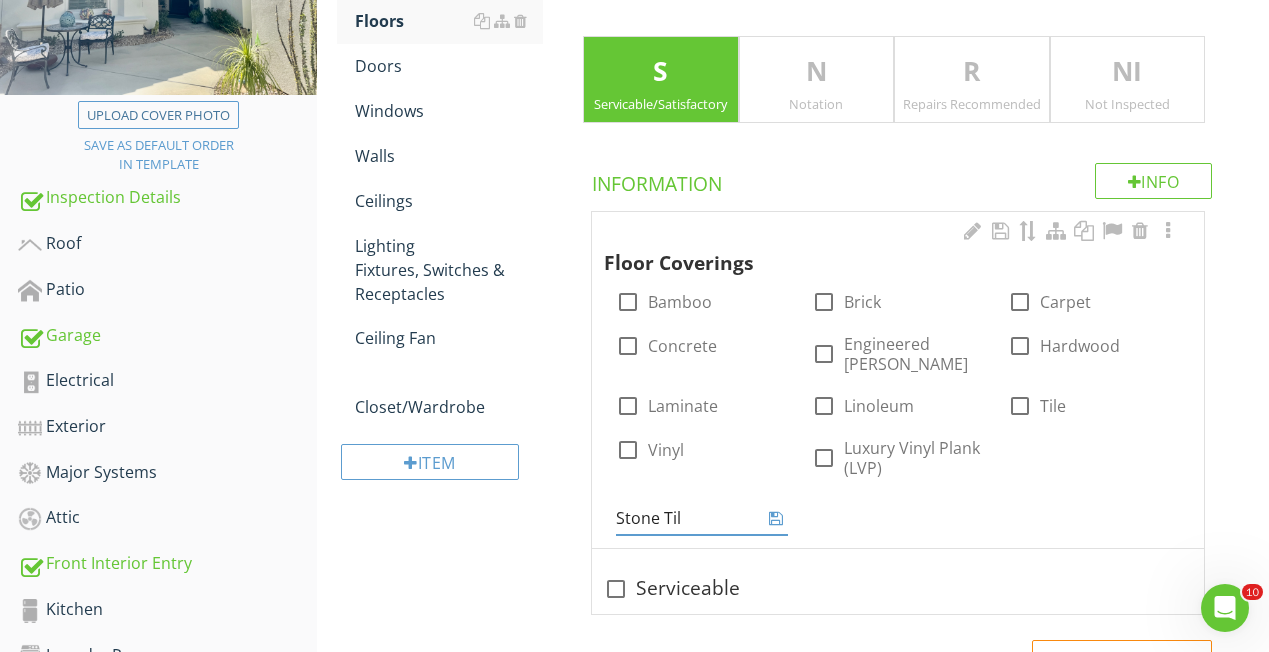 type on "Stone Tile" 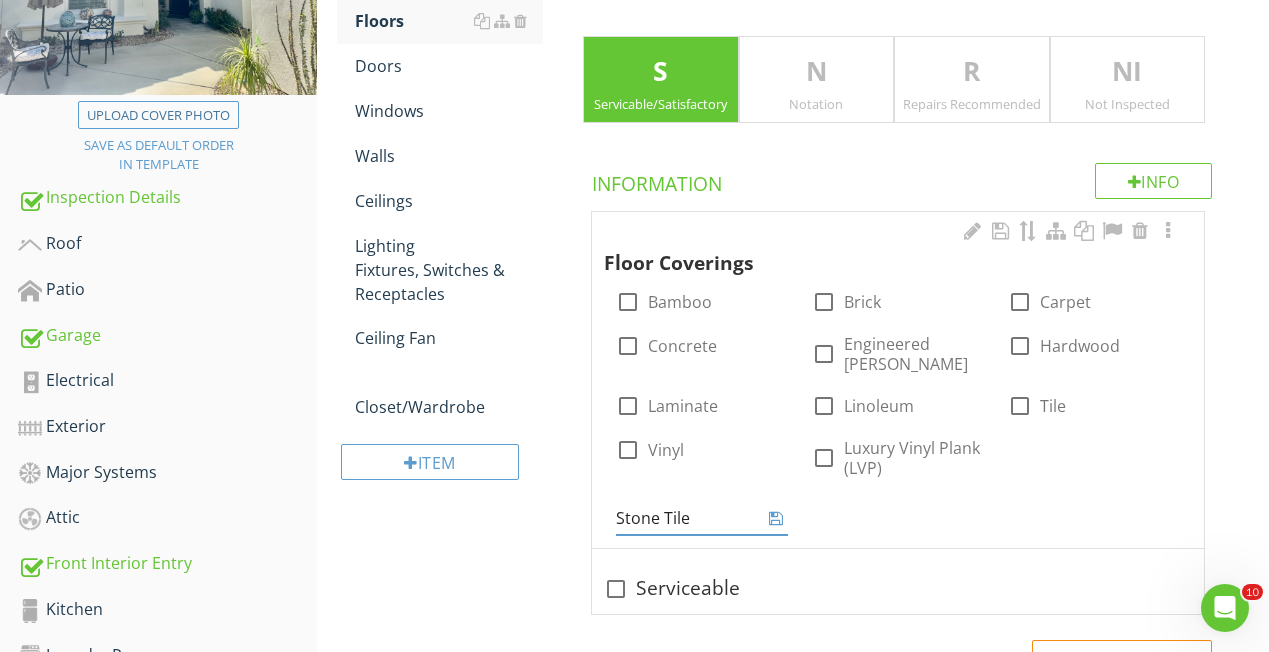 click at bounding box center (776, 518) 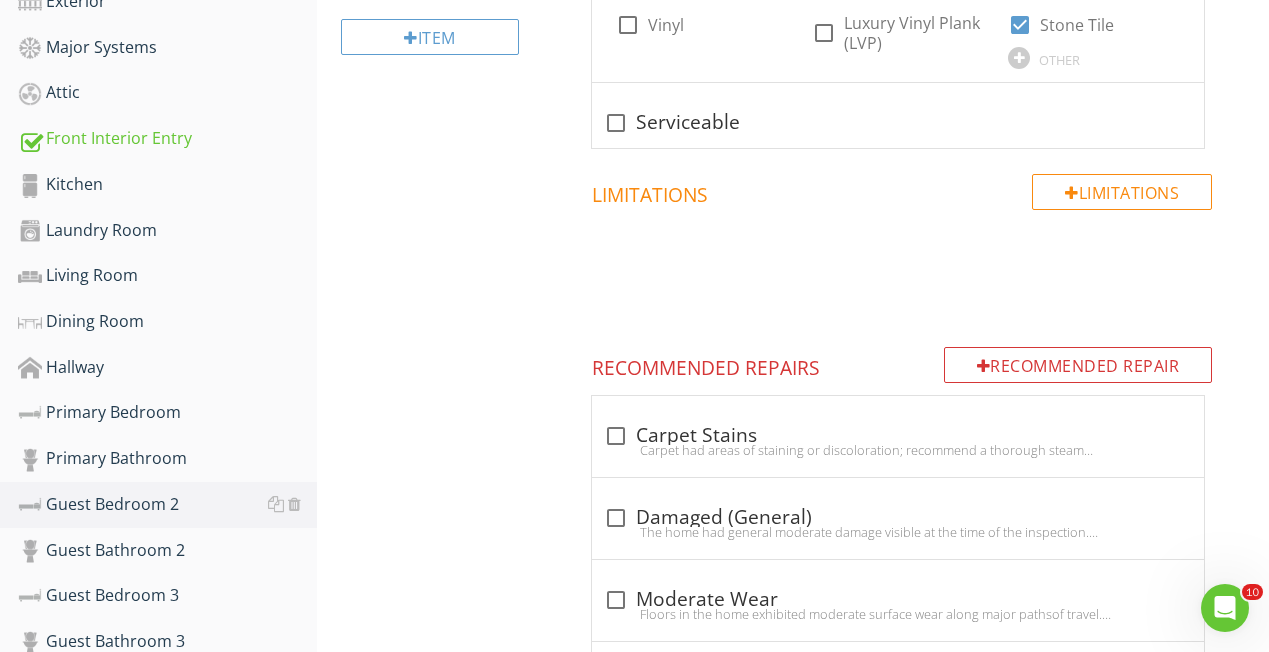 scroll, scrollTop: 852, scrollLeft: 0, axis: vertical 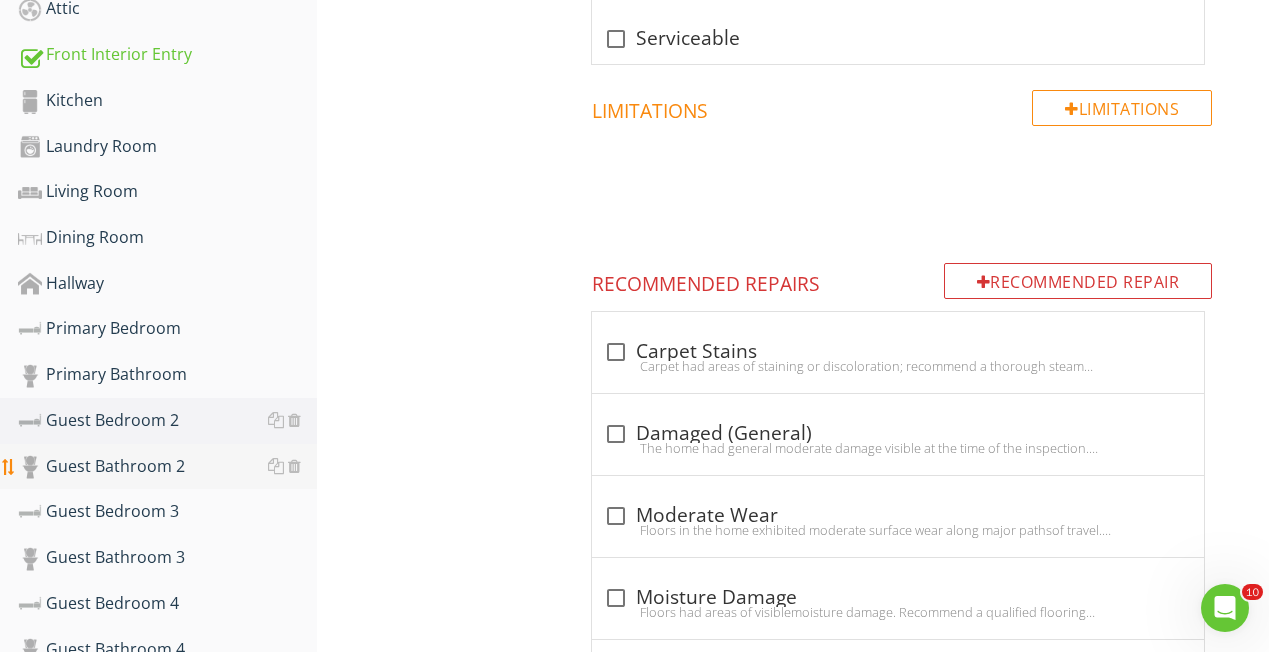 click on "Guest Bathroom 2" at bounding box center (167, 467) 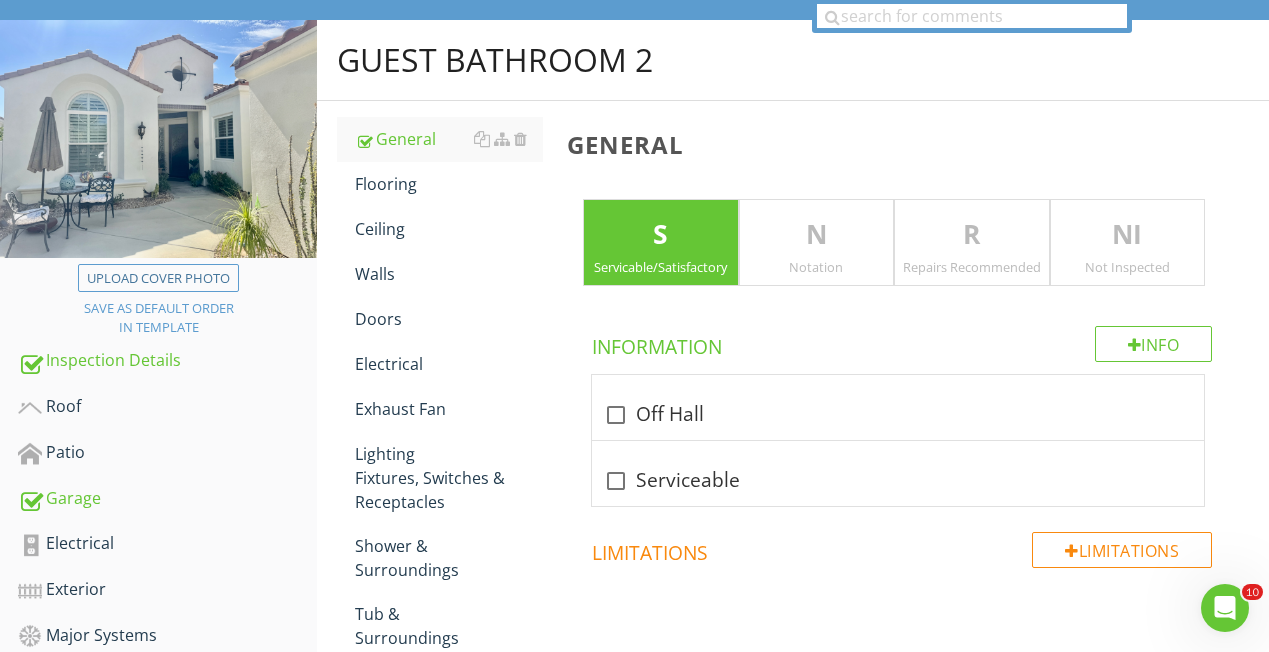 scroll, scrollTop: 172, scrollLeft: 0, axis: vertical 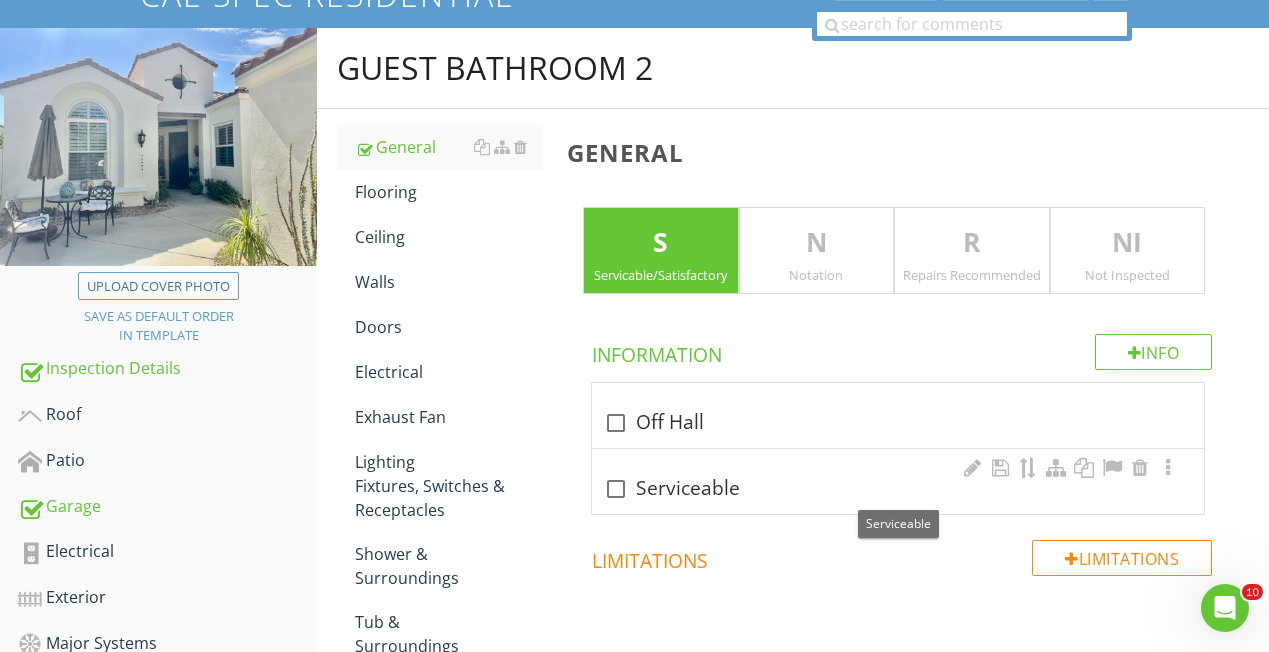 click at bounding box center [616, 489] 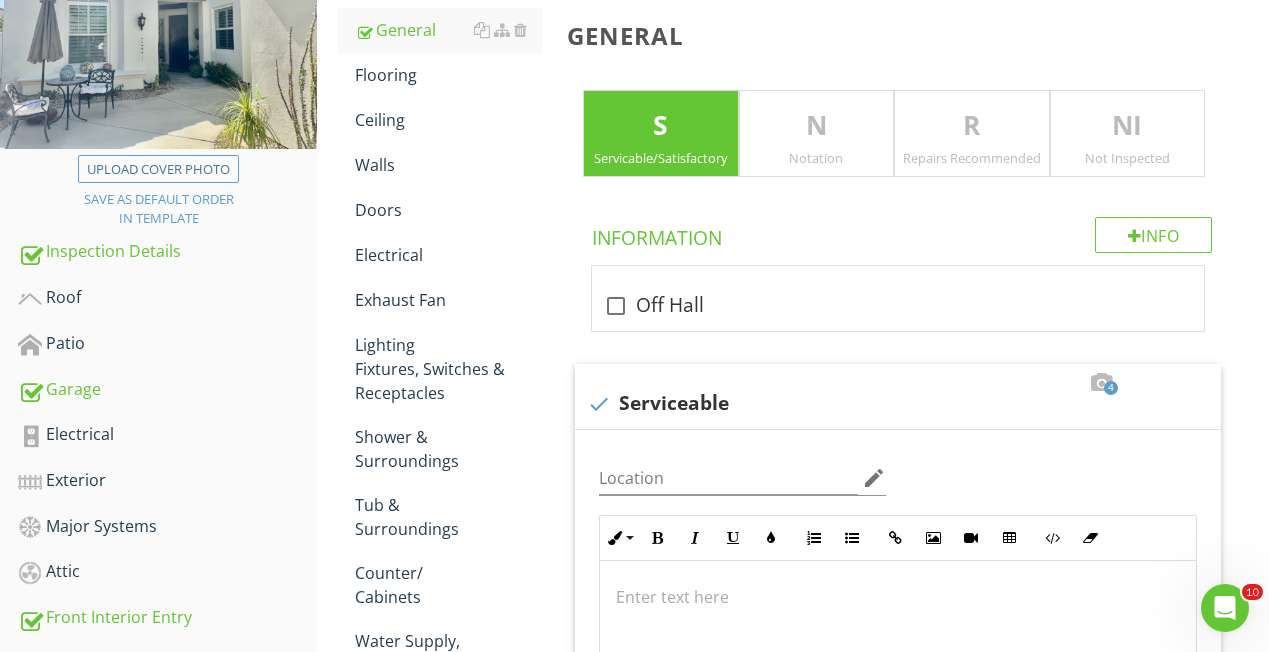 scroll, scrollTop: 298, scrollLeft: 0, axis: vertical 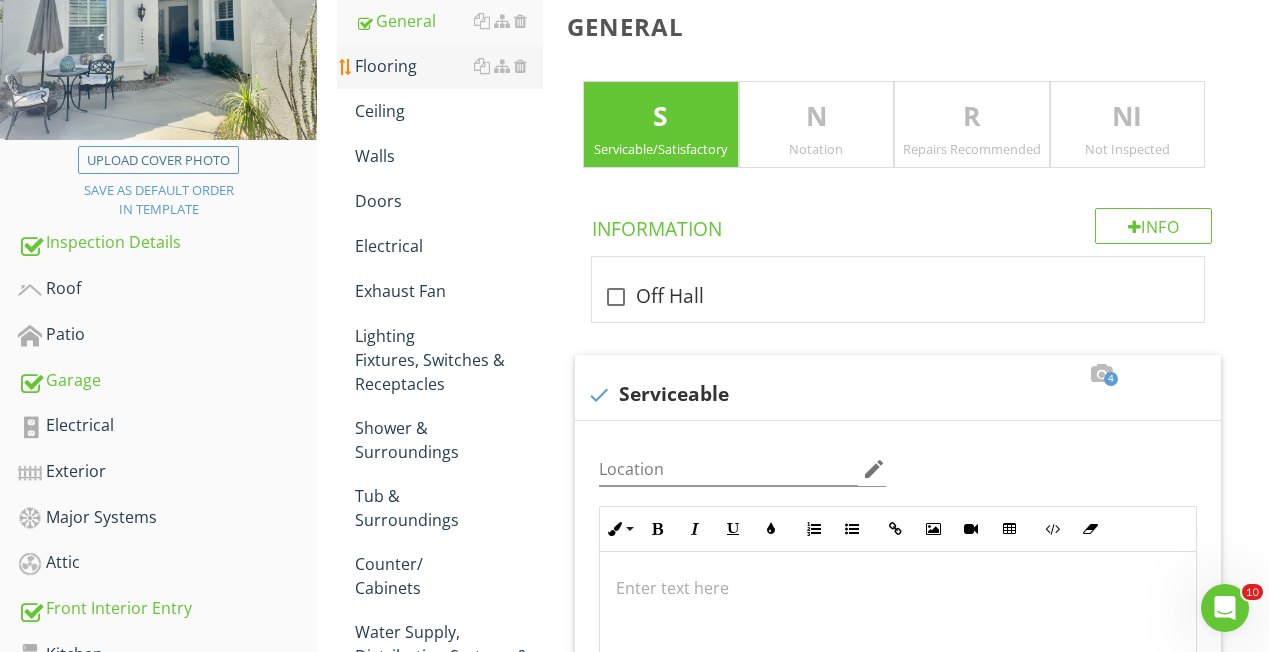 click on "Flooring" at bounding box center (449, 66) 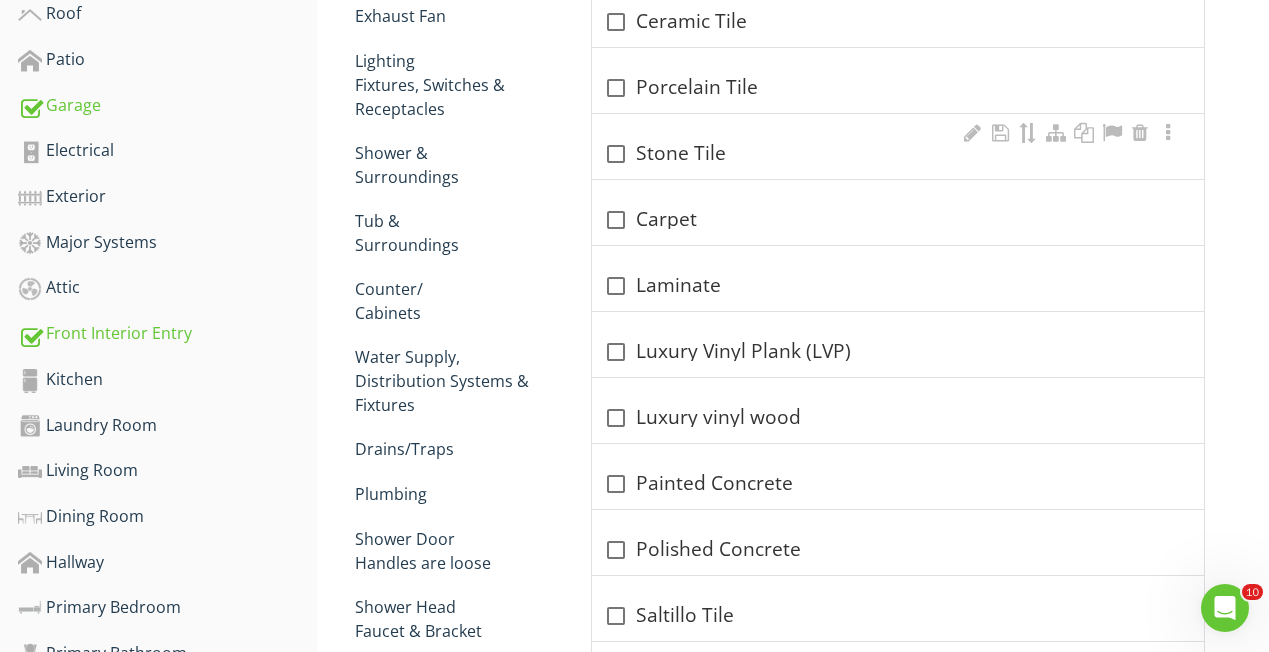 scroll, scrollTop: 572, scrollLeft: 0, axis: vertical 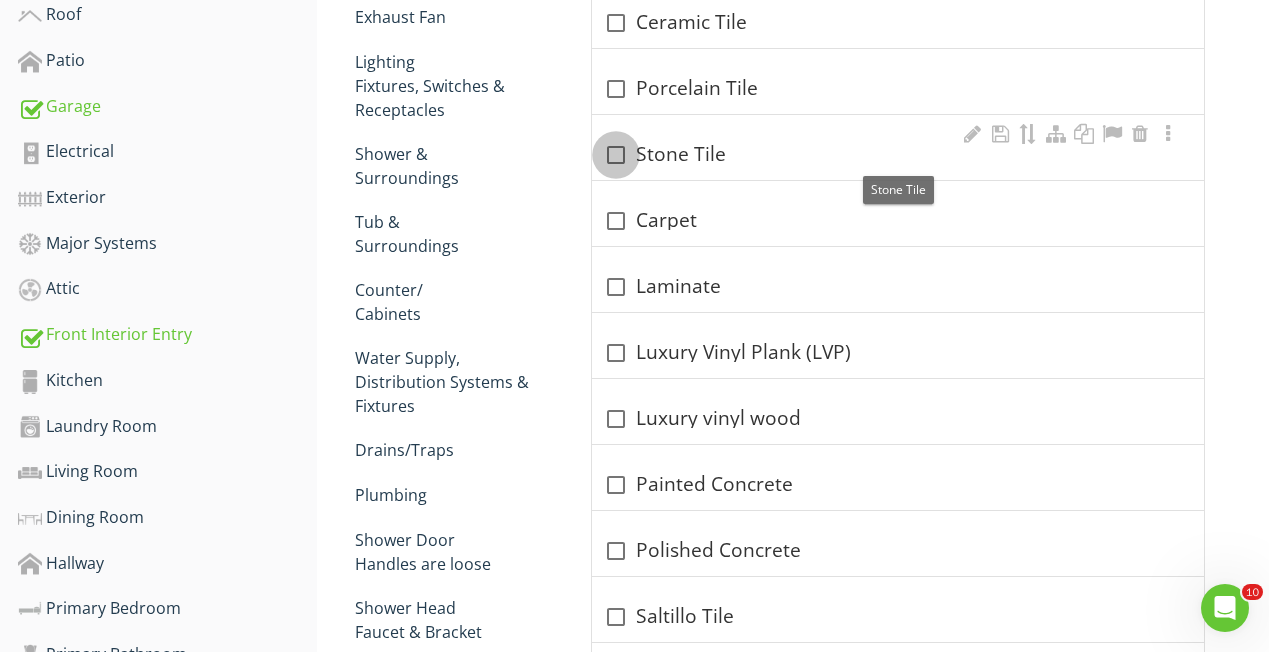click at bounding box center [616, 155] 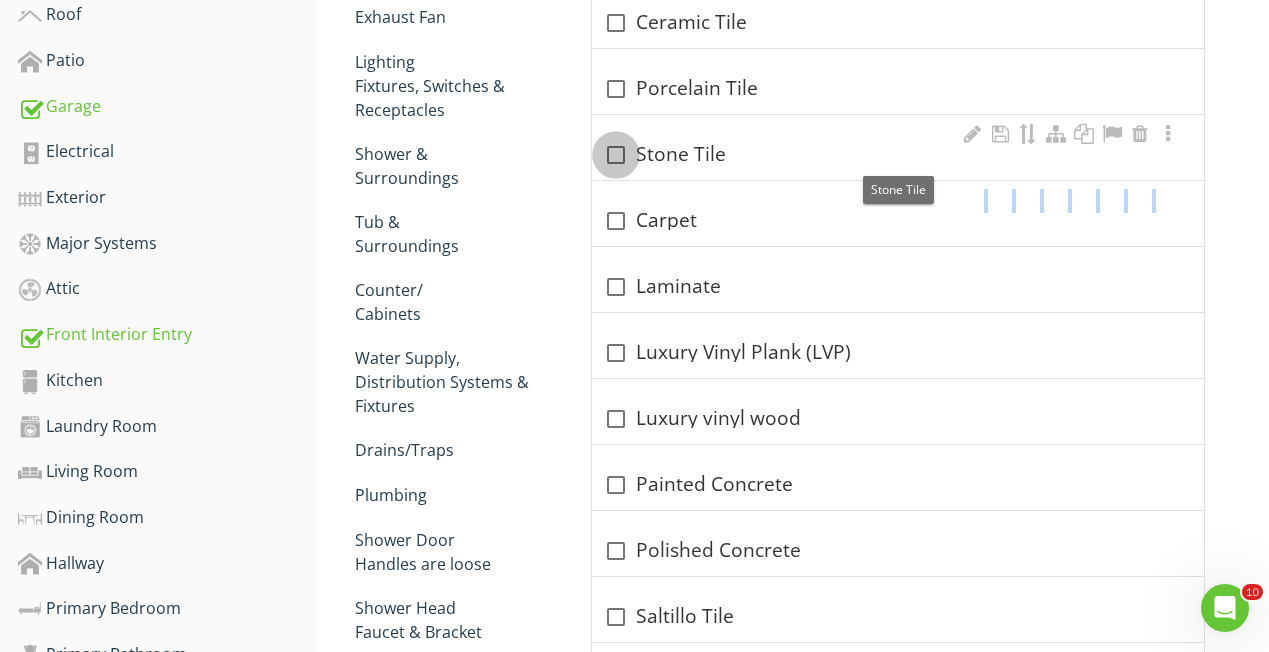 checkbox on "true" 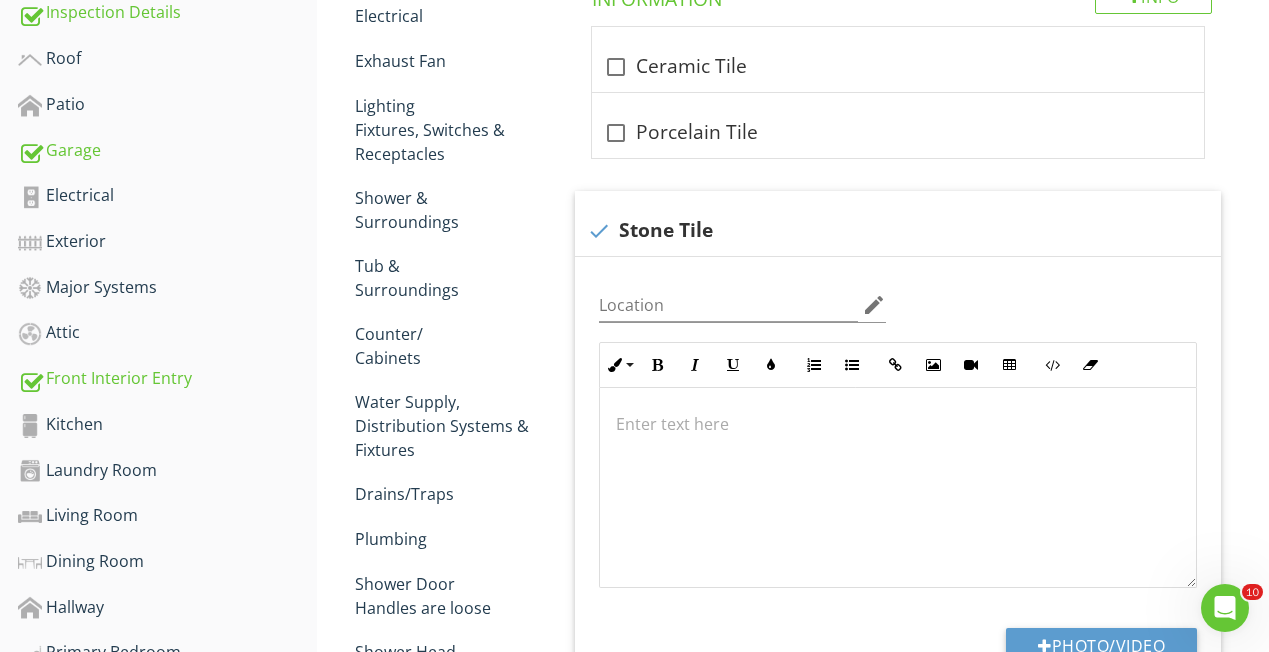 scroll, scrollTop: 534, scrollLeft: 0, axis: vertical 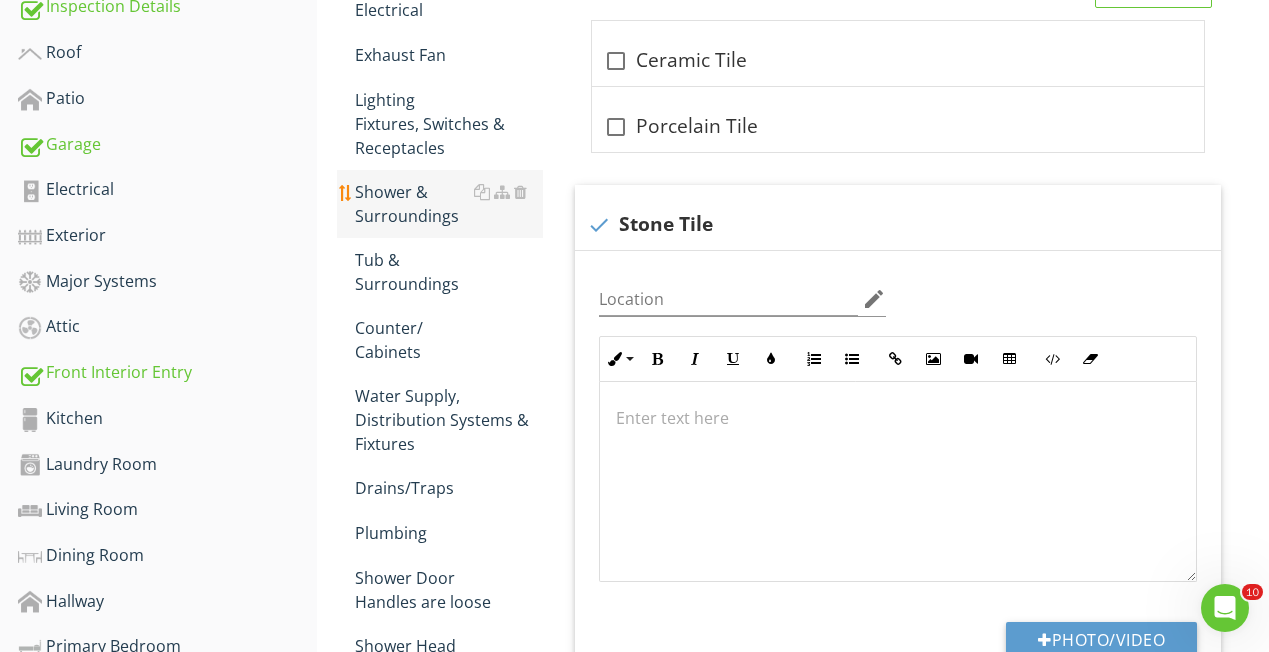 click on "Shower & Surroundings" at bounding box center (449, 204) 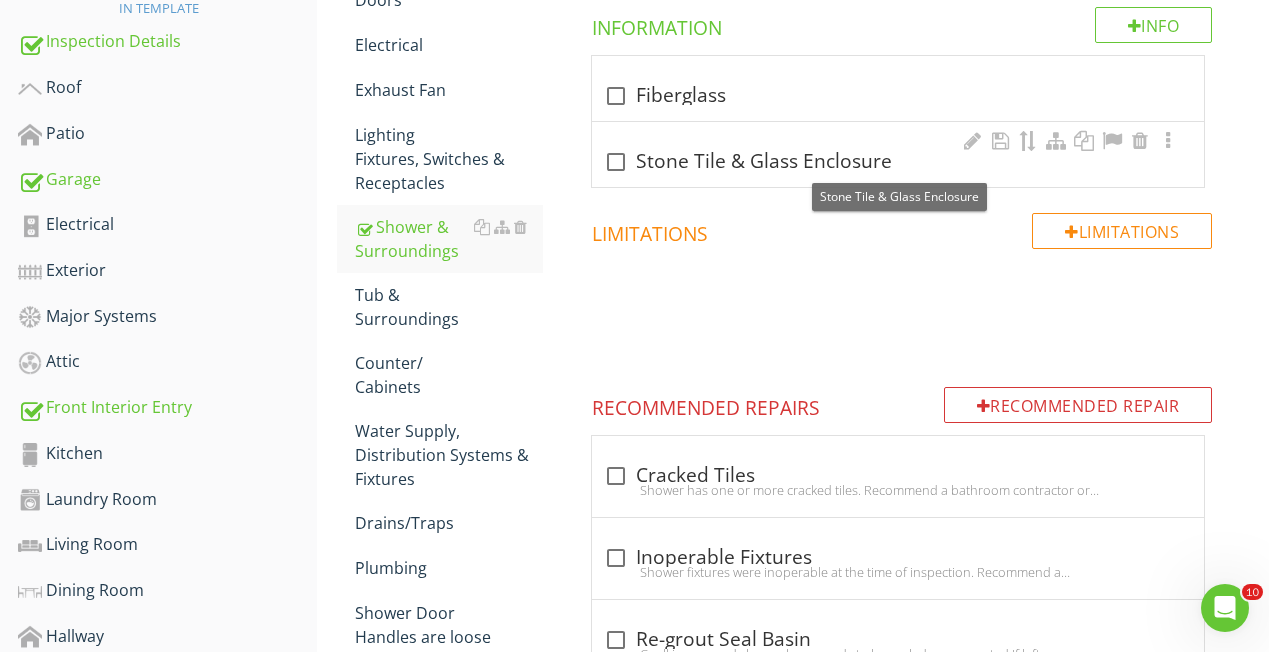 scroll, scrollTop: 484, scrollLeft: 0, axis: vertical 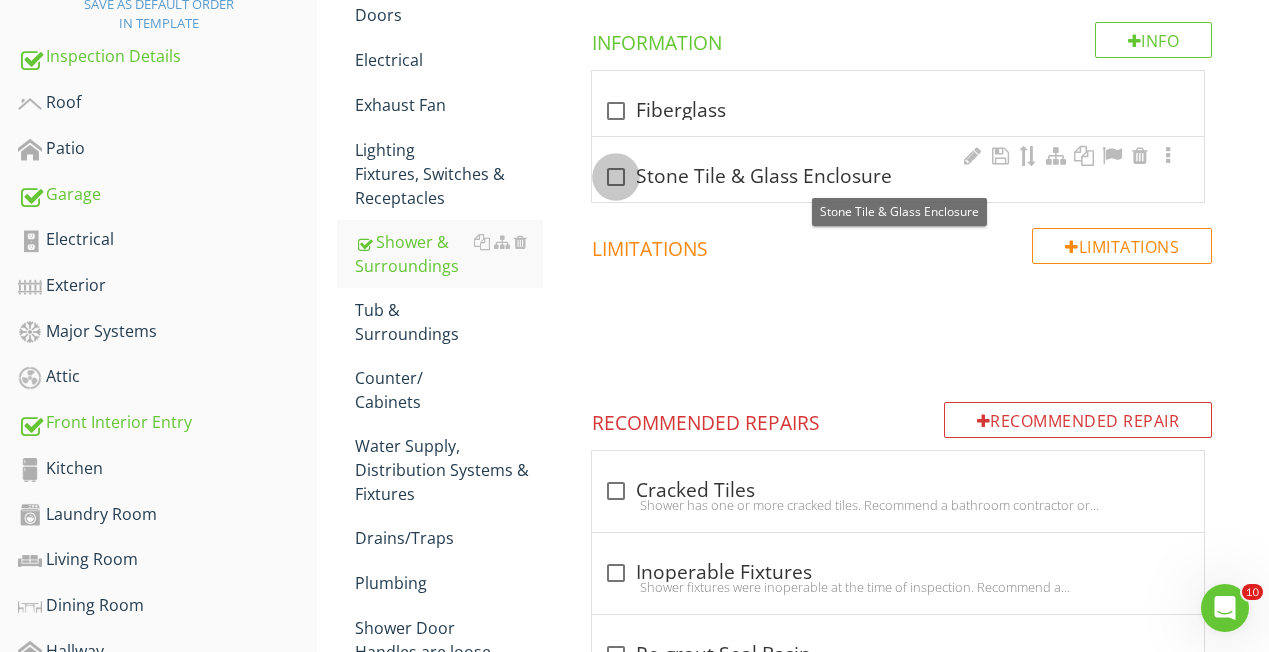 click at bounding box center (616, 177) 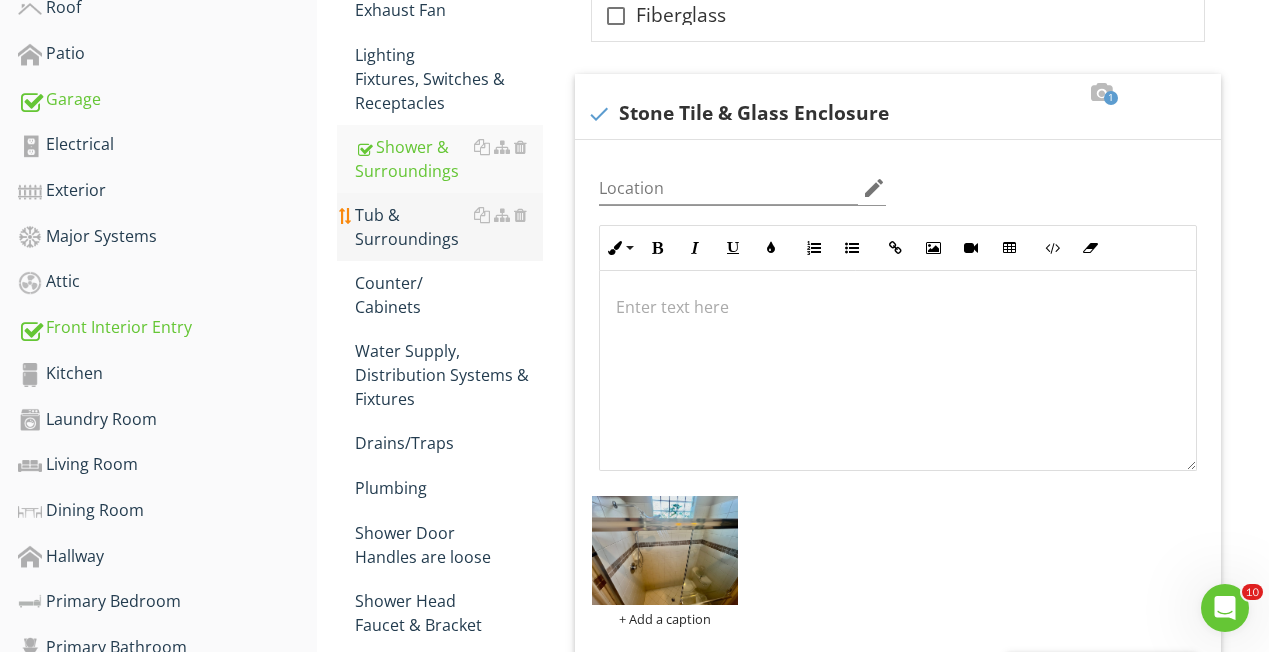 scroll, scrollTop: 581, scrollLeft: 1, axis: both 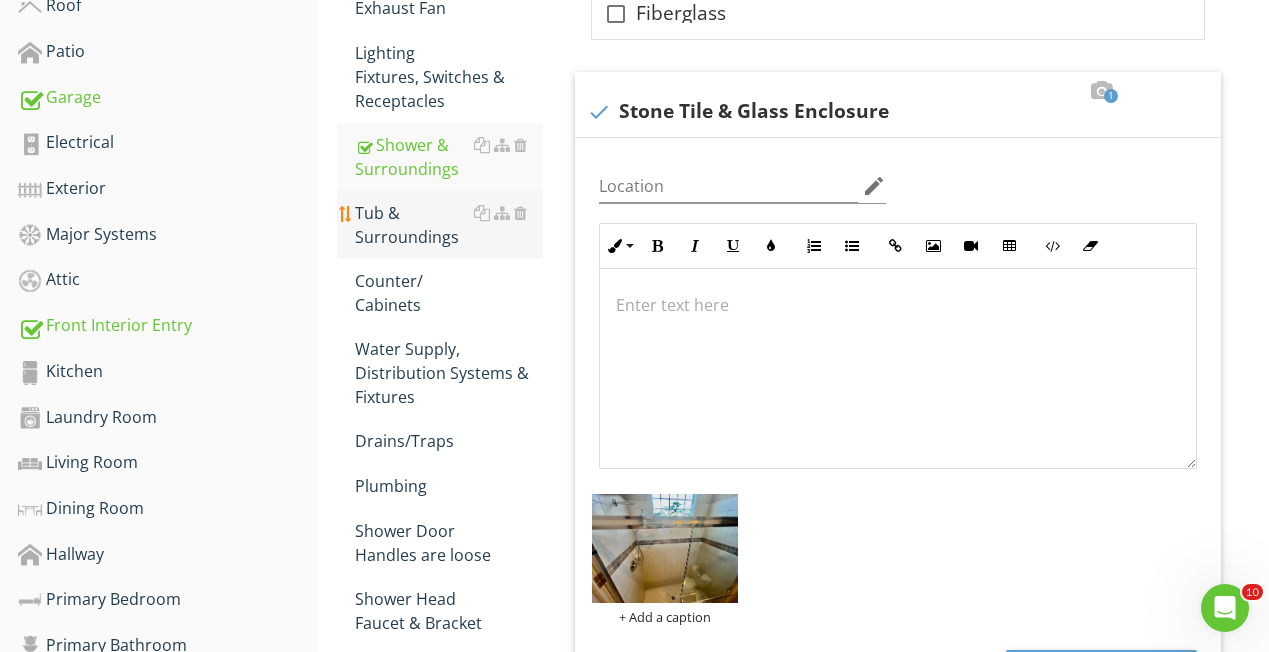 click on "Tub & Surroundings" at bounding box center (449, 225) 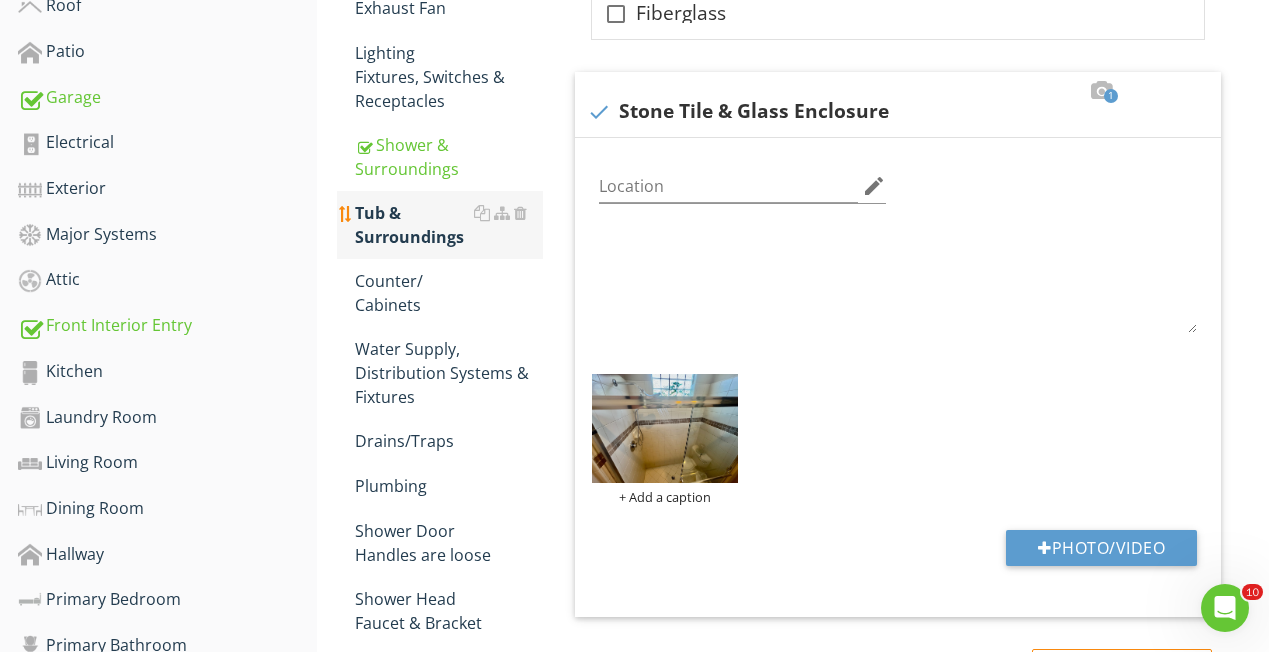 scroll, scrollTop: 581, scrollLeft: 0, axis: vertical 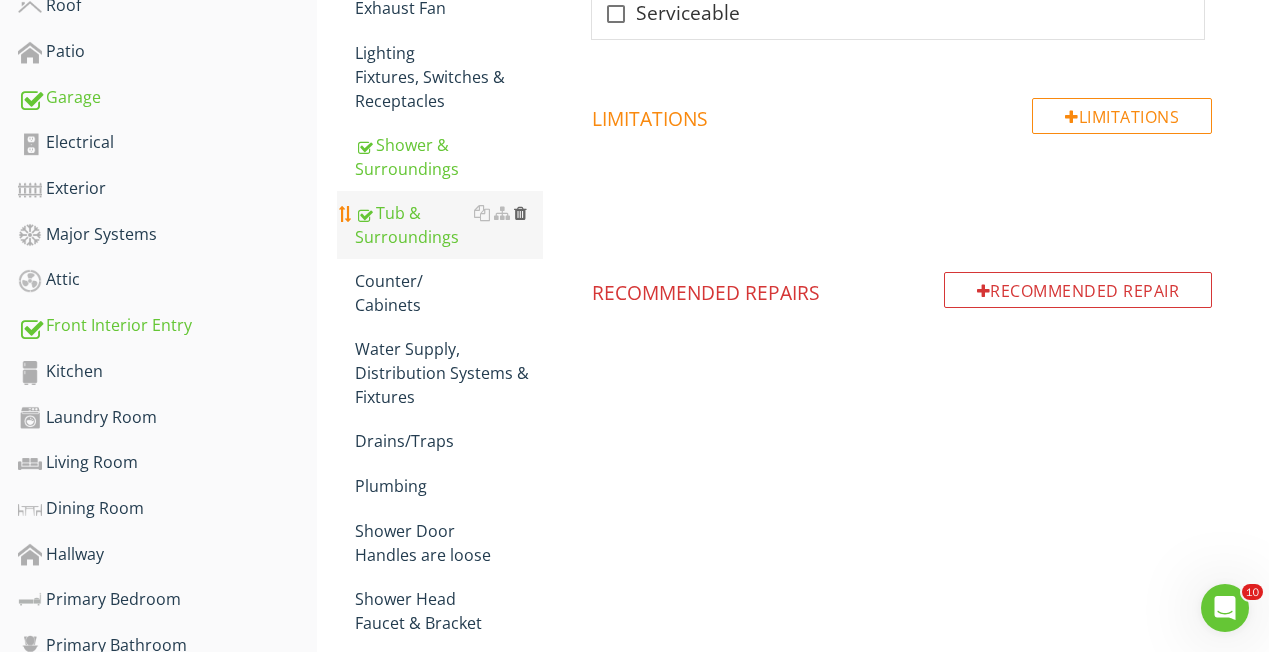 click at bounding box center [520, 213] 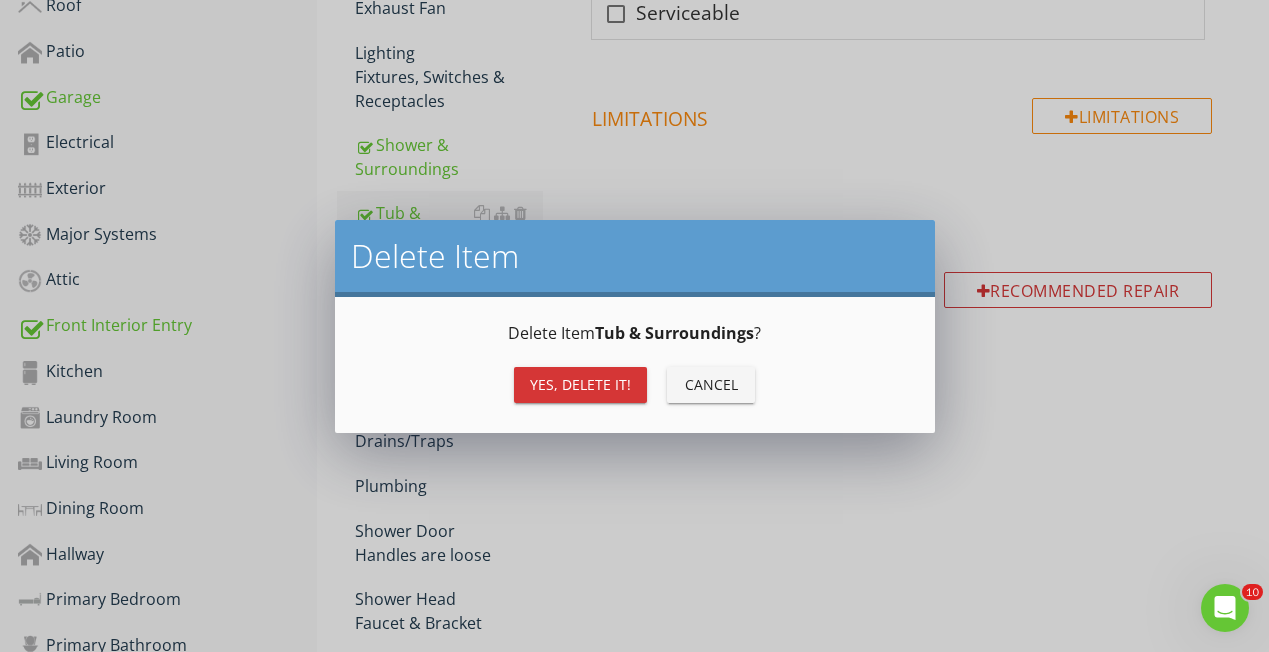 click on "Yes, Delete it!" at bounding box center [580, 384] 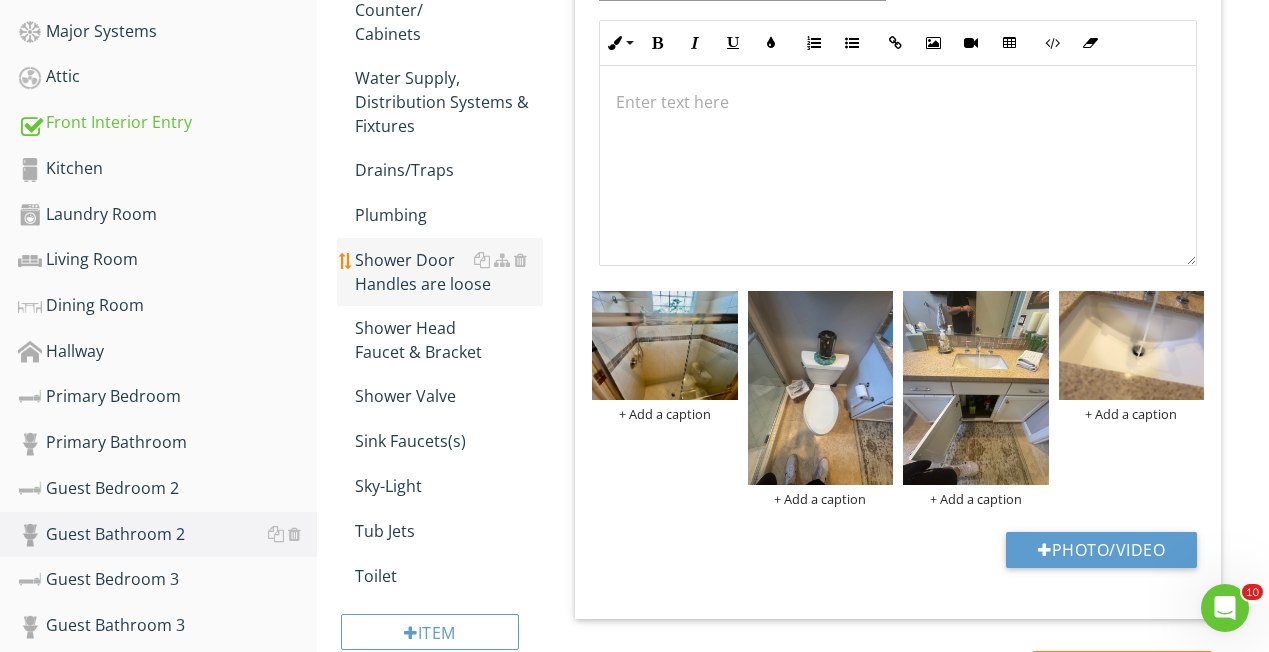 scroll, scrollTop: 791, scrollLeft: 0, axis: vertical 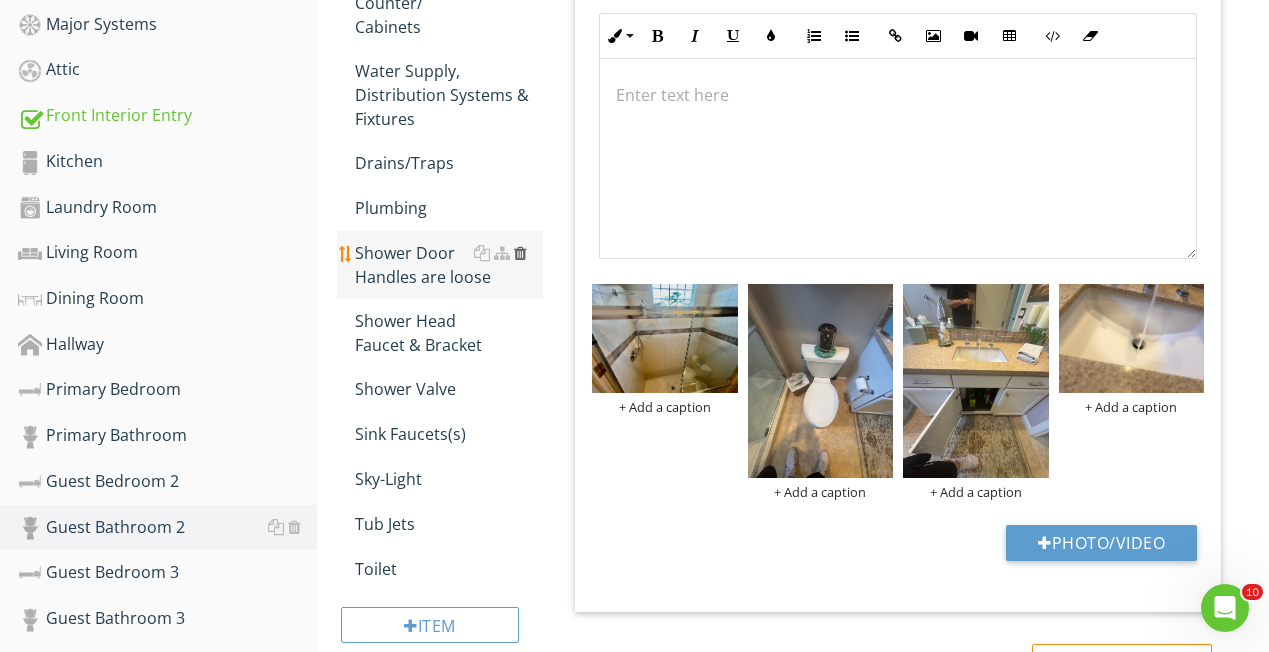 click at bounding box center [520, 253] 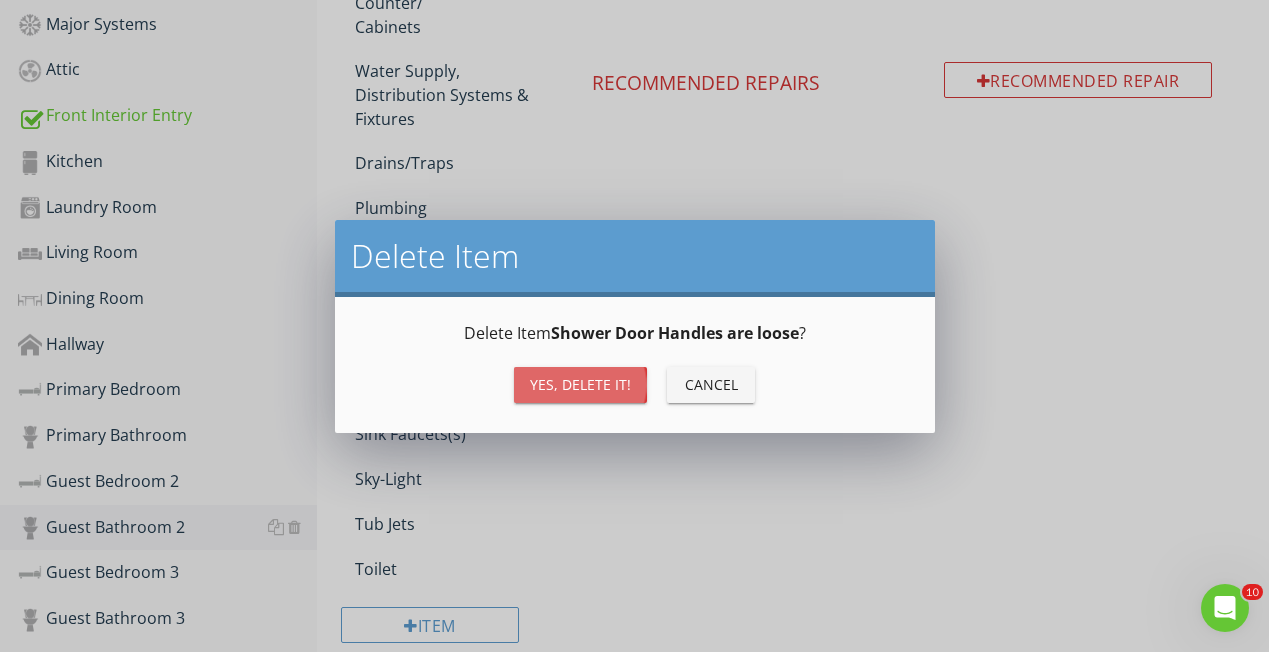 click on "Yes, Delete it!" at bounding box center [580, 384] 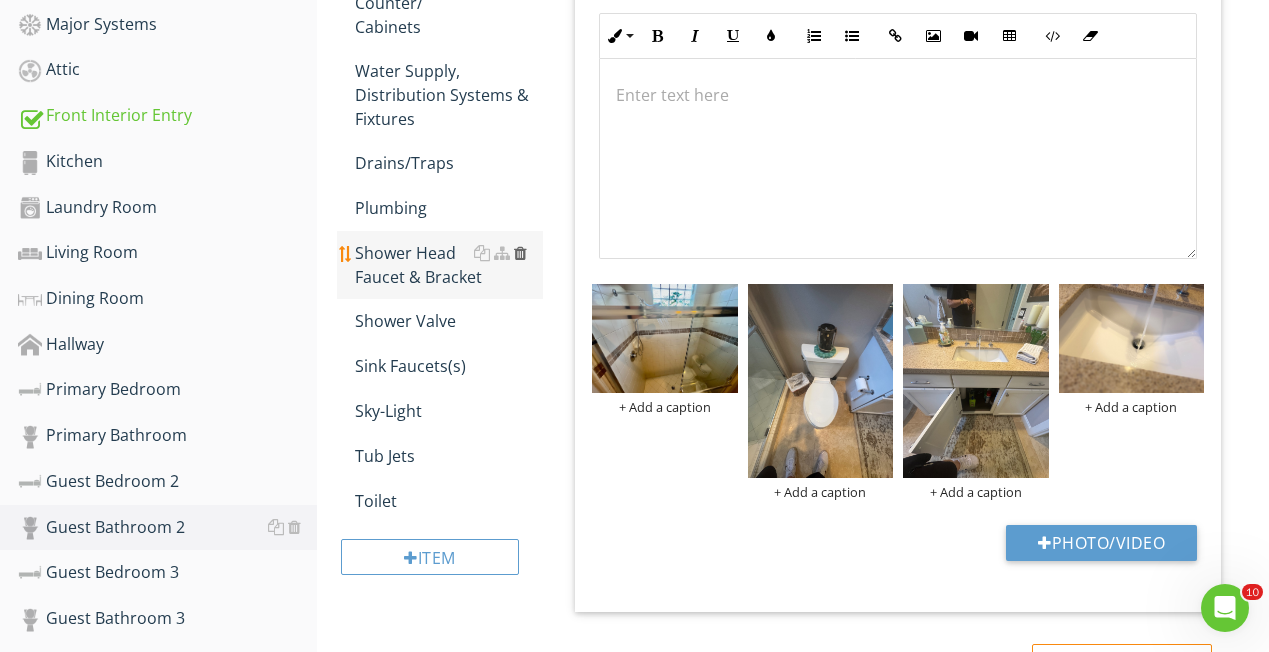 click at bounding box center [520, 253] 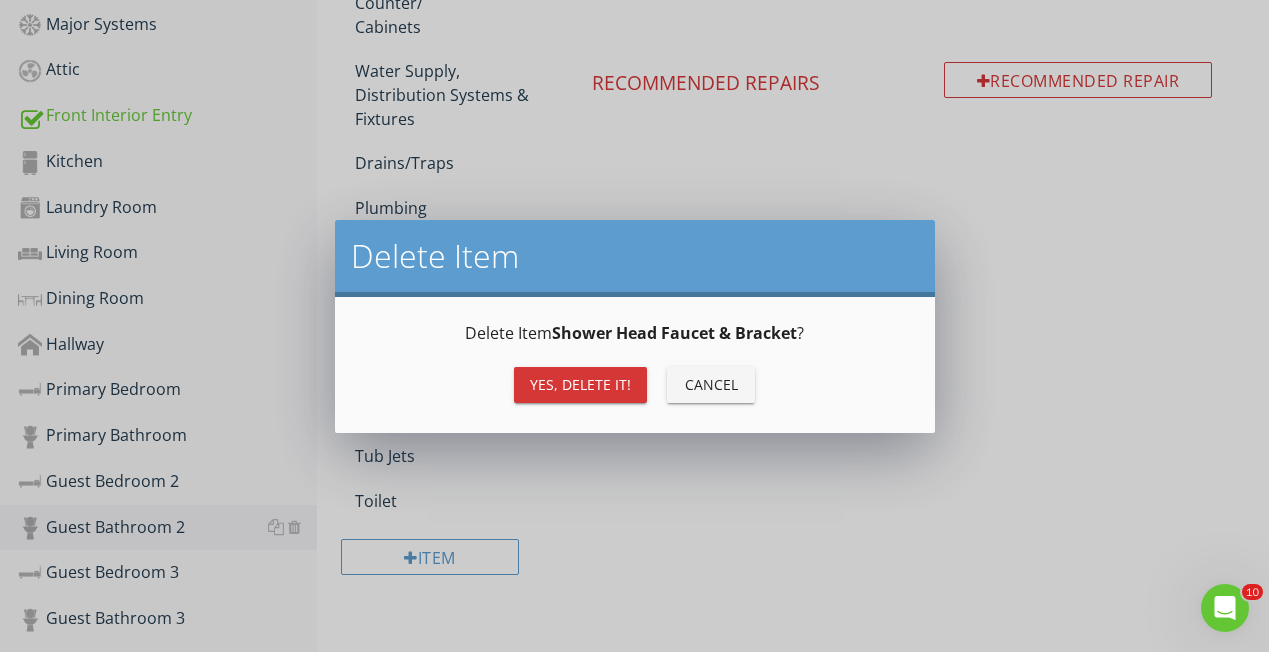 click on "Yes, Delete it!" at bounding box center [580, 384] 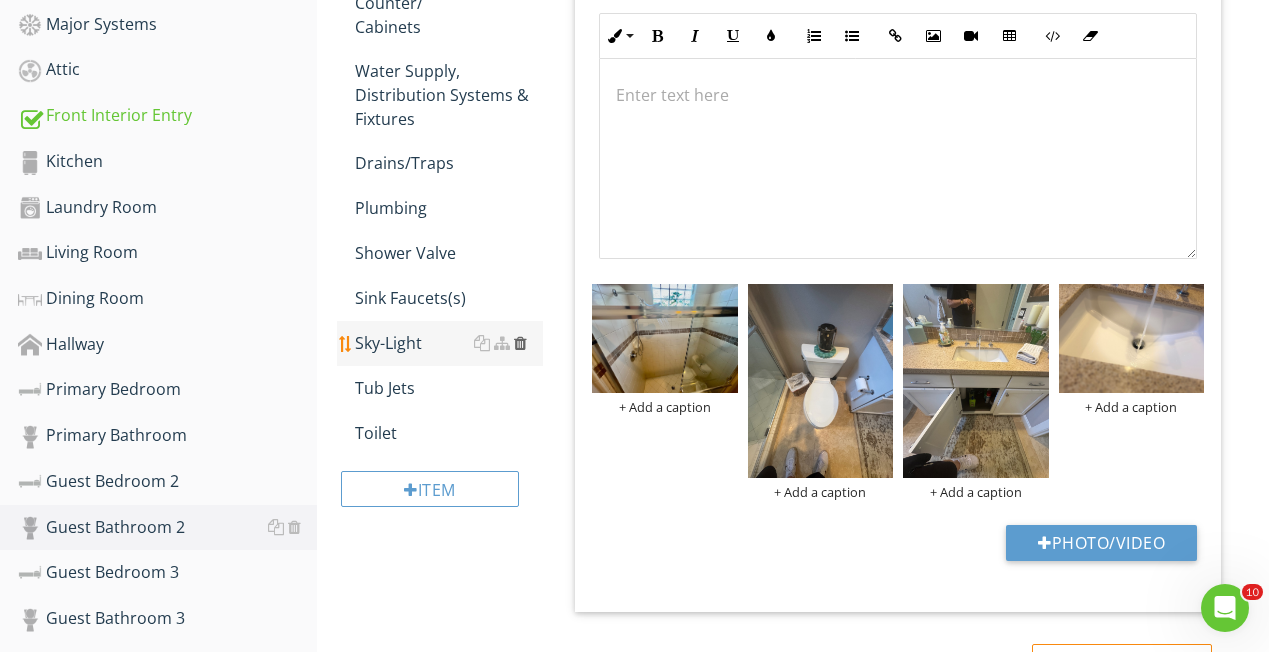 click at bounding box center (520, 343) 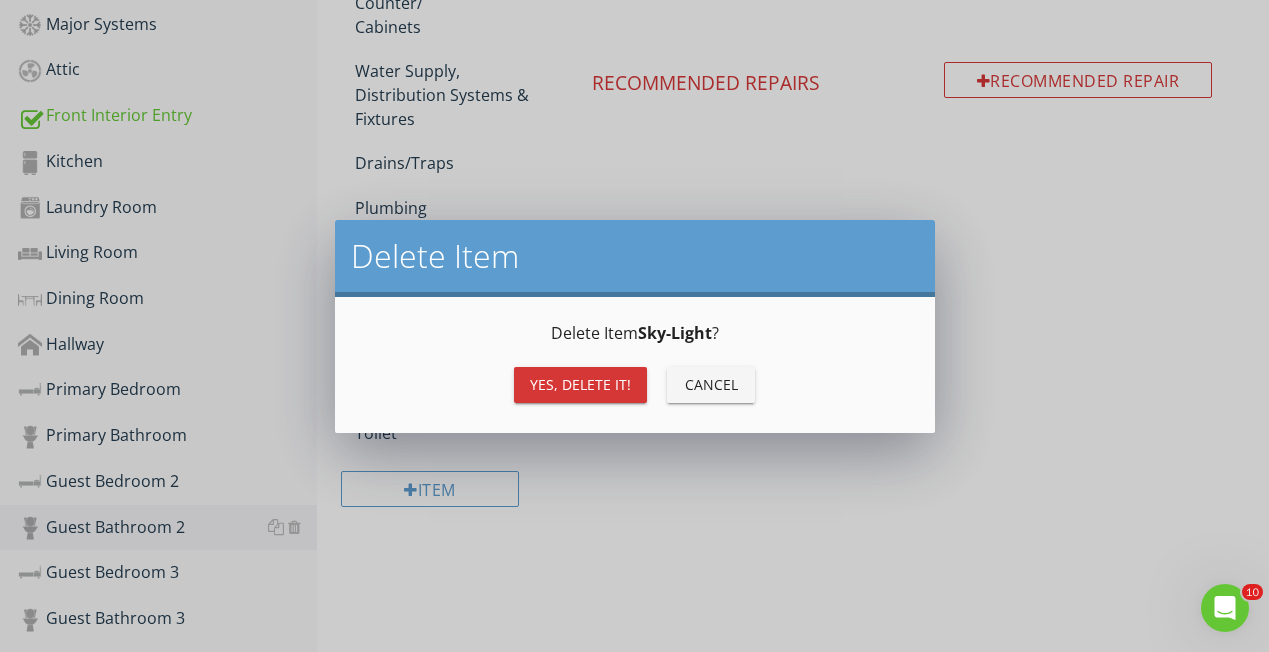 click on "Yes, Delete it!" at bounding box center (580, 384) 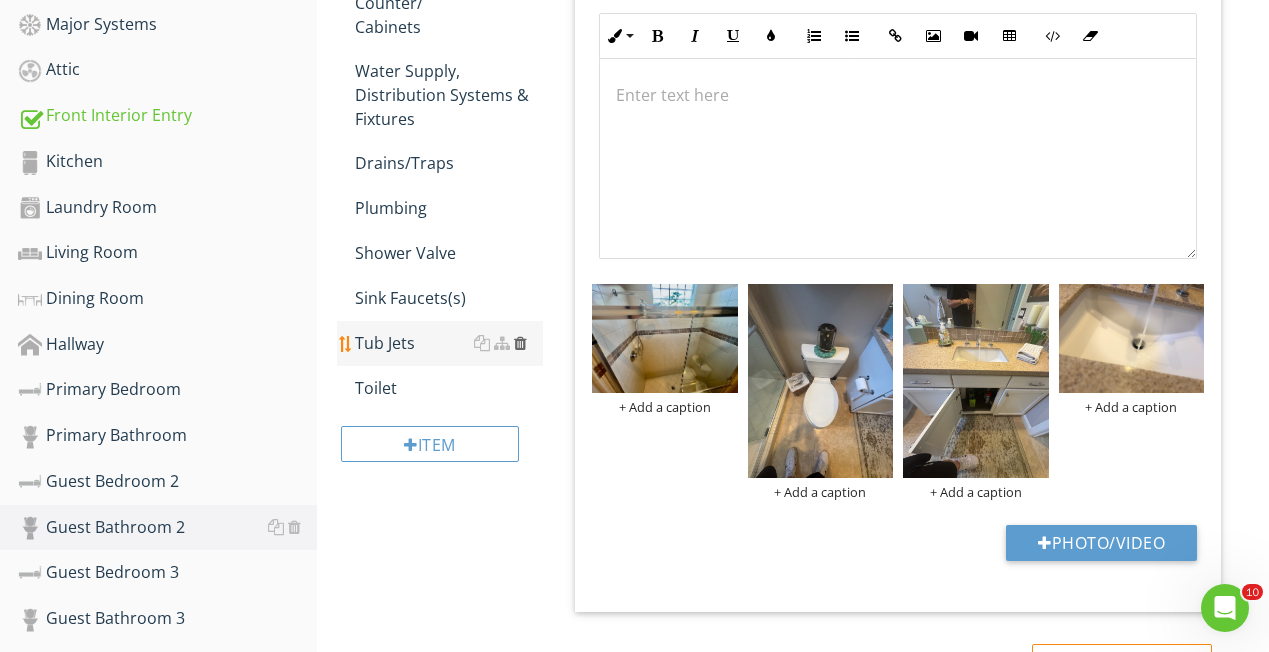 click at bounding box center [520, 343] 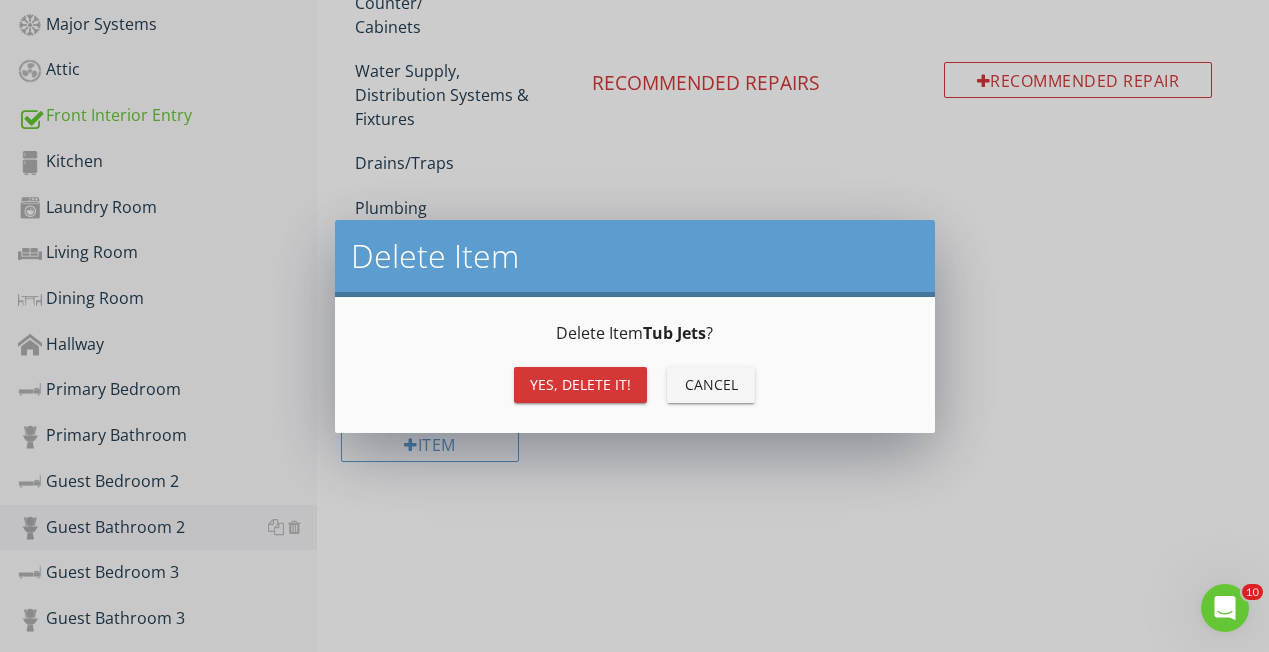 click on "Yes, Delete it!" at bounding box center (580, 384) 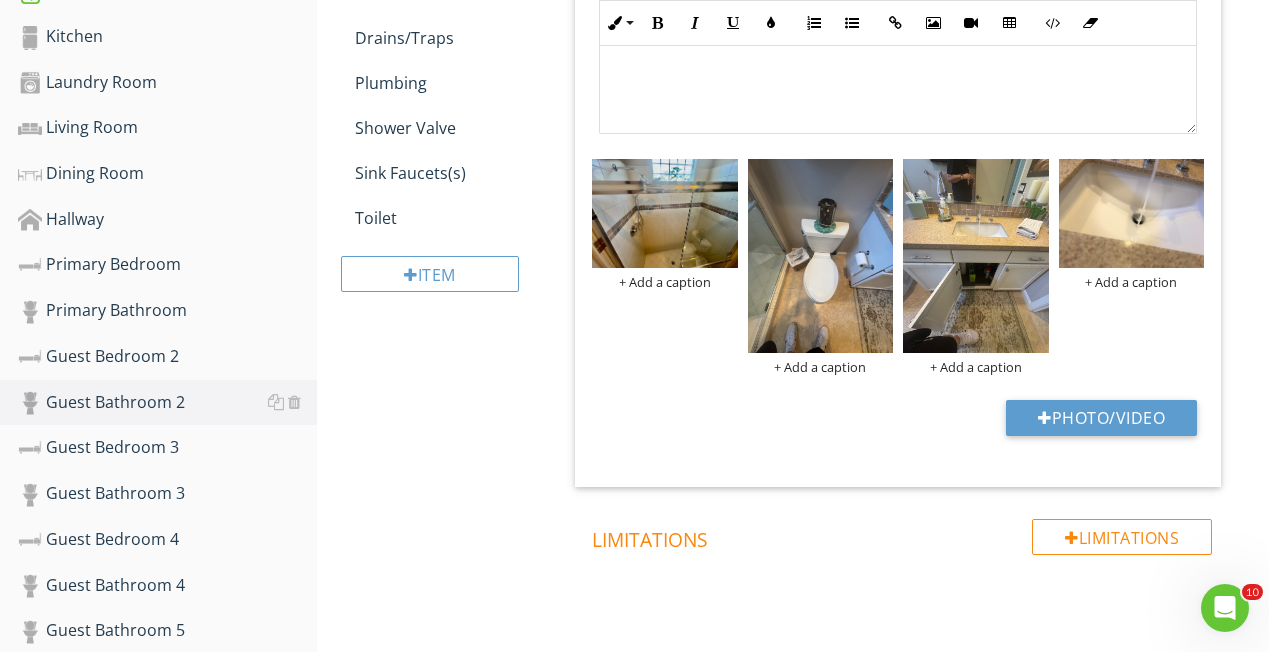 scroll, scrollTop: 916, scrollLeft: 0, axis: vertical 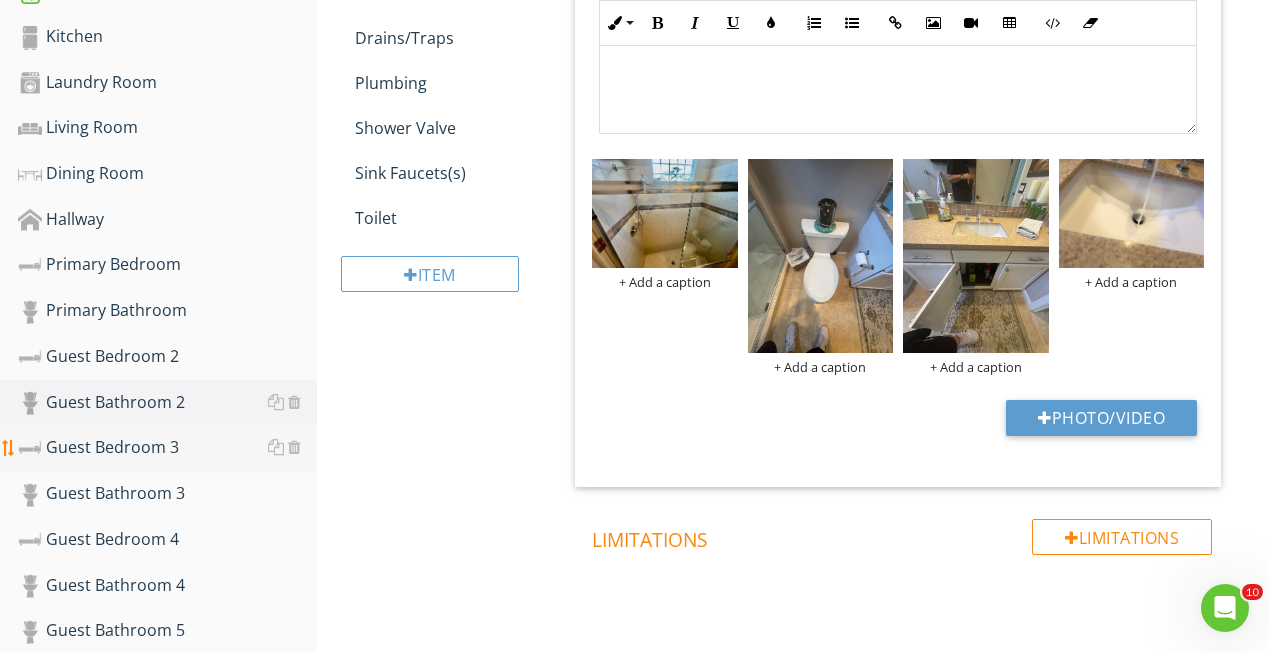 drag, startPoint x: 148, startPoint y: 450, endPoint x: 133, endPoint y: 442, distance: 17 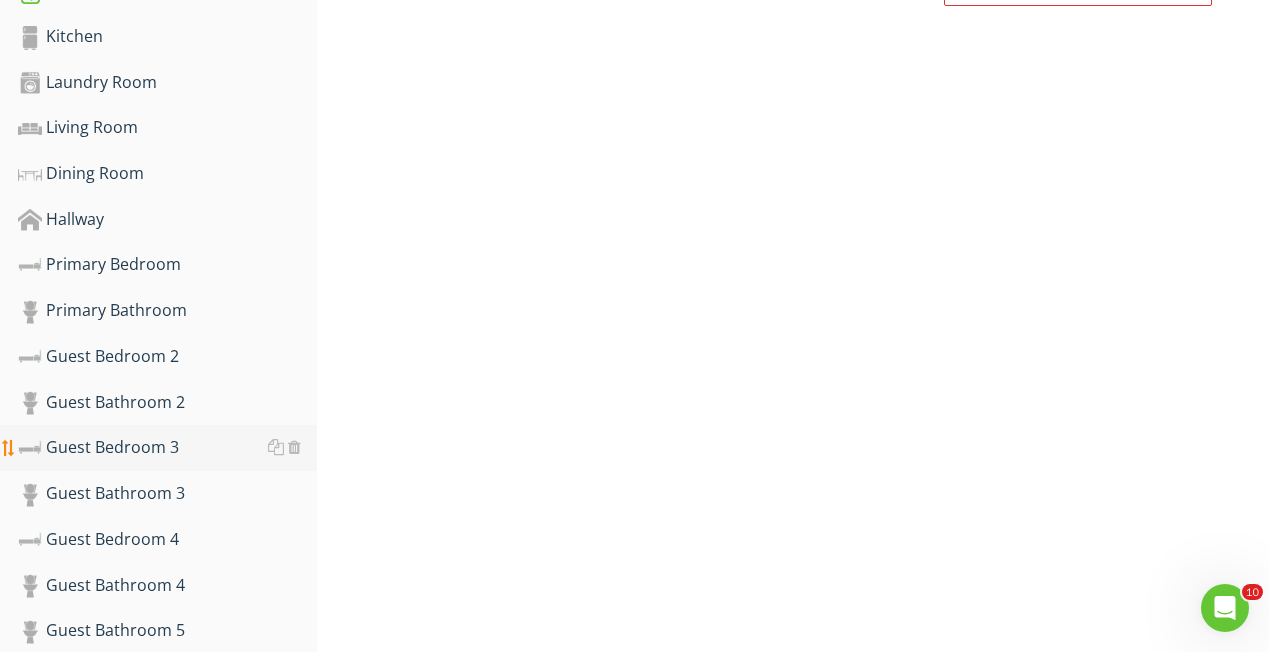 click on "Guest Bedroom 3" at bounding box center (167, 448) 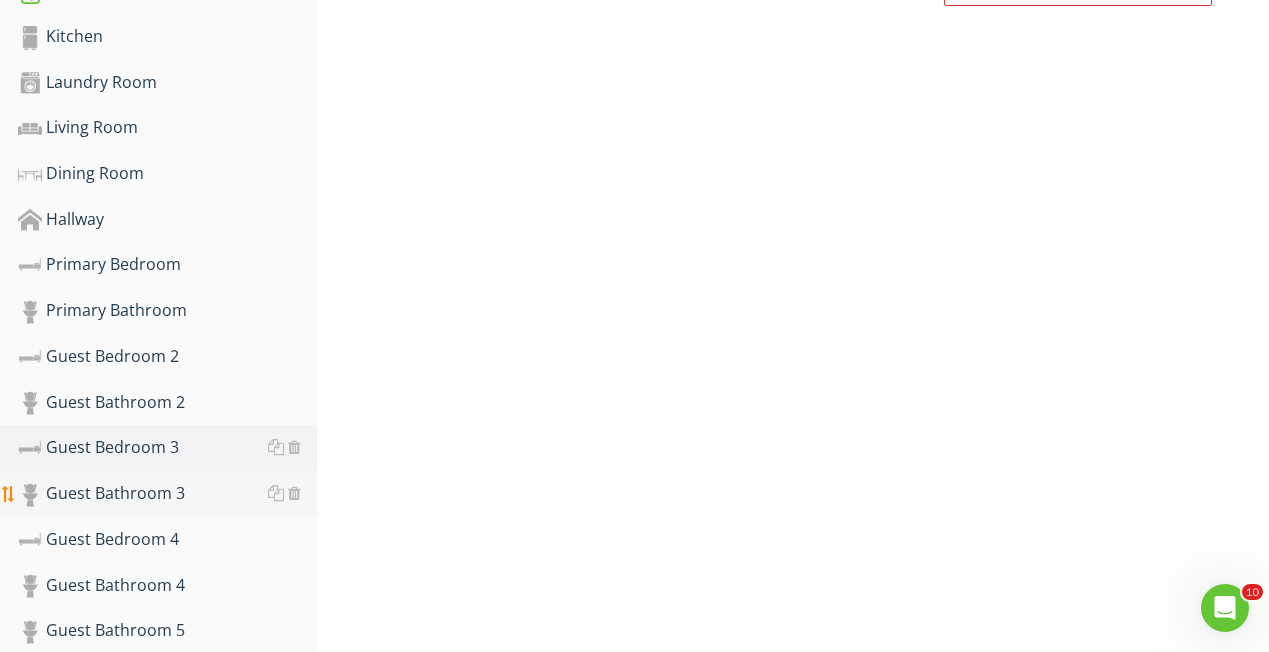 click on "Guest Bathroom 3" at bounding box center (167, 494) 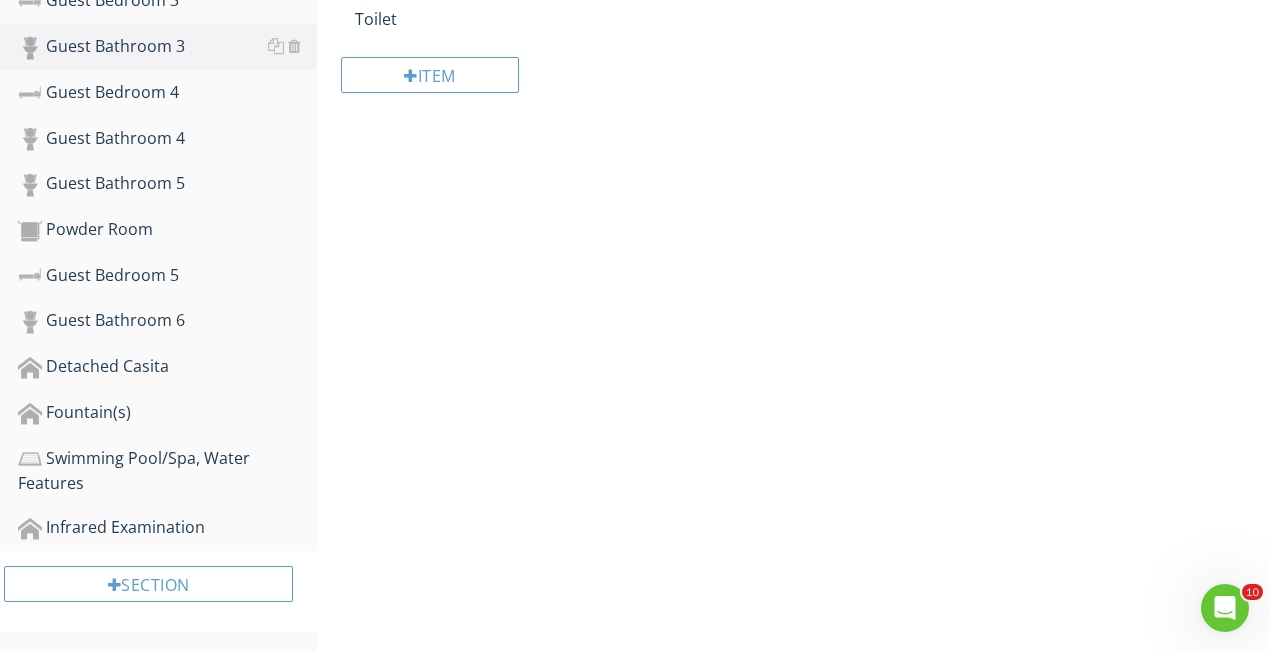 scroll, scrollTop: 1363, scrollLeft: 0, axis: vertical 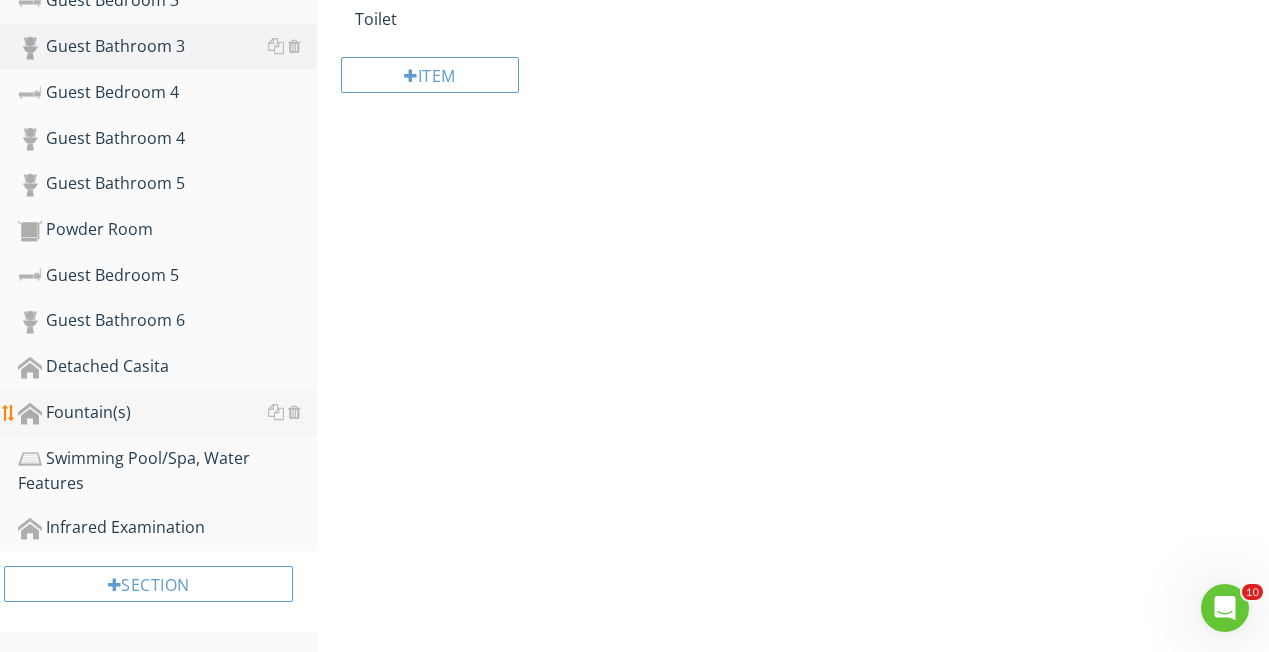 click on "Fountain(s)" at bounding box center (167, 413) 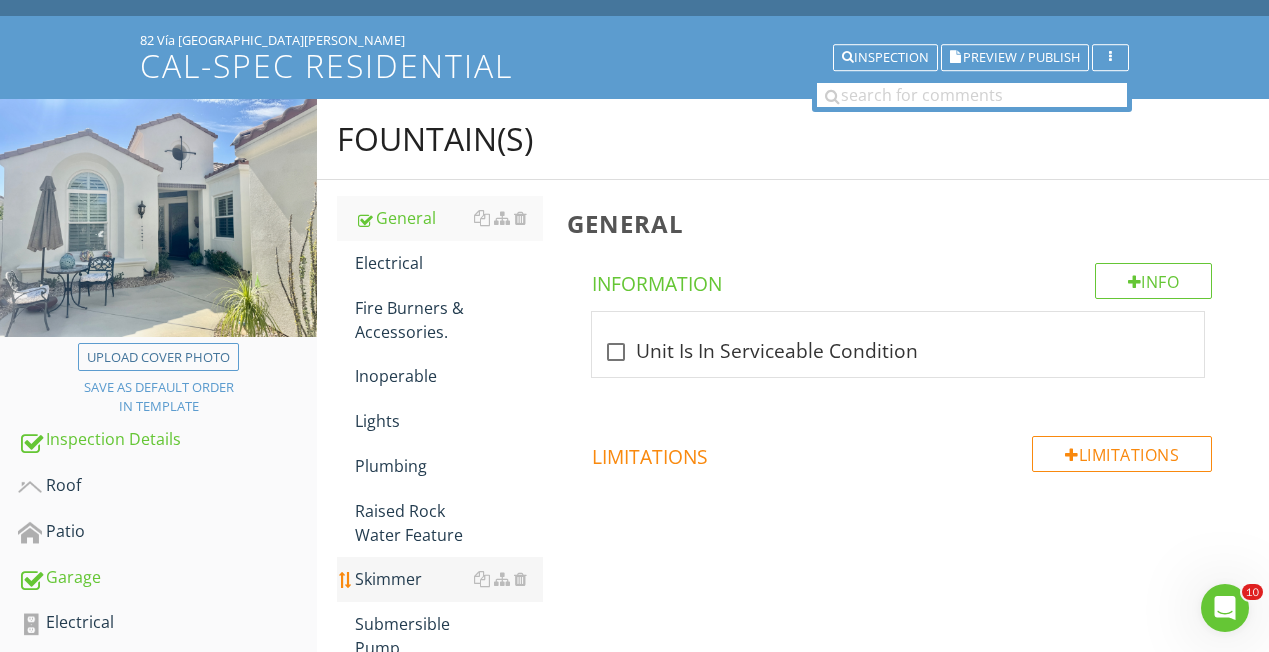 scroll, scrollTop: 95, scrollLeft: 0, axis: vertical 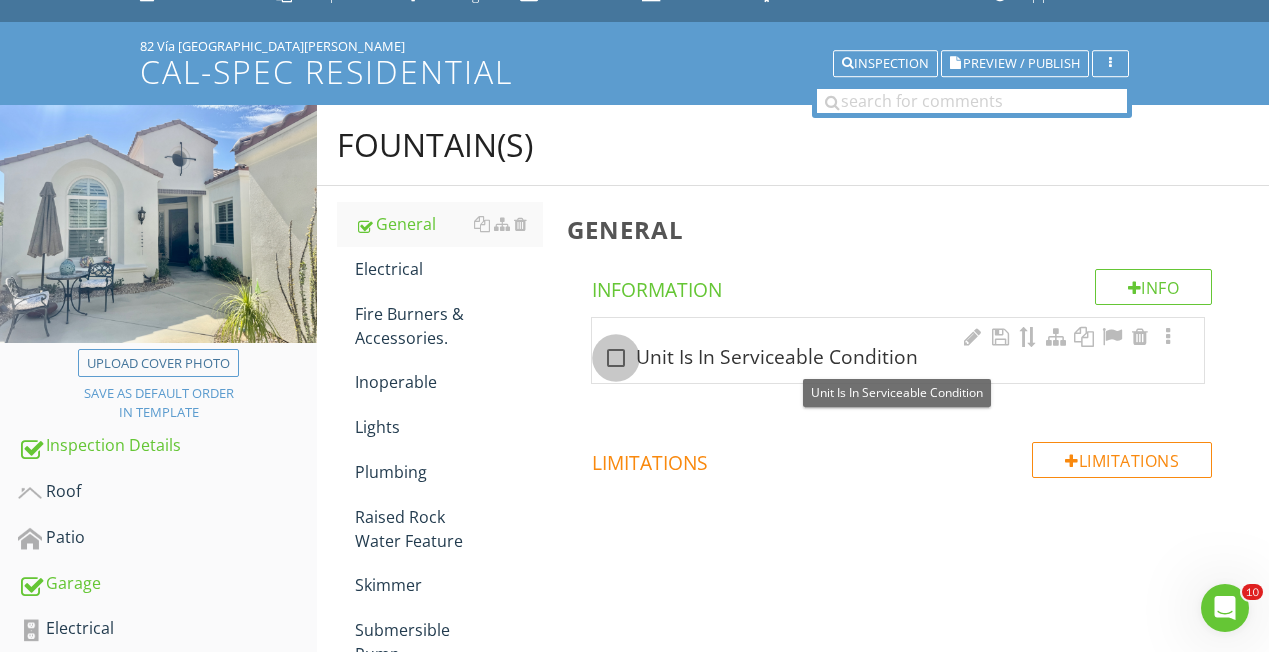 click at bounding box center [616, 358] 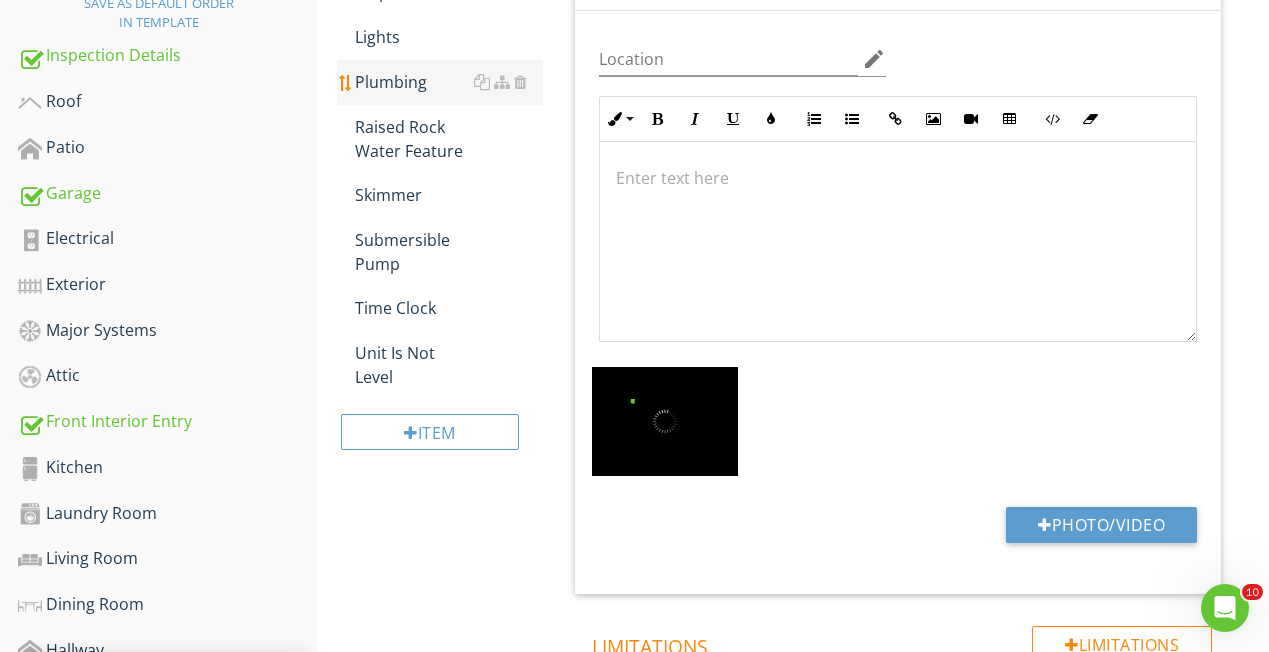scroll, scrollTop: 498, scrollLeft: 0, axis: vertical 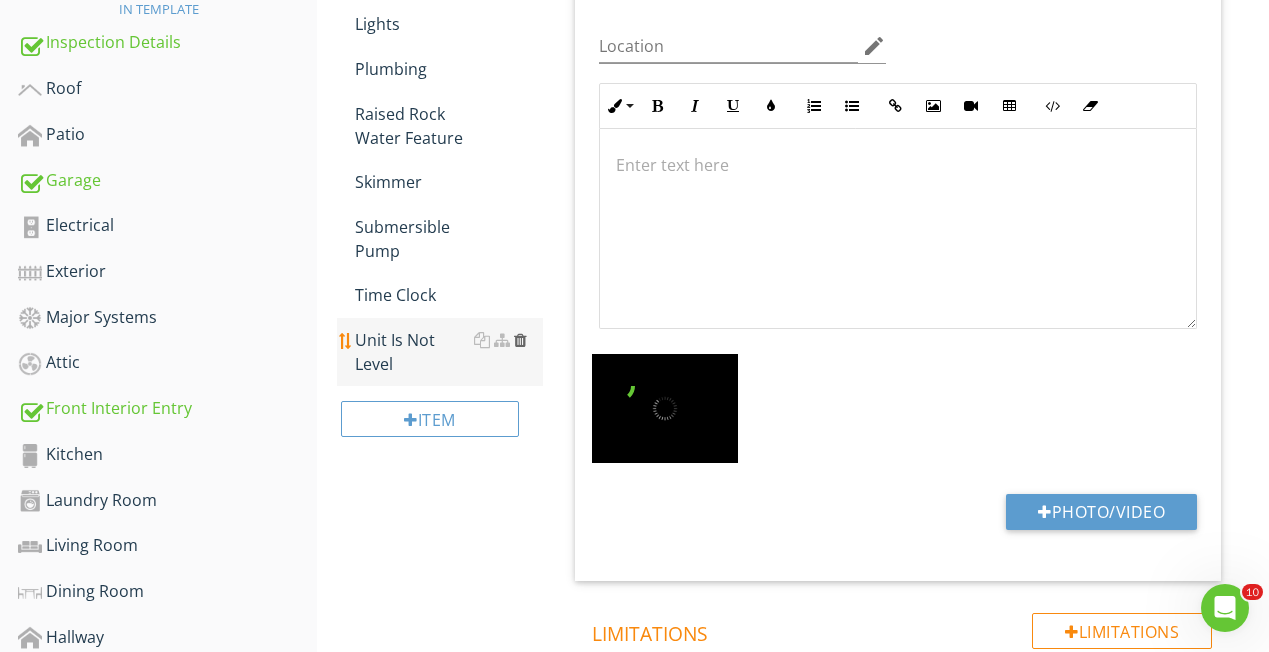 click at bounding box center [520, 340] 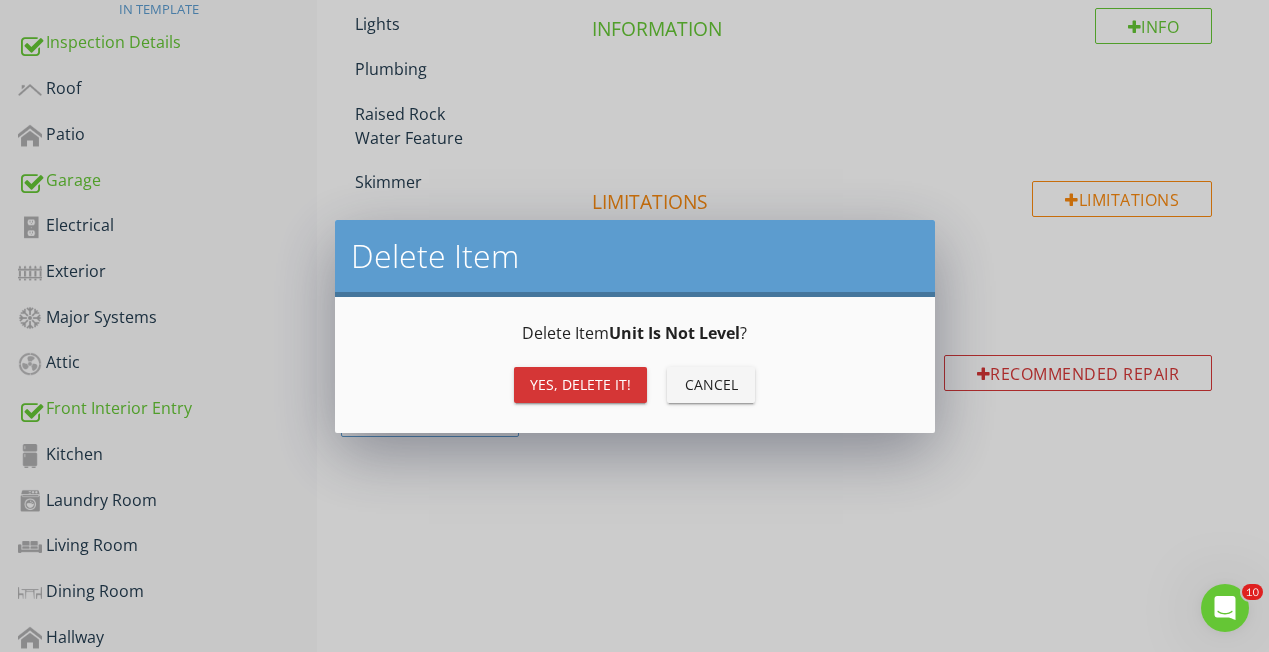 click on "Yes, Delete it!" at bounding box center (580, 384) 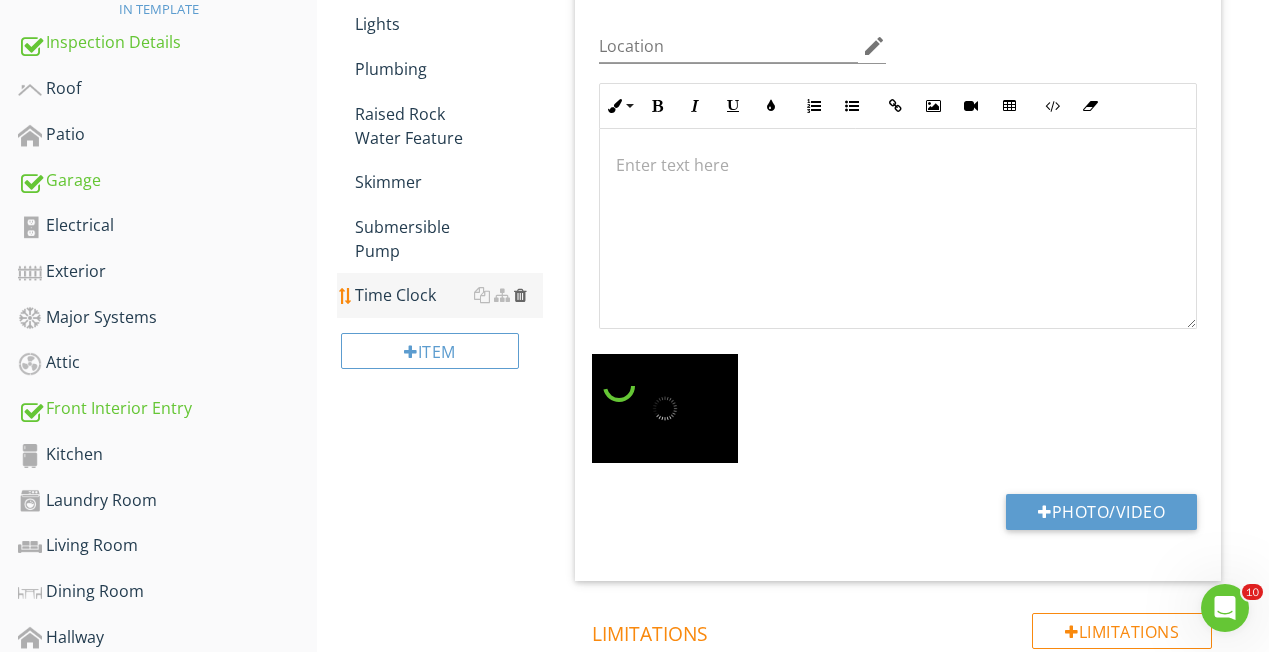 click at bounding box center (520, 295) 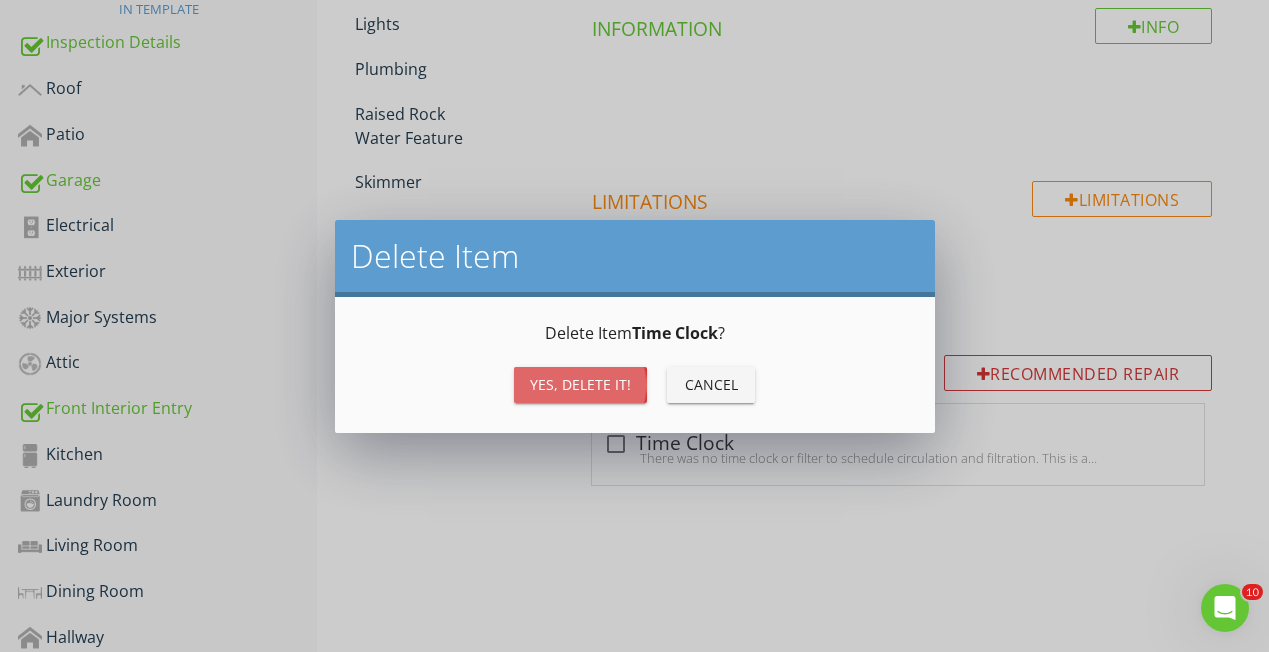 click on "Yes, Delete it!" at bounding box center (580, 384) 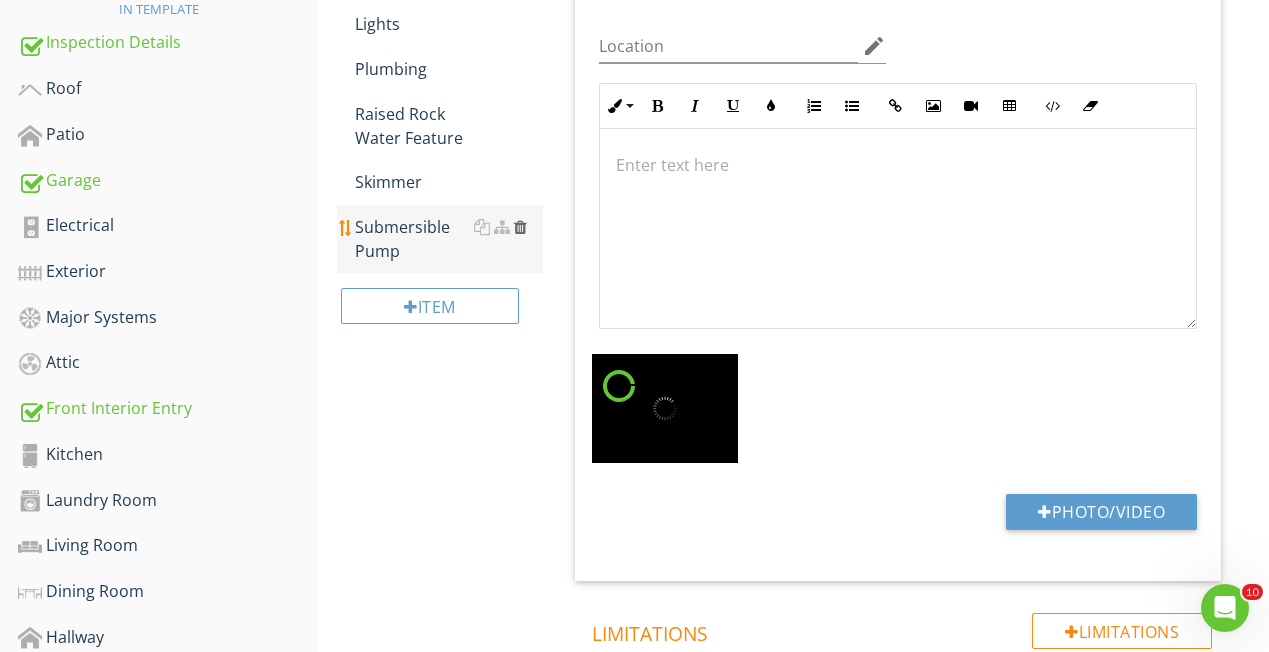 click at bounding box center (520, 227) 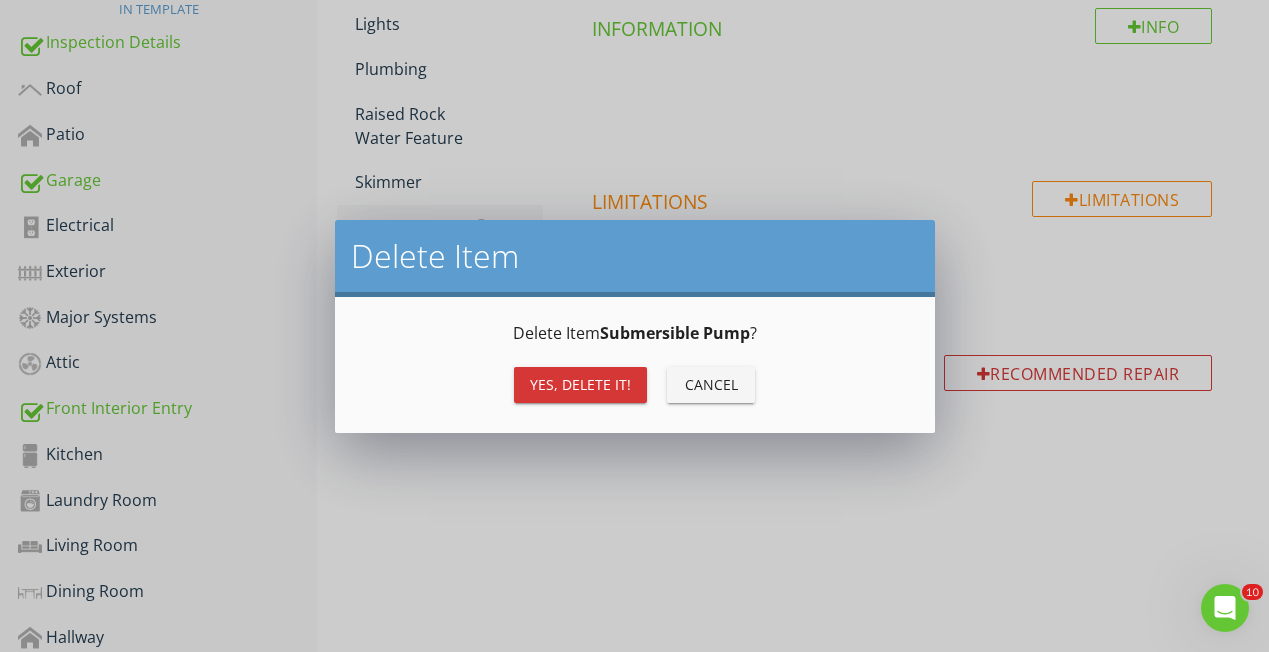 click on "Yes, Delete it!" at bounding box center (580, 385) 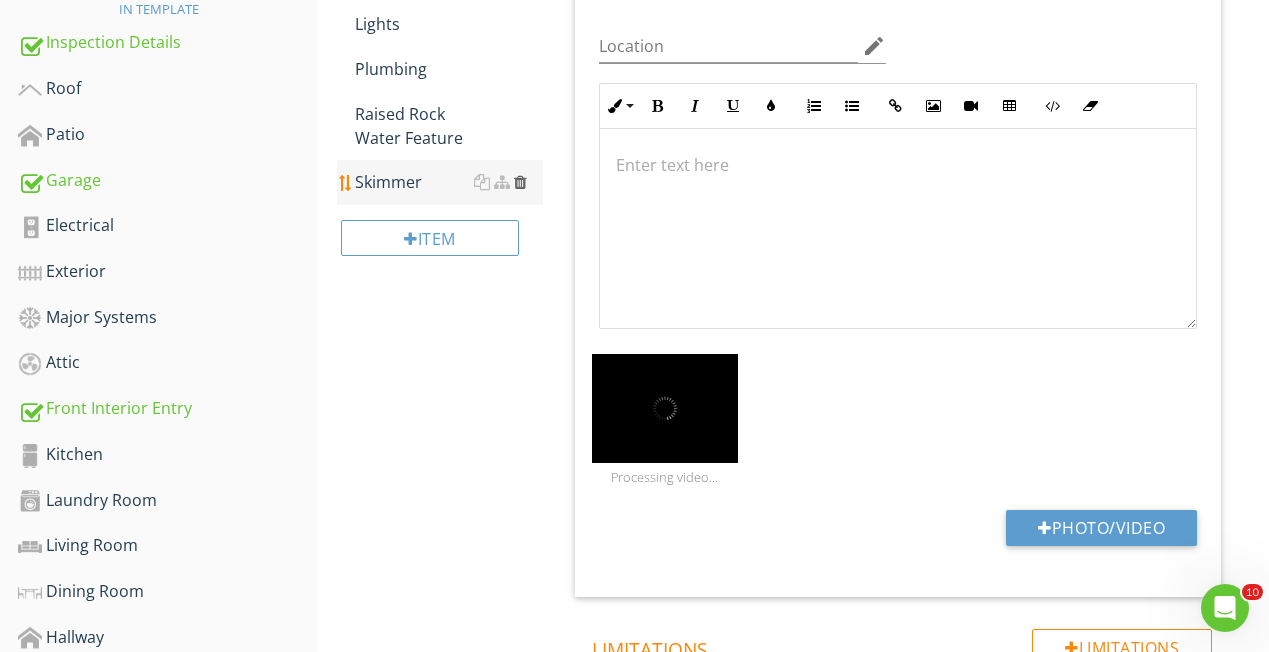 click at bounding box center (520, 182) 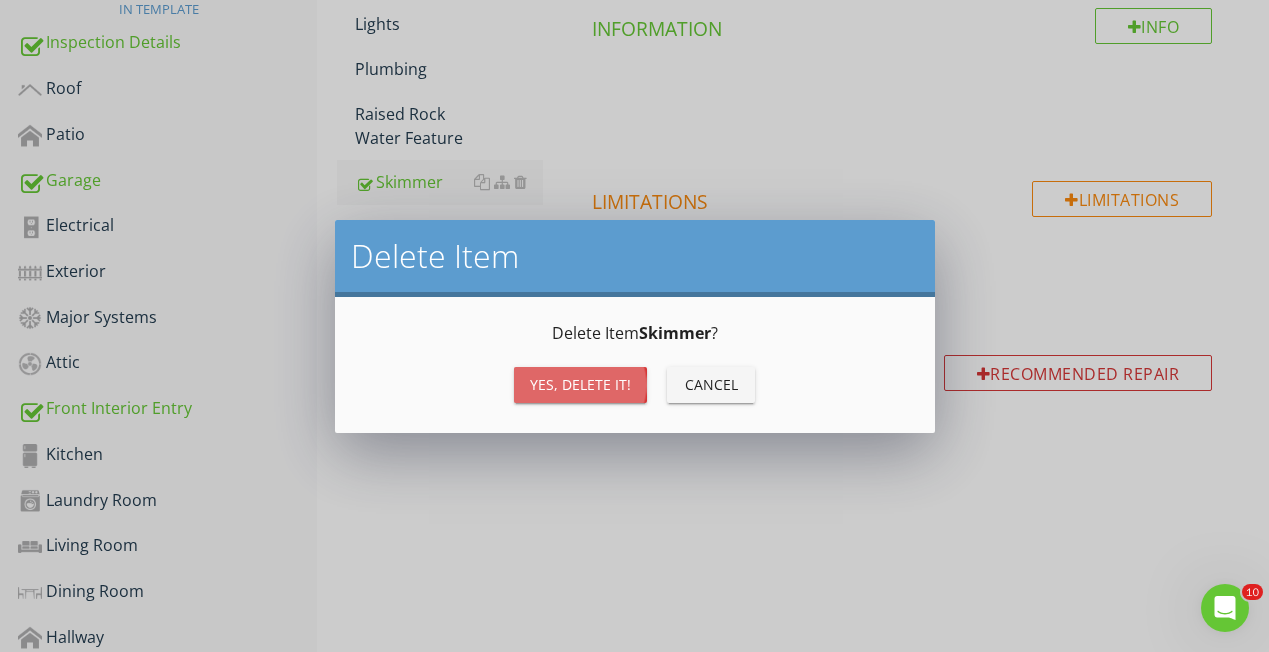 click on "Yes, Delete it!" at bounding box center [580, 384] 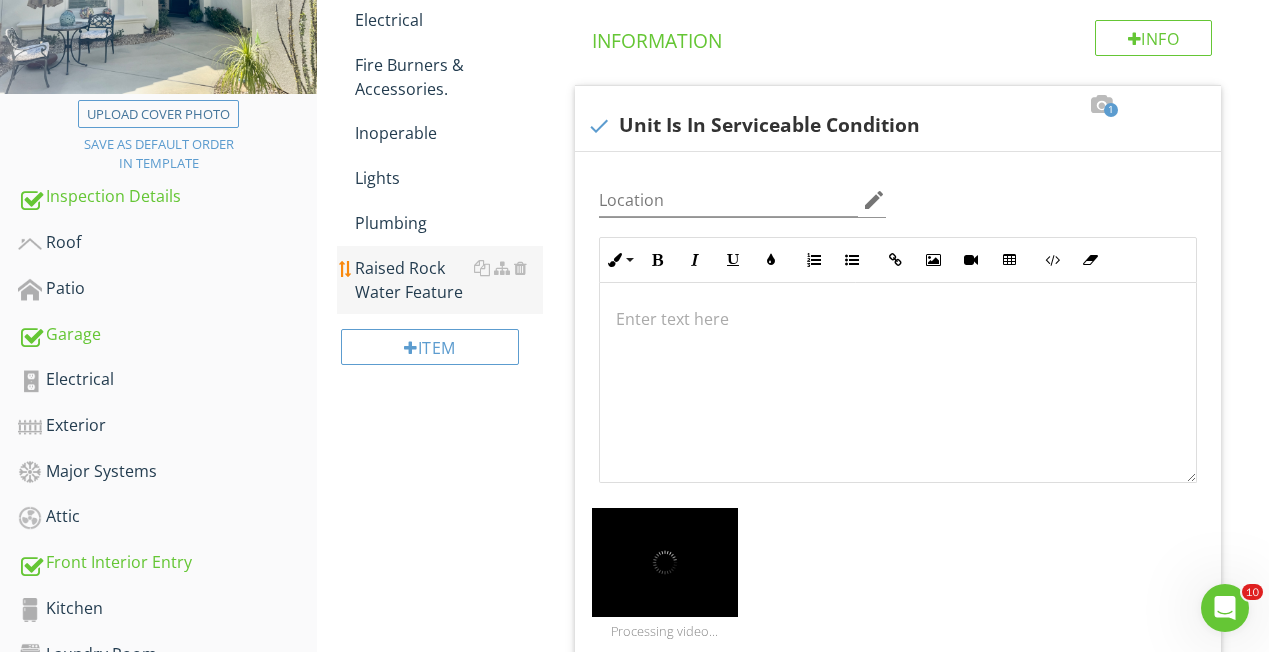 scroll, scrollTop: 343, scrollLeft: 0, axis: vertical 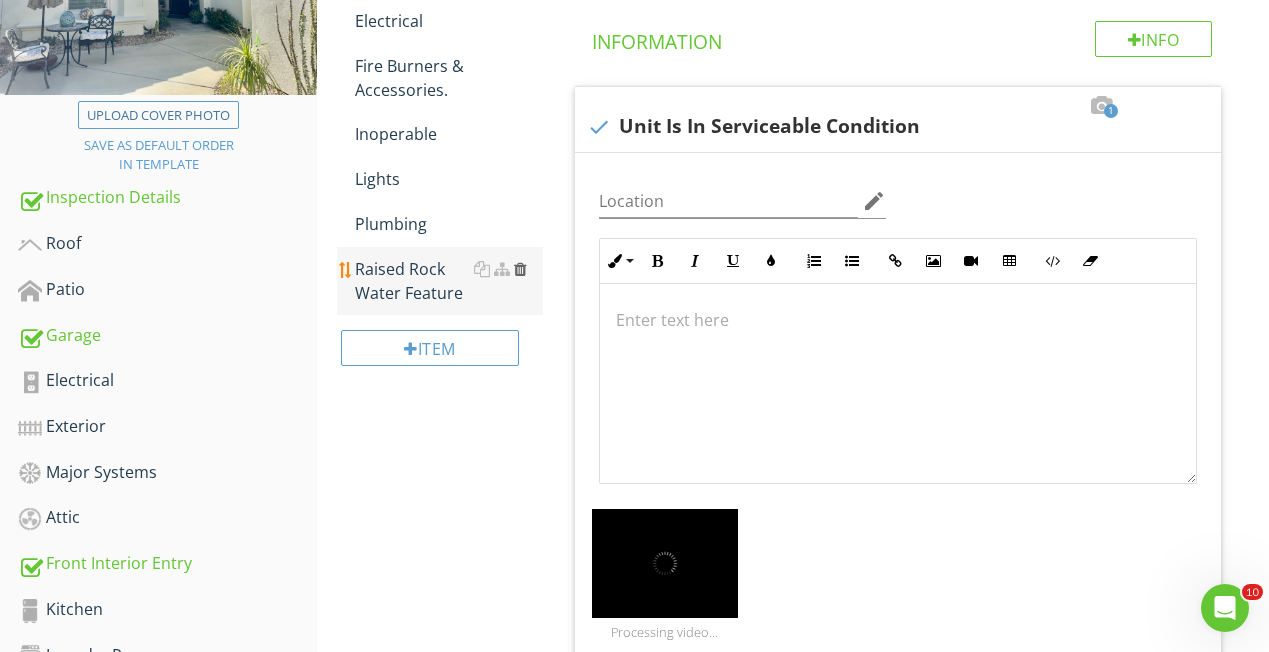 click at bounding box center [520, 269] 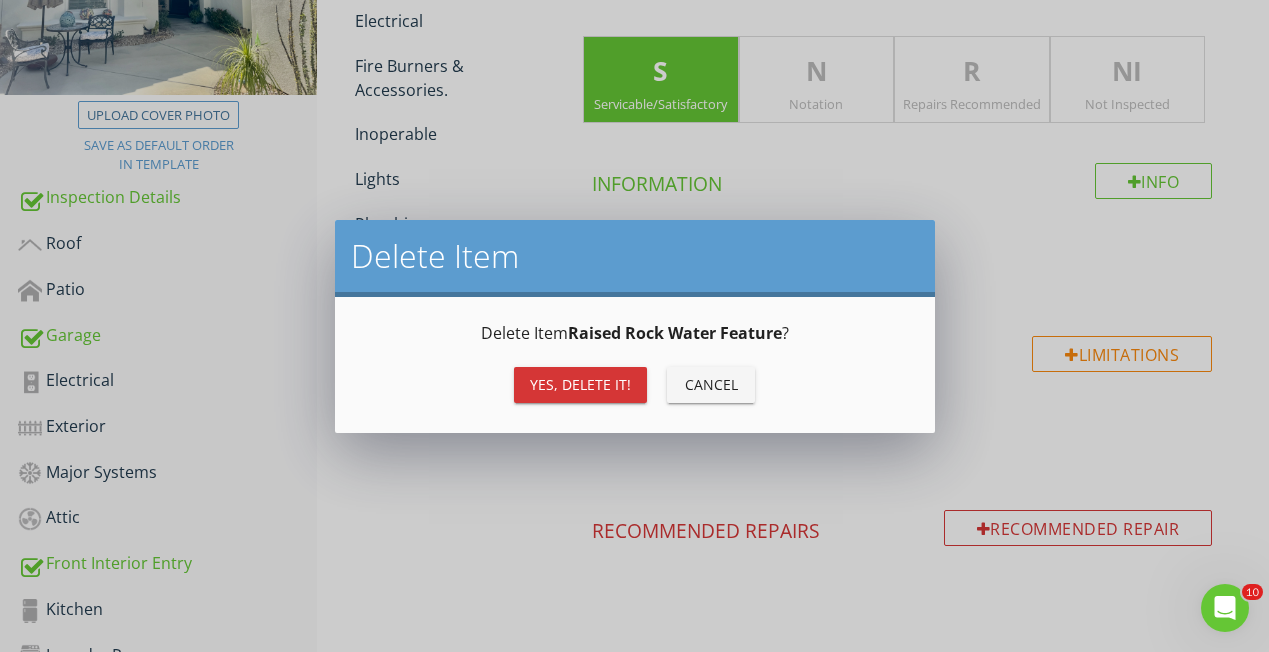 click on "Yes, Delete it!" at bounding box center (580, 384) 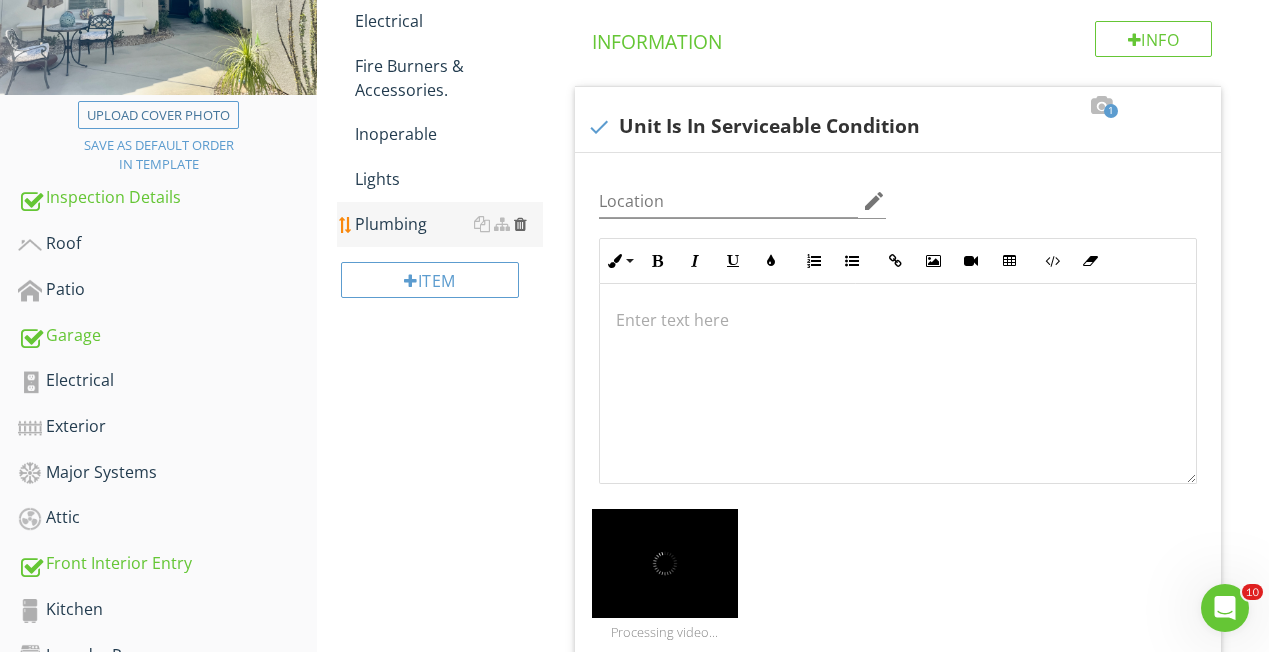 click at bounding box center (520, 224) 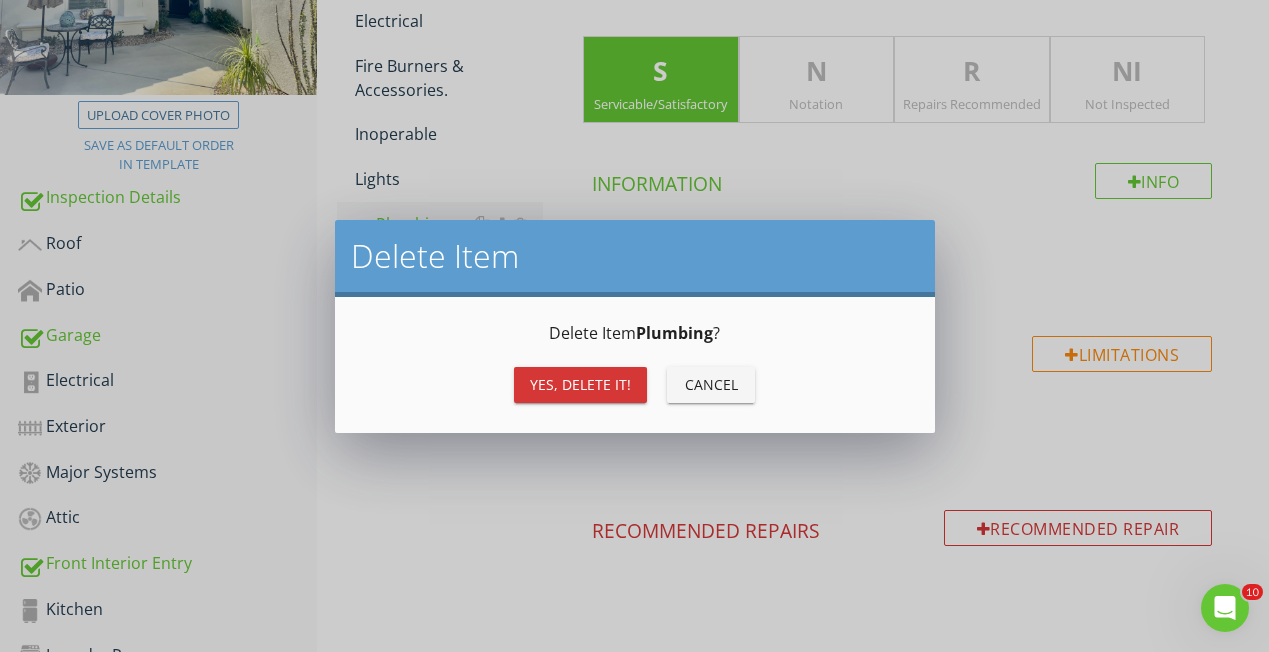 click on "Yes, Delete it!" at bounding box center (580, 385) 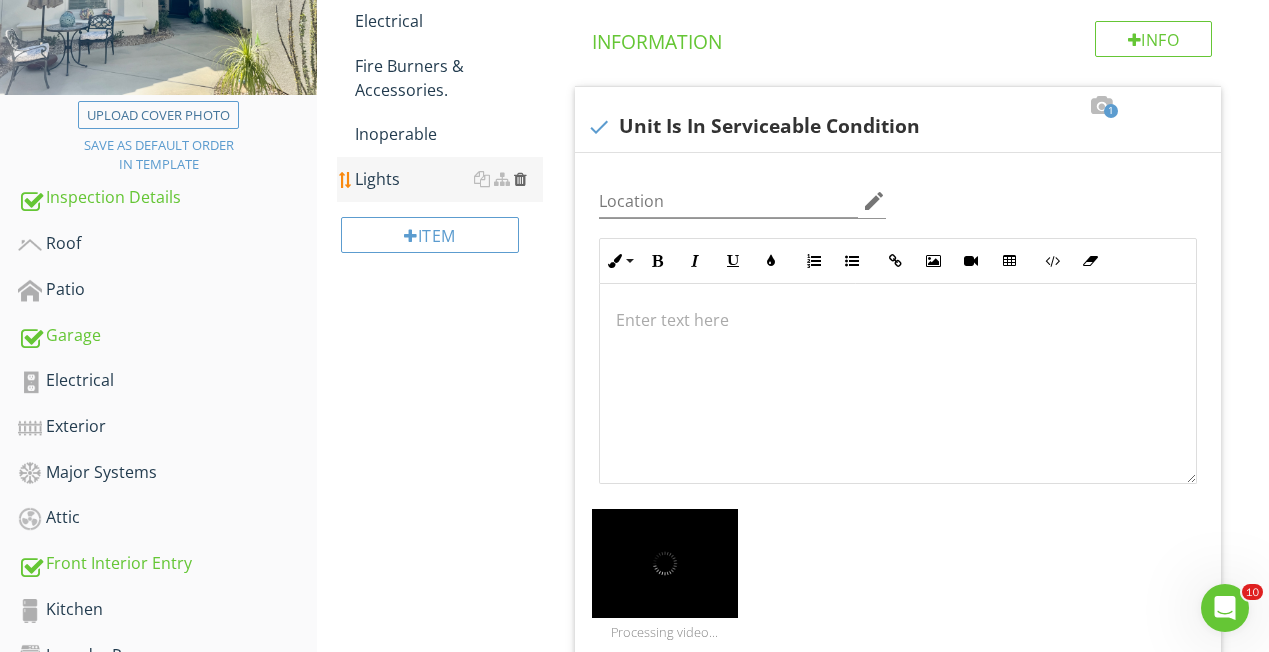 click at bounding box center [520, 179] 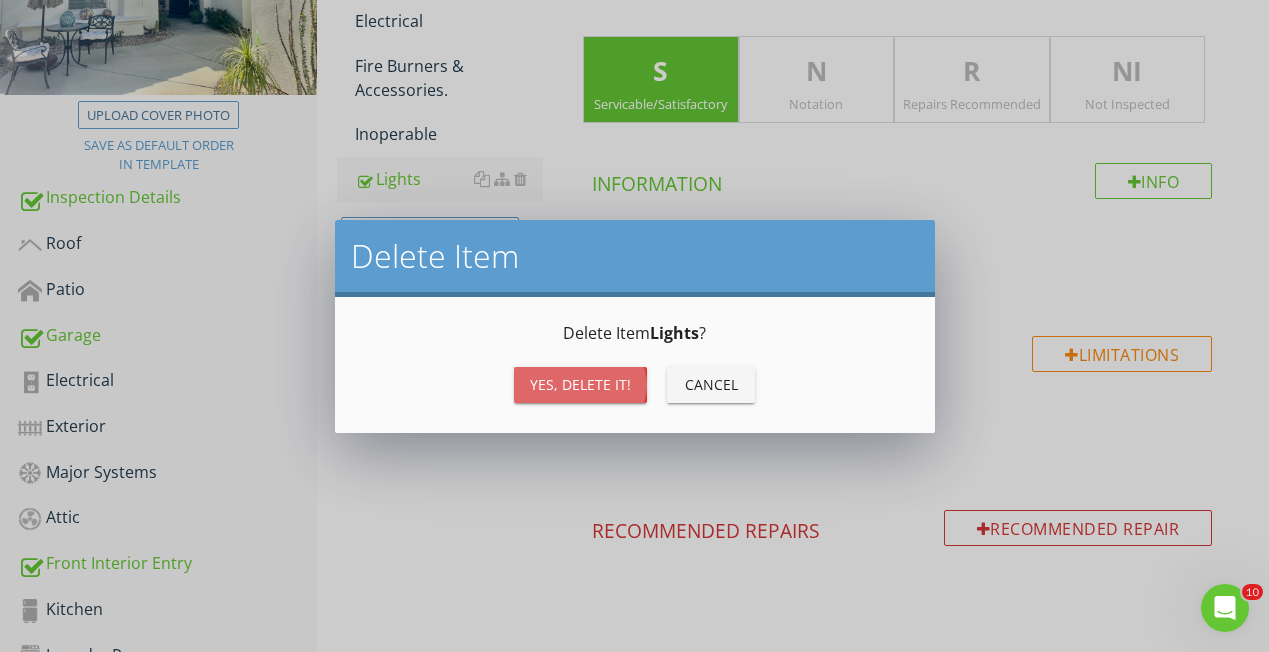 click on "Yes, Delete it!" at bounding box center [580, 384] 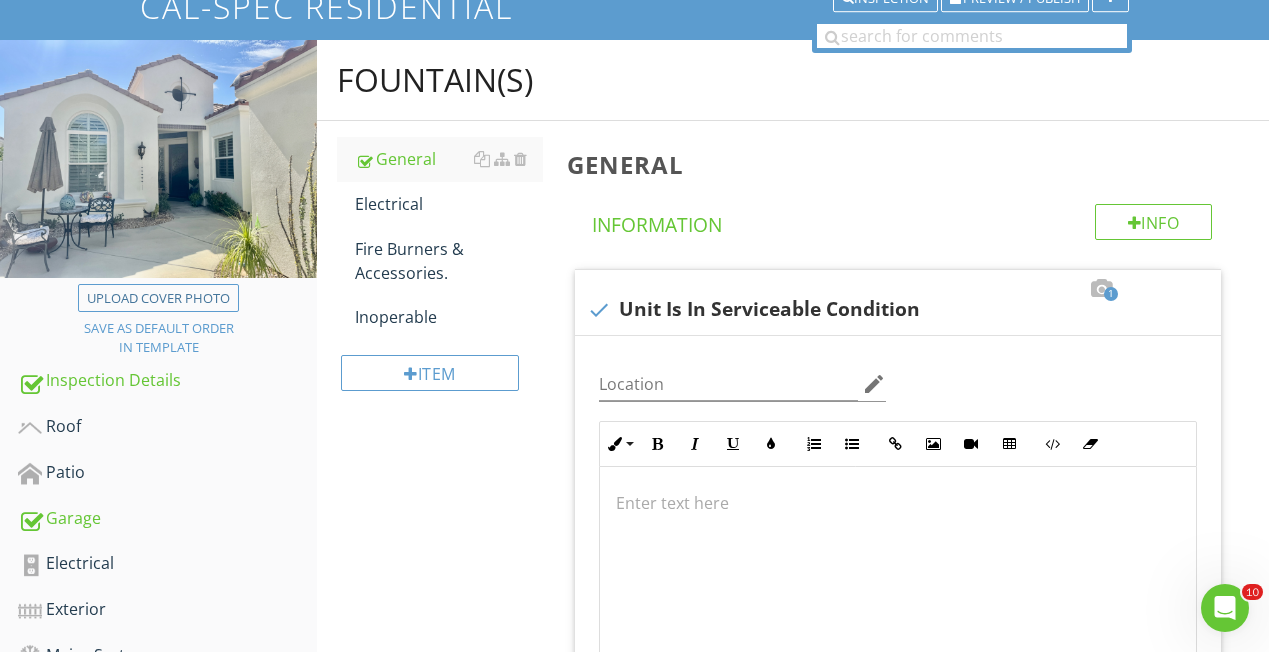 scroll, scrollTop: 158, scrollLeft: 0, axis: vertical 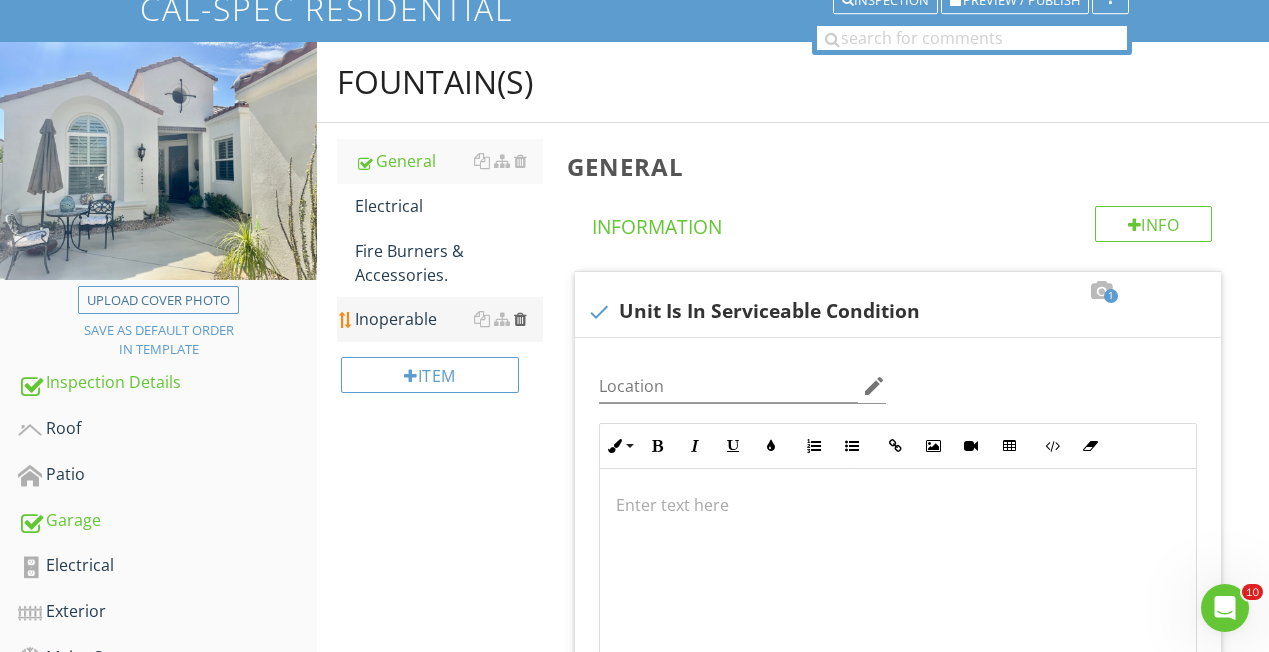 click at bounding box center (520, 319) 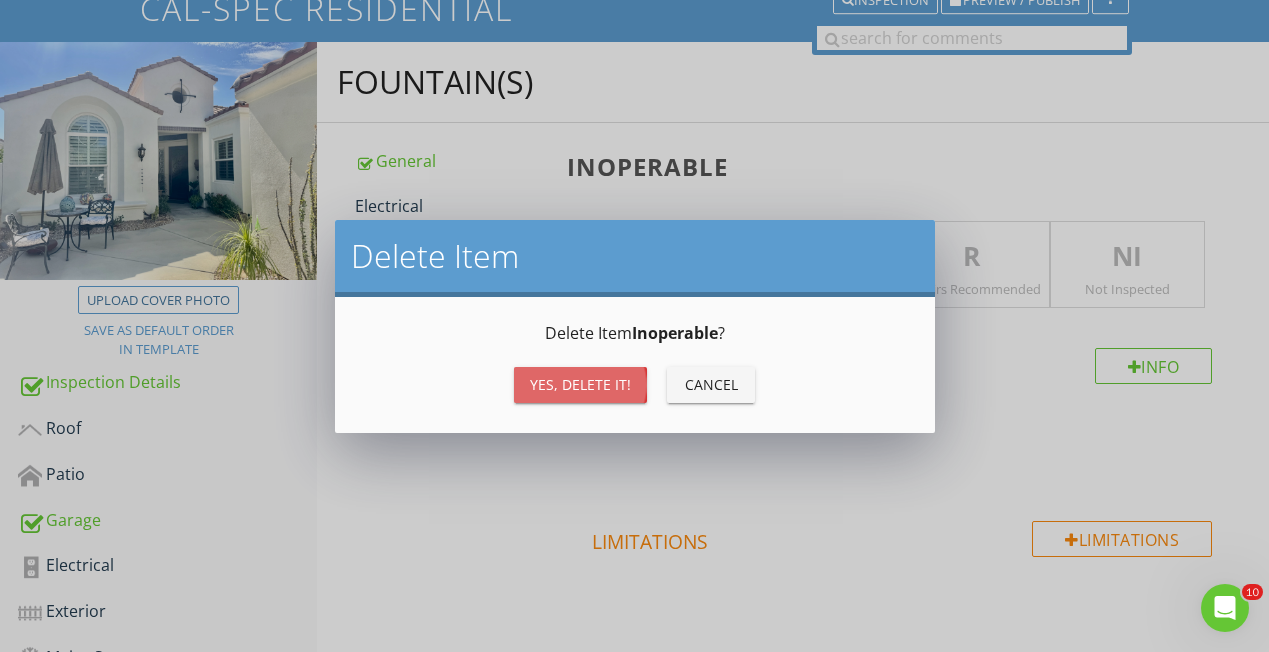 click on "Yes, Delete it!" at bounding box center (580, 384) 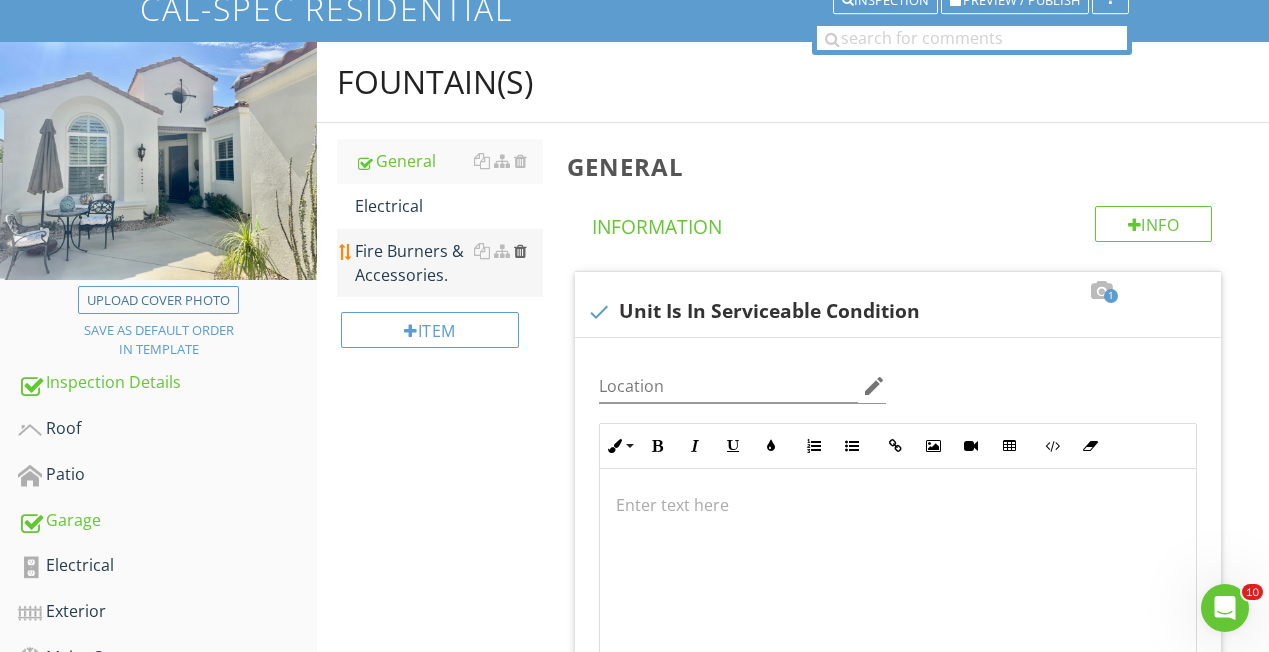 click at bounding box center [520, 251] 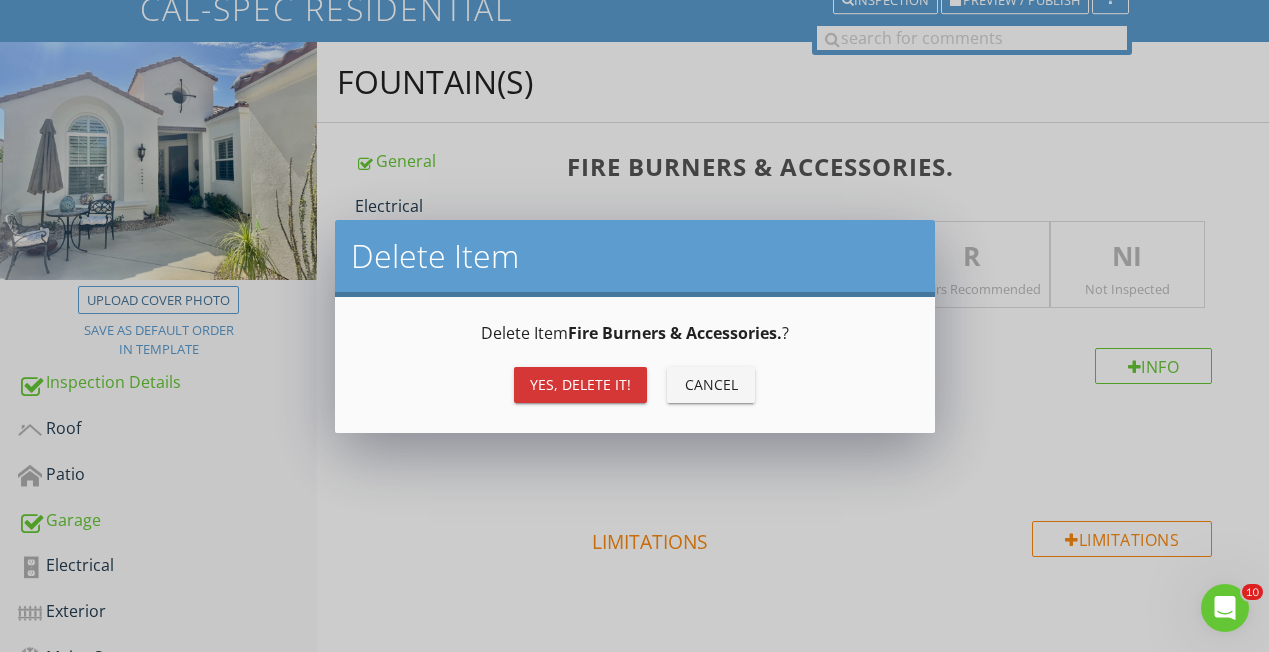 click on "Yes, Delete it!" at bounding box center [580, 384] 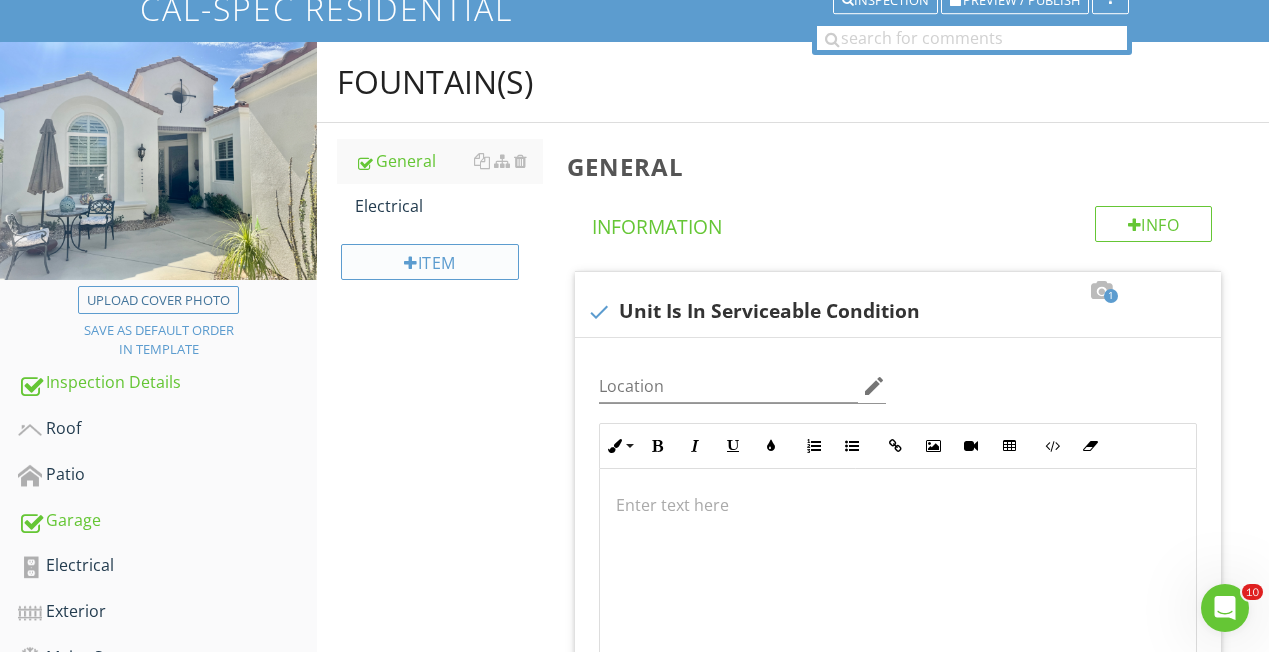 click on "Item" at bounding box center (430, 262) 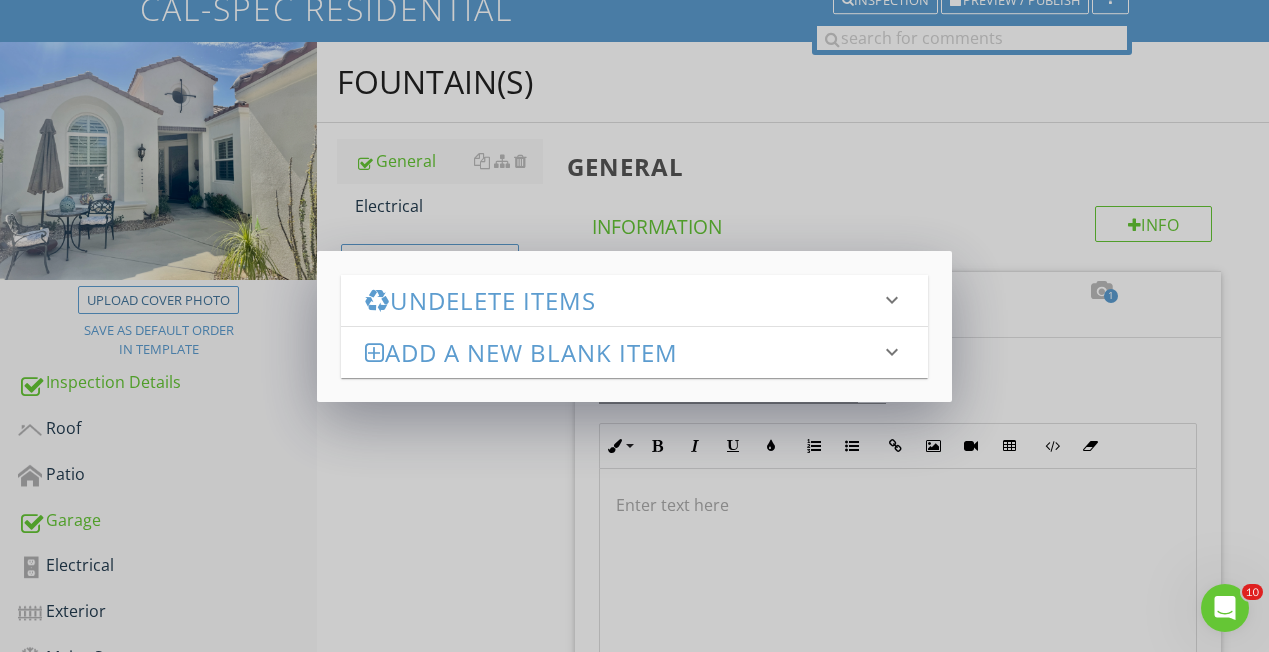 click on "Add a new Blank Item" at bounding box center [622, 352] 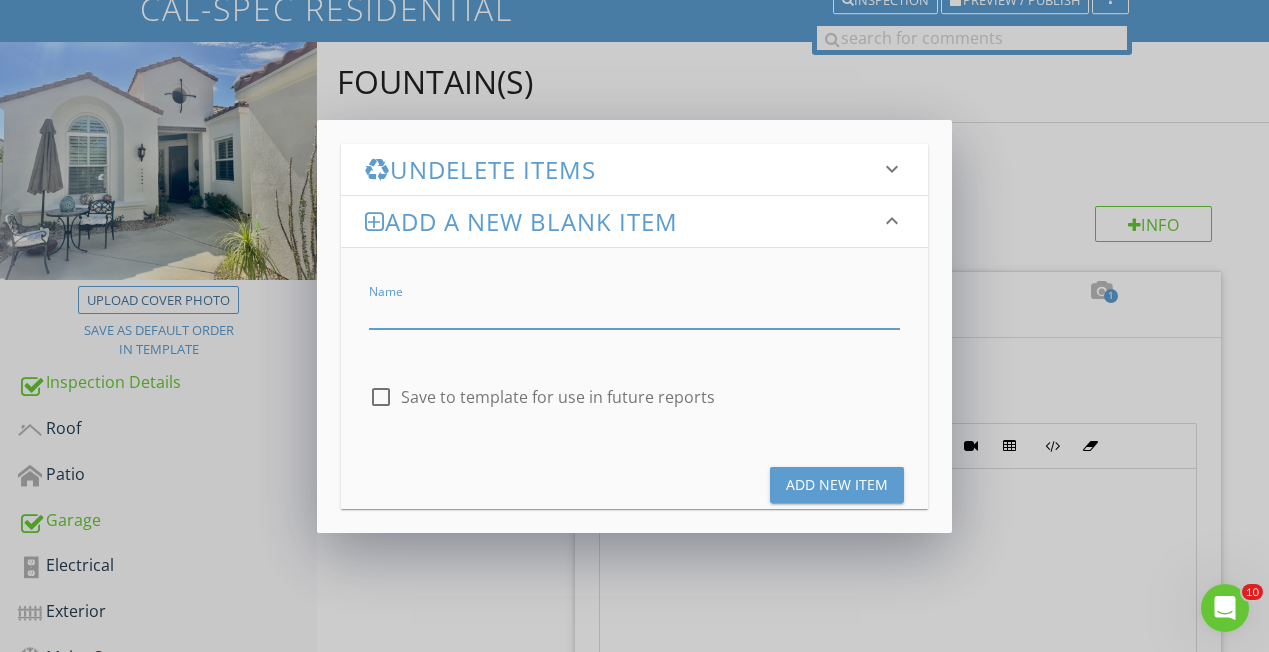 click at bounding box center (634, 312) 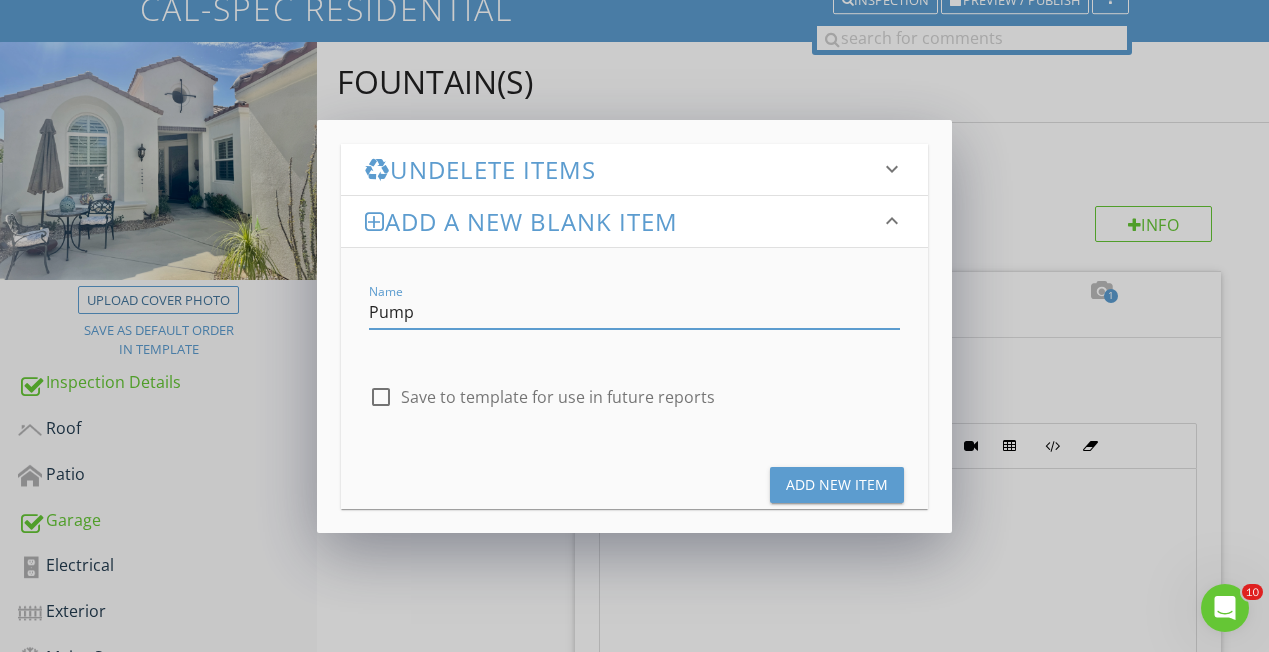 click on "Pump" at bounding box center (634, 312) 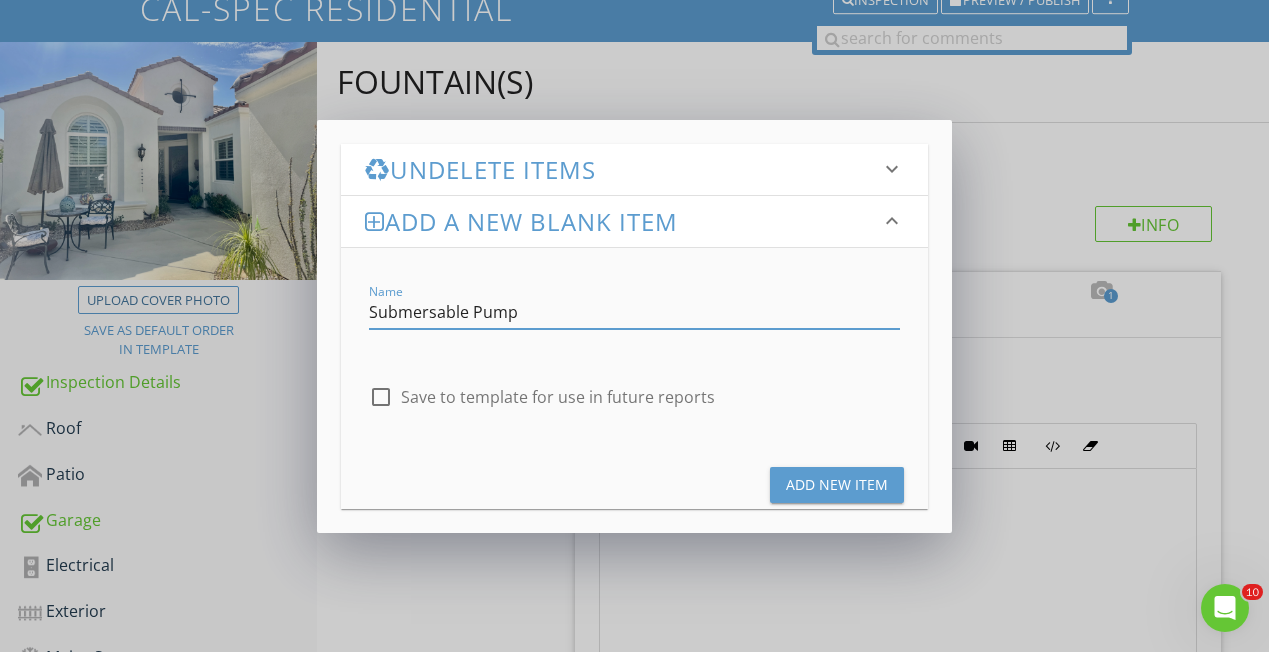 type on "Submersable Pump" 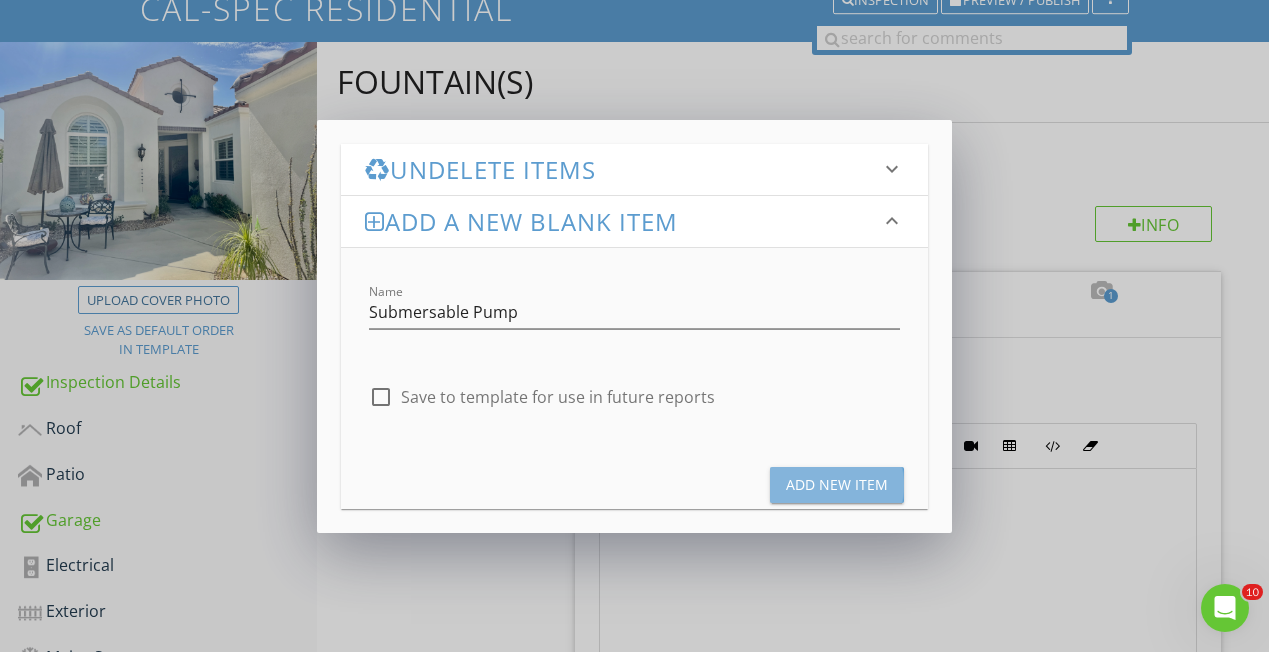 click on "Add New Item" at bounding box center (837, 484) 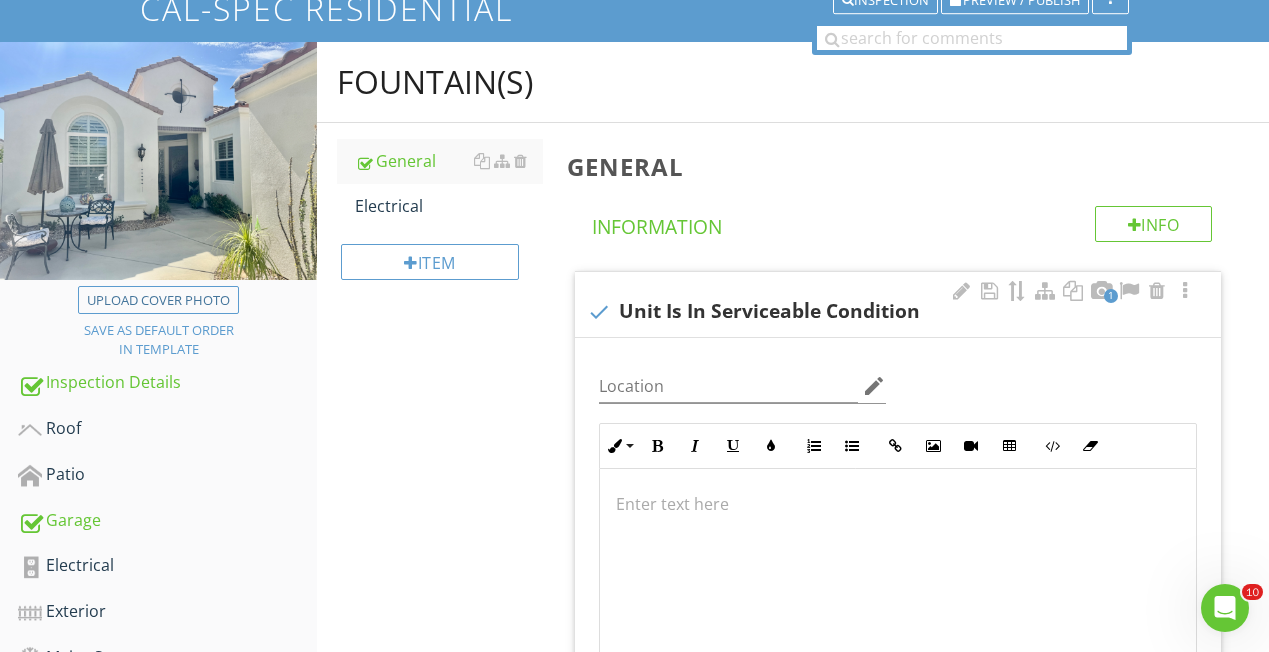 scroll, scrollTop: 1, scrollLeft: 0, axis: vertical 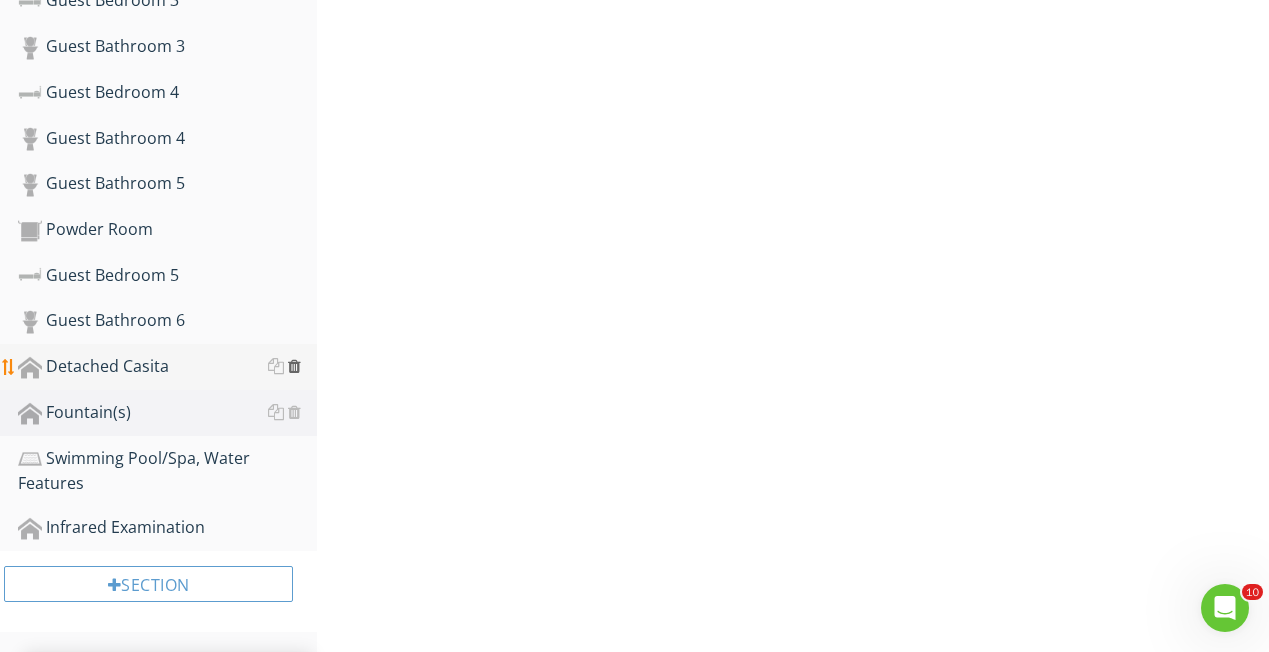 click at bounding box center [294, 366] 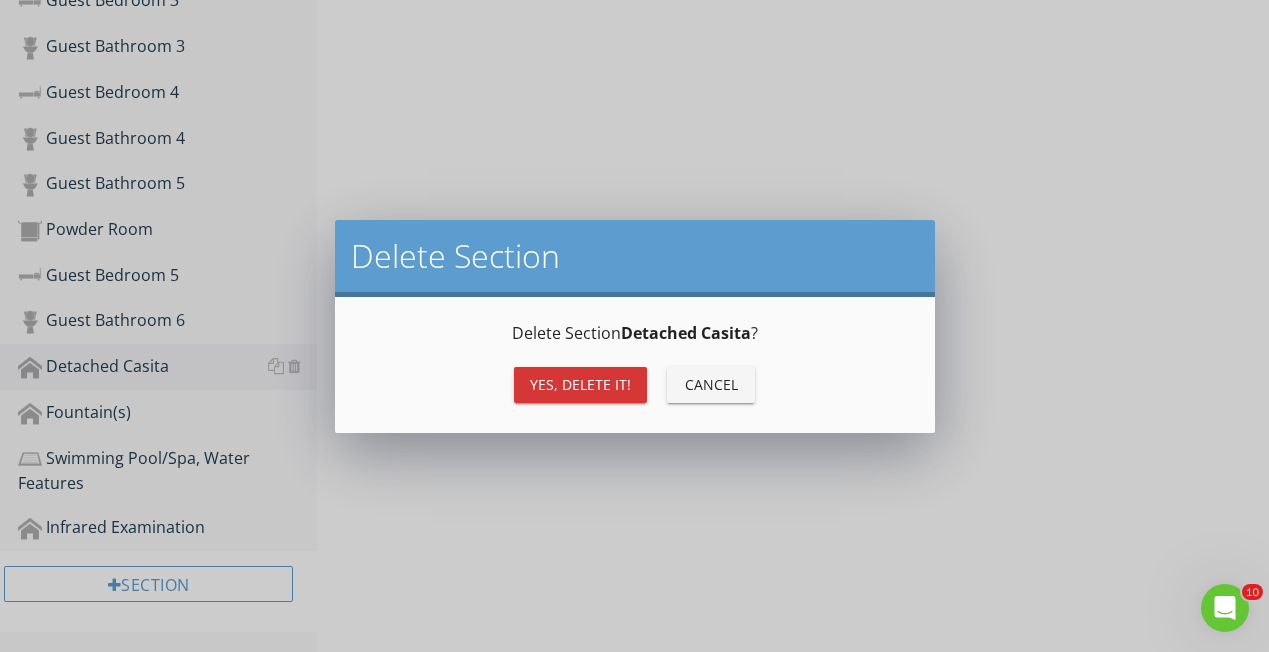 click on "Yes, Delete it!" at bounding box center (580, 384) 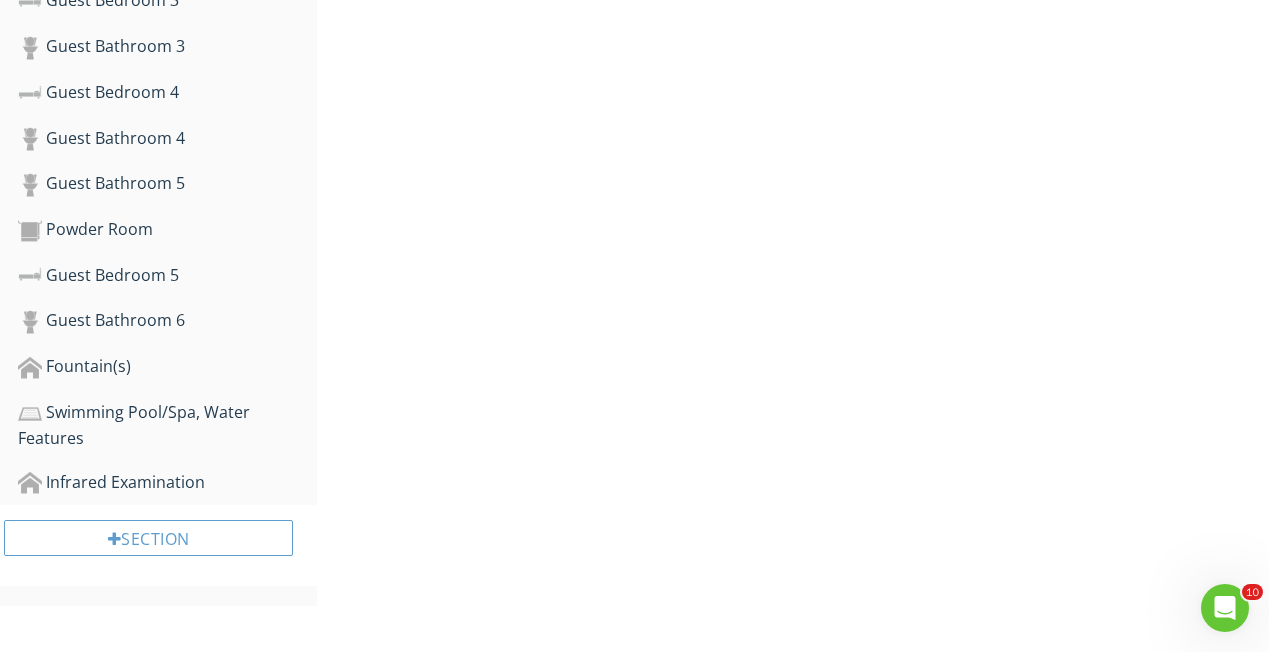 scroll, scrollTop: 1317, scrollLeft: 0, axis: vertical 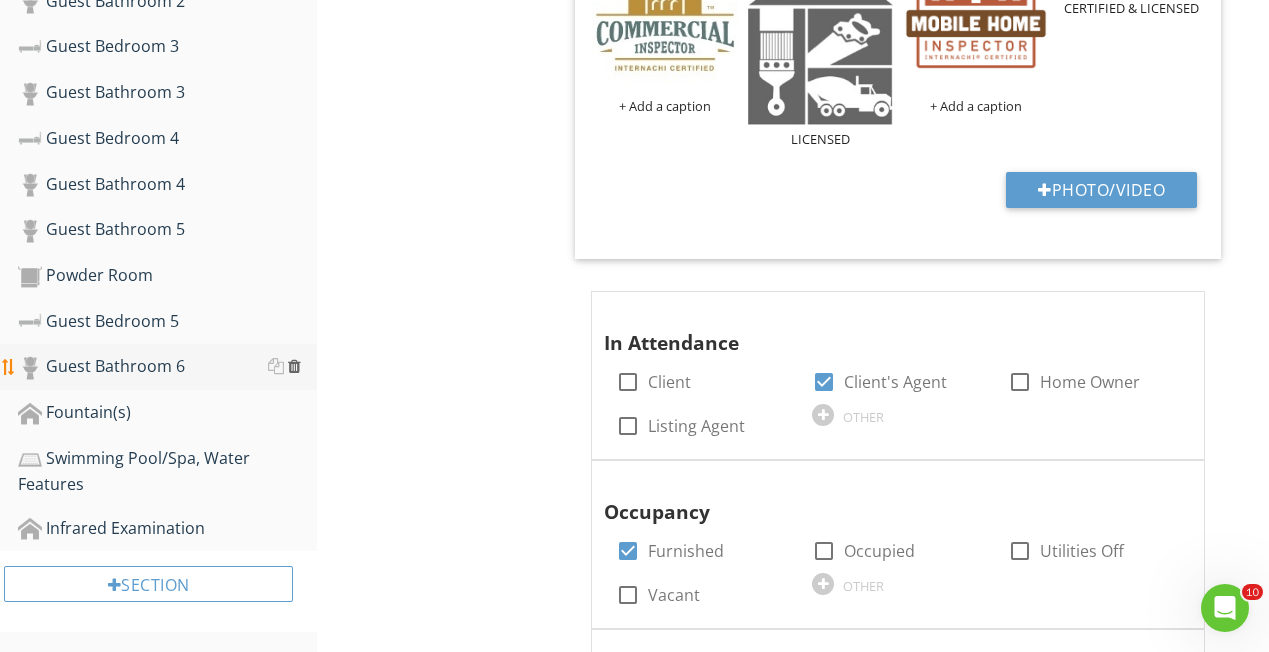 click at bounding box center [294, 366] 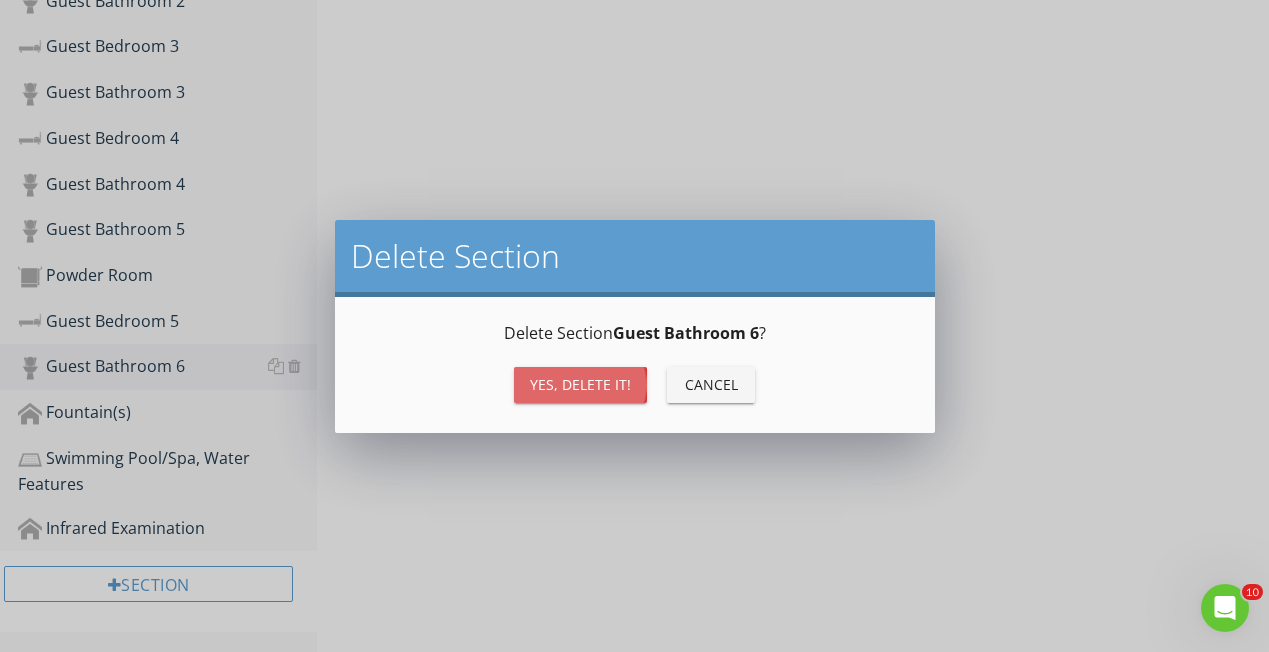 click on "Yes, Delete it!" at bounding box center [580, 384] 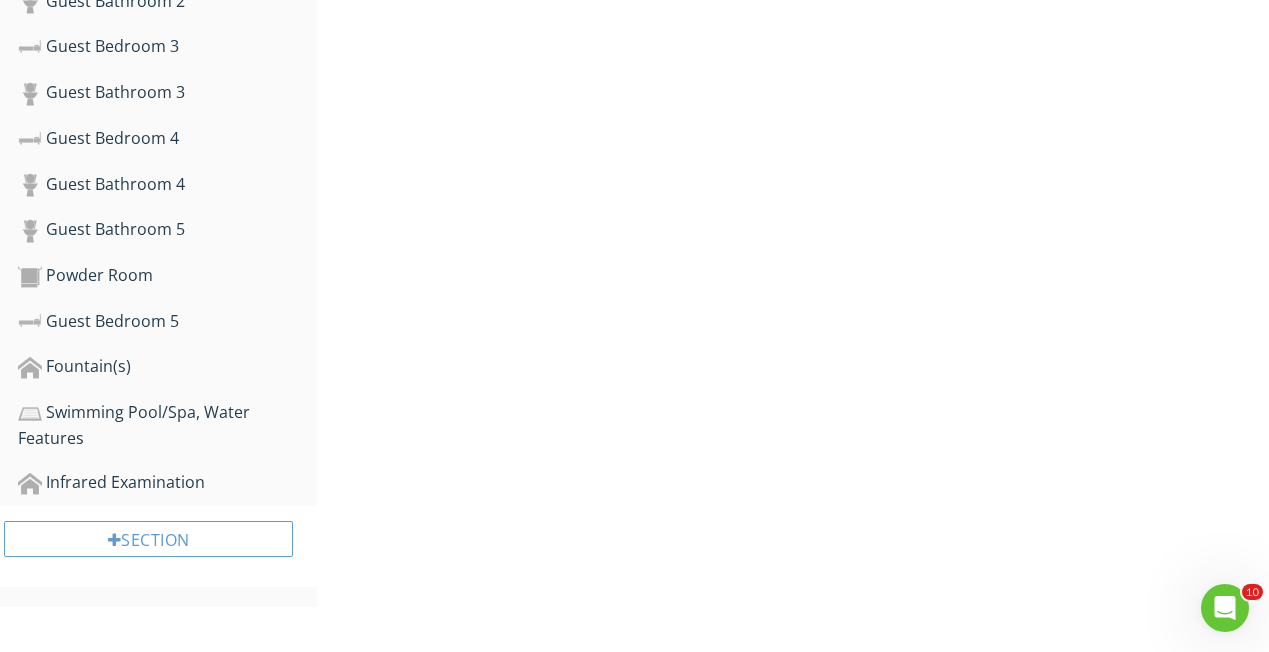 scroll, scrollTop: 1271, scrollLeft: 0, axis: vertical 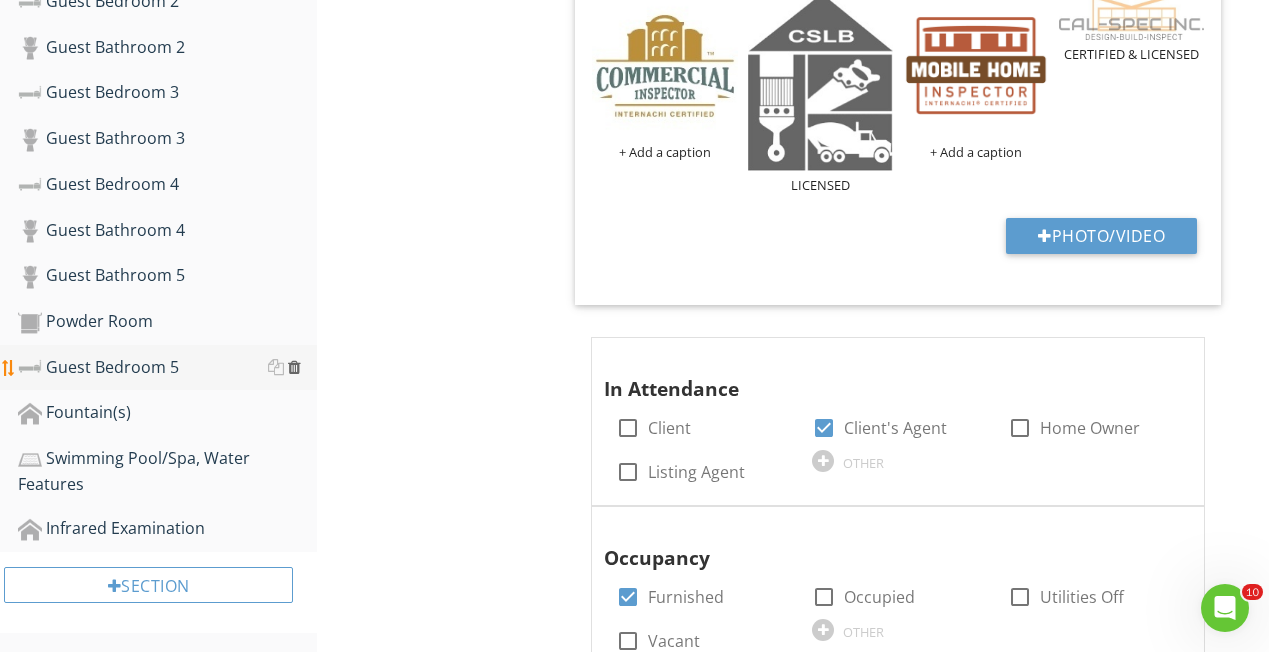 click at bounding box center [294, 367] 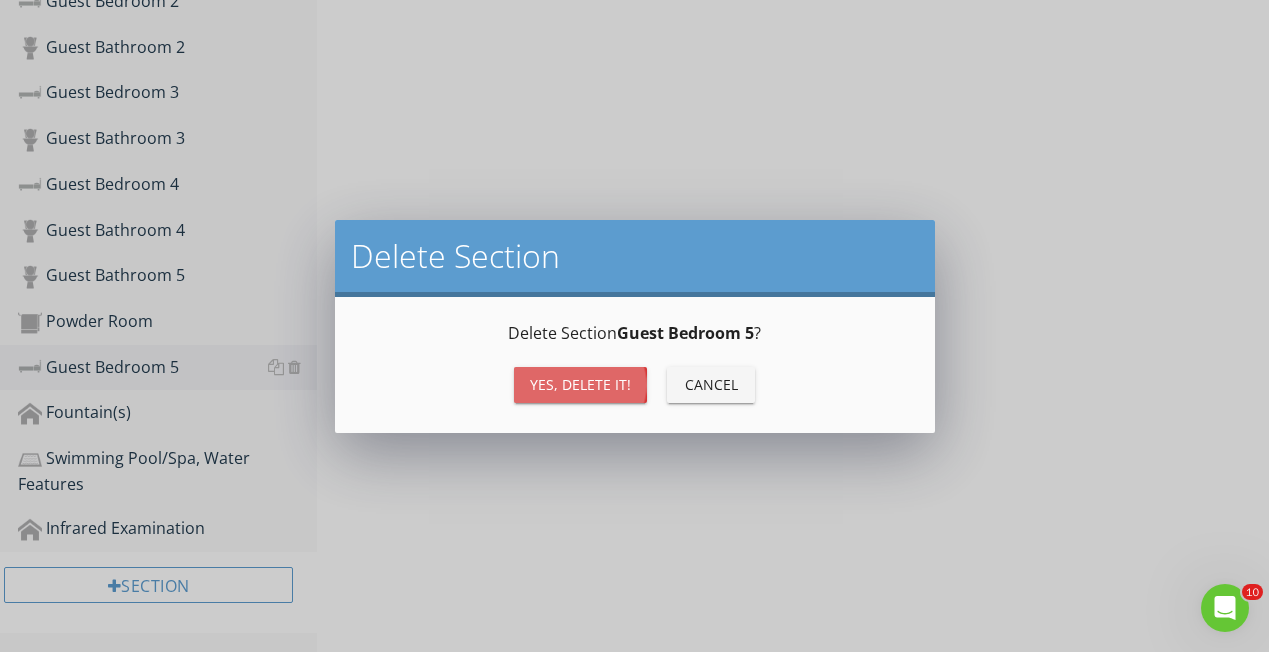 click on "Yes, Delete it!" at bounding box center (580, 384) 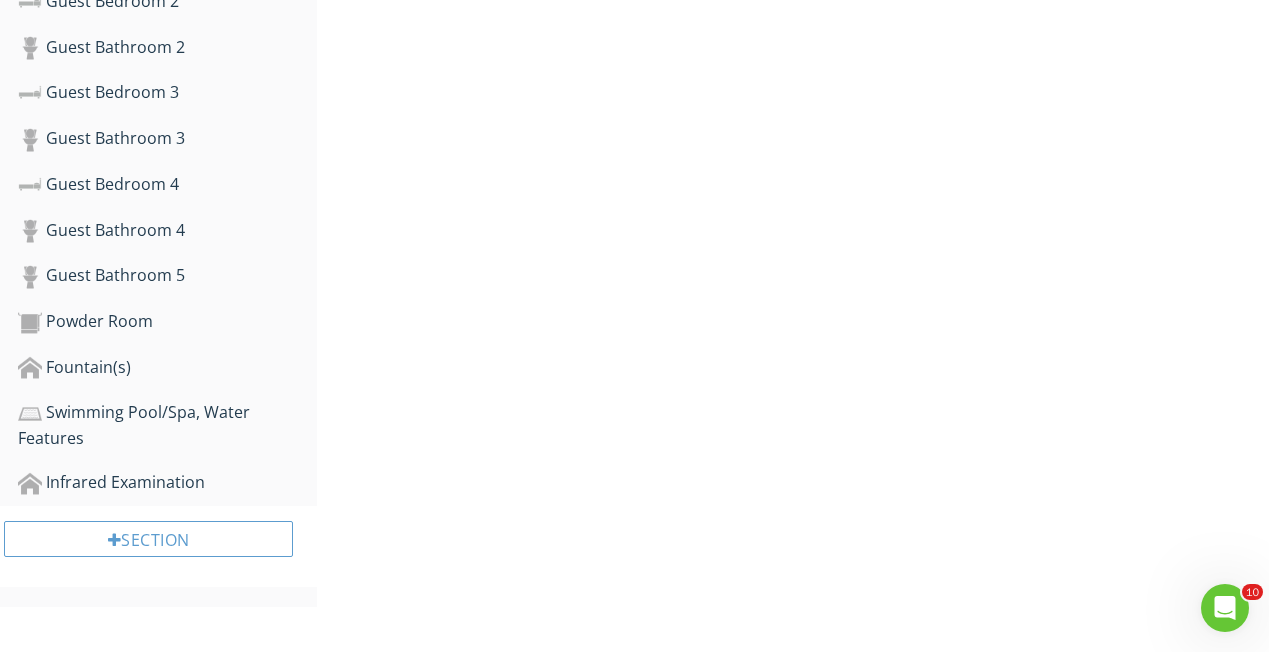 scroll, scrollTop: 1225, scrollLeft: 0, axis: vertical 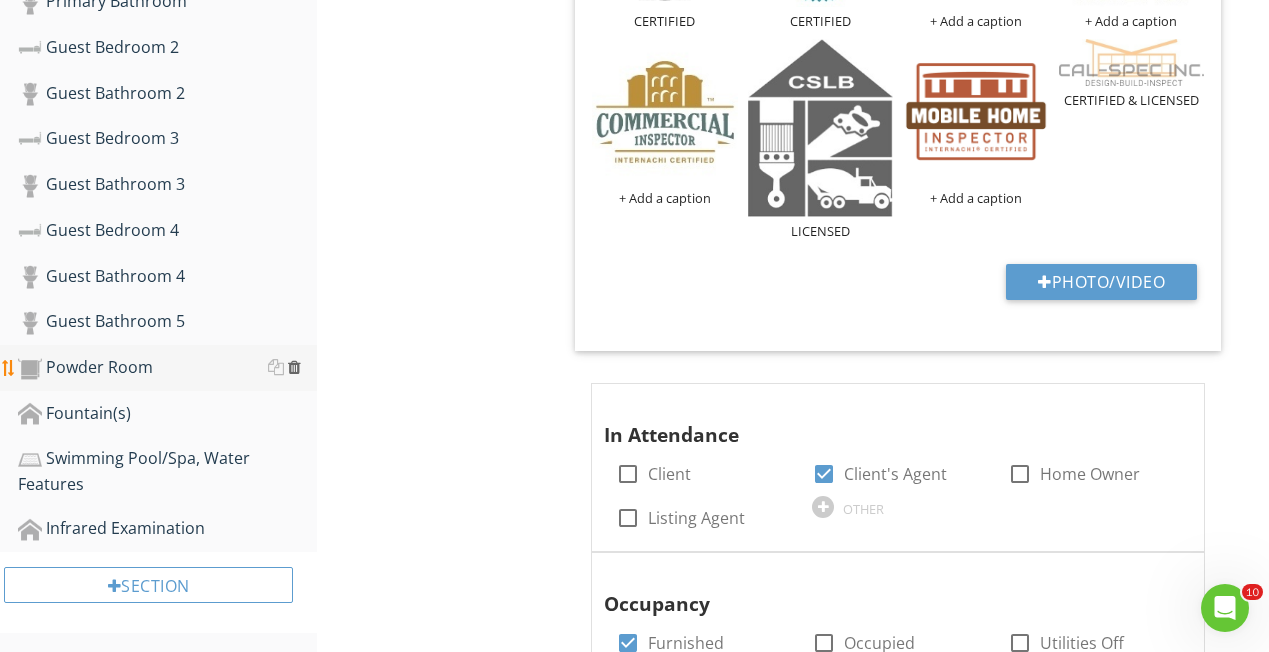 click at bounding box center (294, 367) 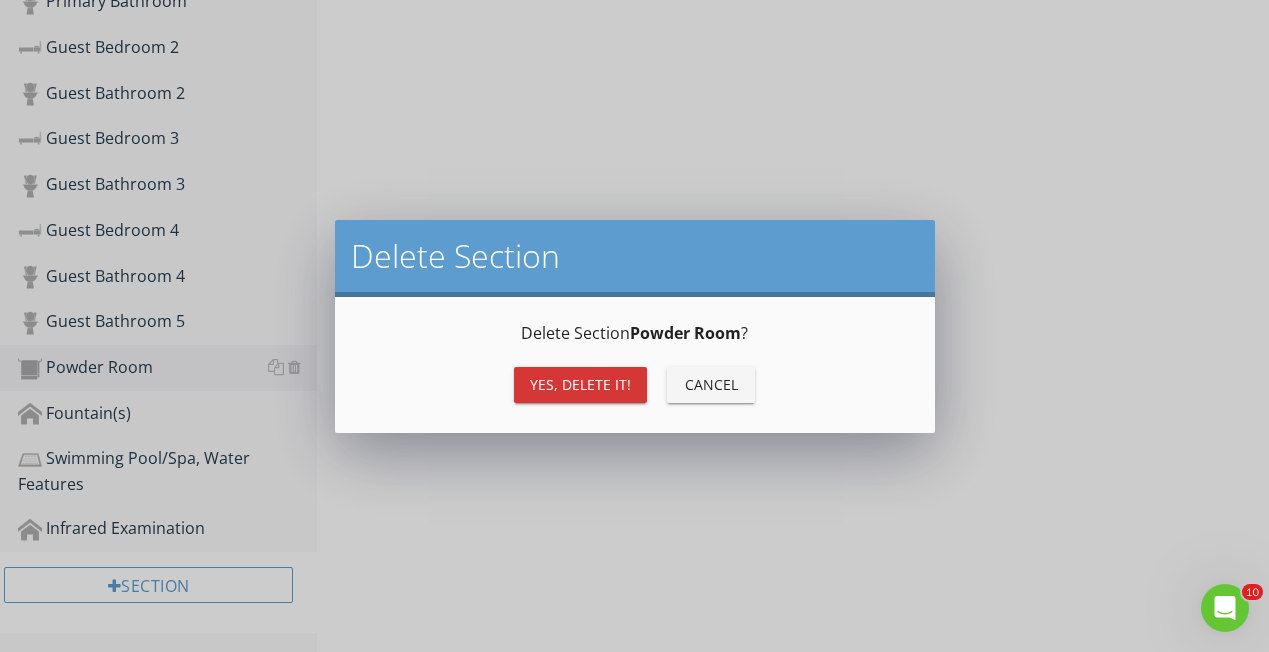 click on "Yes, Delete it!" at bounding box center [580, 384] 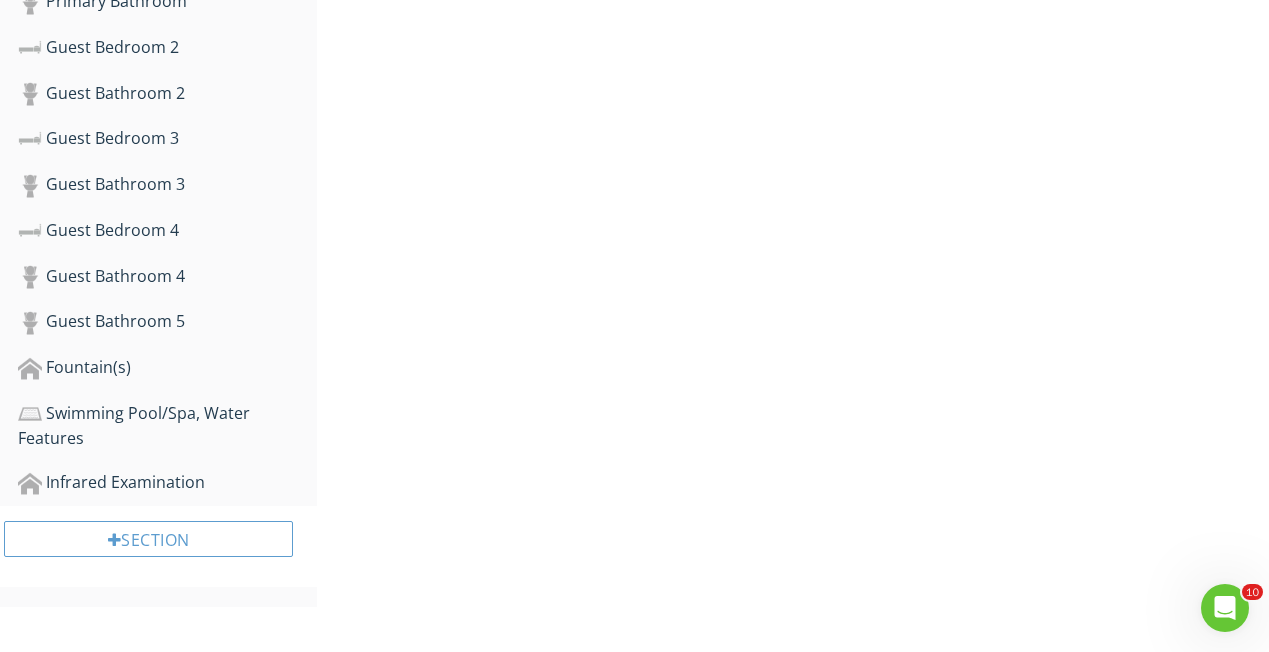 scroll, scrollTop: 1180, scrollLeft: 0, axis: vertical 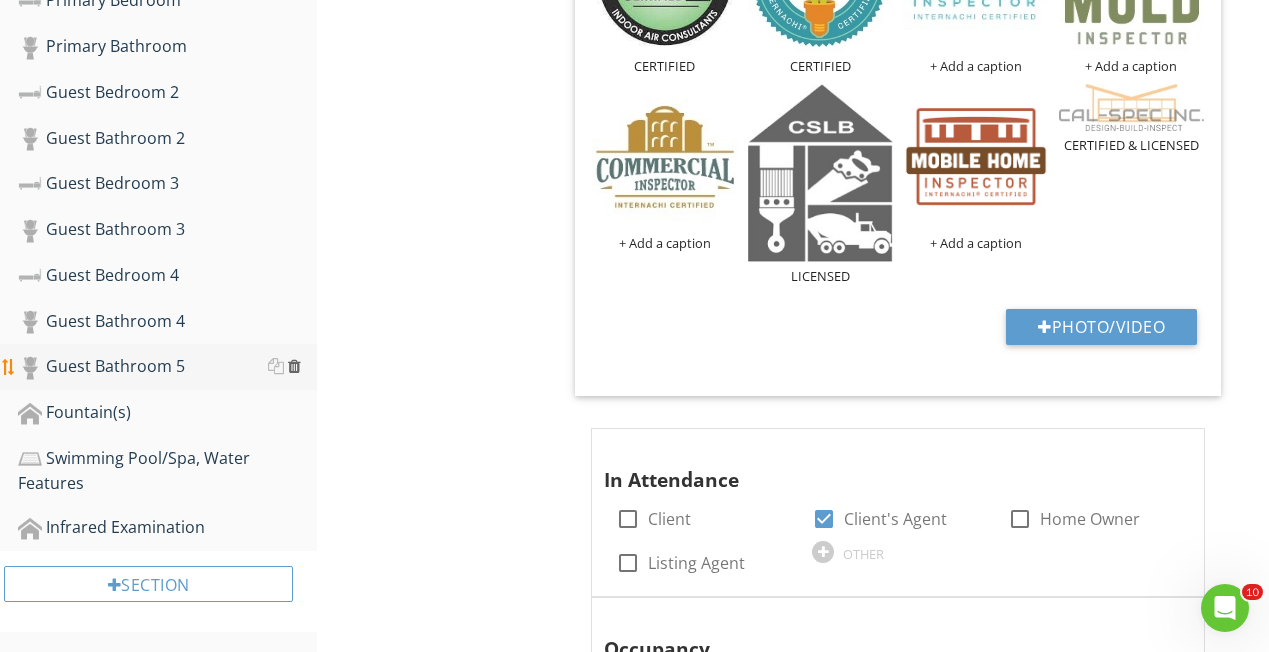 click at bounding box center [294, 366] 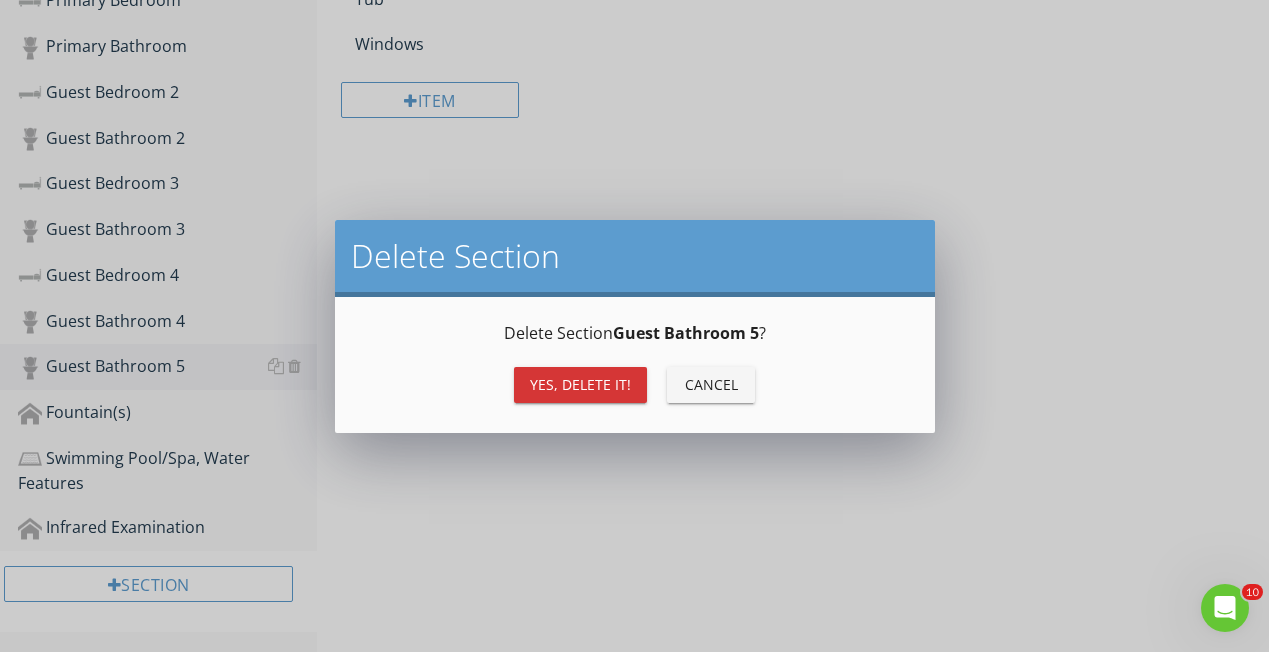 click on "Yes, Delete it!" at bounding box center (580, 384) 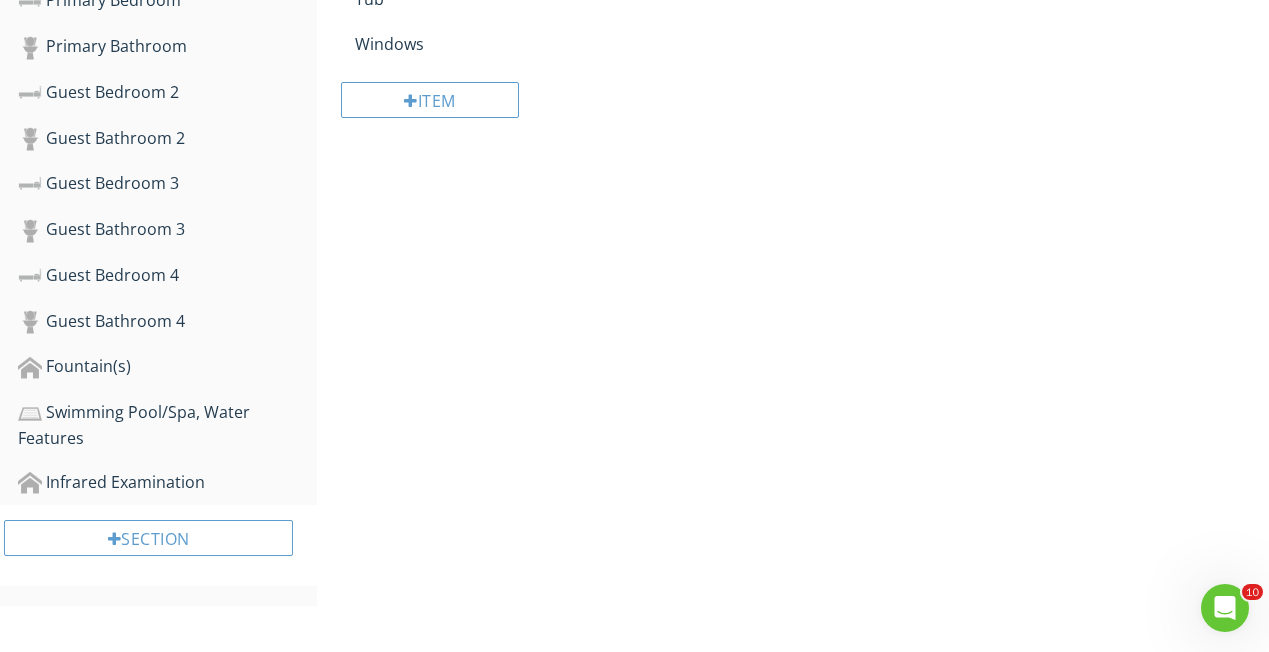 scroll, scrollTop: 1134, scrollLeft: 0, axis: vertical 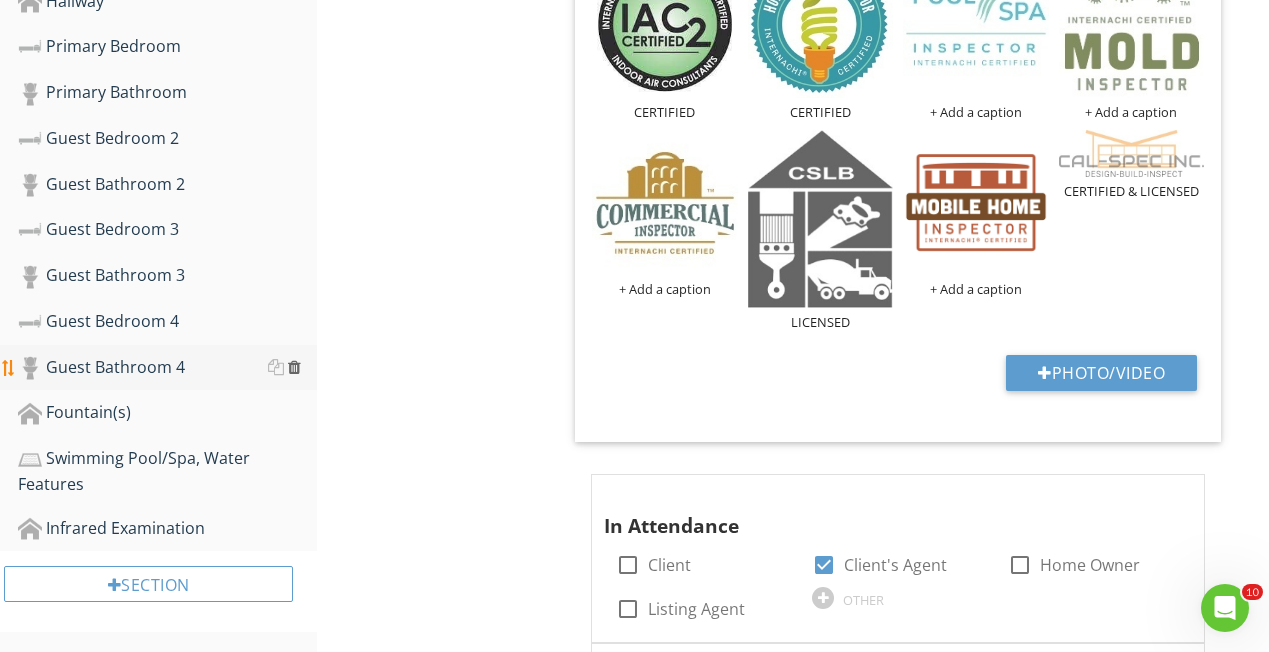 click at bounding box center [294, 367] 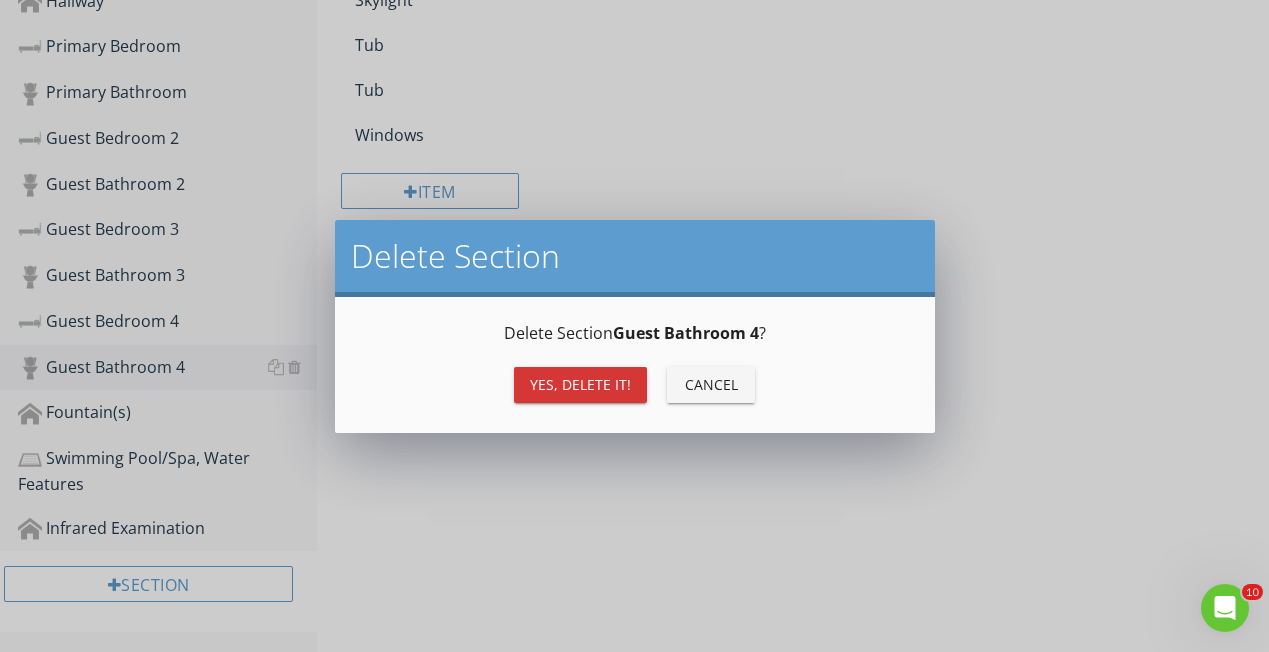 click on "Yes, Delete it!" at bounding box center (580, 385) 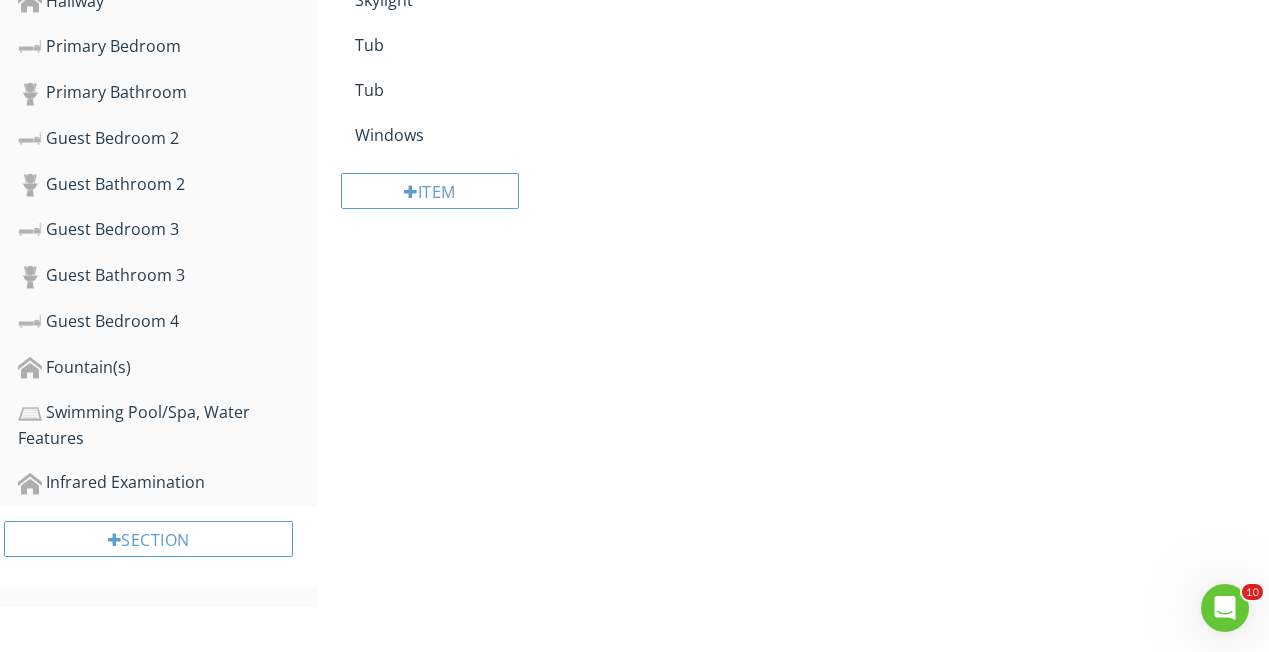 scroll, scrollTop: 1088, scrollLeft: 0, axis: vertical 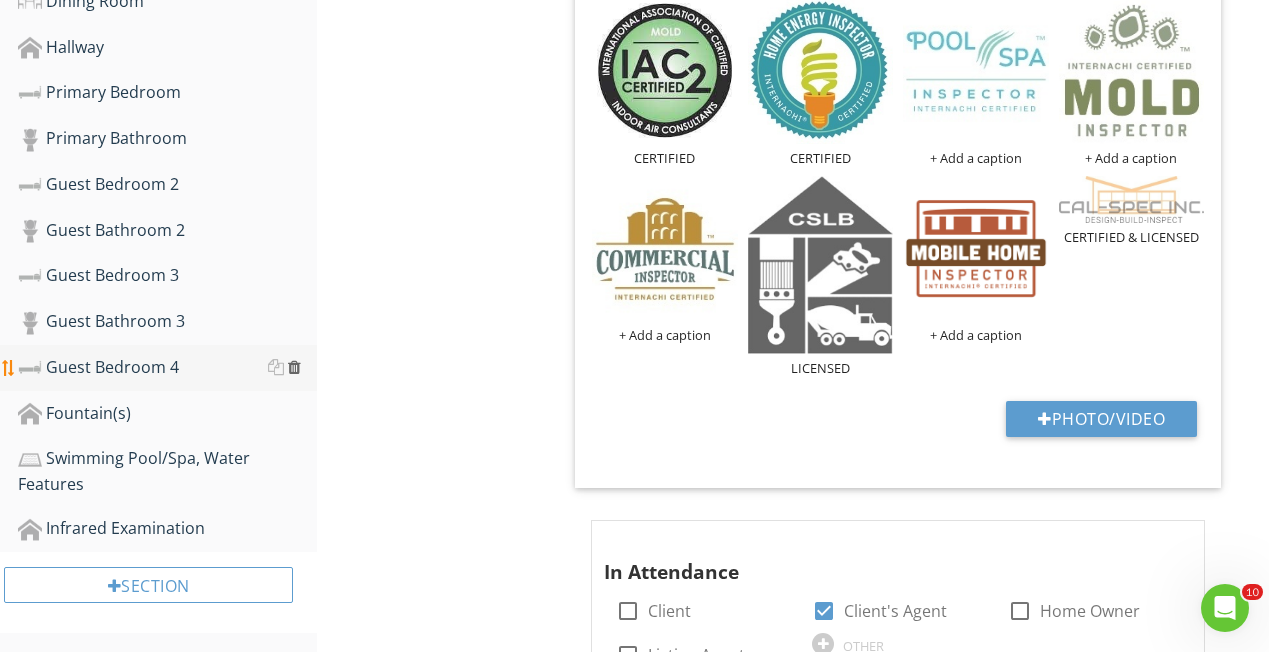 click at bounding box center [294, 367] 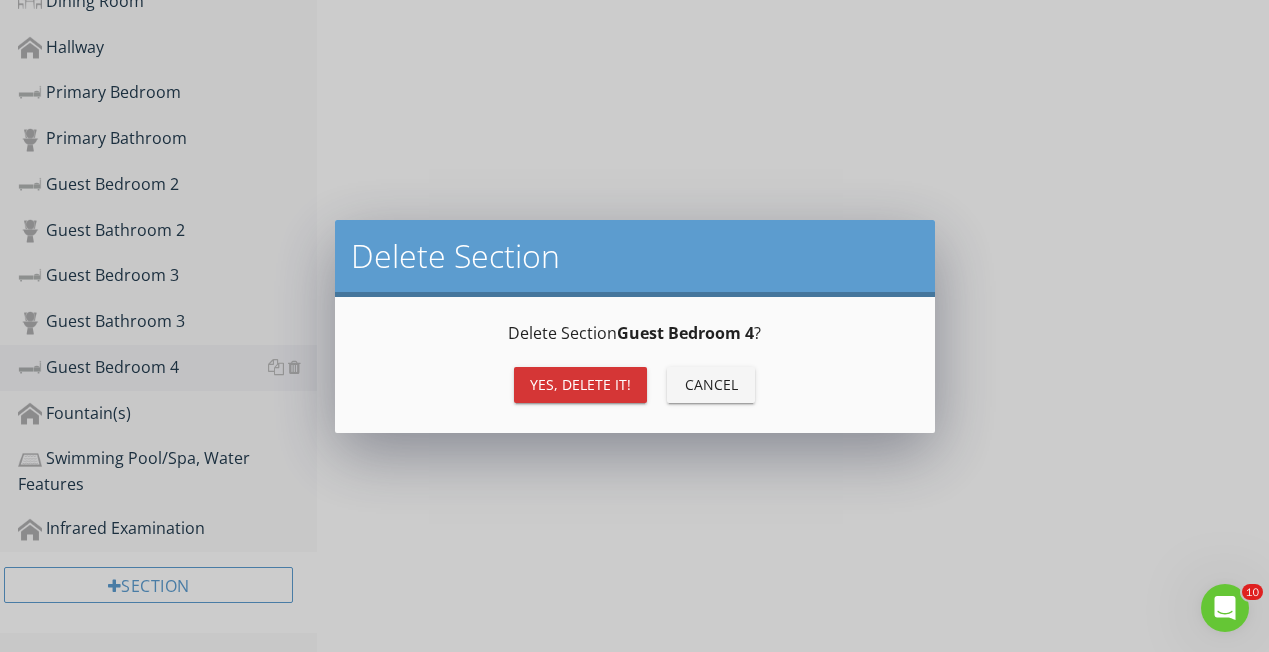 click on "Yes, Delete it!" at bounding box center (580, 384) 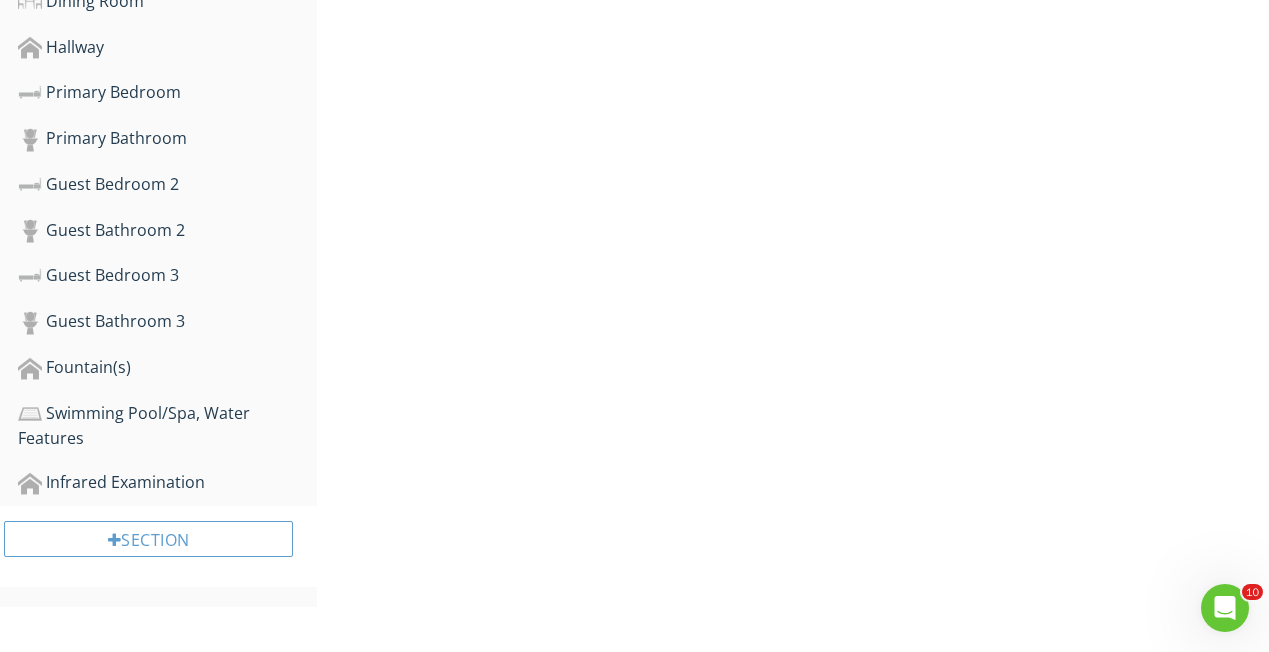 scroll, scrollTop: 1043, scrollLeft: 0, axis: vertical 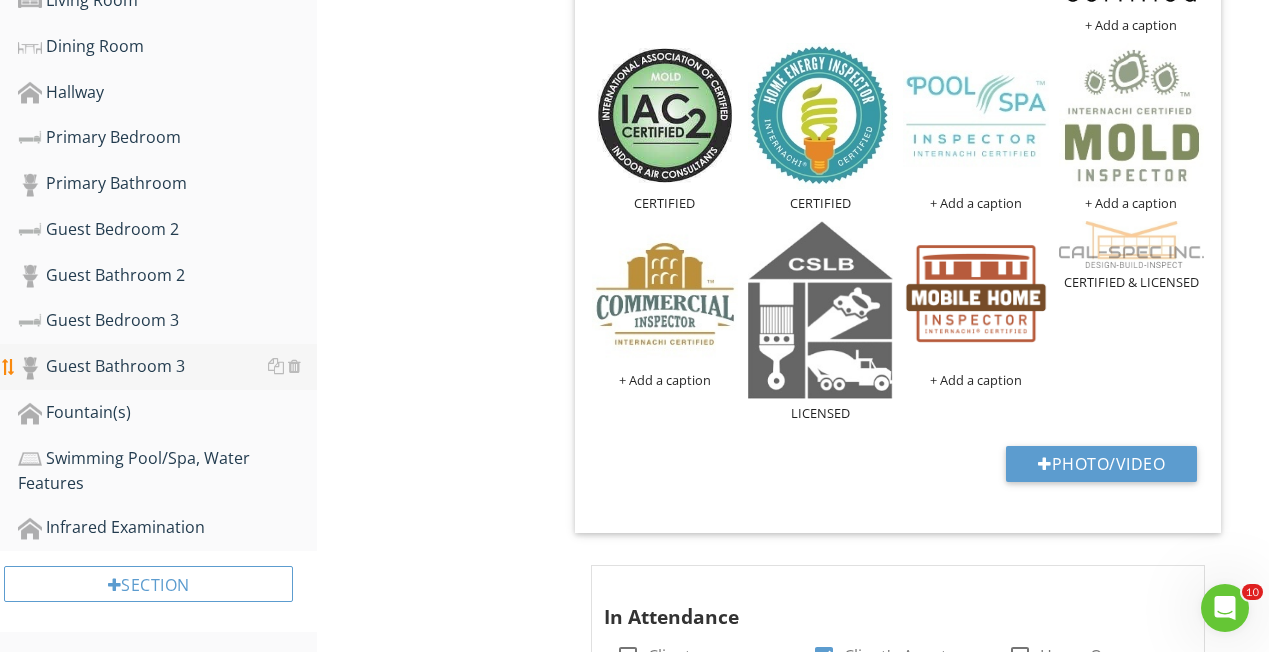 click on "Guest Bathroom 3" at bounding box center (167, 367) 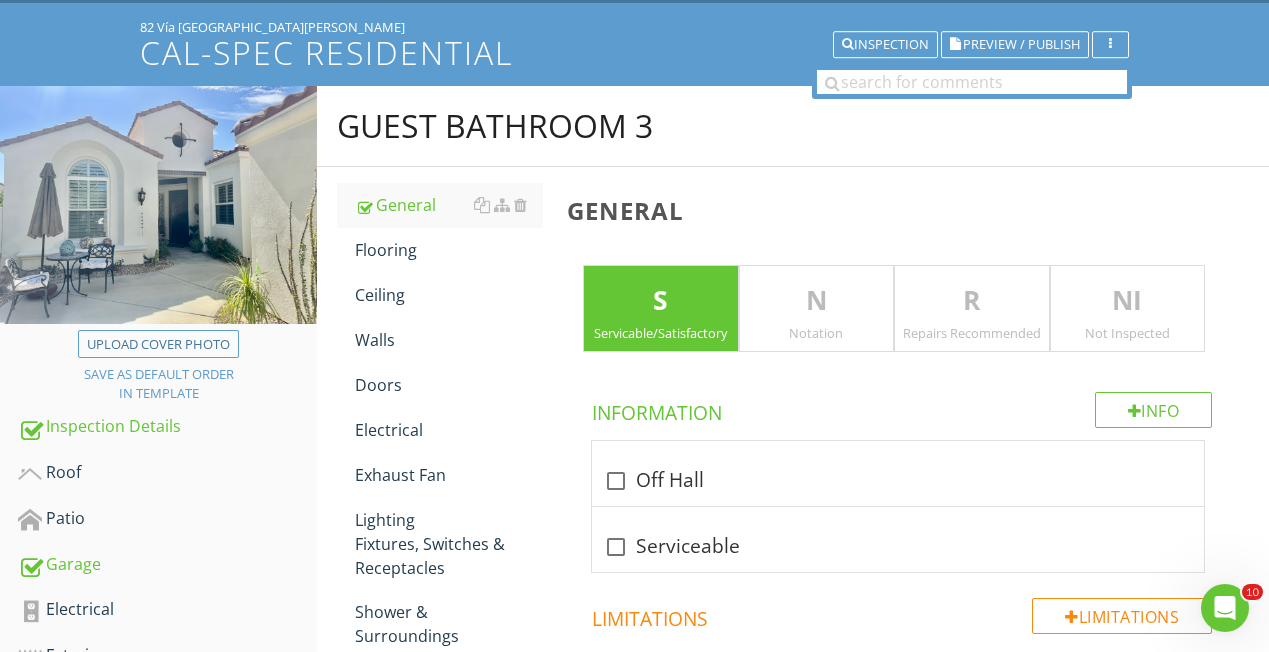 scroll, scrollTop: 92, scrollLeft: 0, axis: vertical 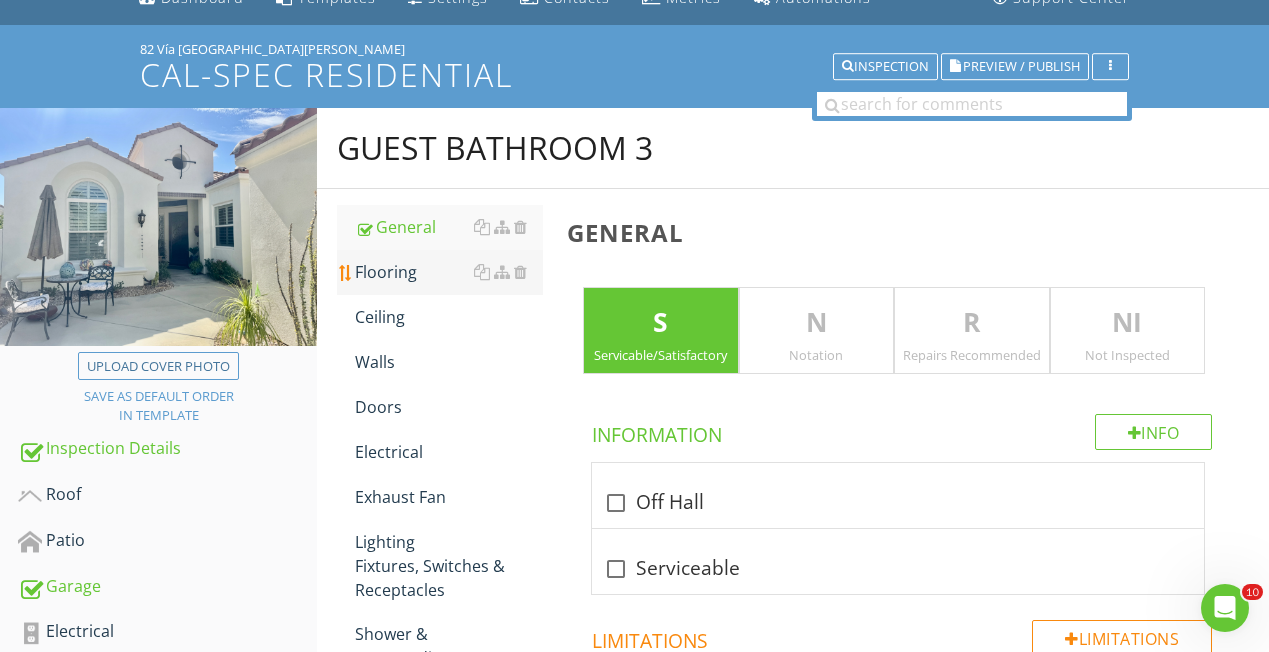 click on "Flooring" at bounding box center [449, 272] 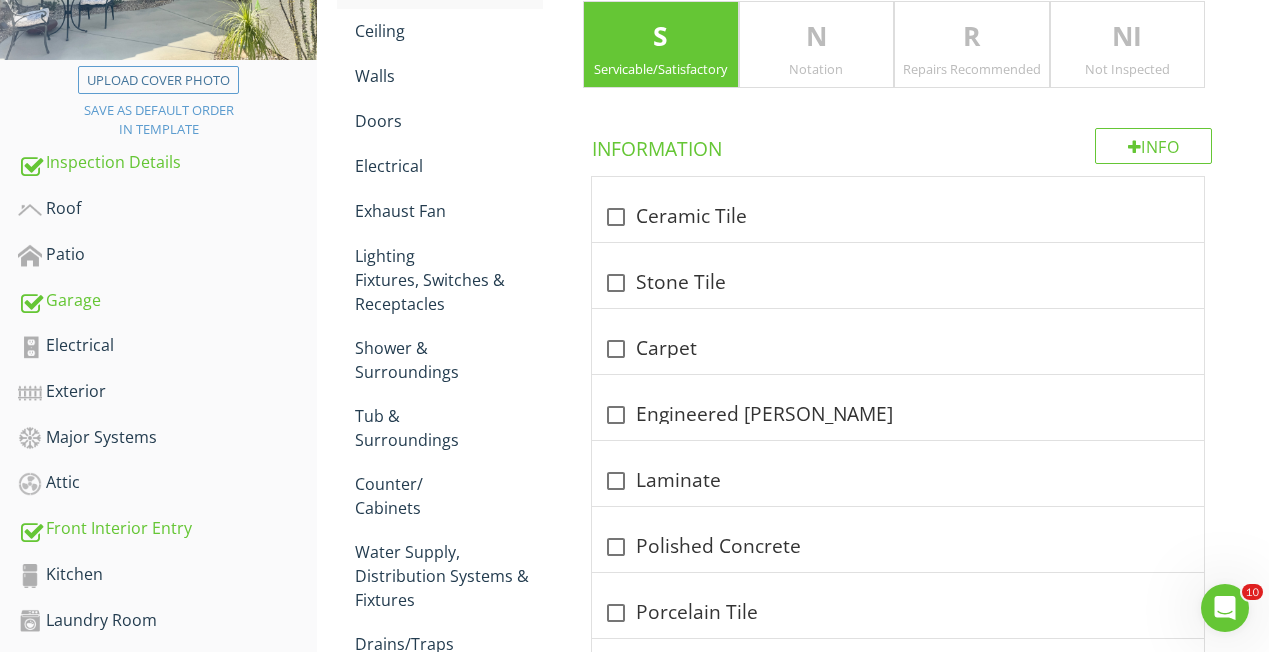 scroll, scrollTop: 298, scrollLeft: 0, axis: vertical 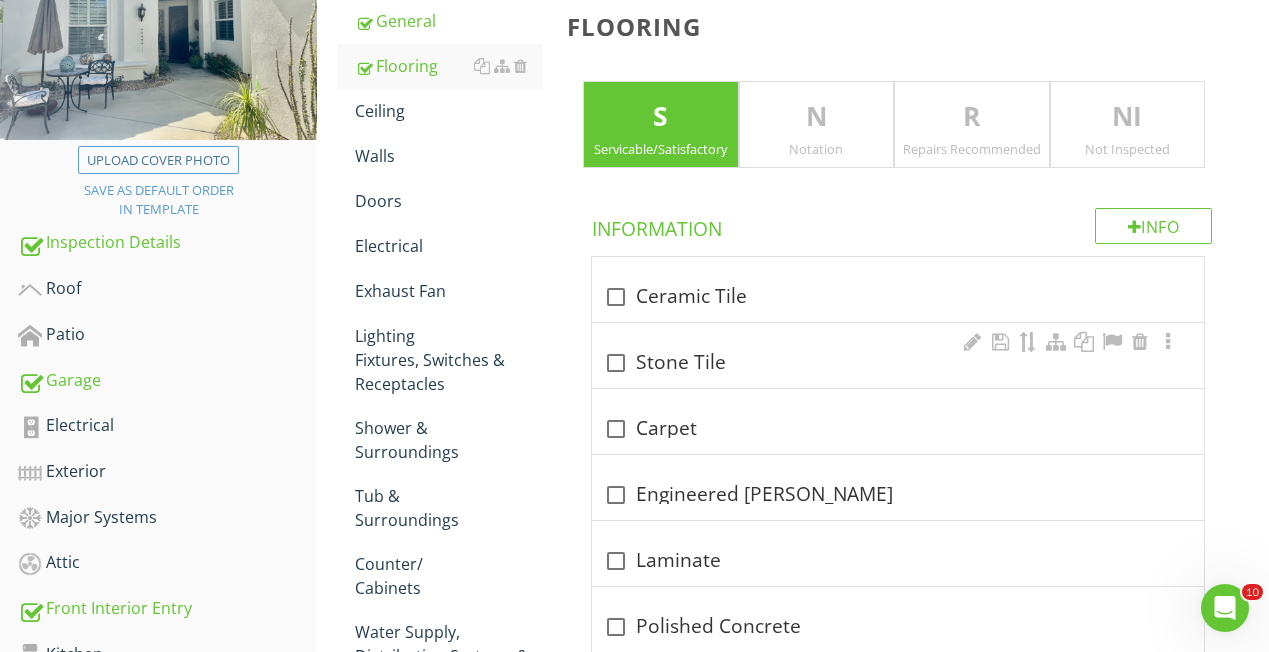 click at bounding box center [616, 363] 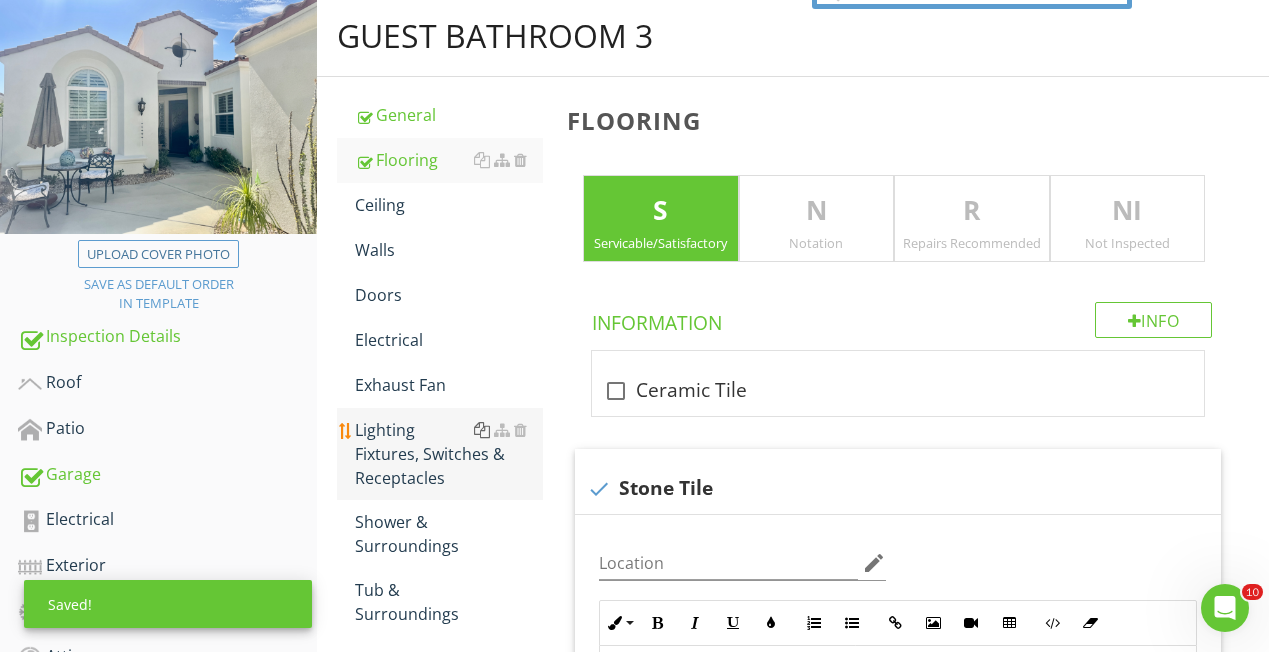 scroll, scrollTop: 191, scrollLeft: 0, axis: vertical 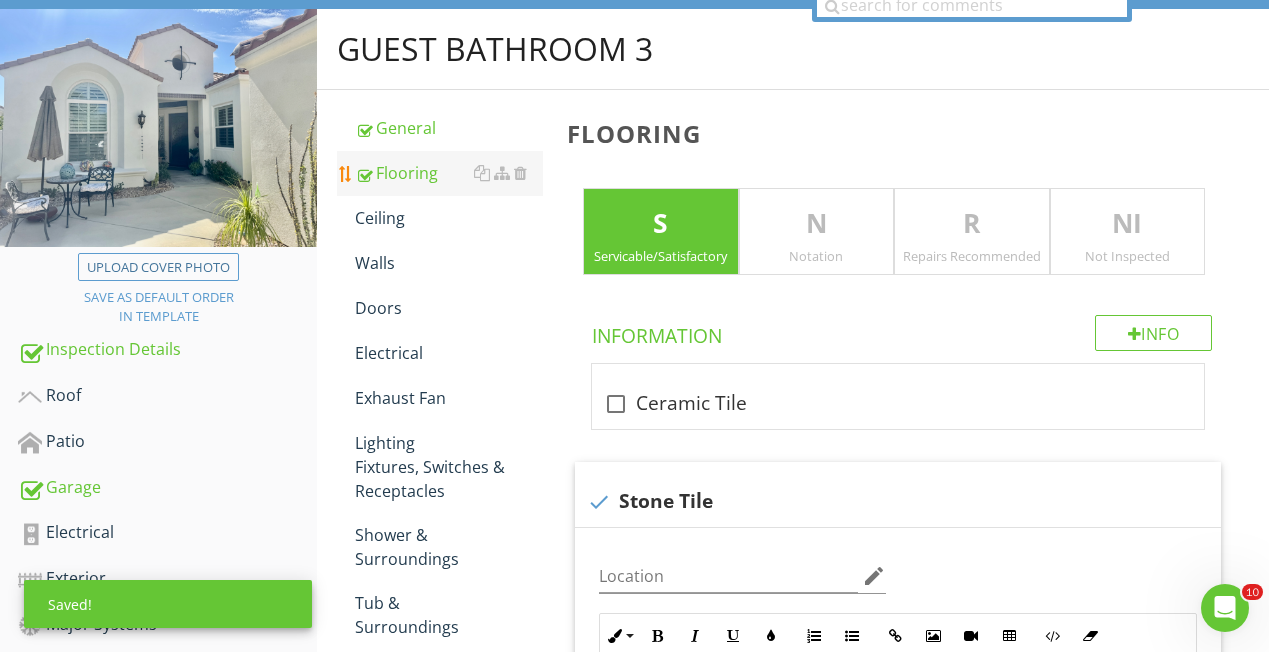 click on "Flooring" at bounding box center (449, 173) 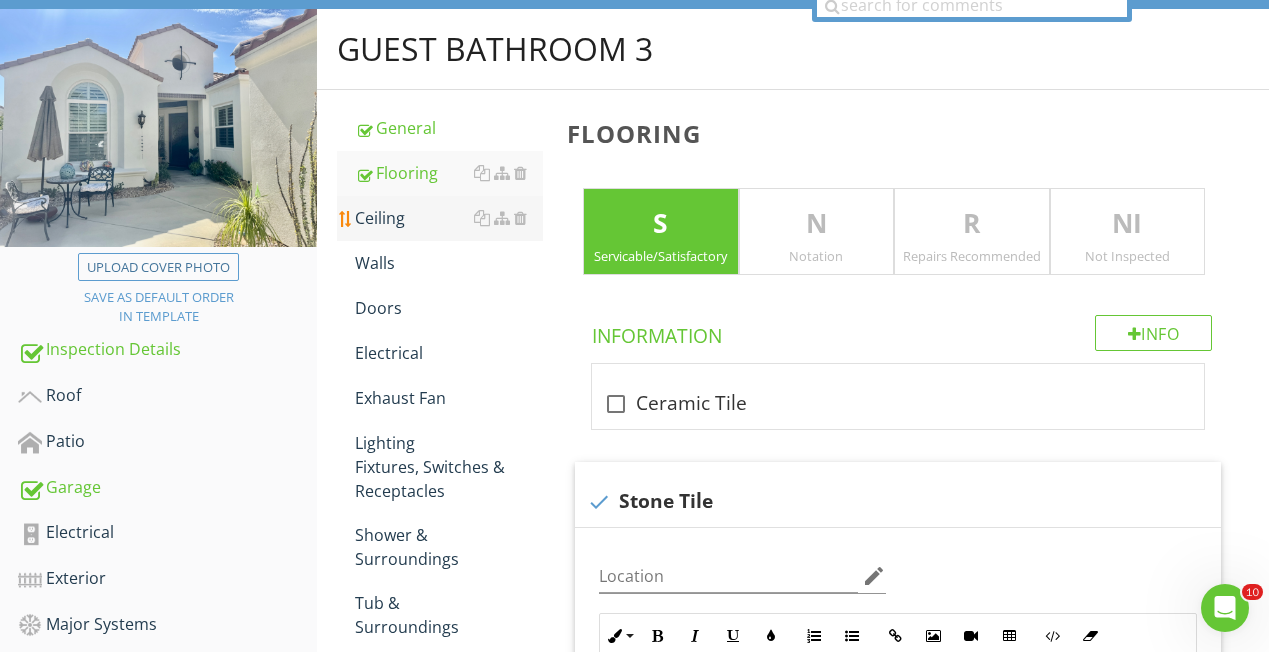 click on "Ceiling" at bounding box center [449, 218] 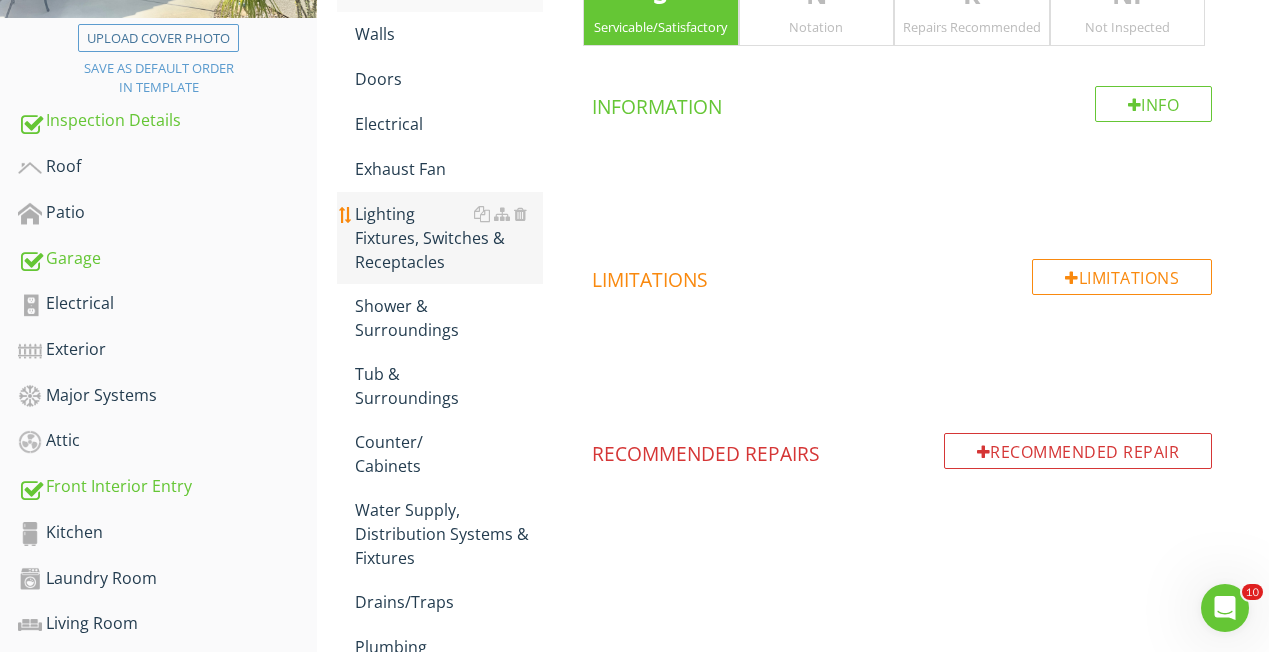 scroll, scrollTop: 440, scrollLeft: 0, axis: vertical 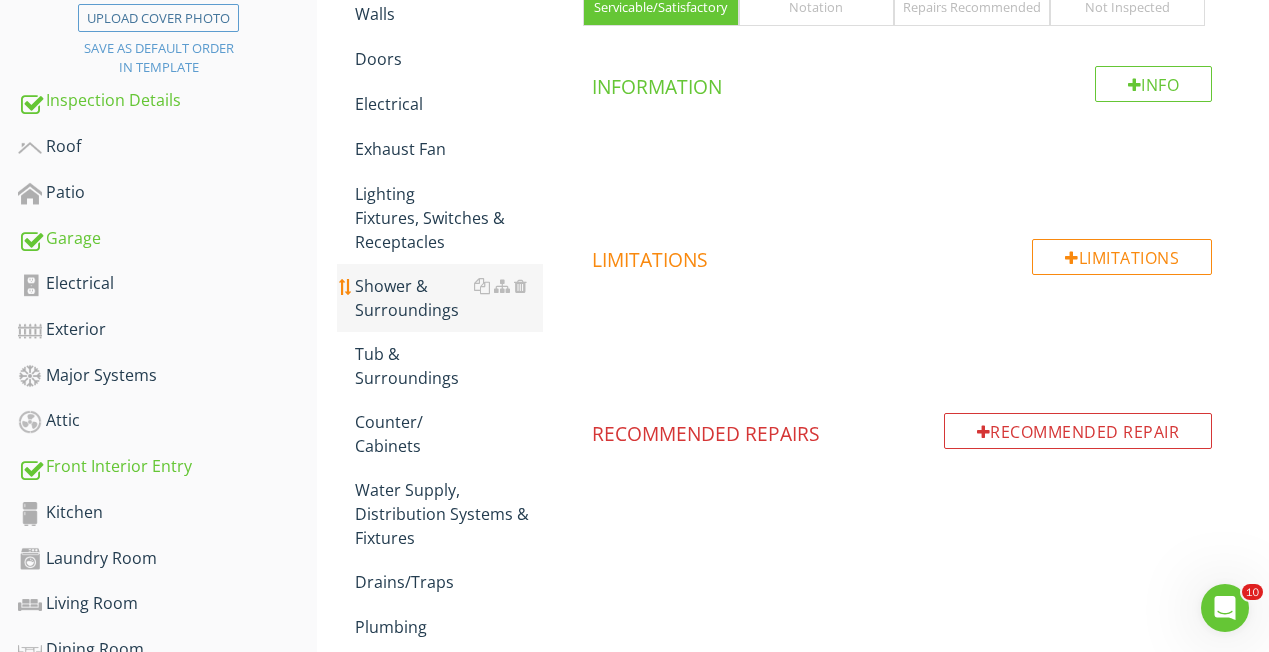 click on "Shower & Surroundings" at bounding box center [449, 298] 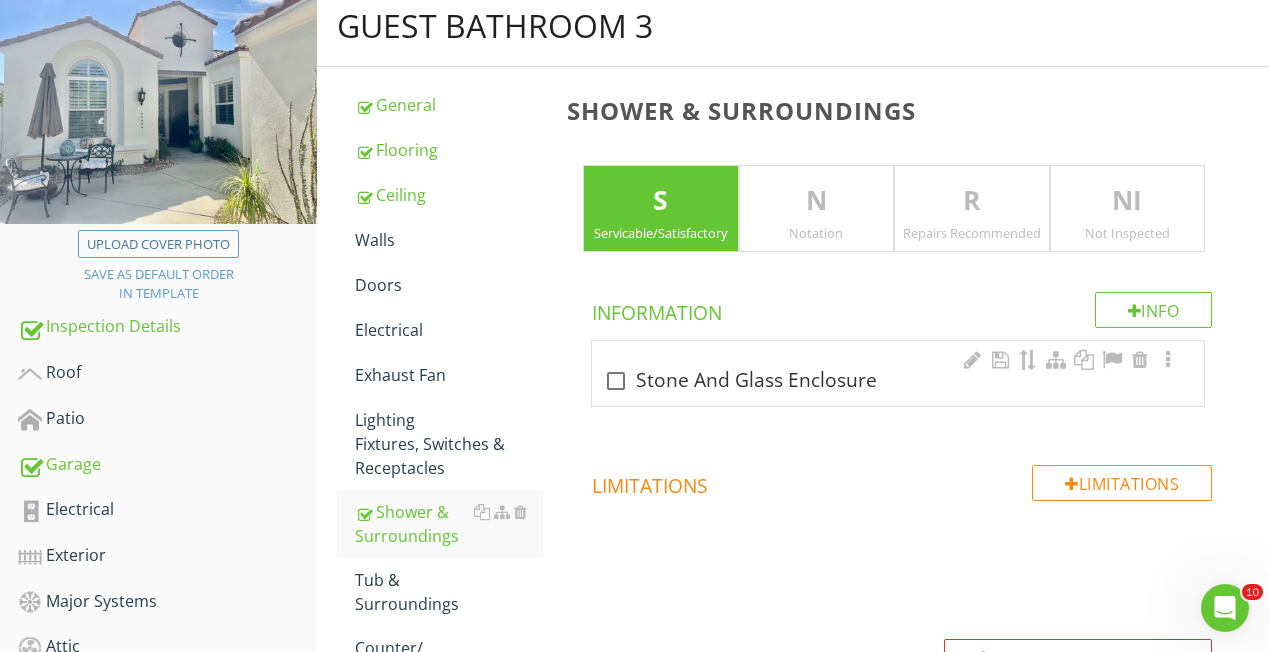 scroll, scrollTop: 214, scrollLeft: 0, axis: vertical 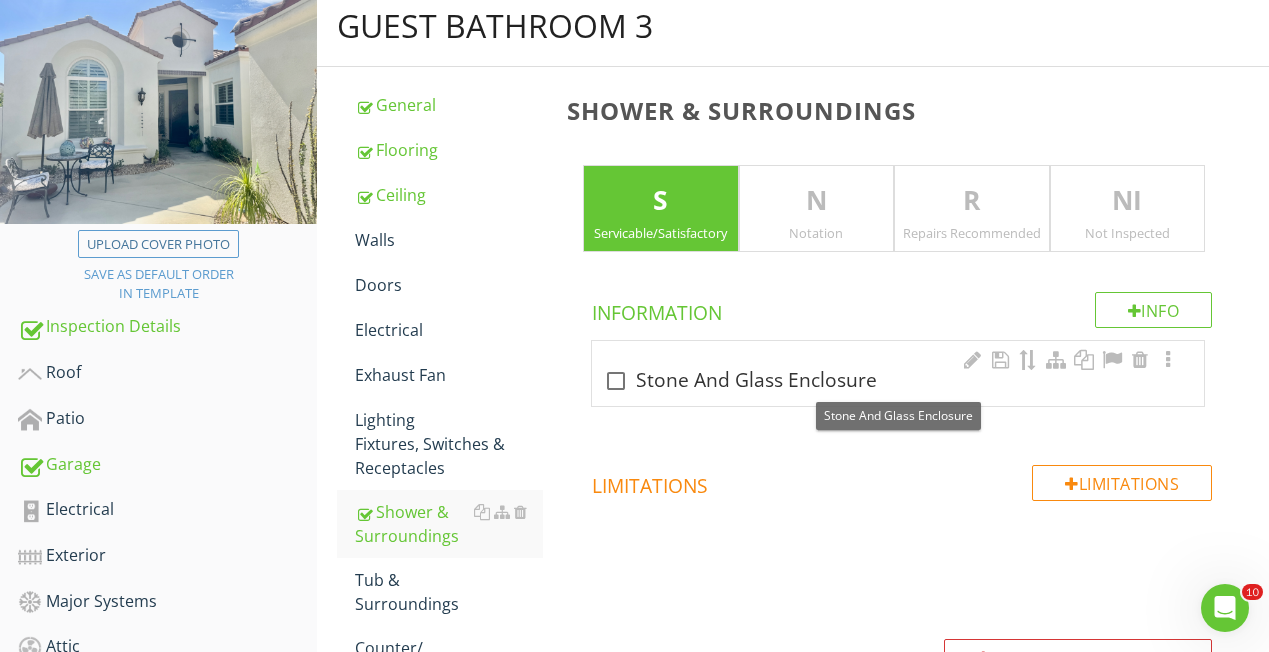 click at bounding box center [616, 381] 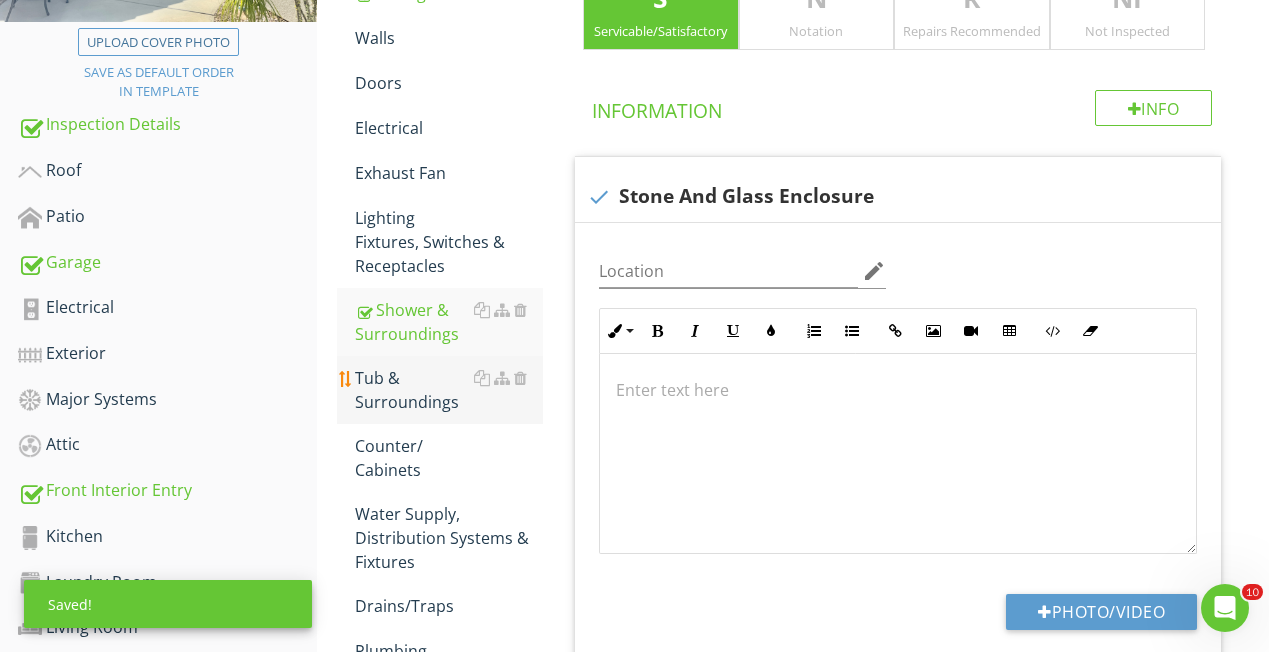 scroll, scrollTop: 419, scrollLeft: 0, axis: vertical 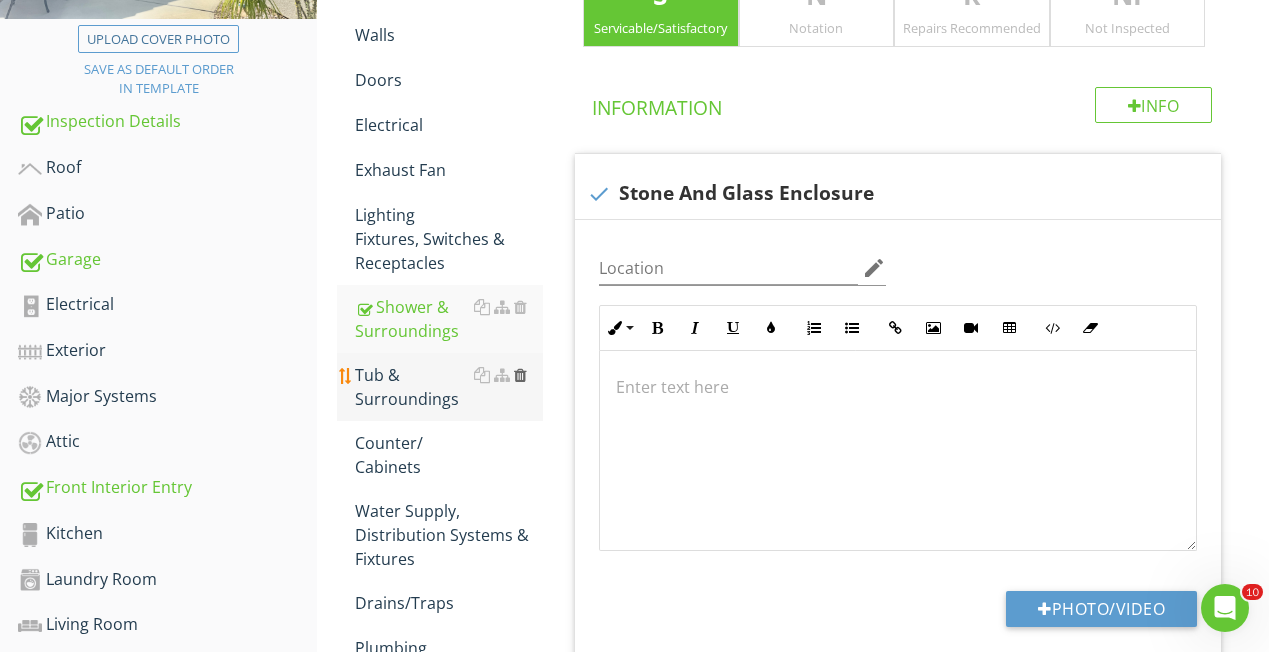 click at bounding box center (520, 375) 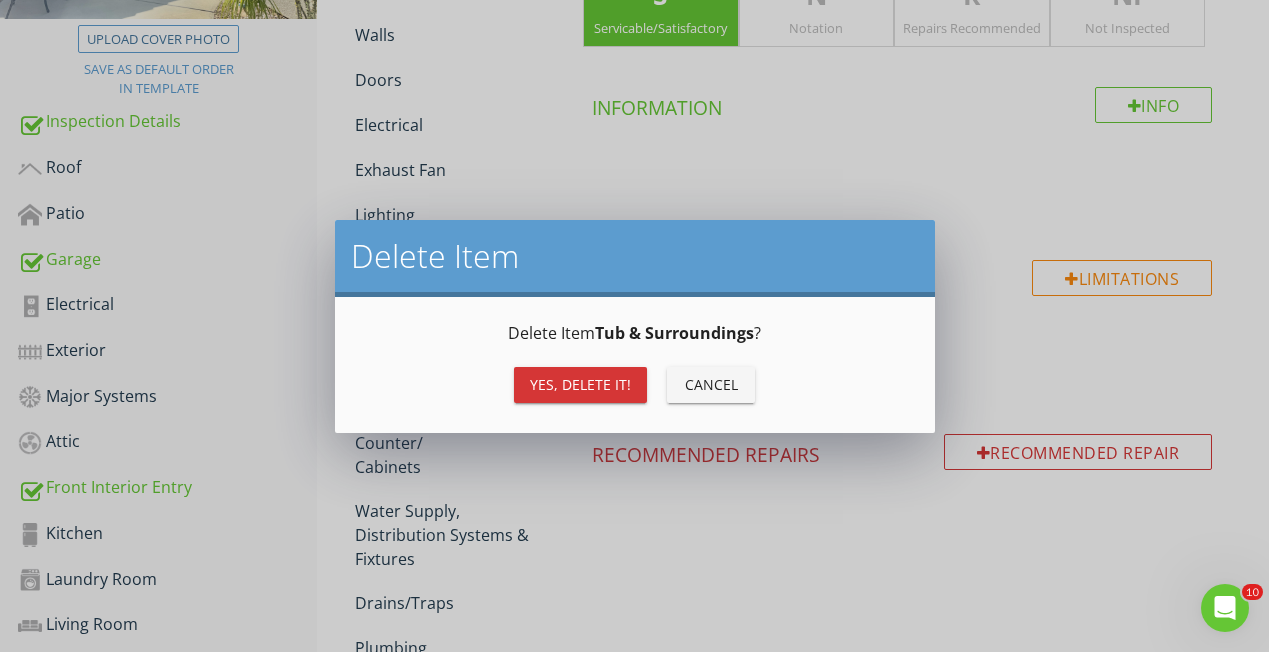 click on "Yes, Delete it!" at bounding box center [580, 384] 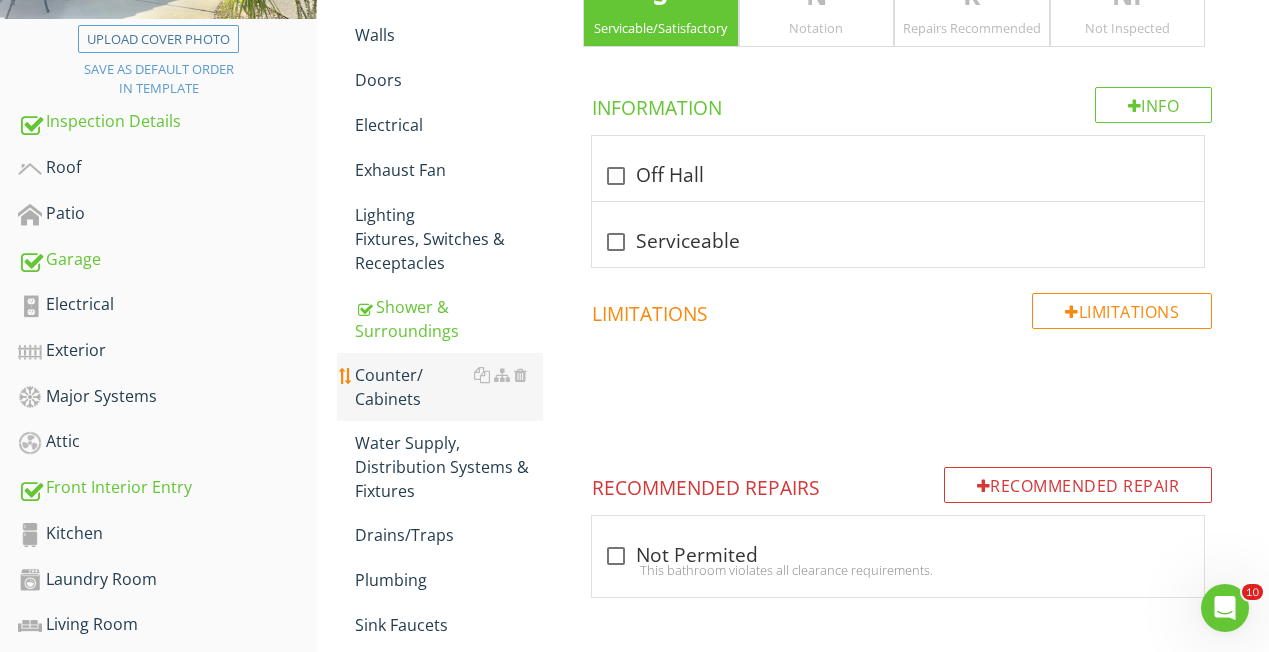click on "Counter/ Cabinets" at bounding box center [449, 387] 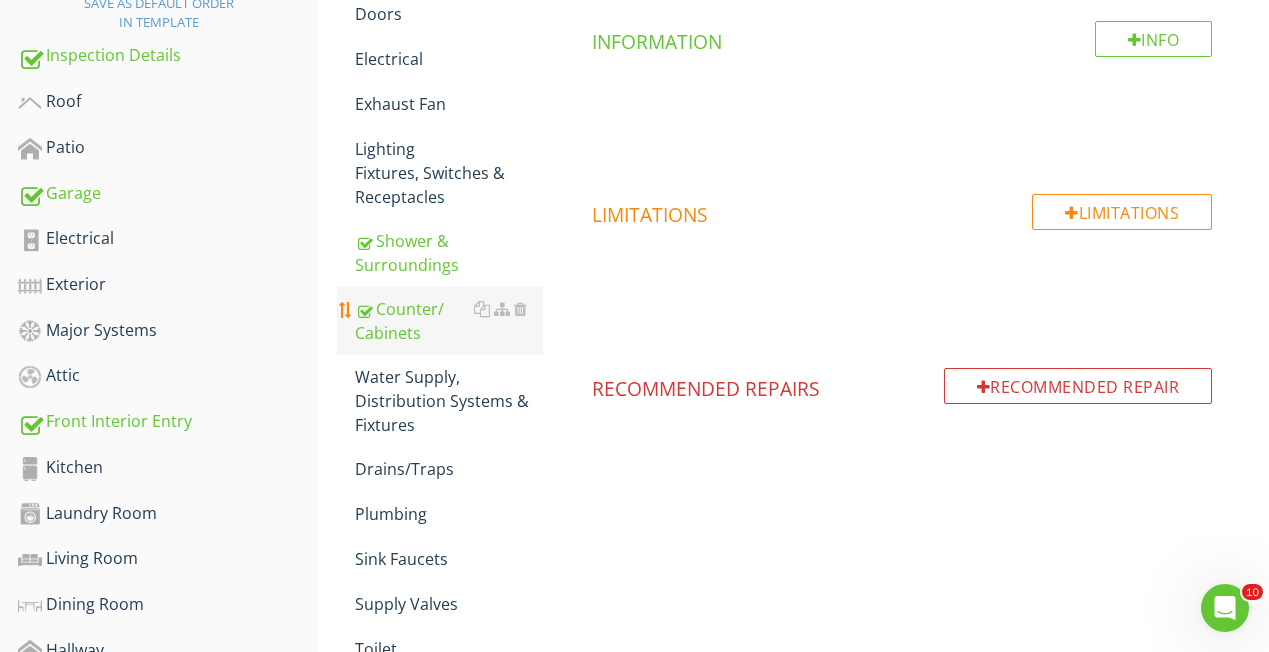 scroll, scrollTop: 492, scrollLeft: 0, axis: vertical 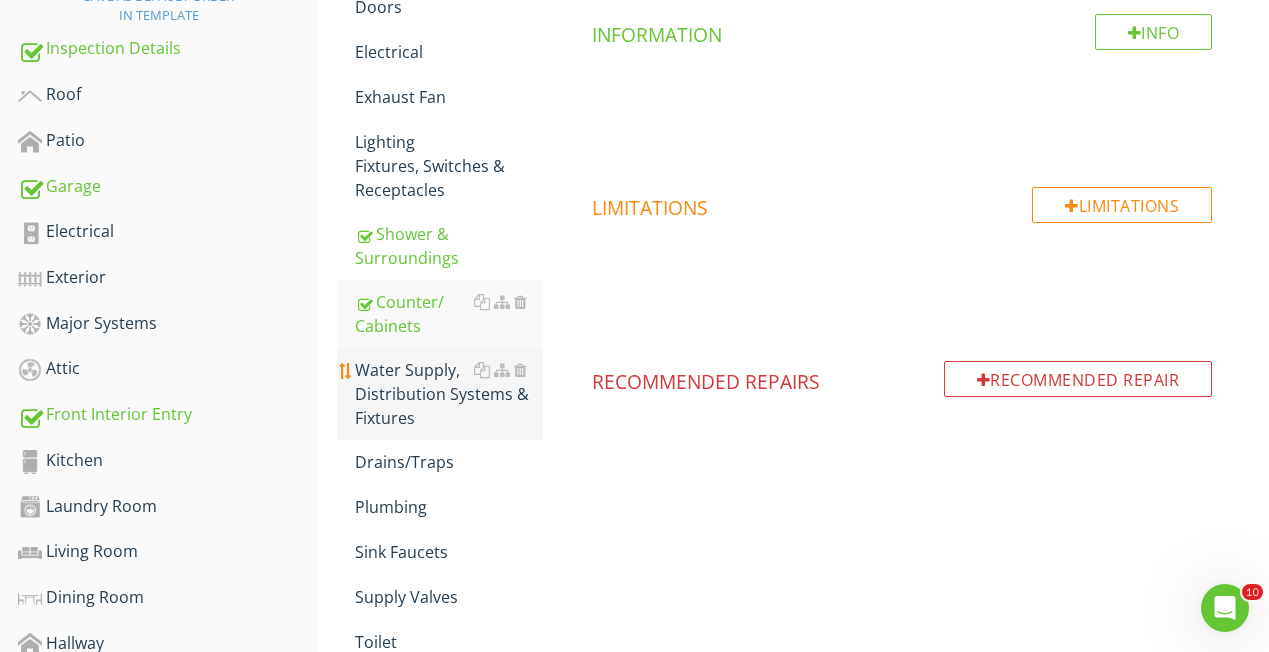 click on "Water Supply, Distribution Systems & Fixtures" at bounding box center (449, 394) 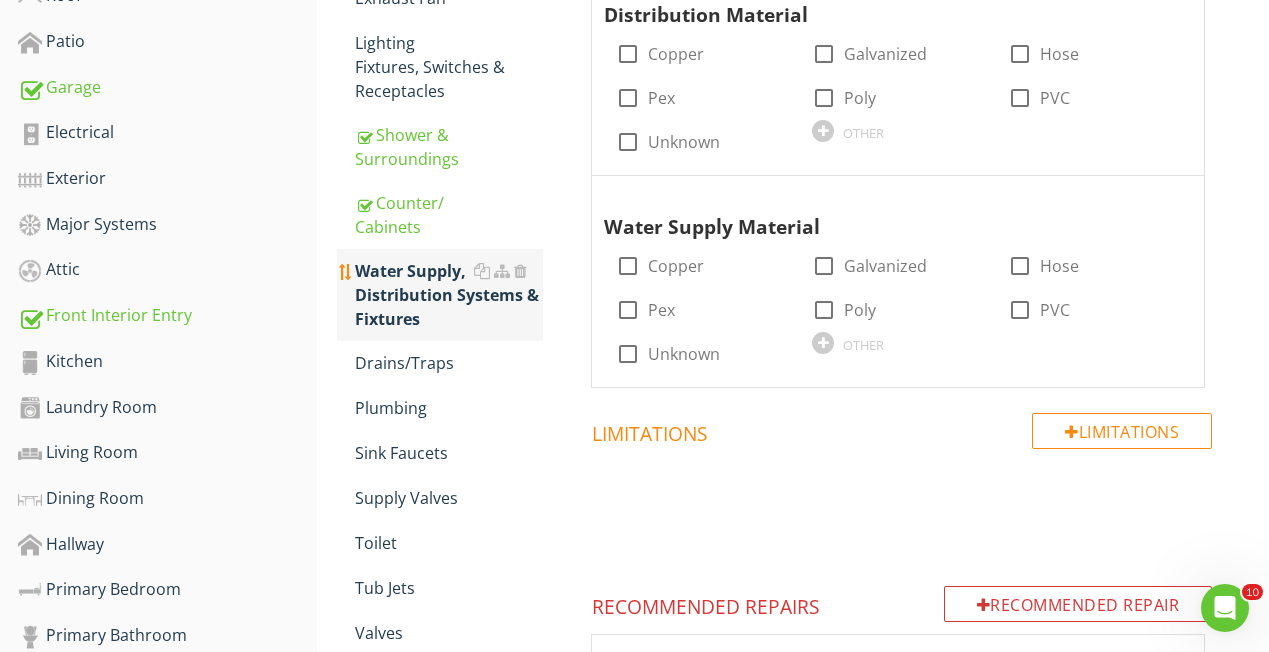 scroll, scrollTop: 602, scrollLeft: 0, axis: vertical 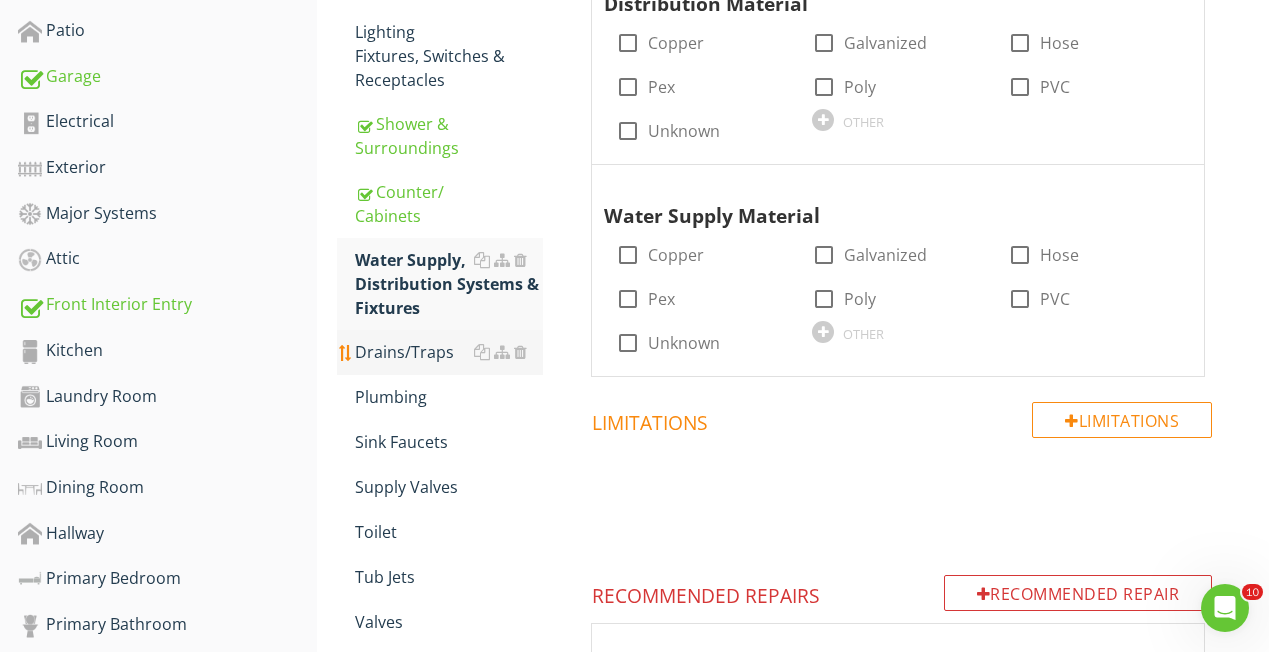 click on "Drains/Traps" at bounding box center [449, 352] 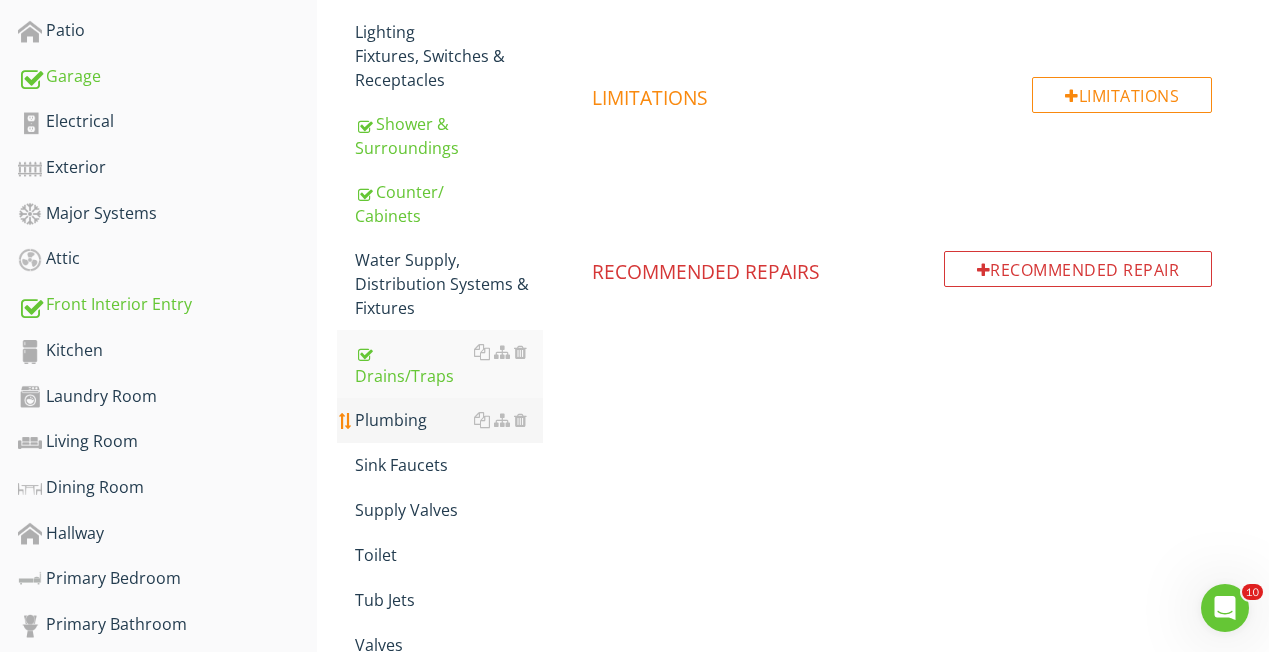 click on "Plumbing" at bounding box center [449, 420] 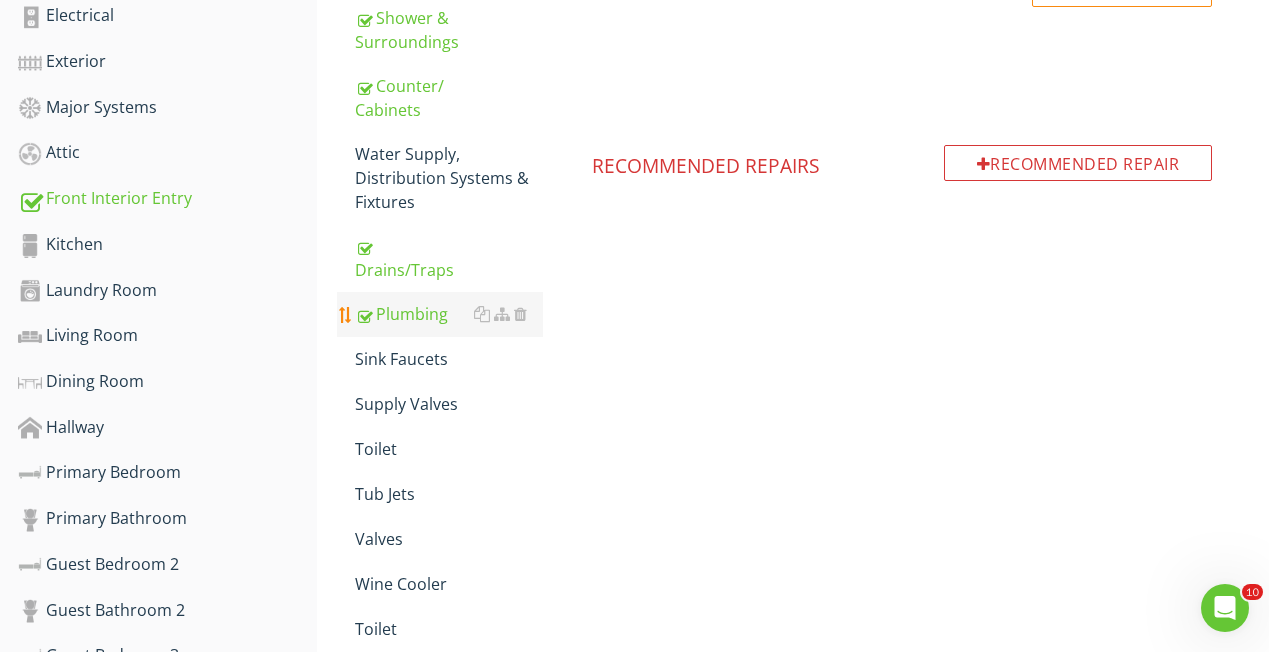 scroll, scrollTop: 716, scrollLeft: 0, axis: vertical 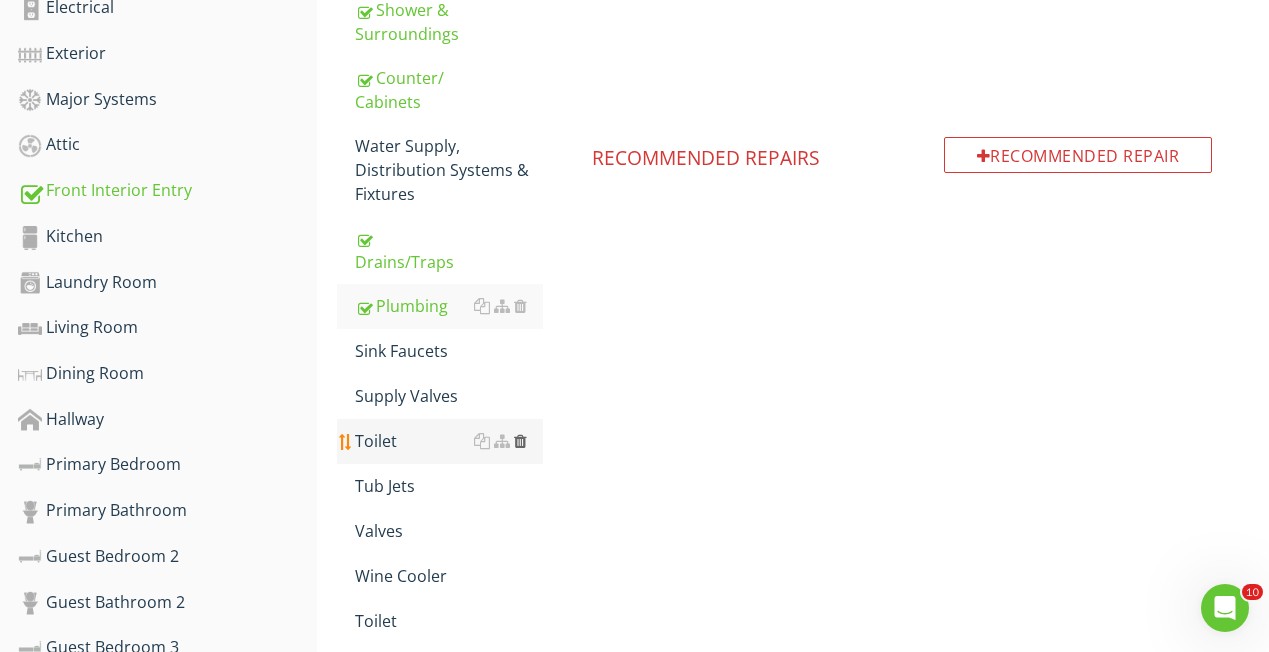 click at bounding box center [520, 441] 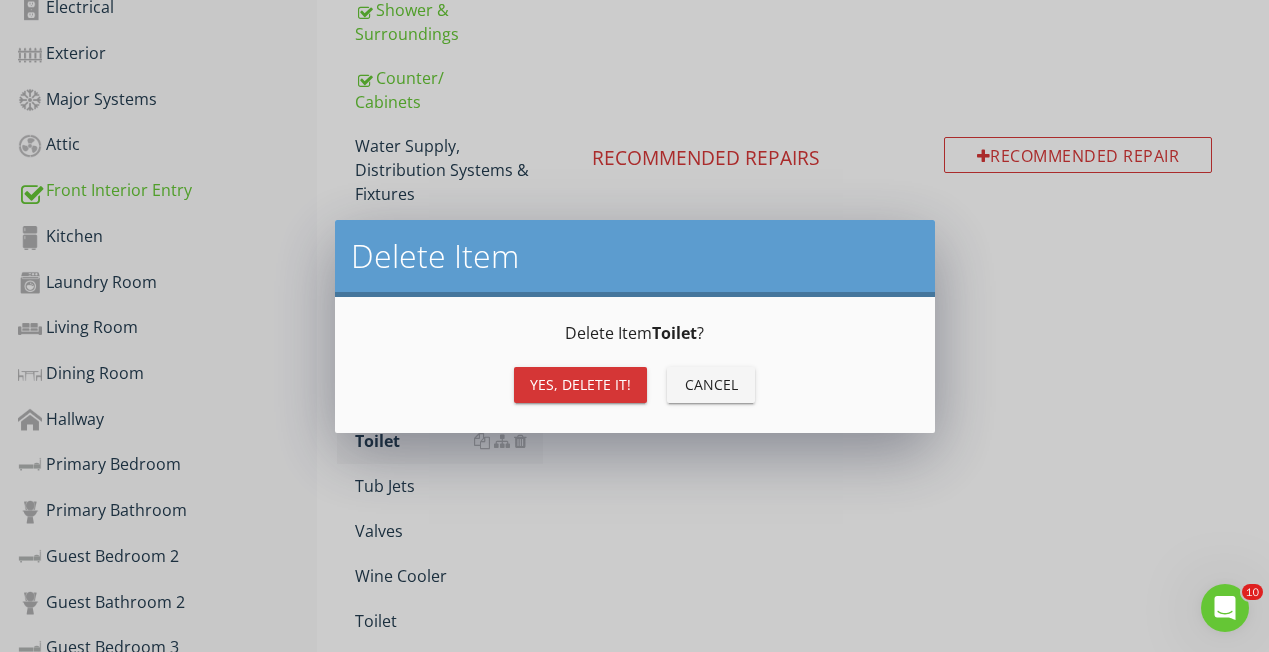 click on "Yes, Delete it!" at bounding box center [580, 384] 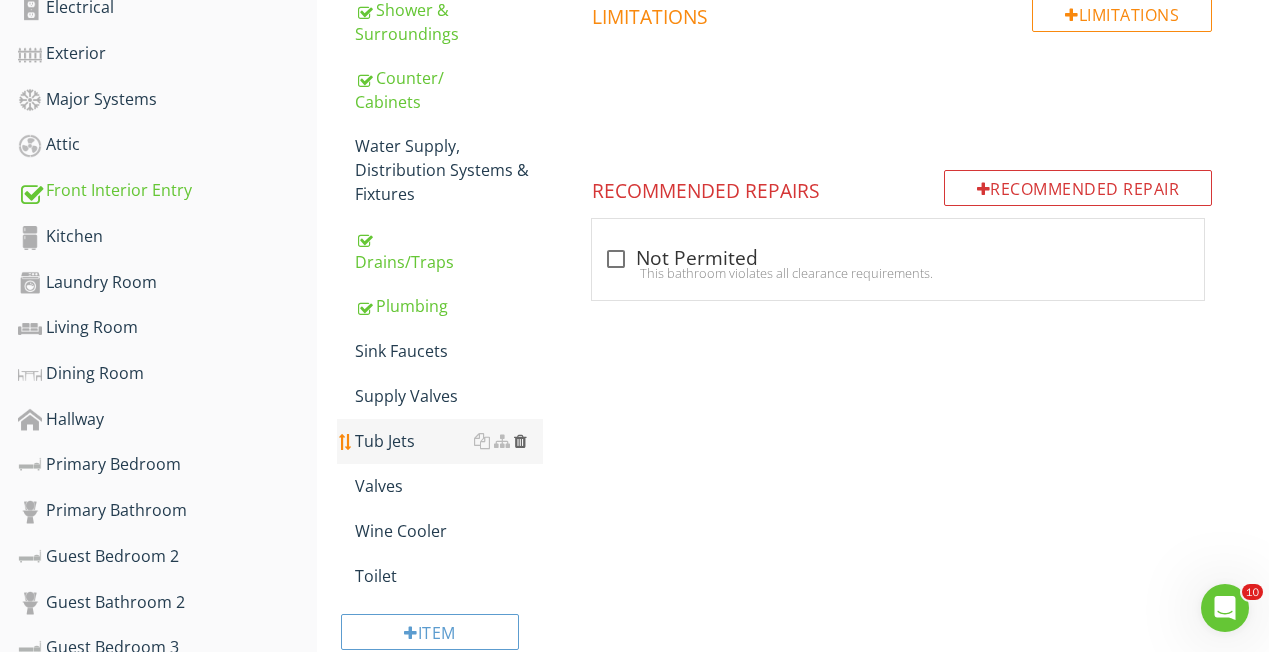 click at bounding box center (520, 441) 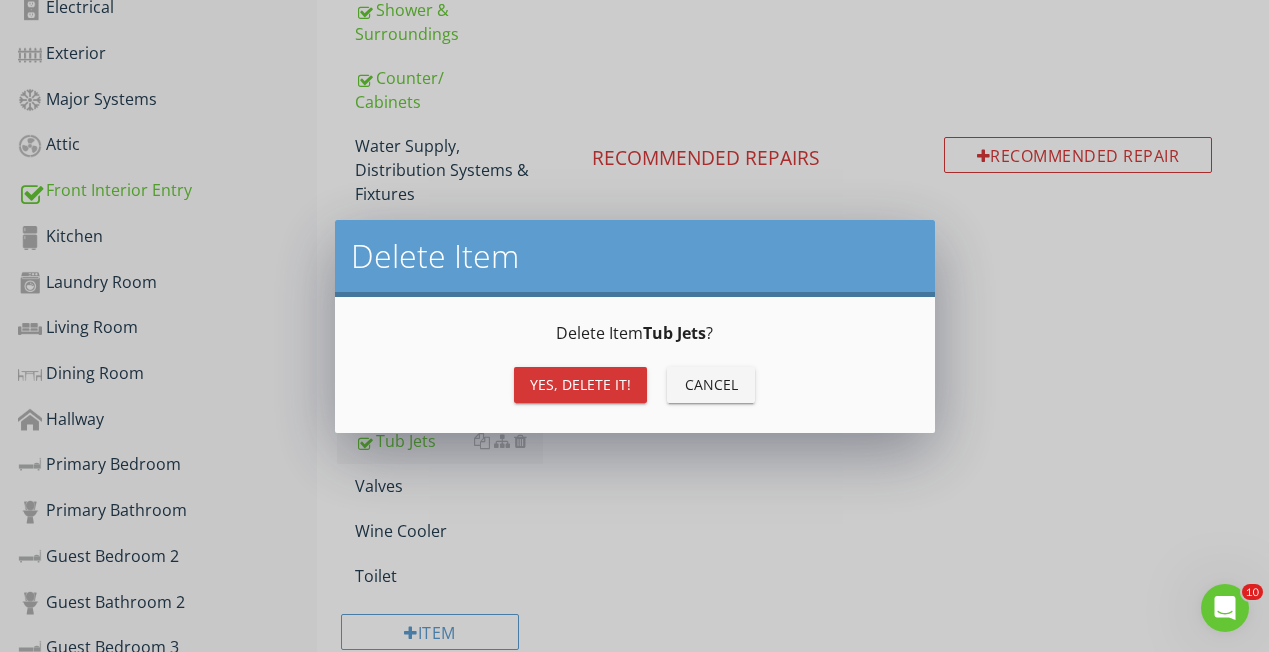 click on "Yes, Delete it!" at bounding box center [580, 384] 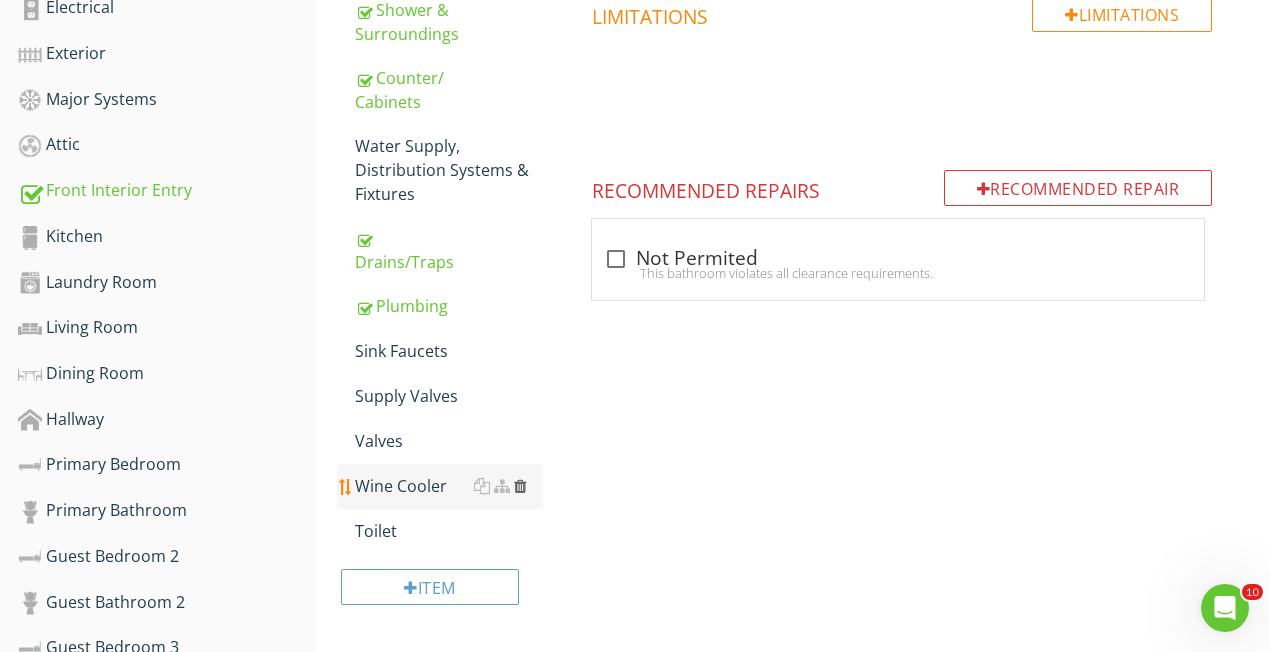 click at bounding box center [520, 486] 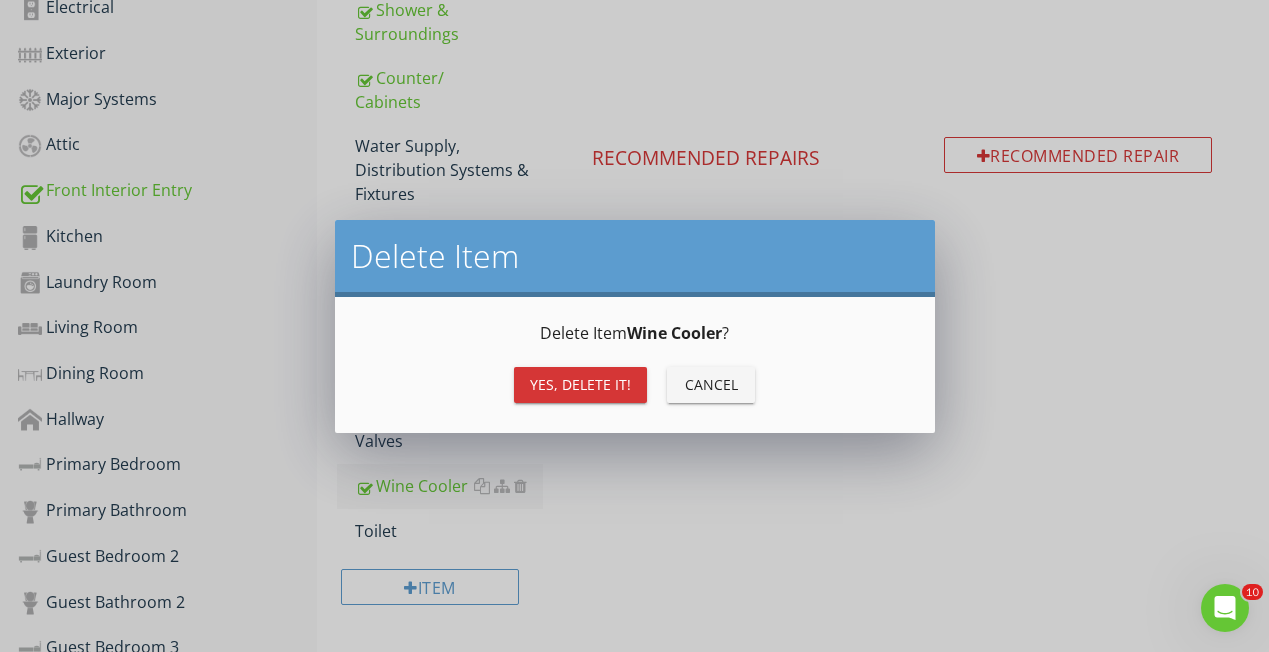 click on "Yes, Delete it!" at bounding box center (580, 384) 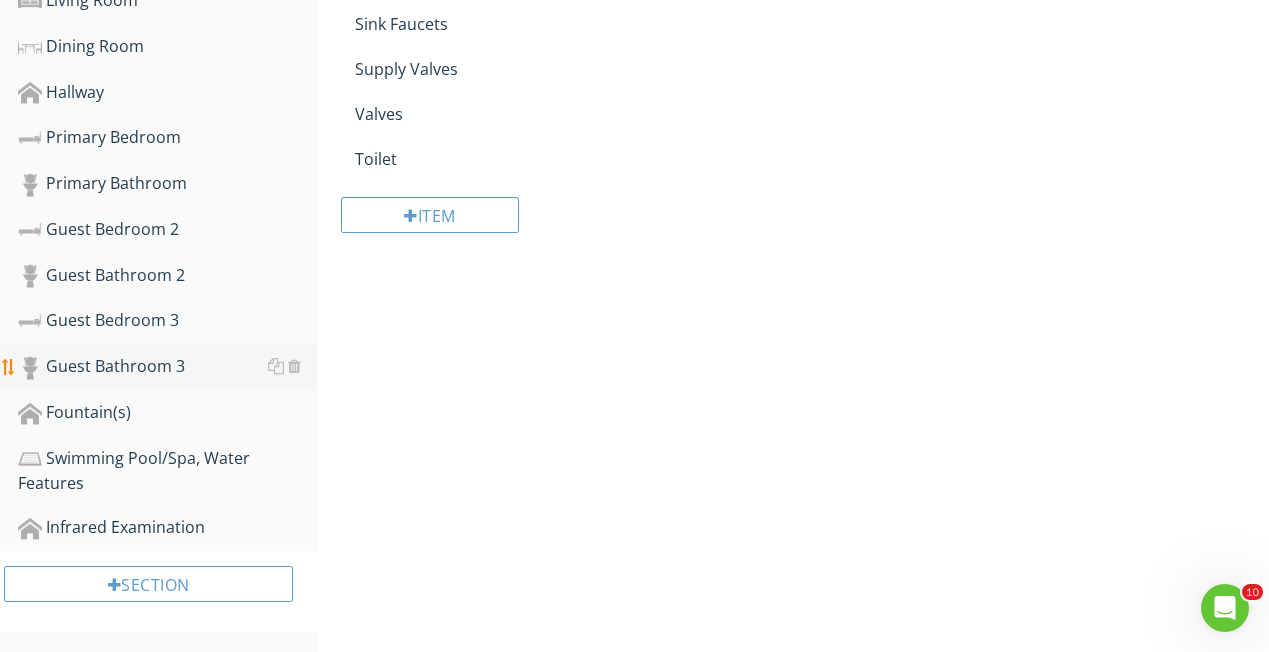 scroll, scrollTop: 1043, scrollLeft: 0, axis: vertical 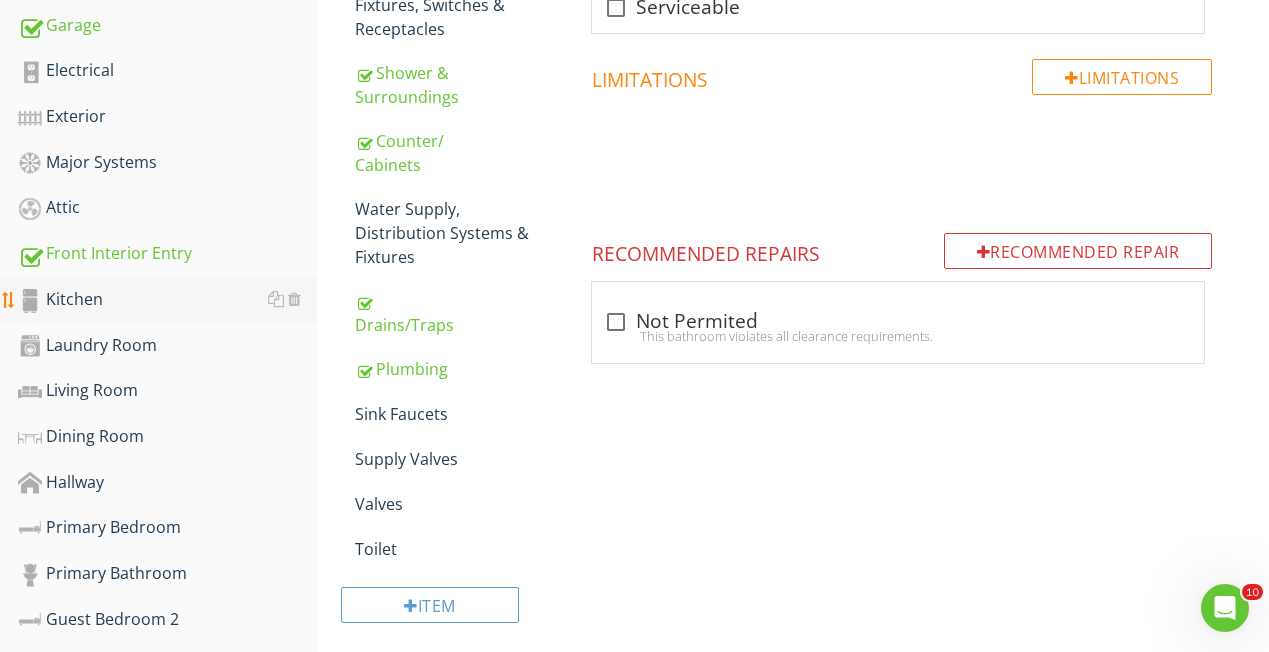 click on "Kitchen" at bounding box center [167, 300] 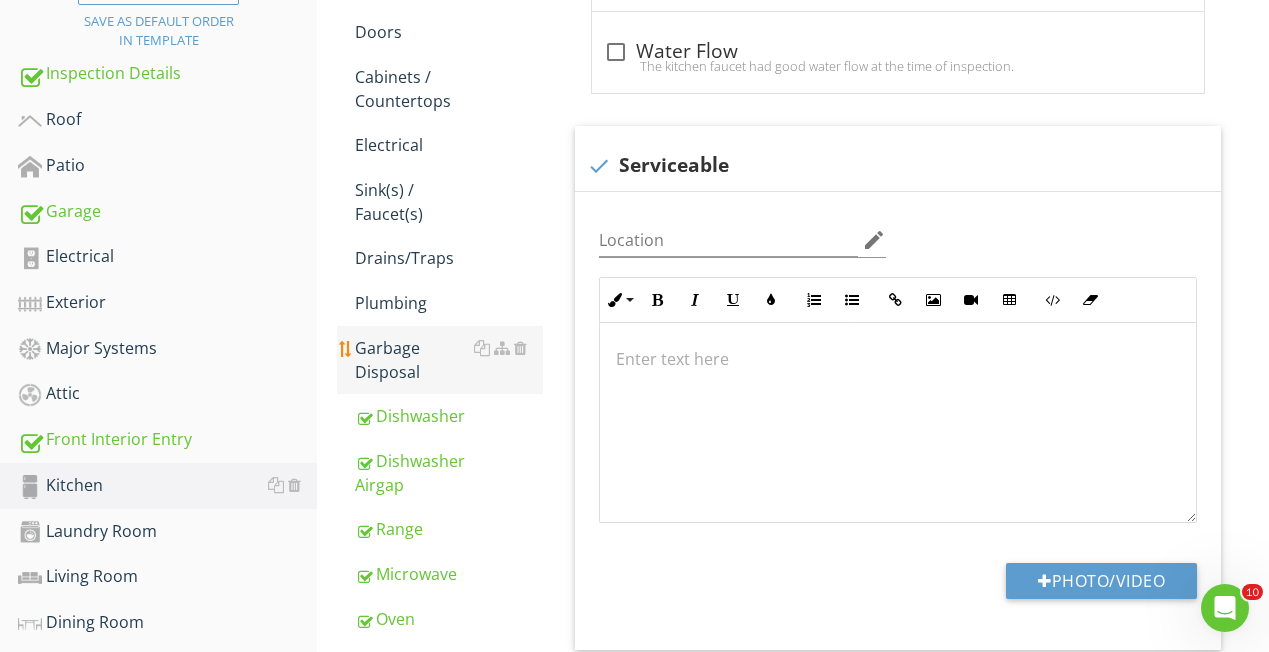 scroll, scrollTop: 463, scrollLeft: 0, axis: vertical 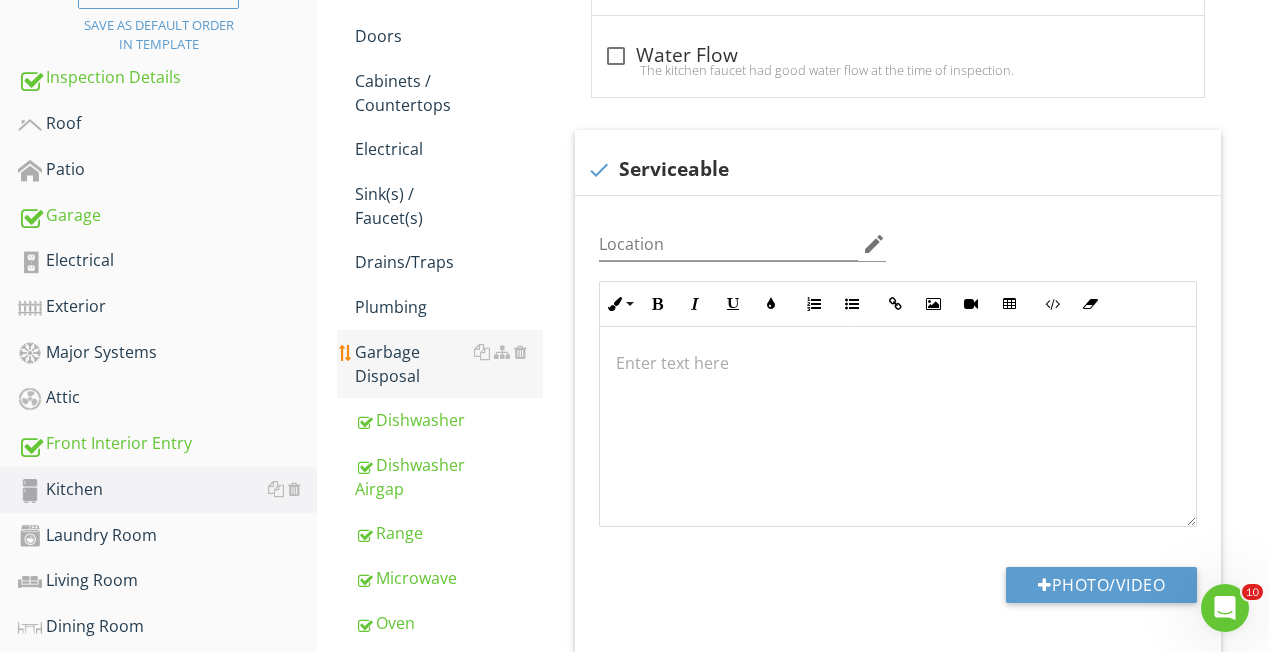 click on "Garbage Disposal" at bounding box center [449, 364] 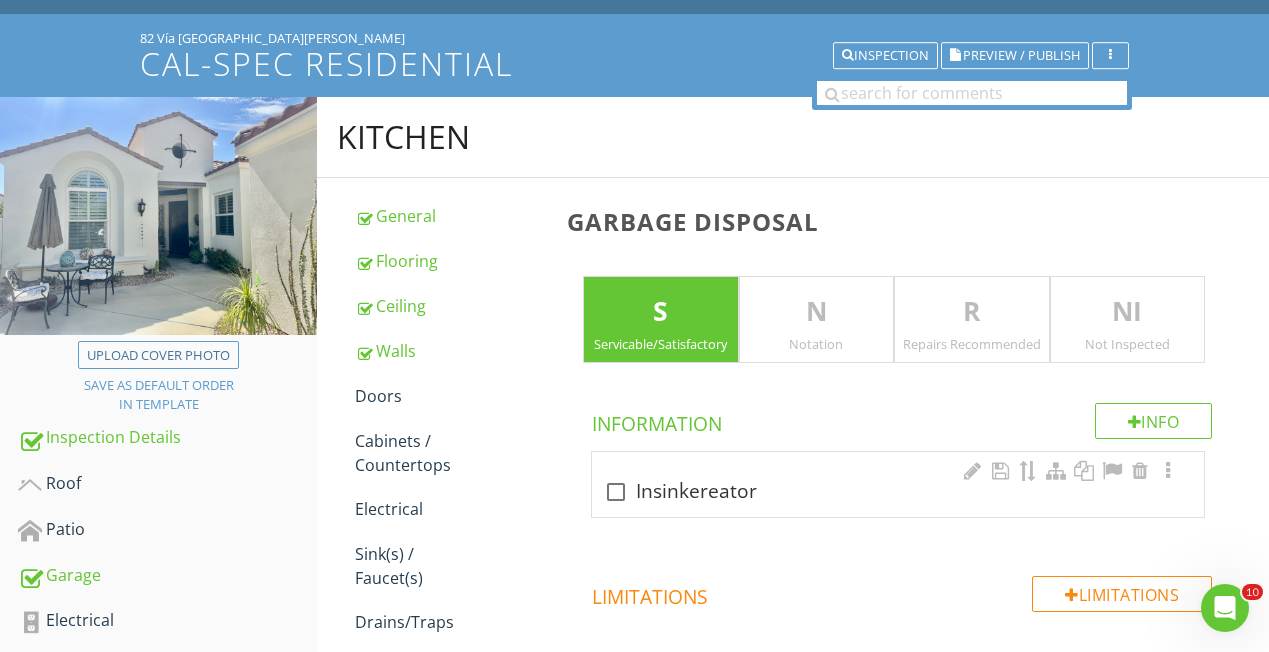 scroll, scrollTop: 102, scrollLeft: 0, axis: vertical 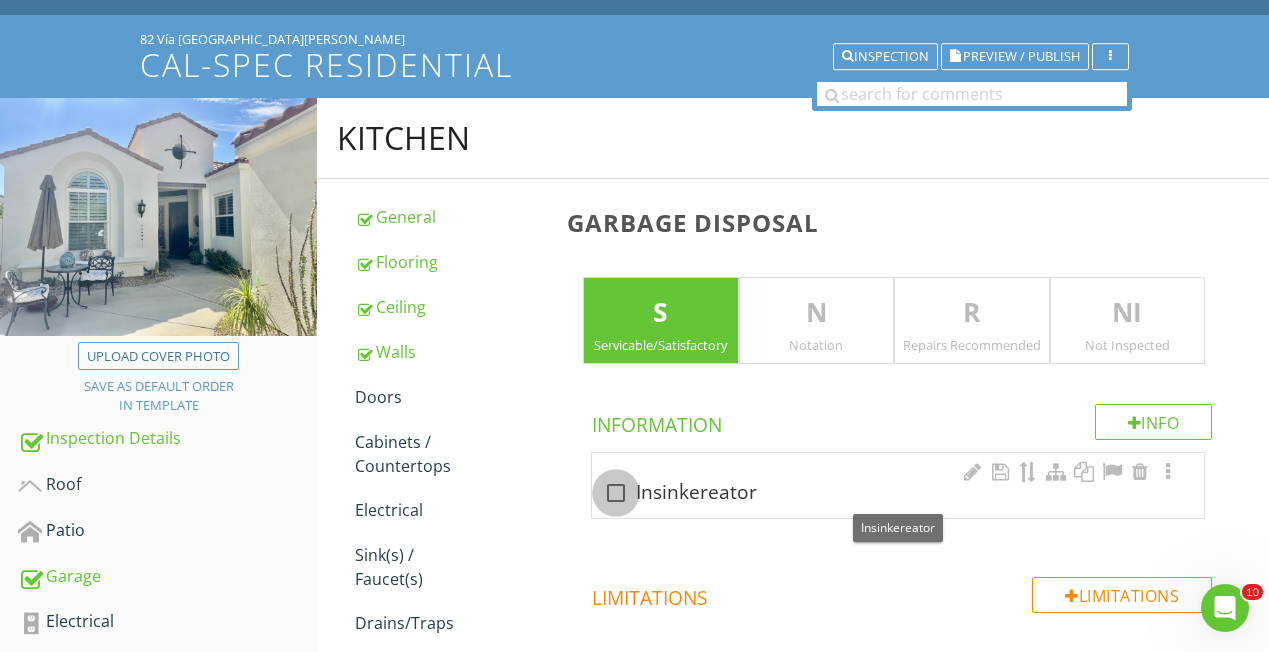 click at bounding box center [616, 493] 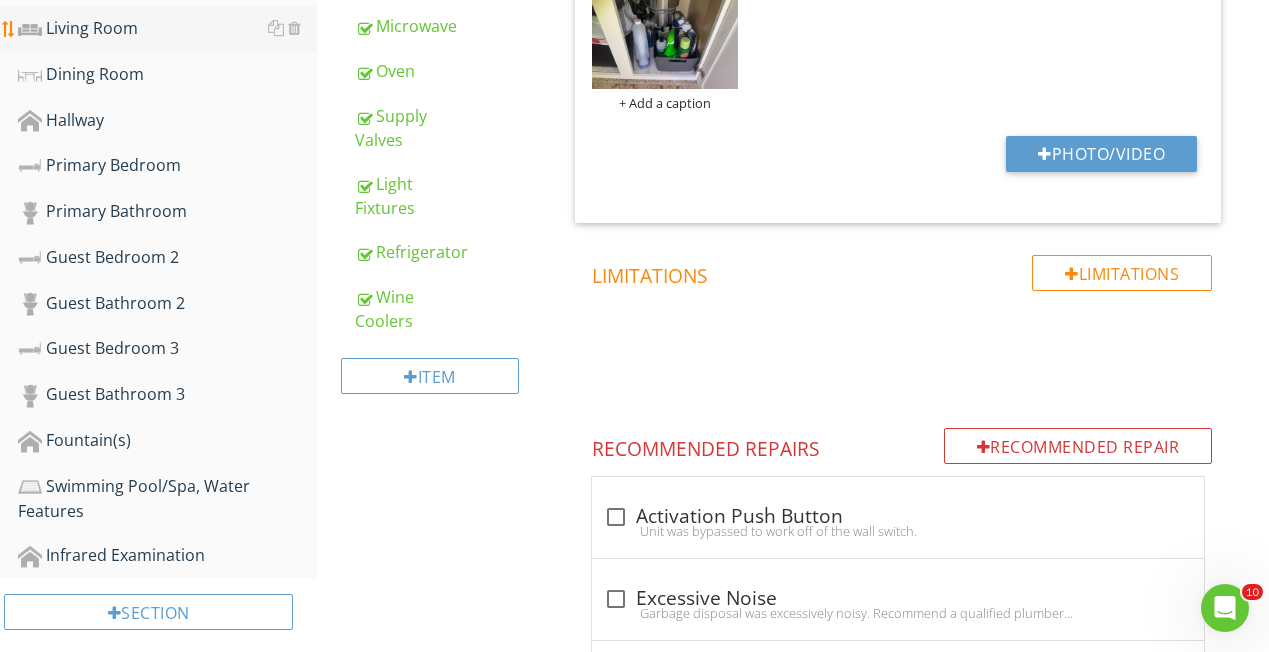 scroll, scrollTop: 1037, scrollLeft: 0, axis: vertical 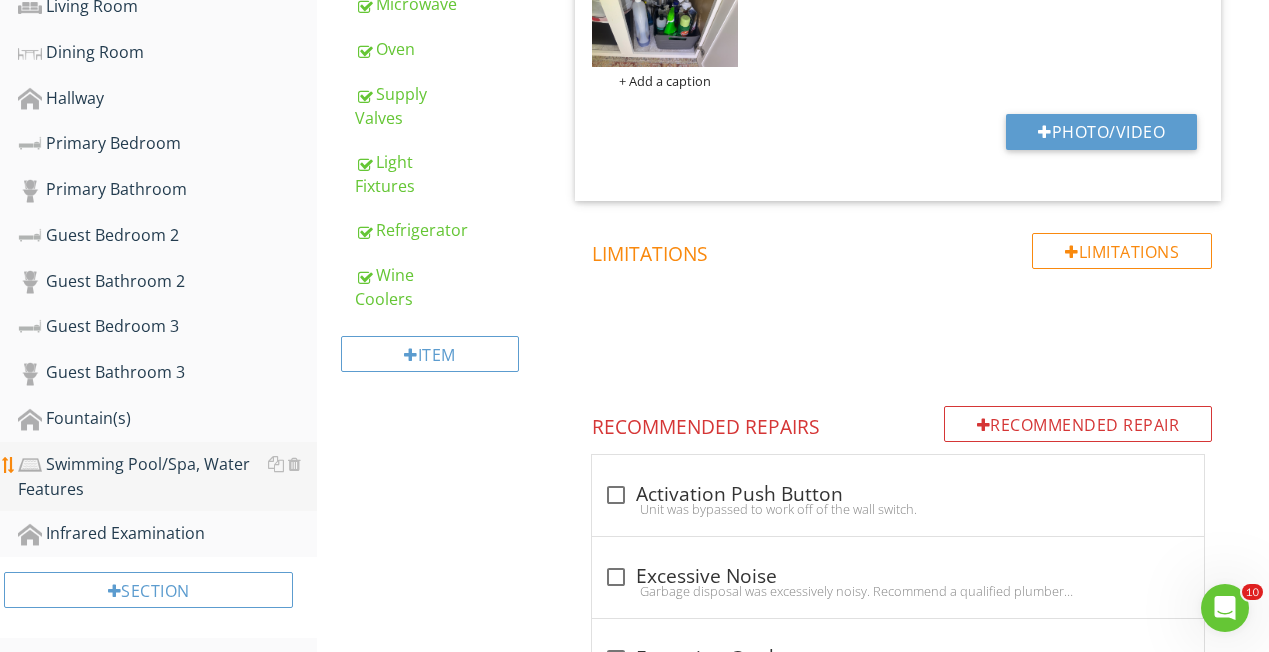 click on "Swimming Pool/Spa, Water Features" at bounding box center (167, 477) 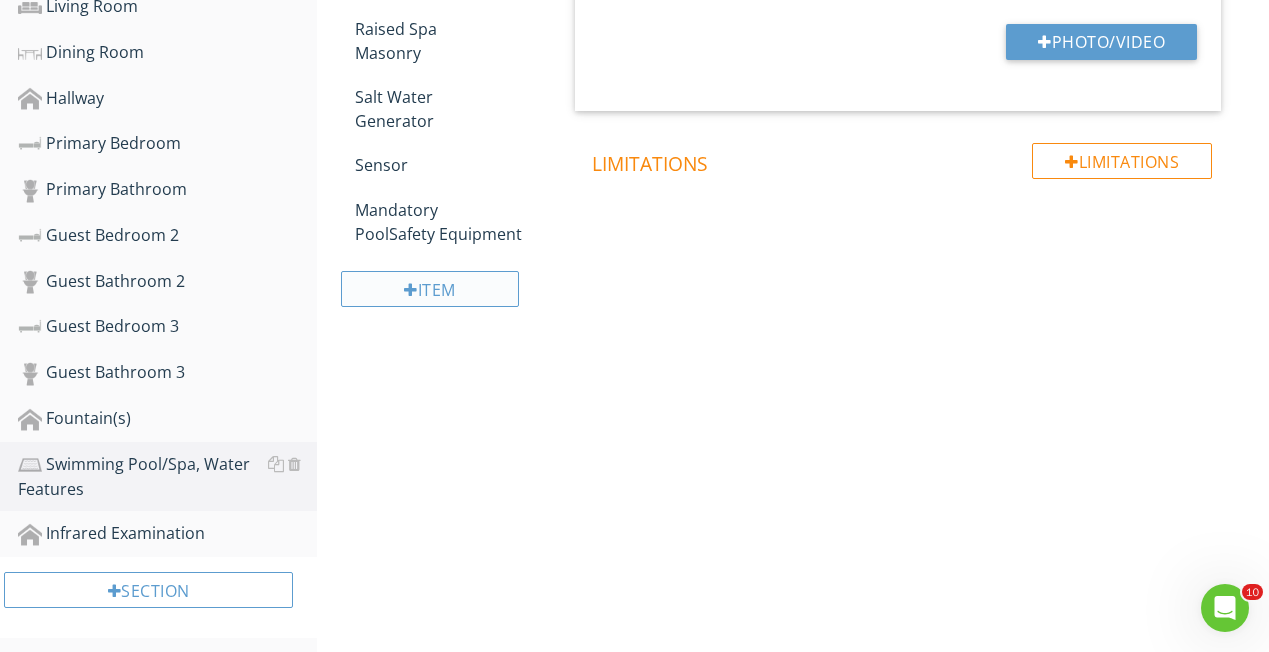 click on "Item" at bounding box center [430, 289] 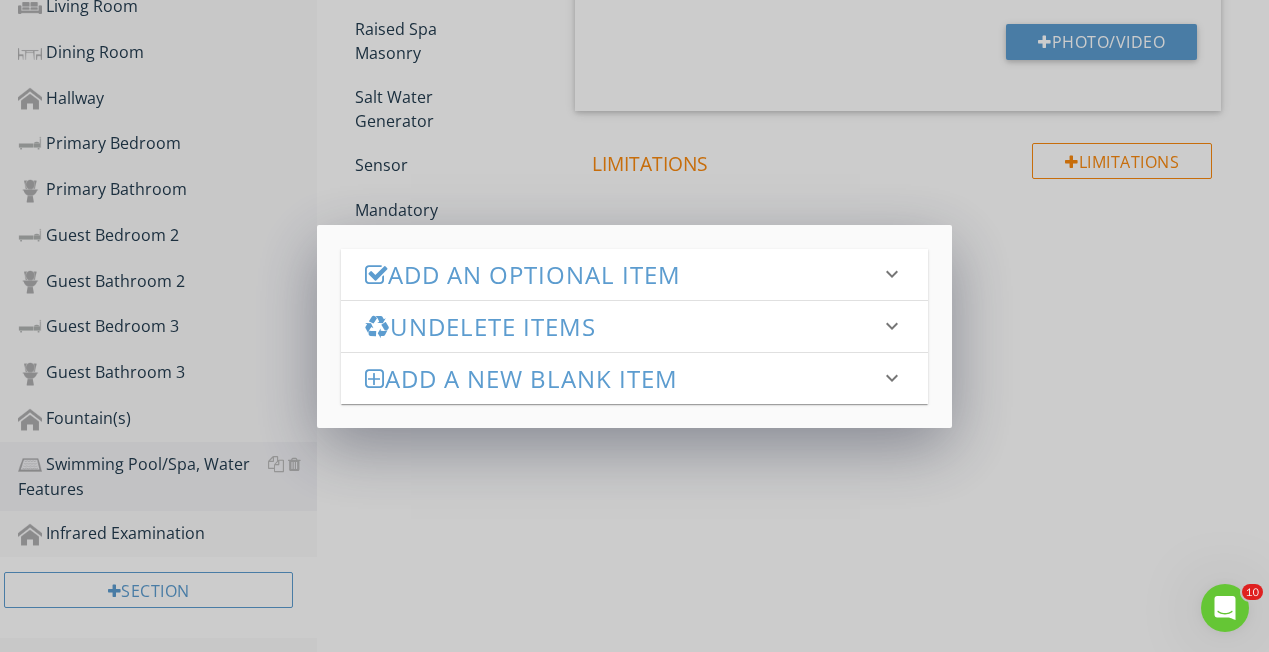 click on "Add an Optional Item" at bounding box center (622, 274) 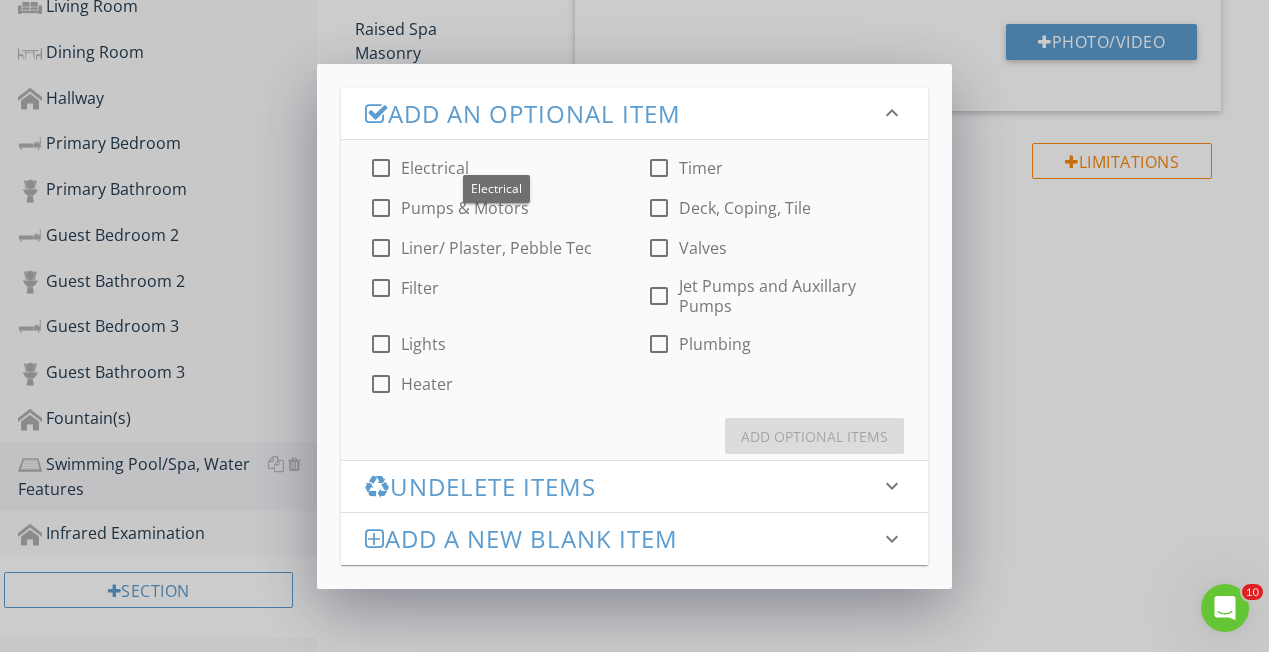 click at bounding box center (381, 168) 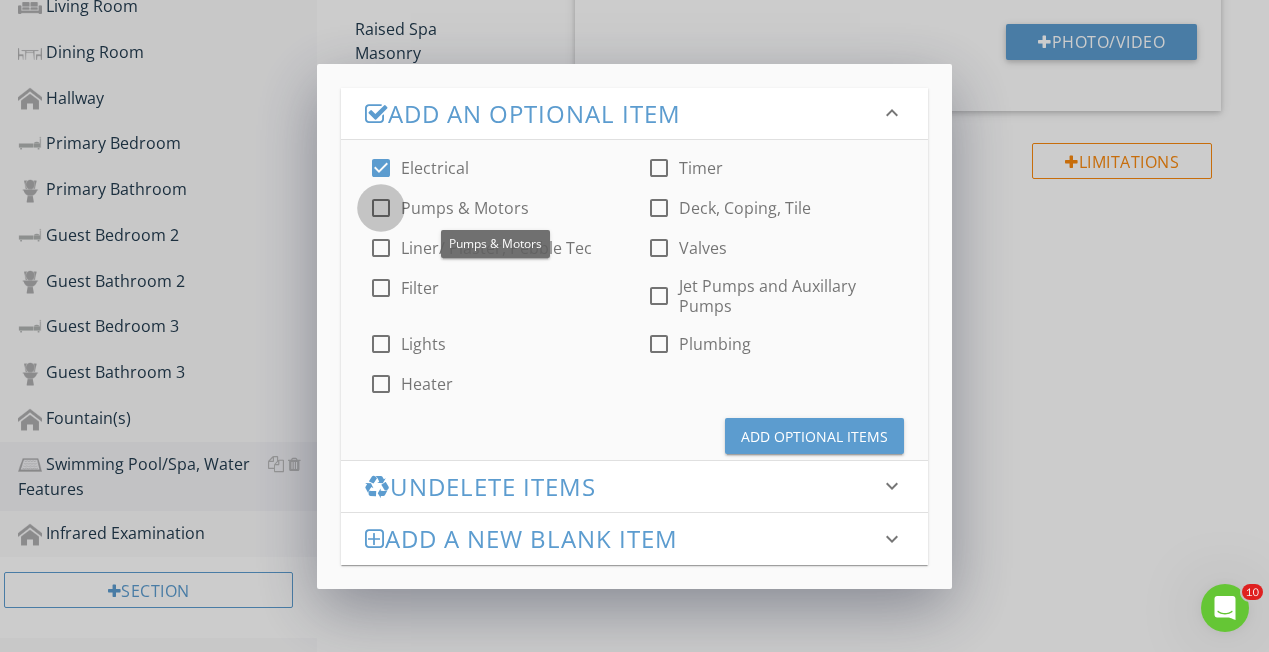 click at bounding box center (381, 208) 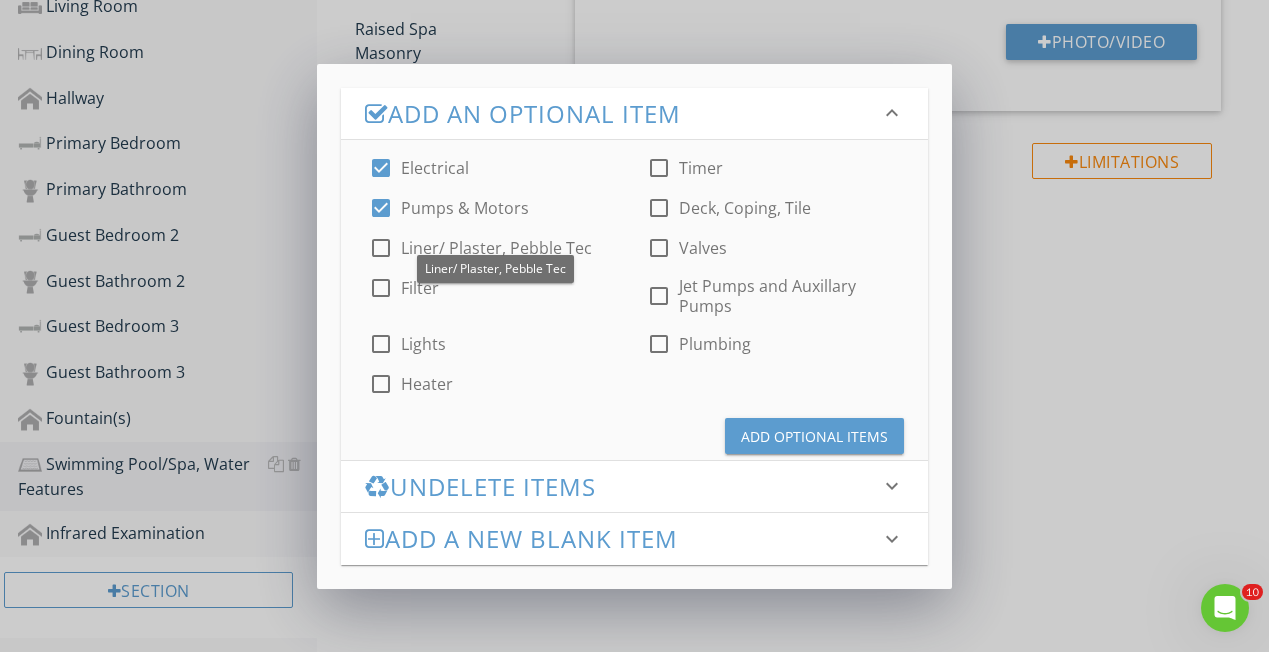click at bounding box center [381, 248] 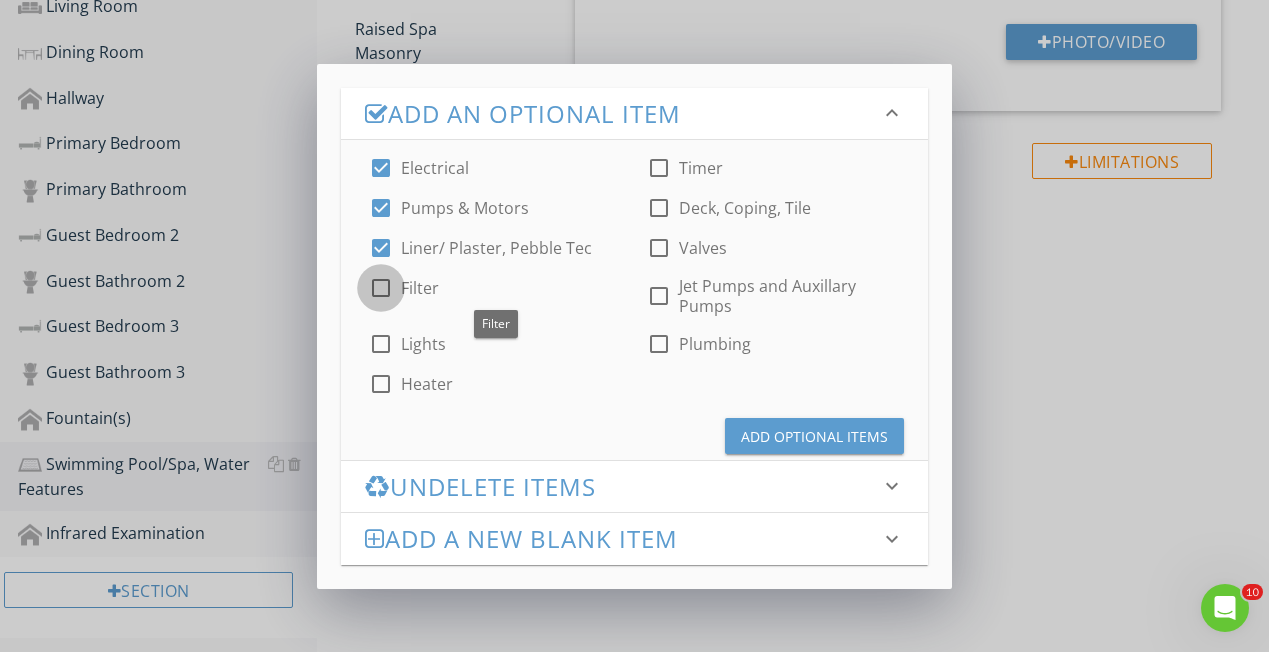 click at bounding box center (381, 288) 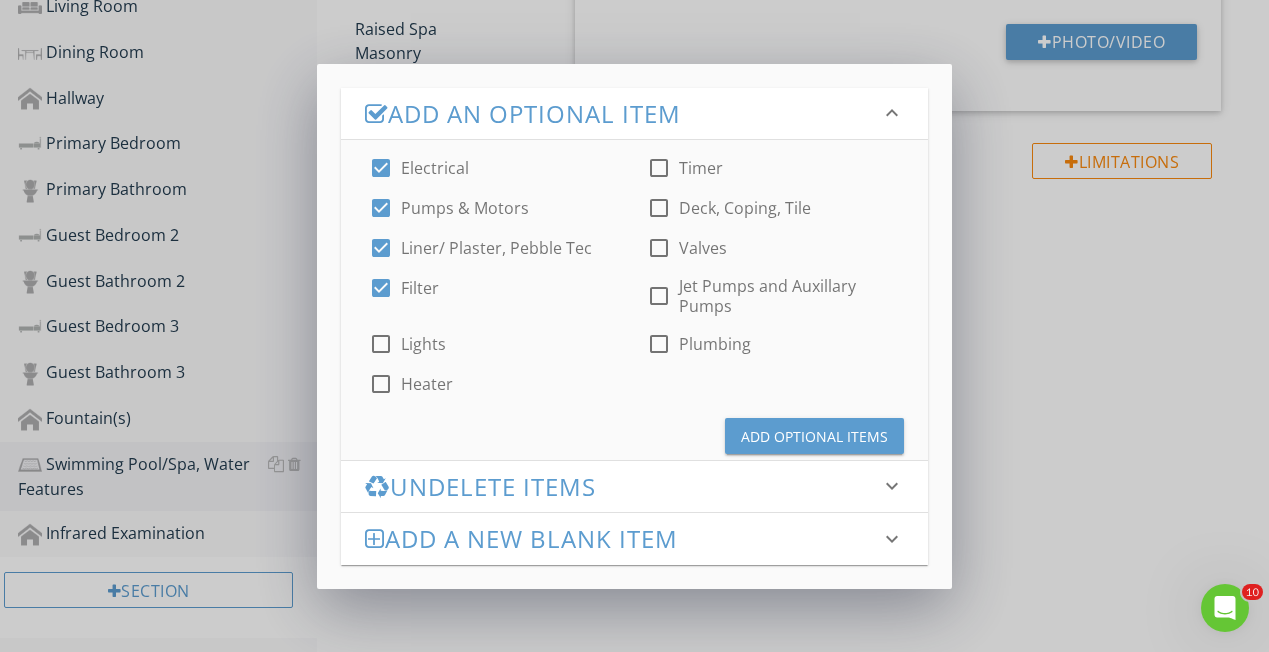 click at bounding box center (381, 344) 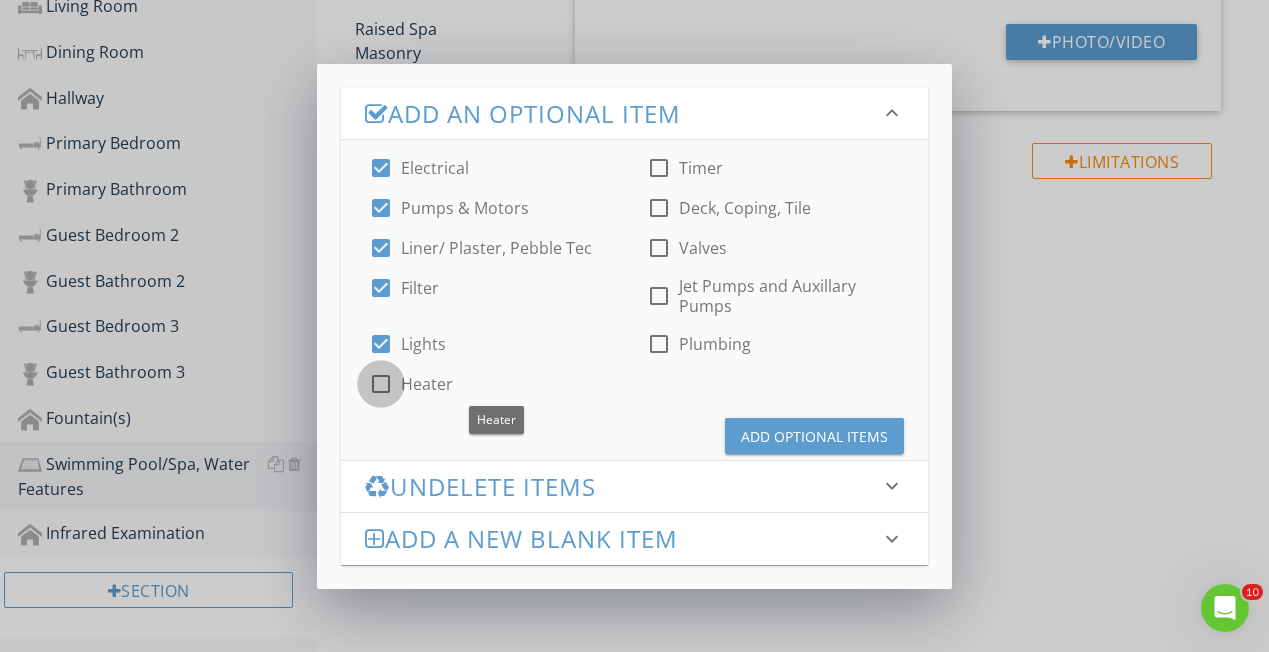 click at bounding box center (381, 384) 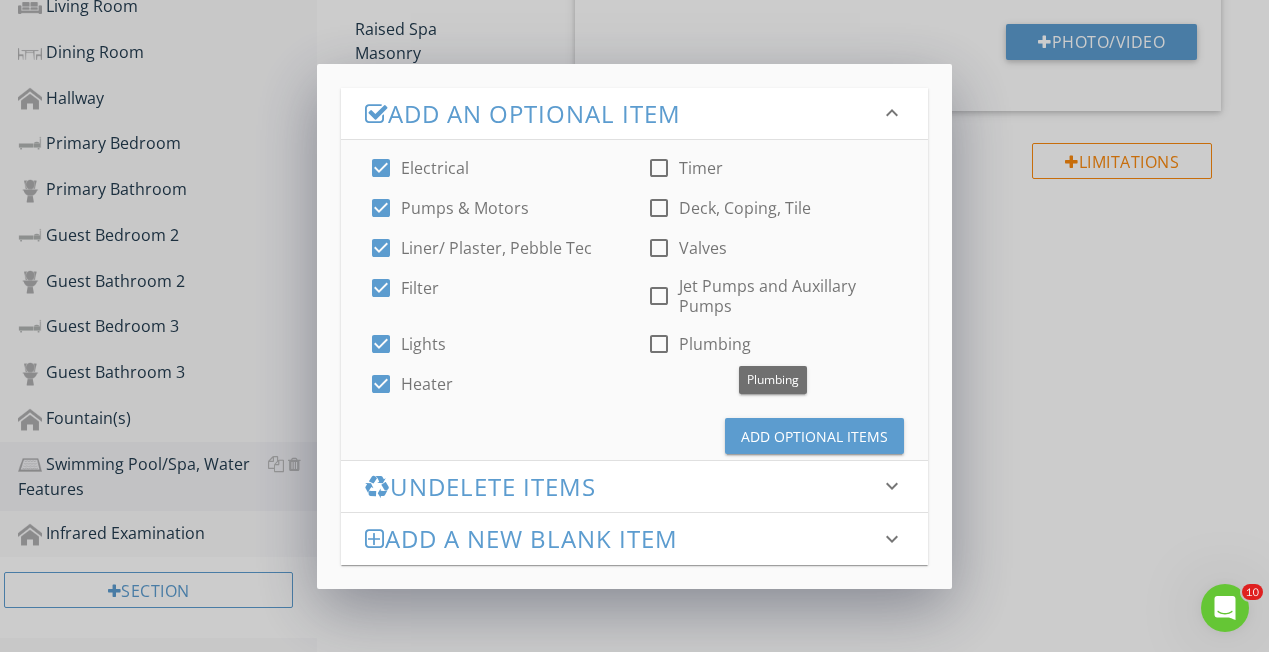 click at bounding box center (659, 344) 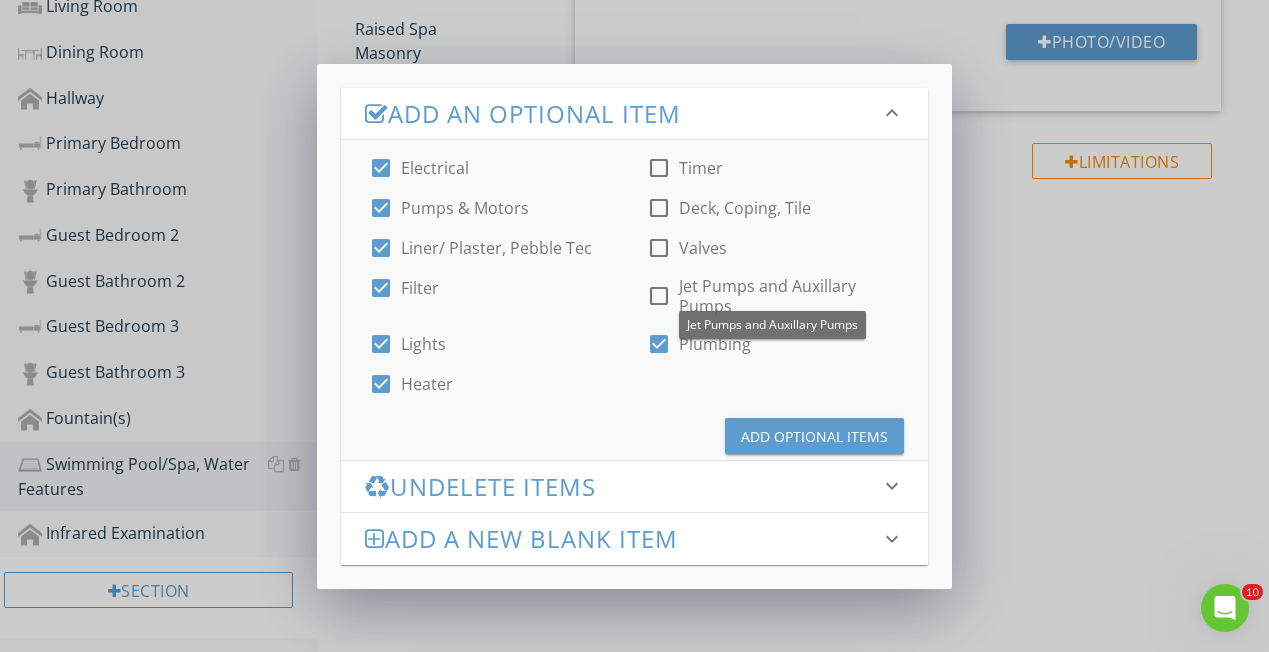 click at bounding box center [659, 296] 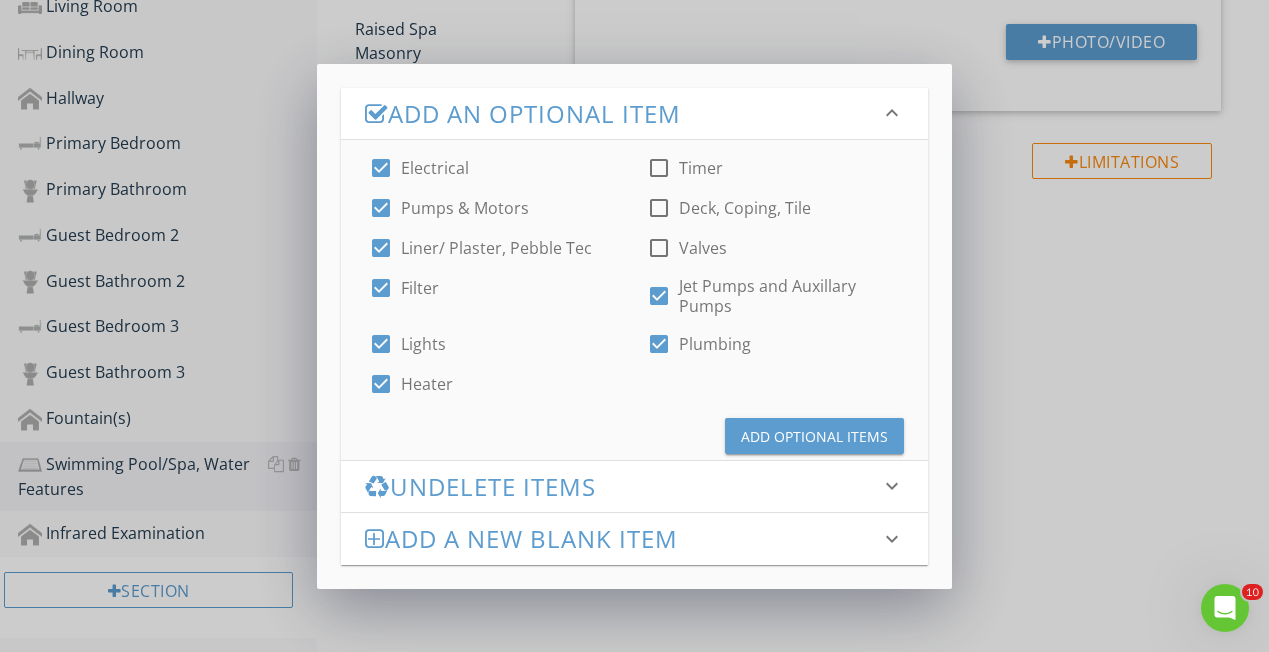 click at bounding box center [659, 248] 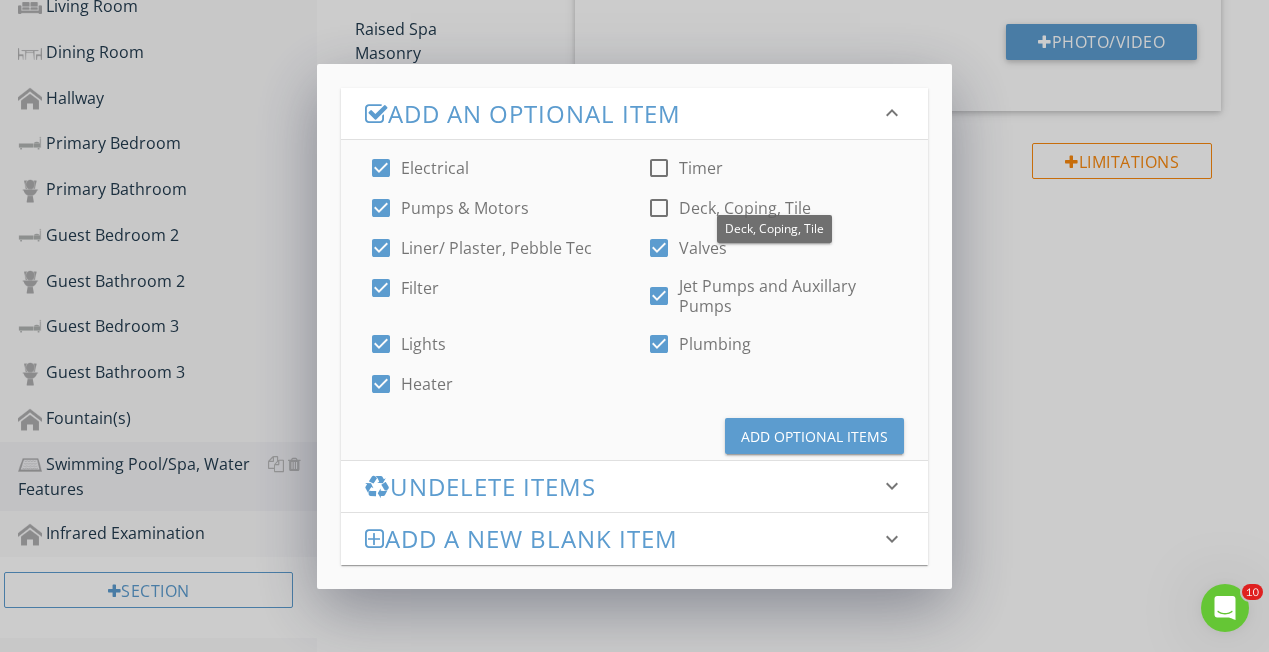 click at bounding box center (659, 208) 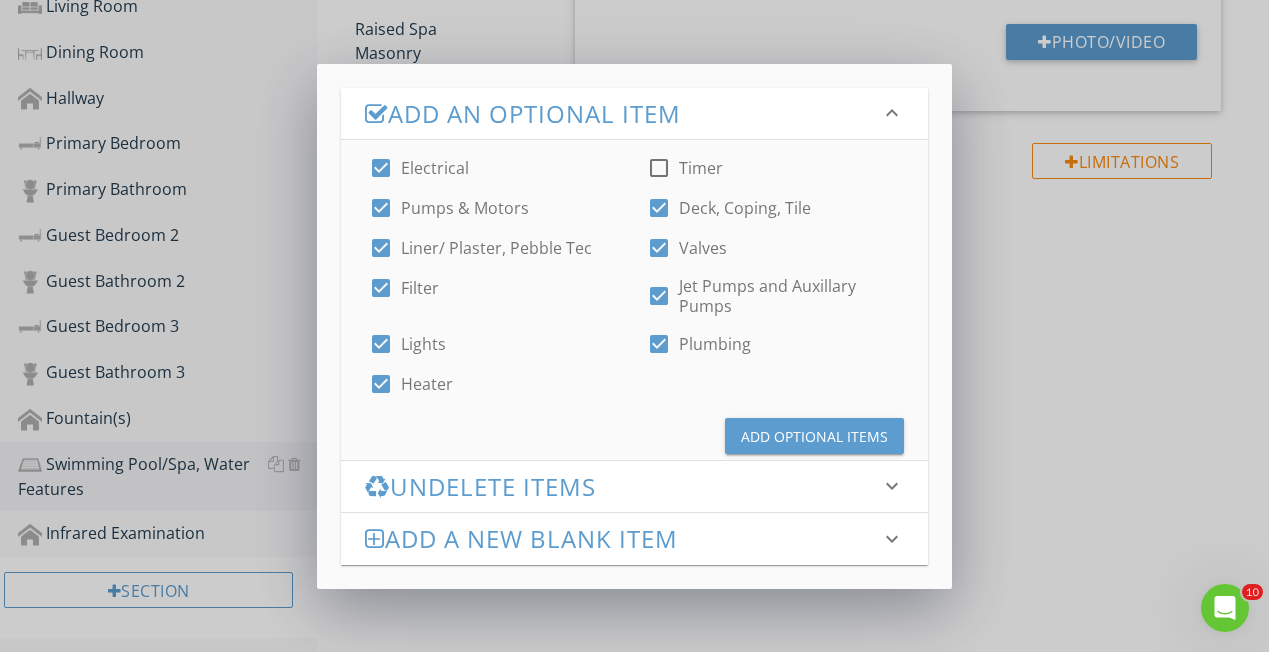 click at bounding box center (659, 168) 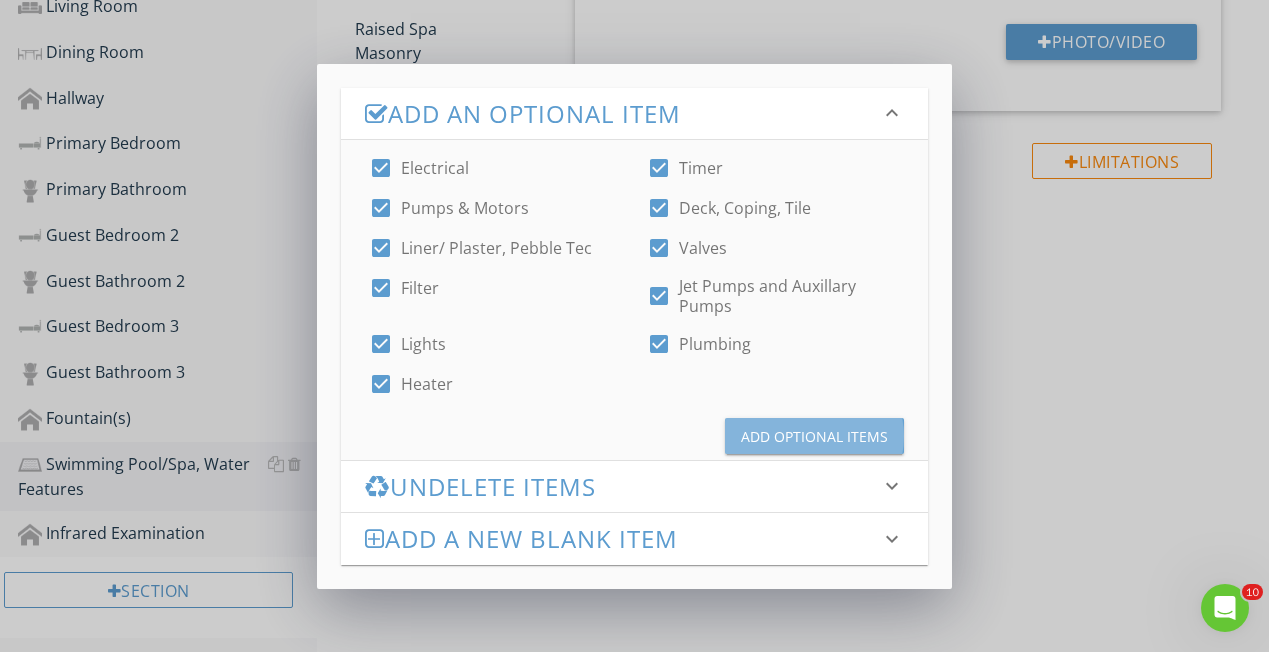 drag, startPoint x: 752, startPoint y: 427, endPoint x: 737, endPoint y: 429, distance: 15.132746 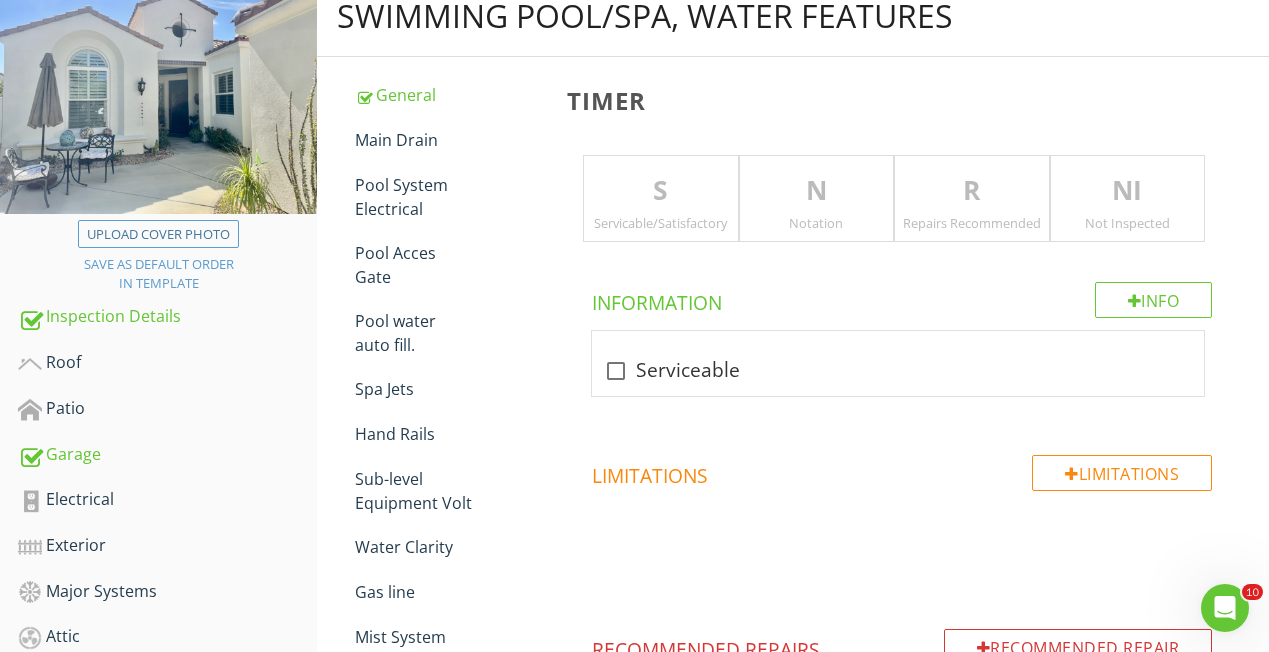 scroll, scrollTop: 0, scrollLeft: 0, axis: both 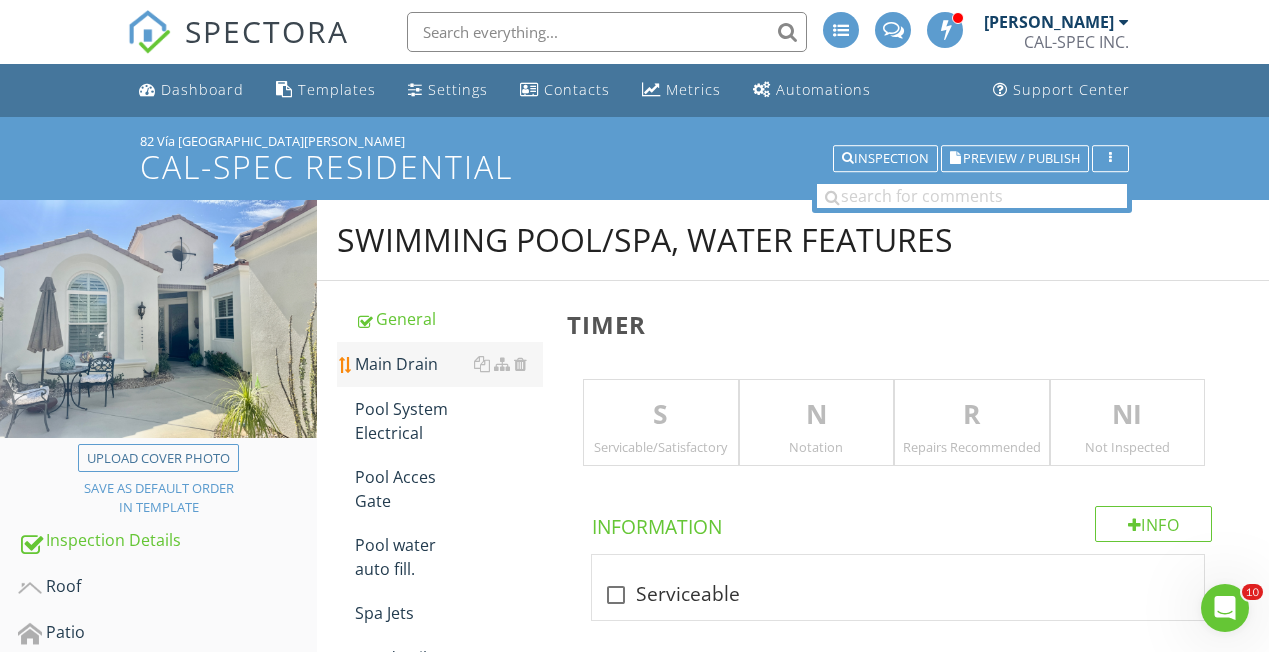 click on "Main Drain" at bounding box center (449, 364) 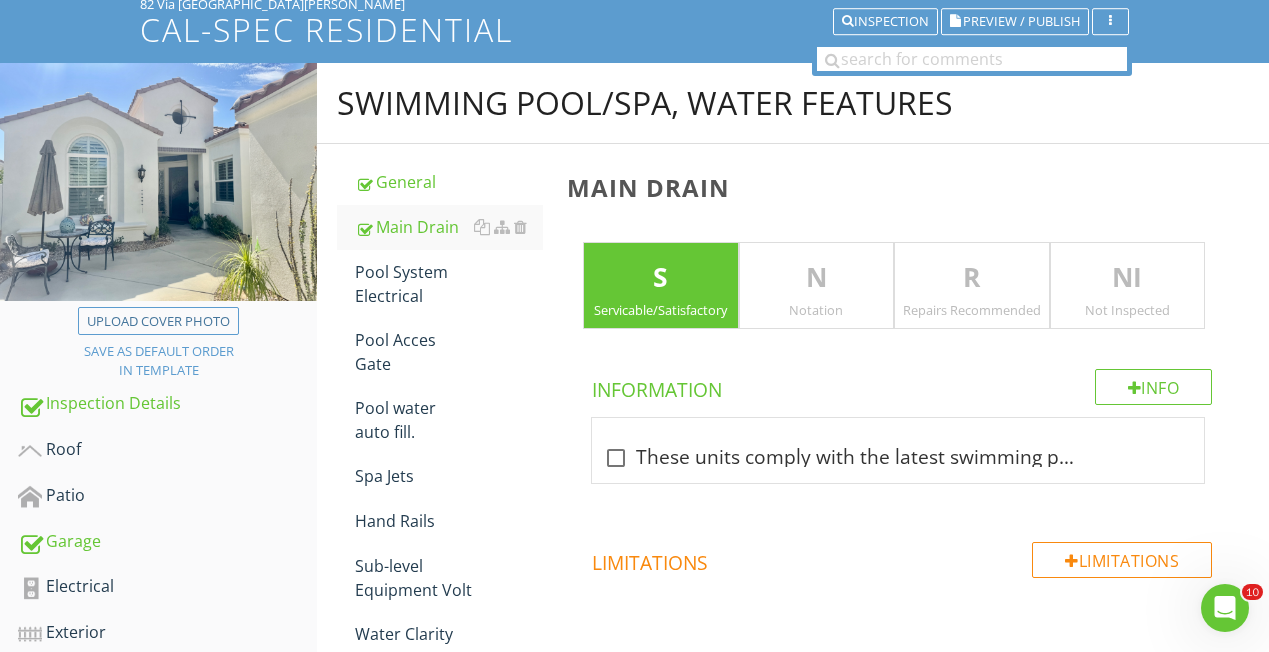 scroll, scrollTop: 165, scrollLeft: 0, axis: vertical 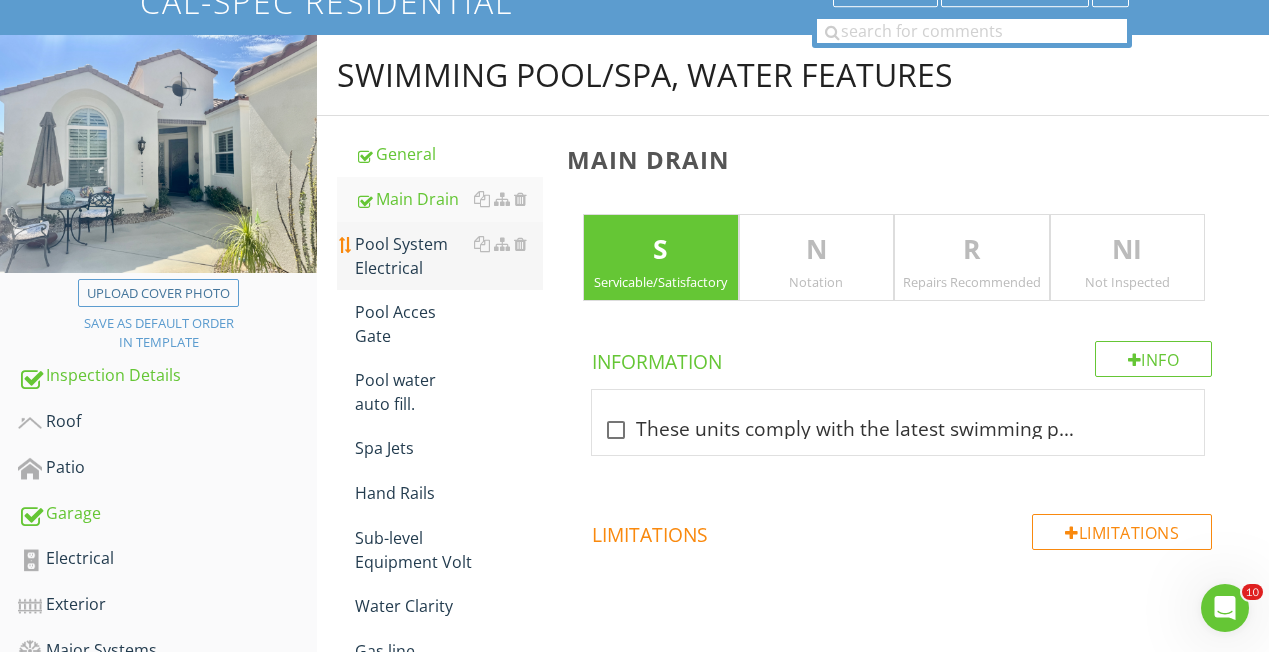 click on "Pool System Electrical" at bounding box center [449, 256] 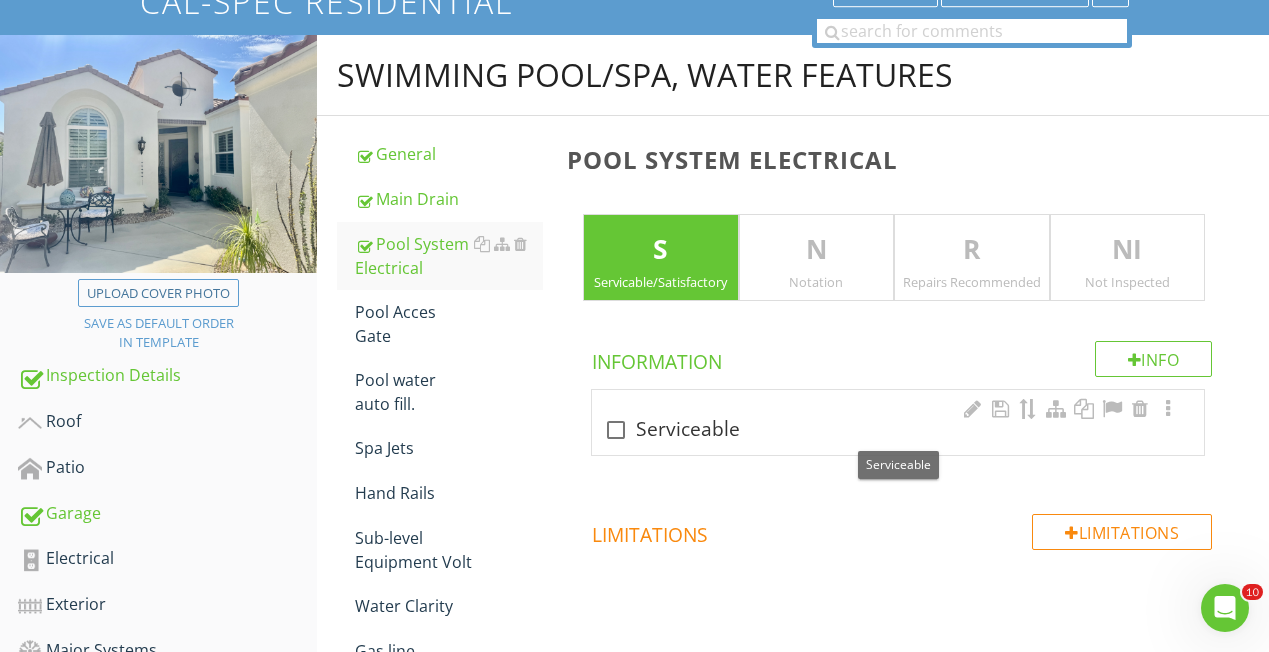 drag, startPoint x: 616, startPoint y: 427, endPoint x: 602, endPoint y: 420, distance: 15.652476 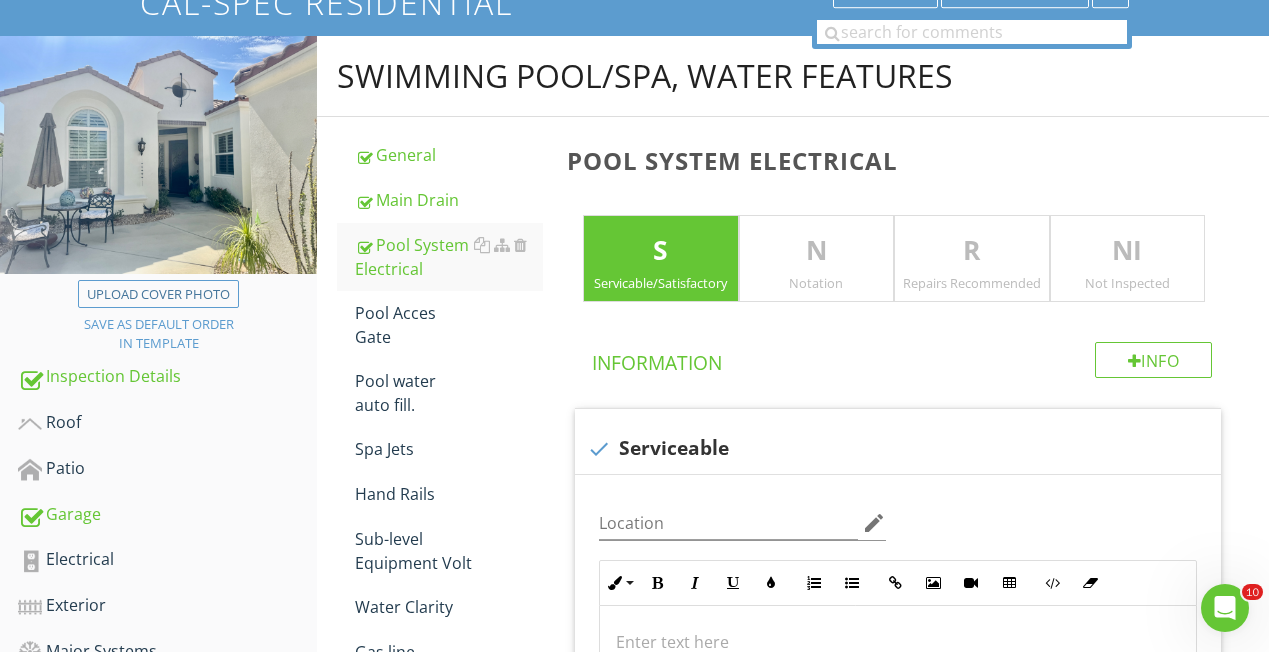scroll, scrollTop: 150, scrollLeft: 0, axis: vertical 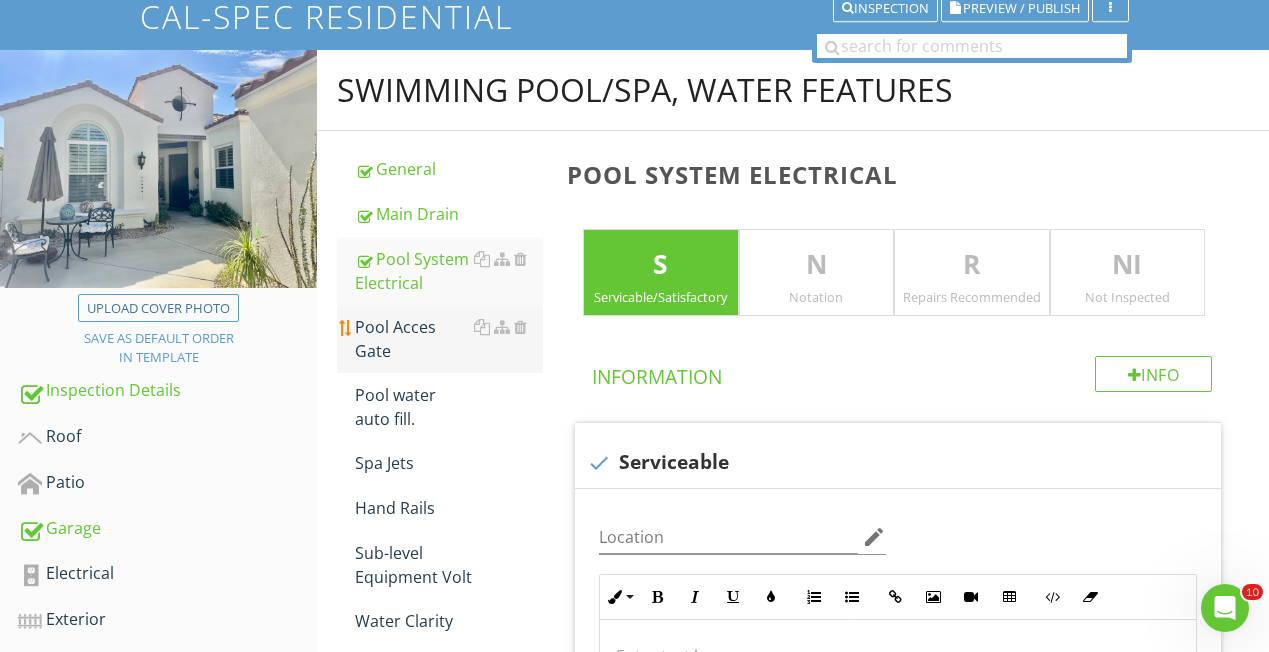 click on "Pool Acces Gate" at bounding box center (449, 339) 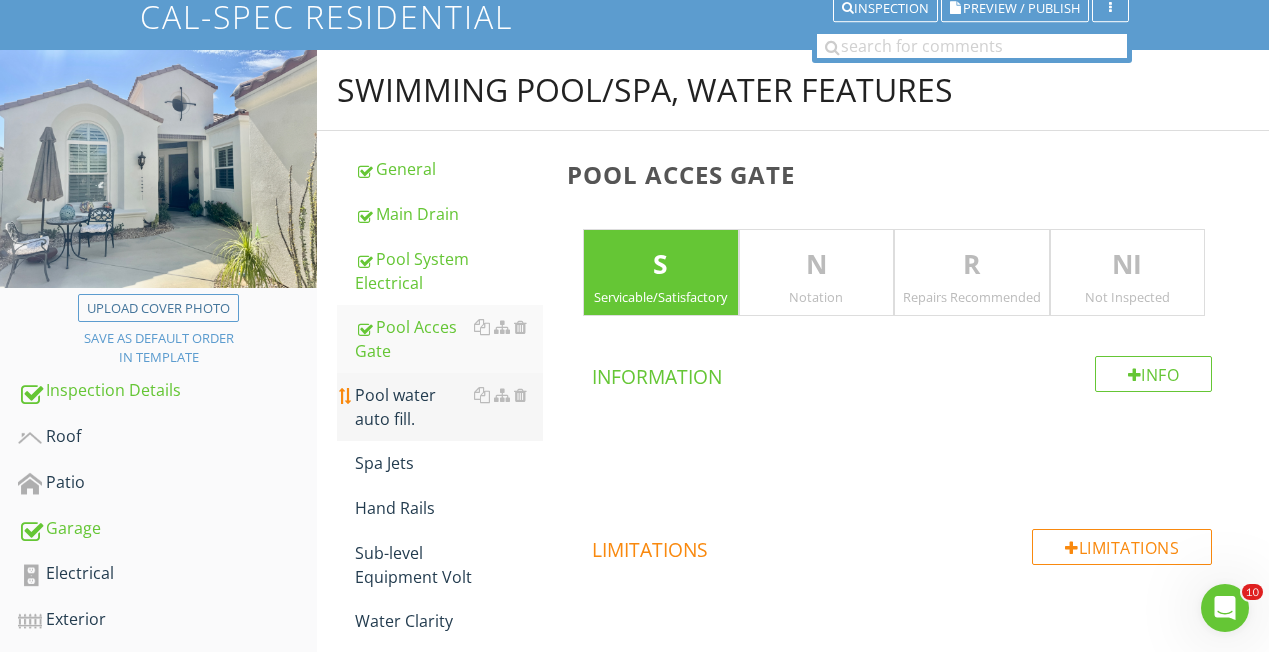 click on "Pool water auto fill." at bounding box center [449, 407] 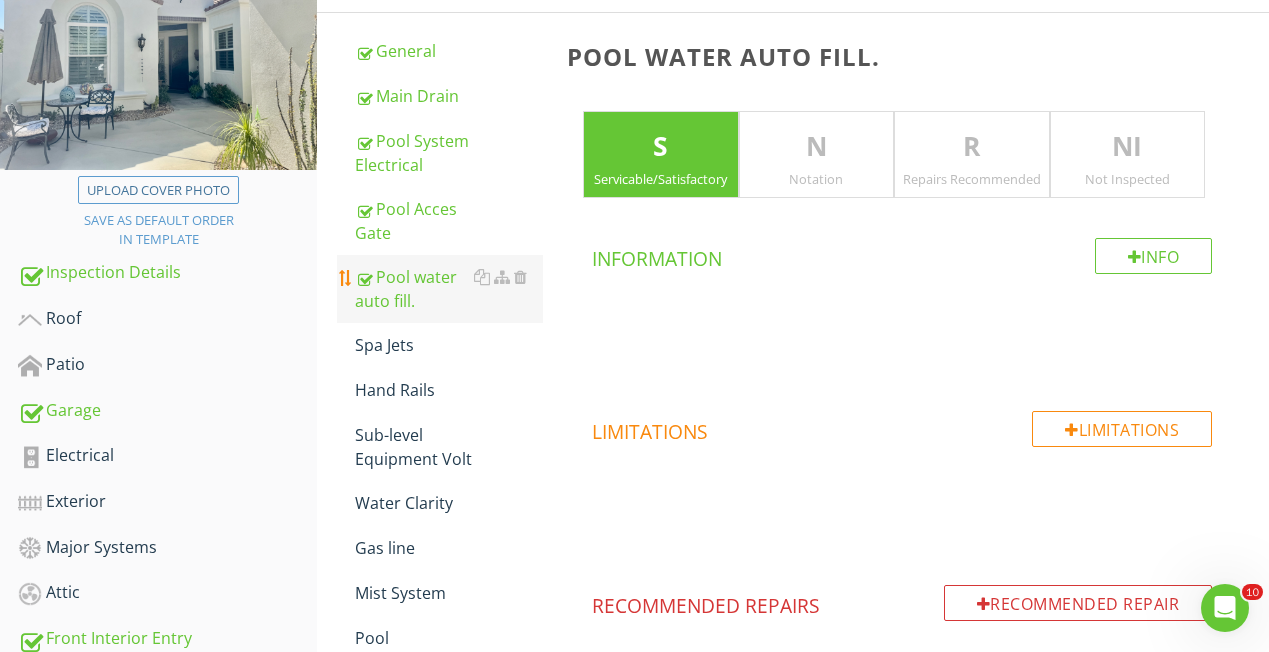 scroll, scrollTop: 272, scrollLeft: 0, axis: vertical 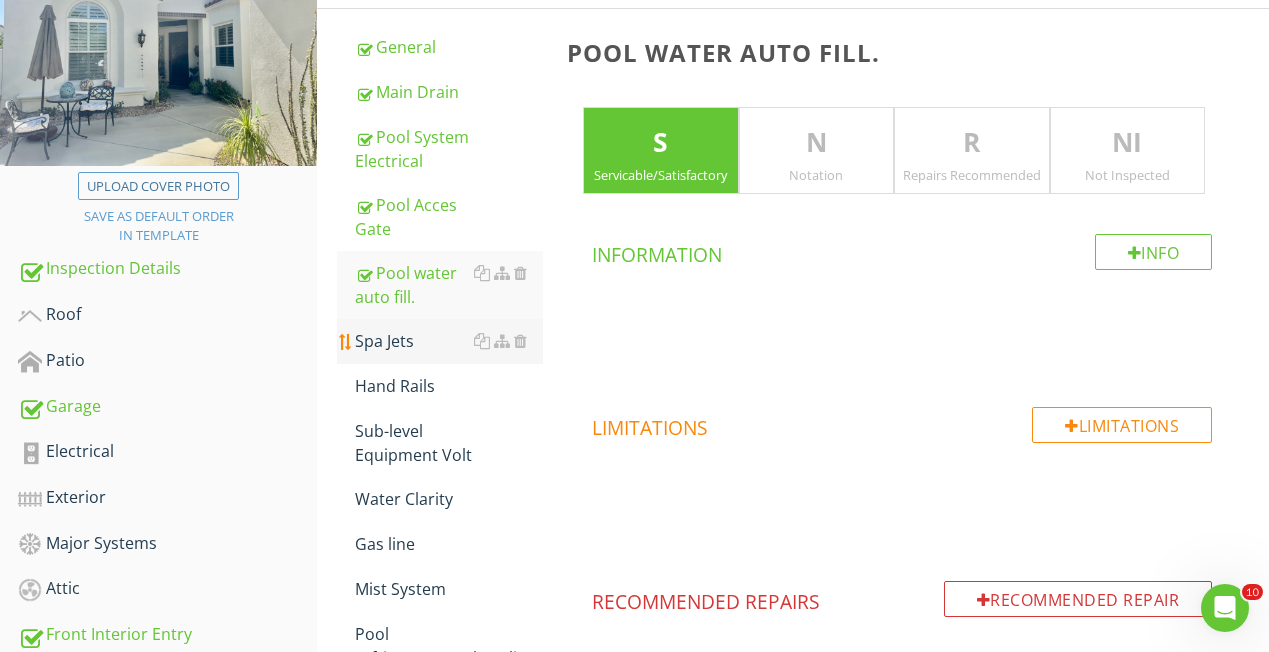 click on "Spa Jets" at bounding box center (449, 341) 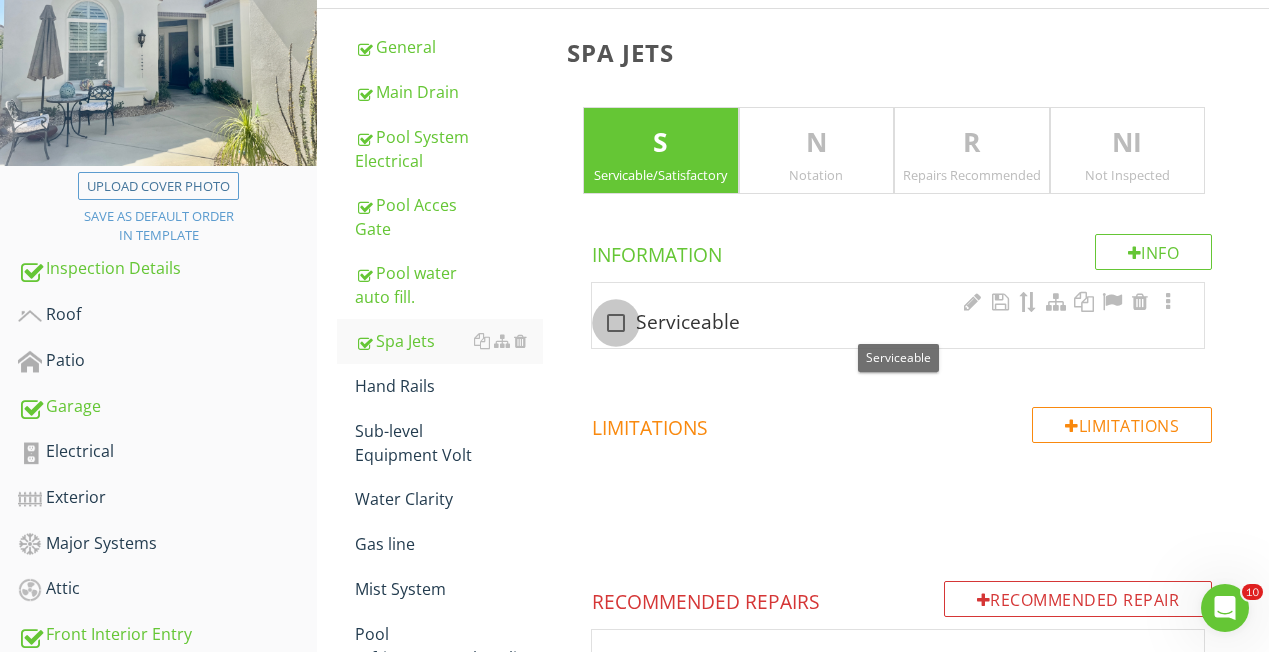 click at bounding box center [616, 323] 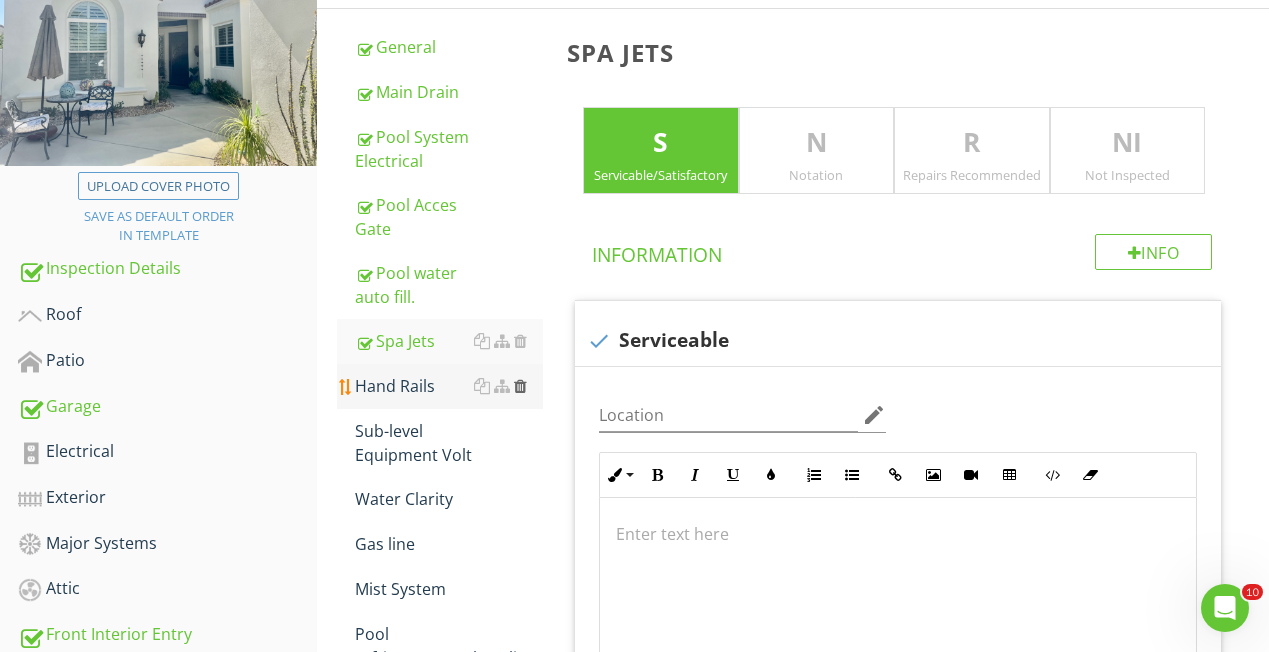 click at bounding box center (520, 386) 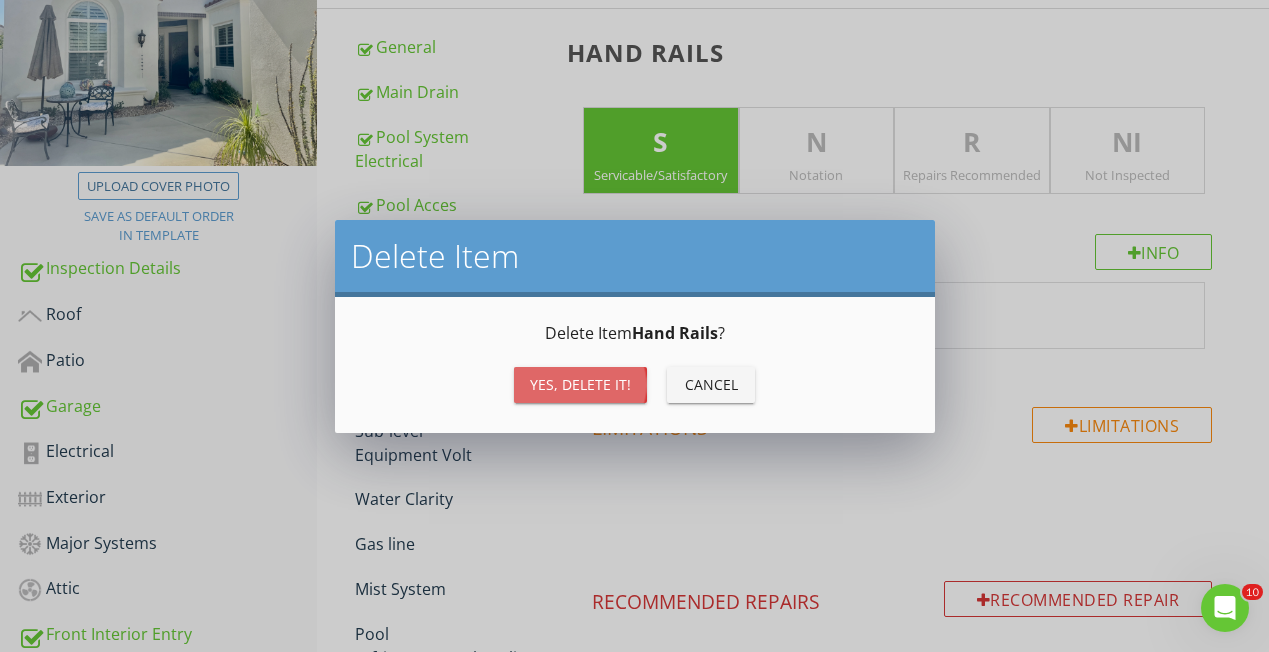click on "Yes, Delete it!" at bounding box center [580, 384] 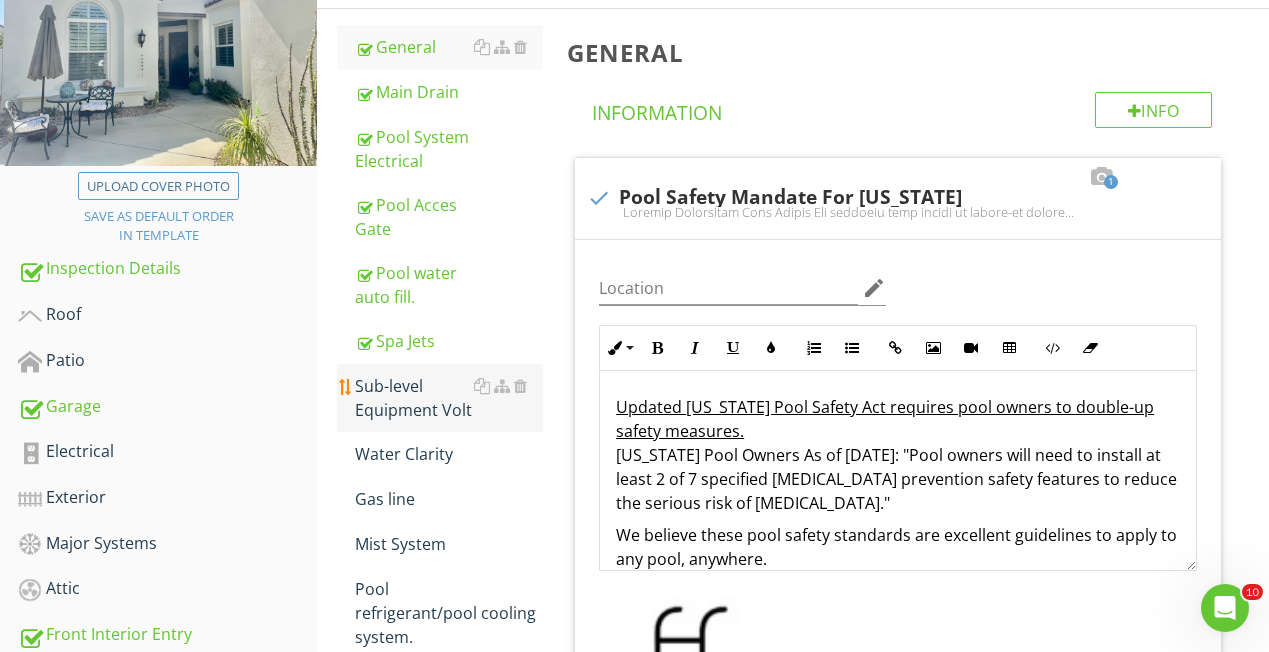 click on "Sub-level Equipment Volt" at bounding box center (449, 398) 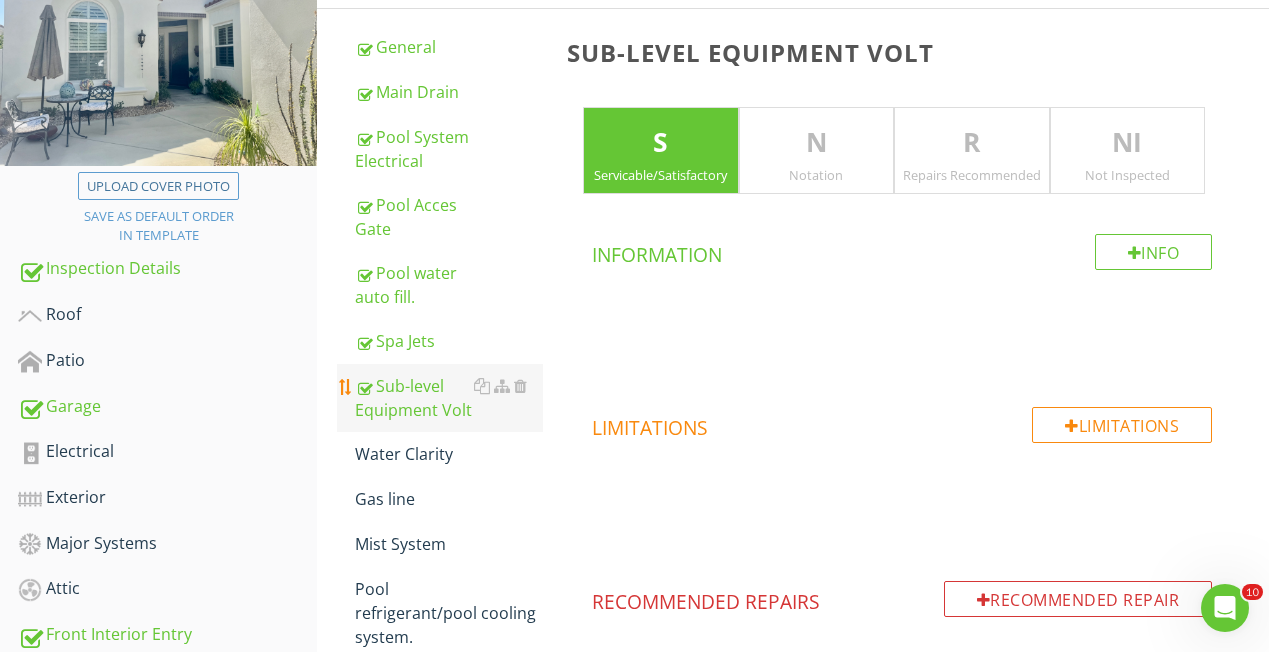 click on "Sub-level Equipment Volt" at bounding box center (449, 398) 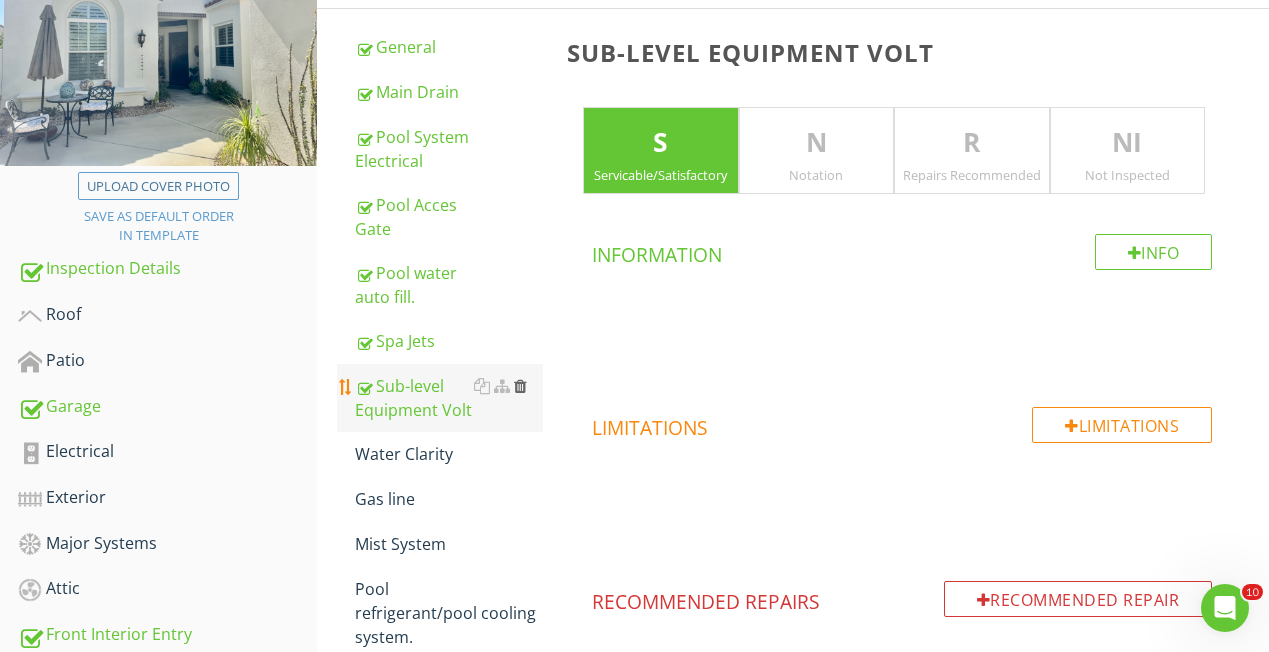 click at bounding box center [520, 386] 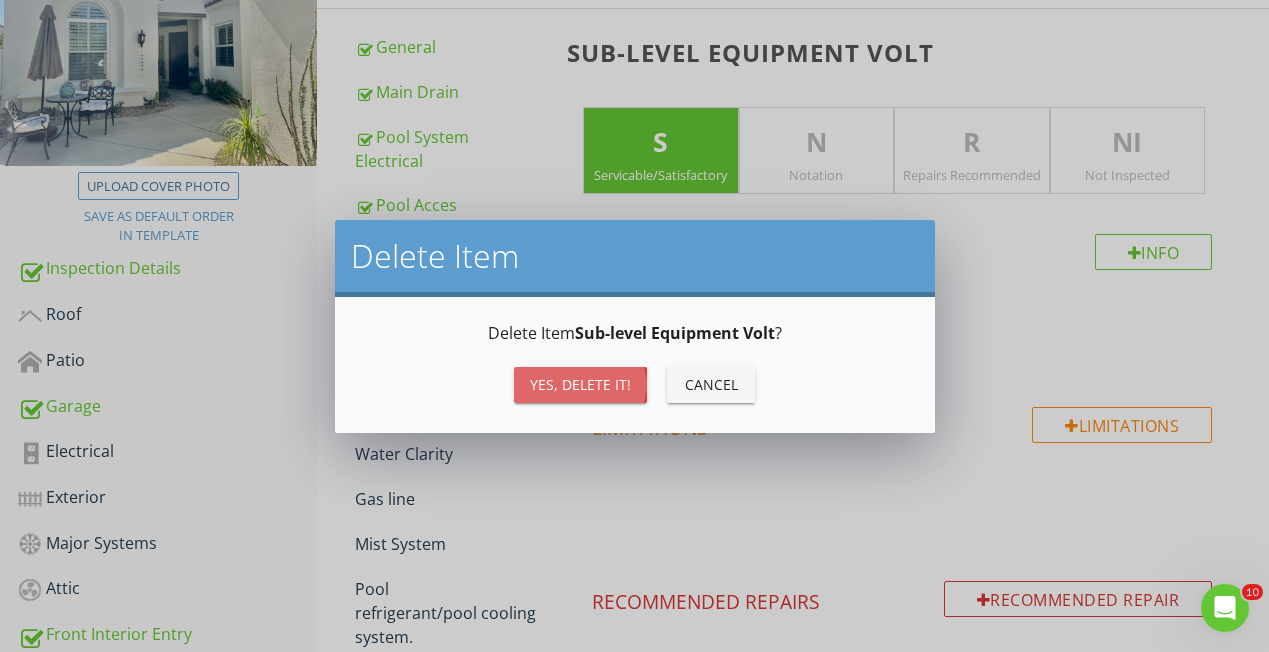 click on "Yes, Delete it!" at bounding box center (580, 384) 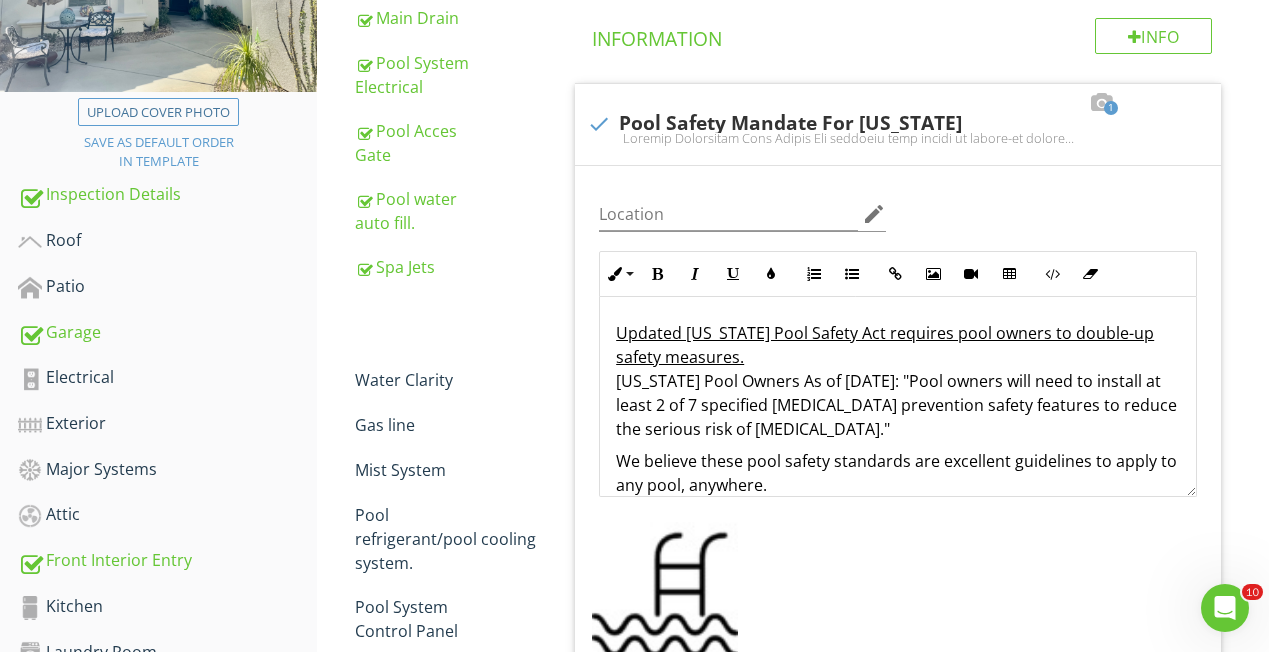 scroll, scrollTop: 355, scrollLeft: 0, axis: vertical 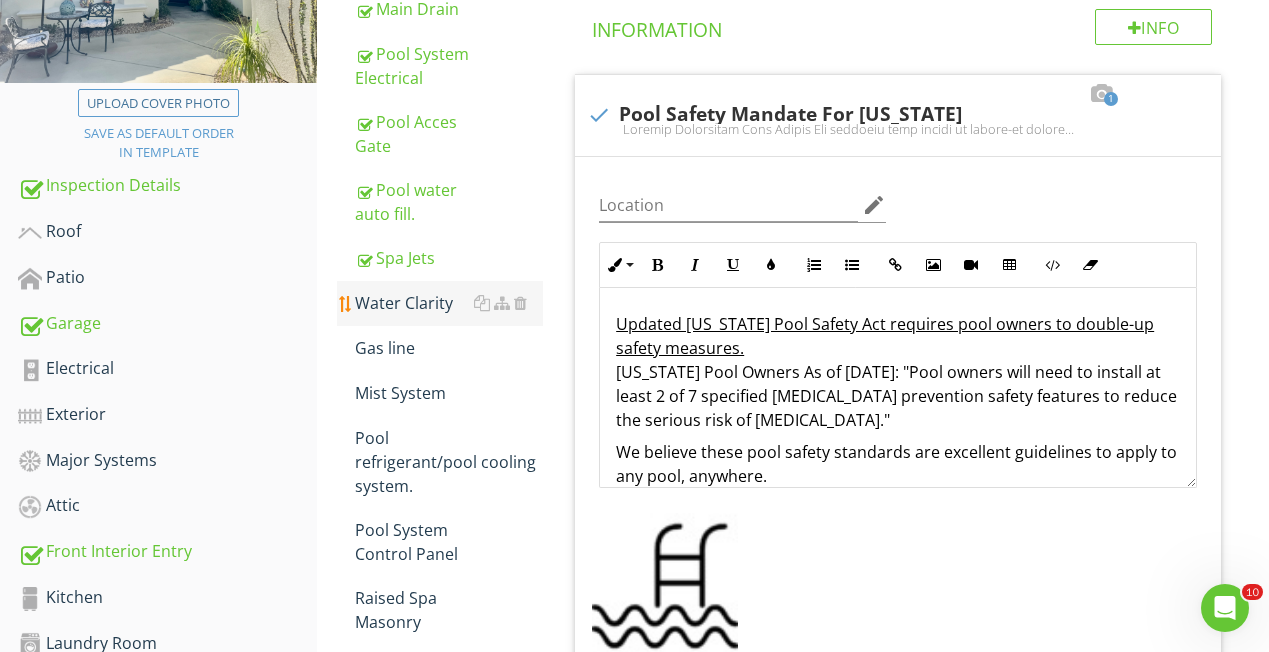 click on "Water Clarity" at bounding box center [449, 303] 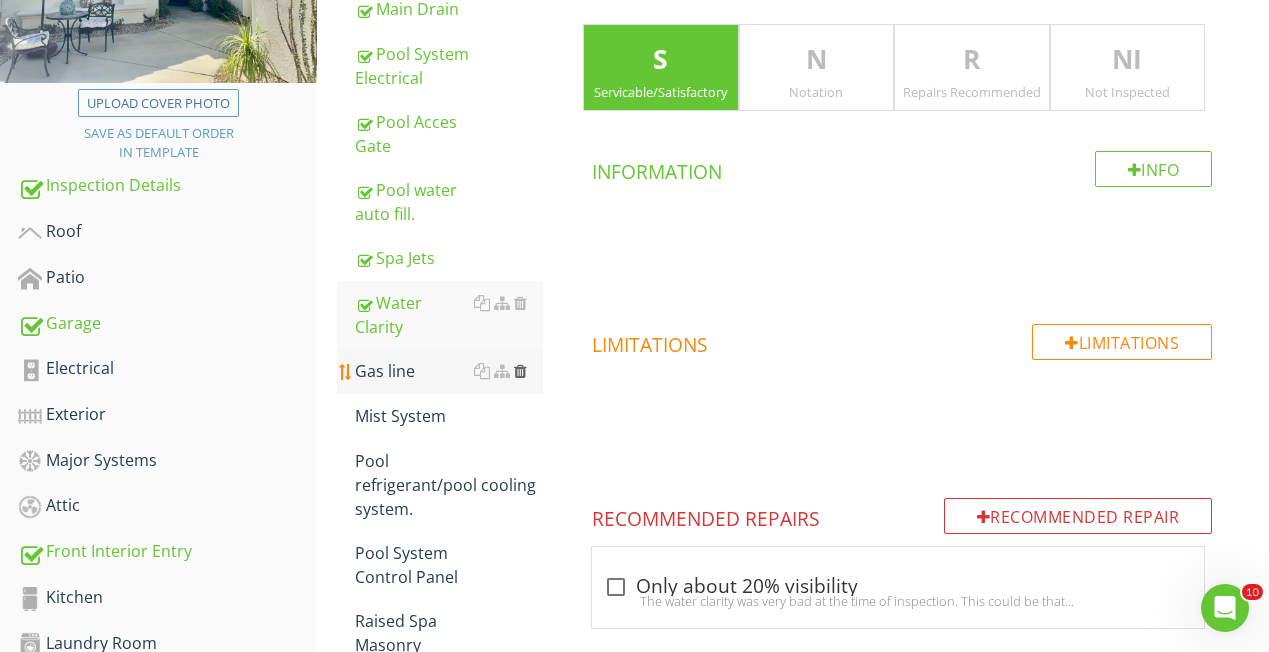 click at bounding box center (520, 371) 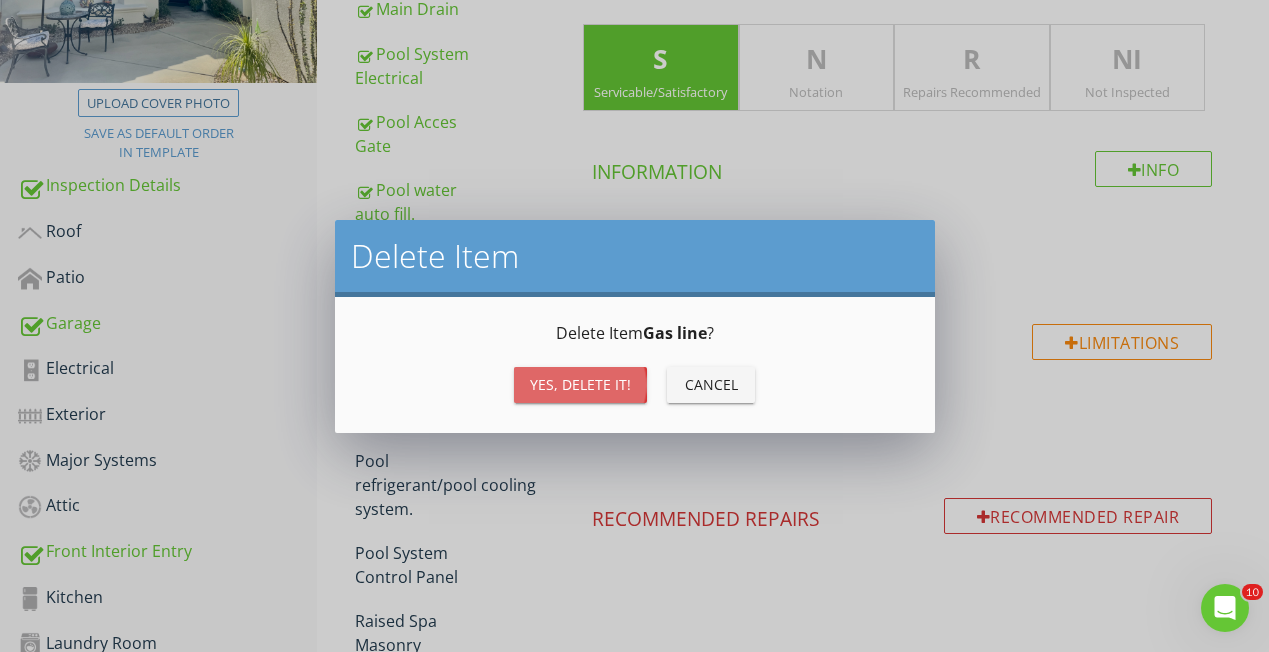 click on "Yes, Delete it!" at bounding box center (580, 385) 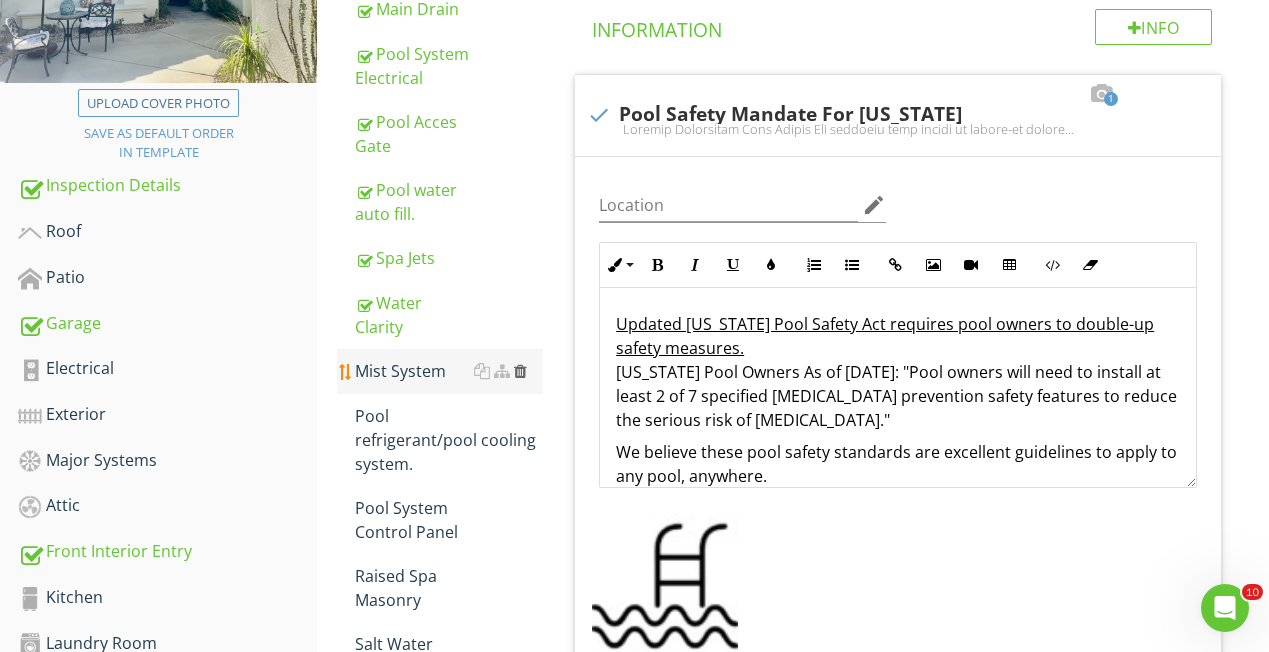 click at bounding box center (520, 371) 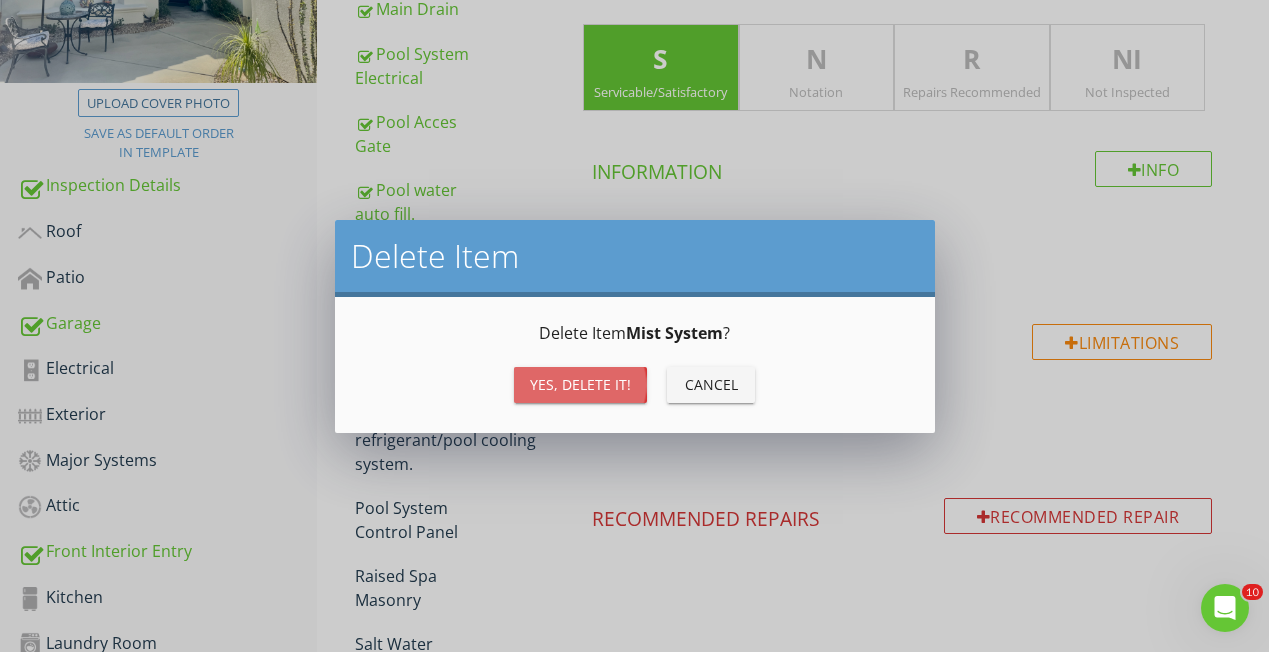 click on "Yes, Delete it!" at bounding box center [580, 385] 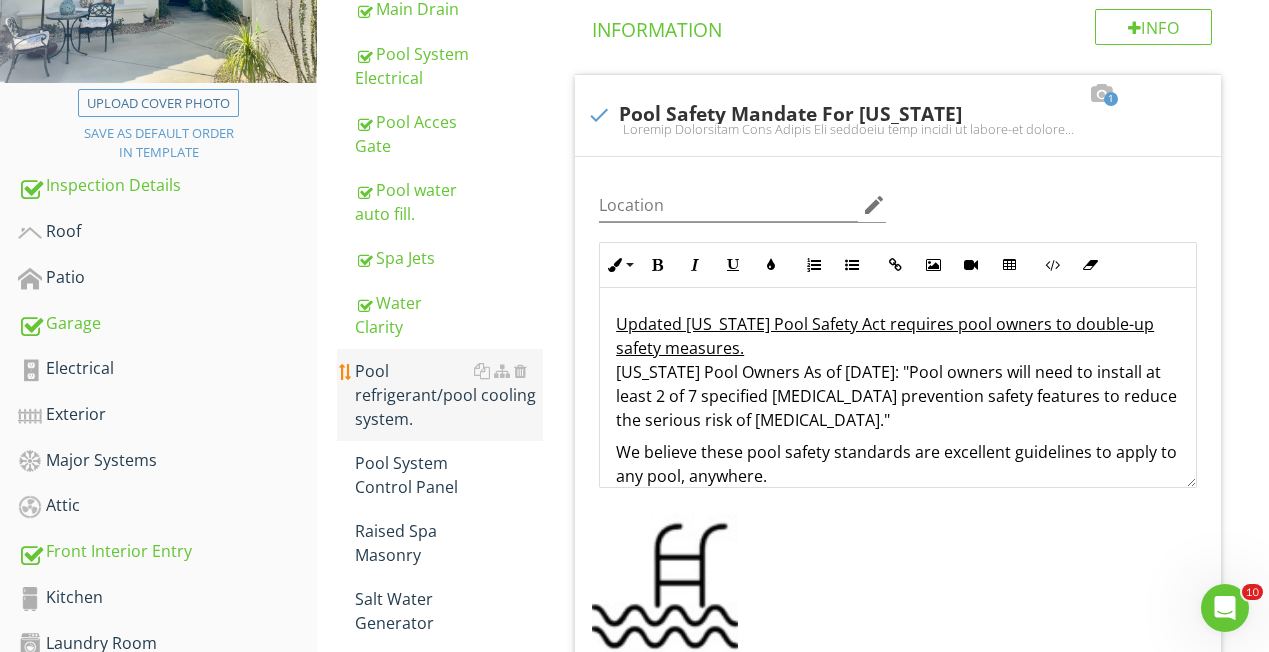 click on "Pool refrigerant/pool cooling system." at bounding box center [449, 395] 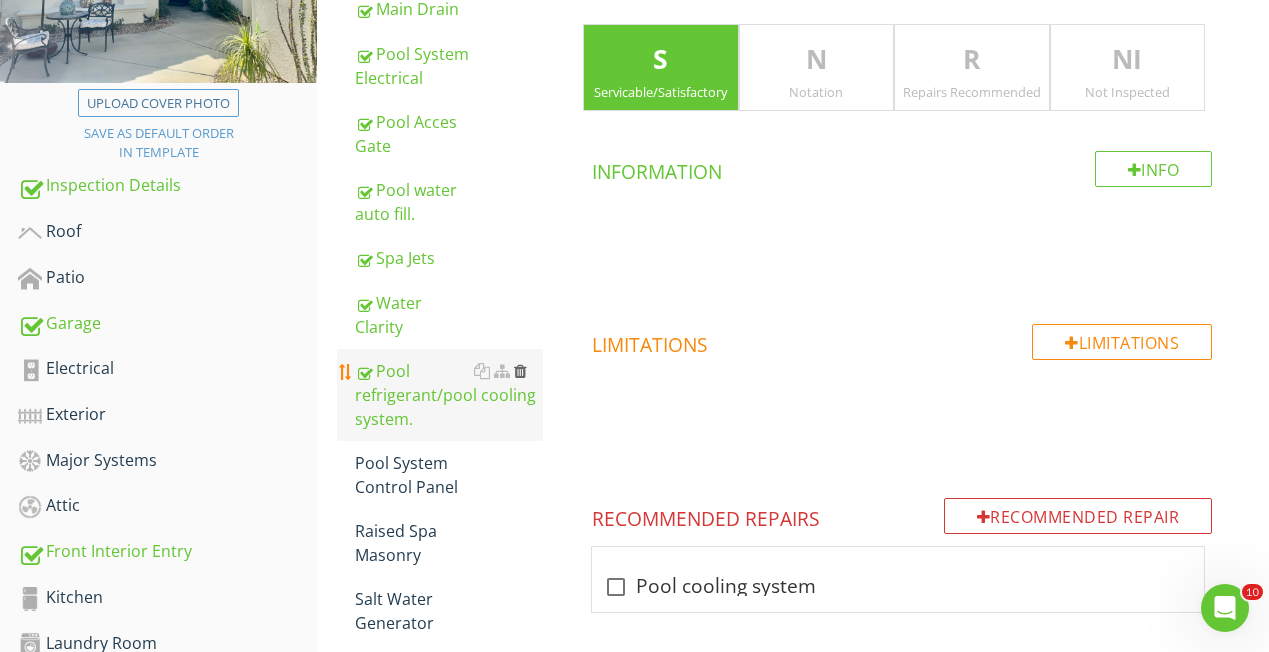 click at bounding box center (520, 371) 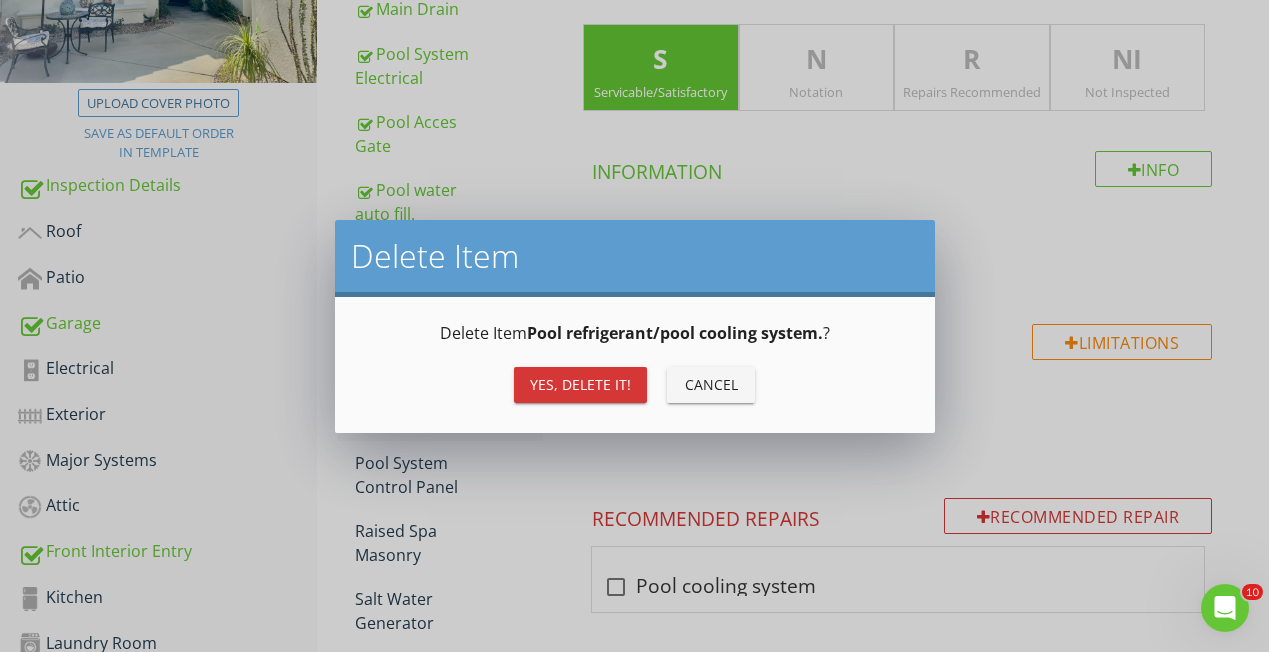 click on "Yes, Delete it!" at bounding box center (580, 384) 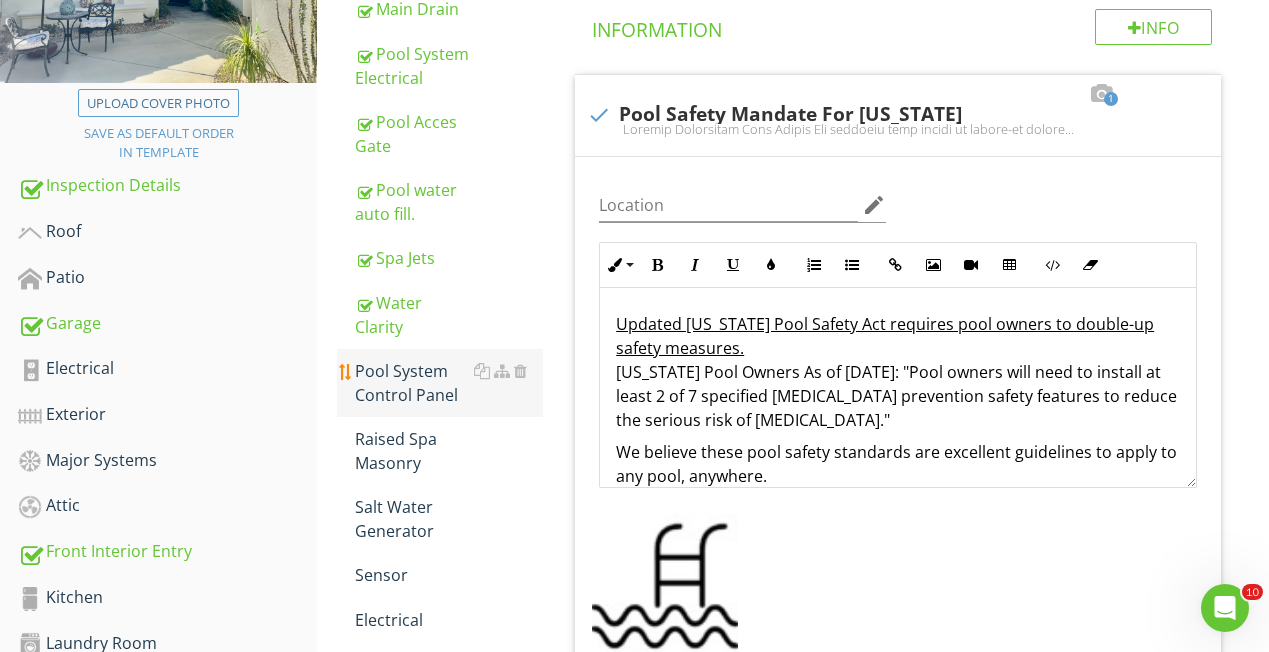 click on "Pool System Control Panel" at bounding box center (449, 383) 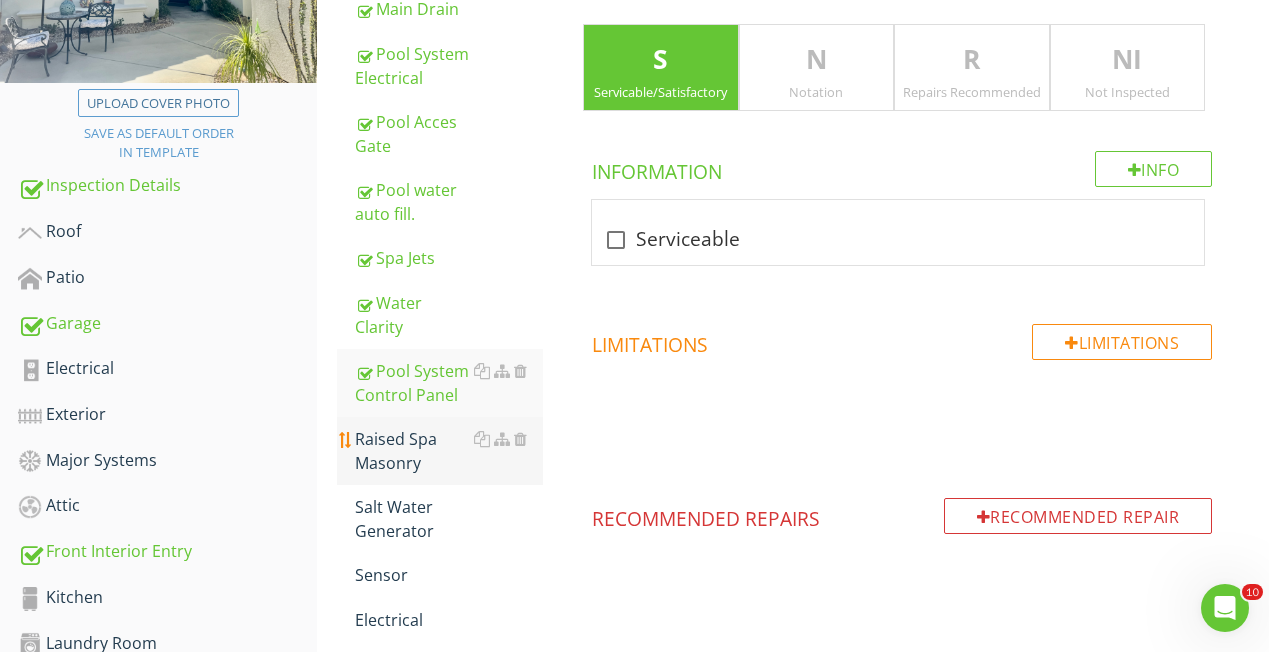 click on "Raised Spa Masonry" at bounding box center [449, 451] 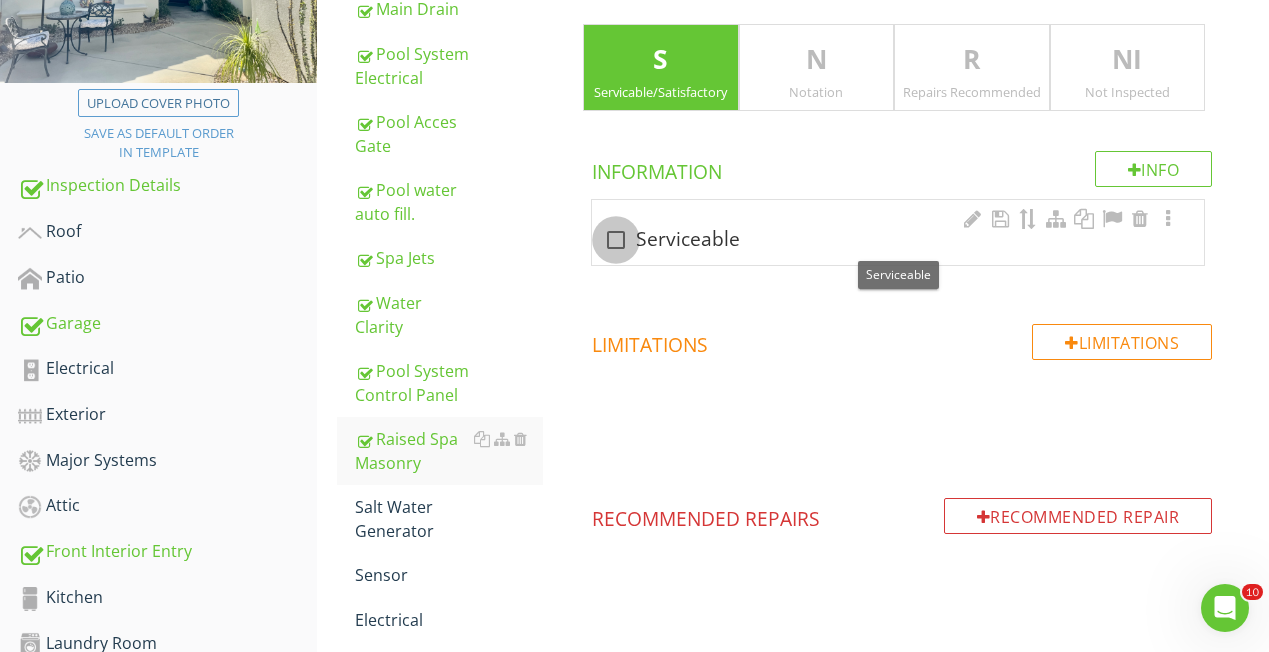 click at bounding box center (616, 240) 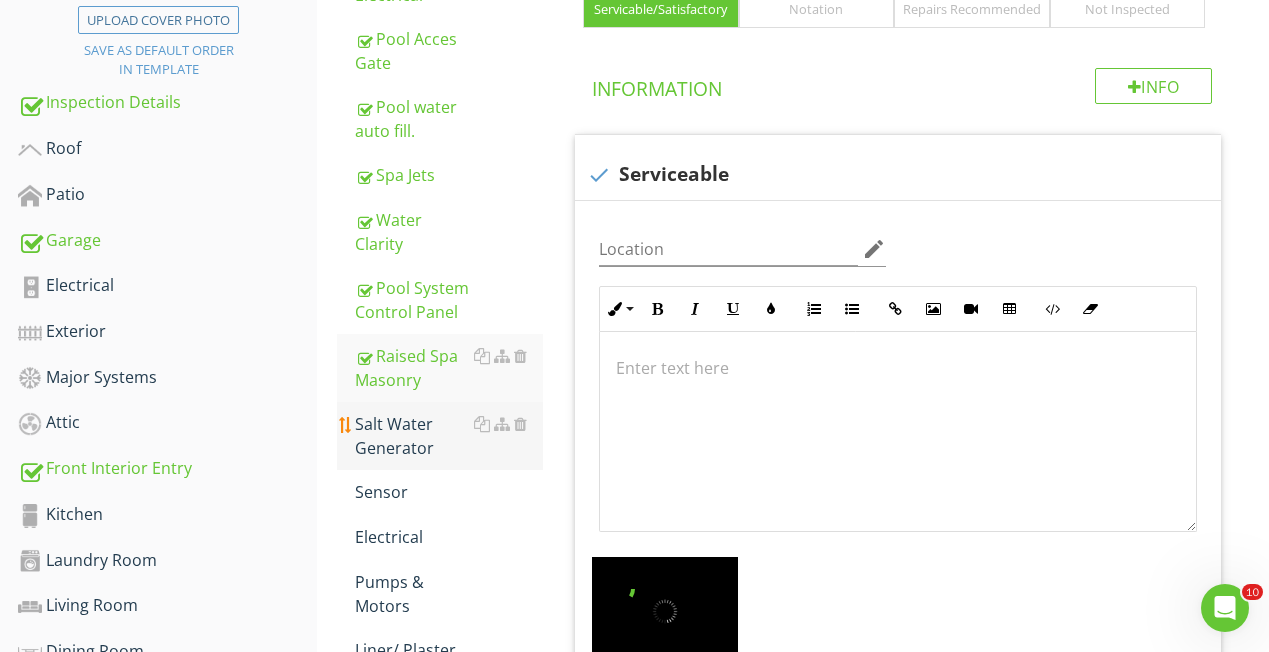 scroll, scrollTop: 445, scrollLeft: 0, axis: vertical 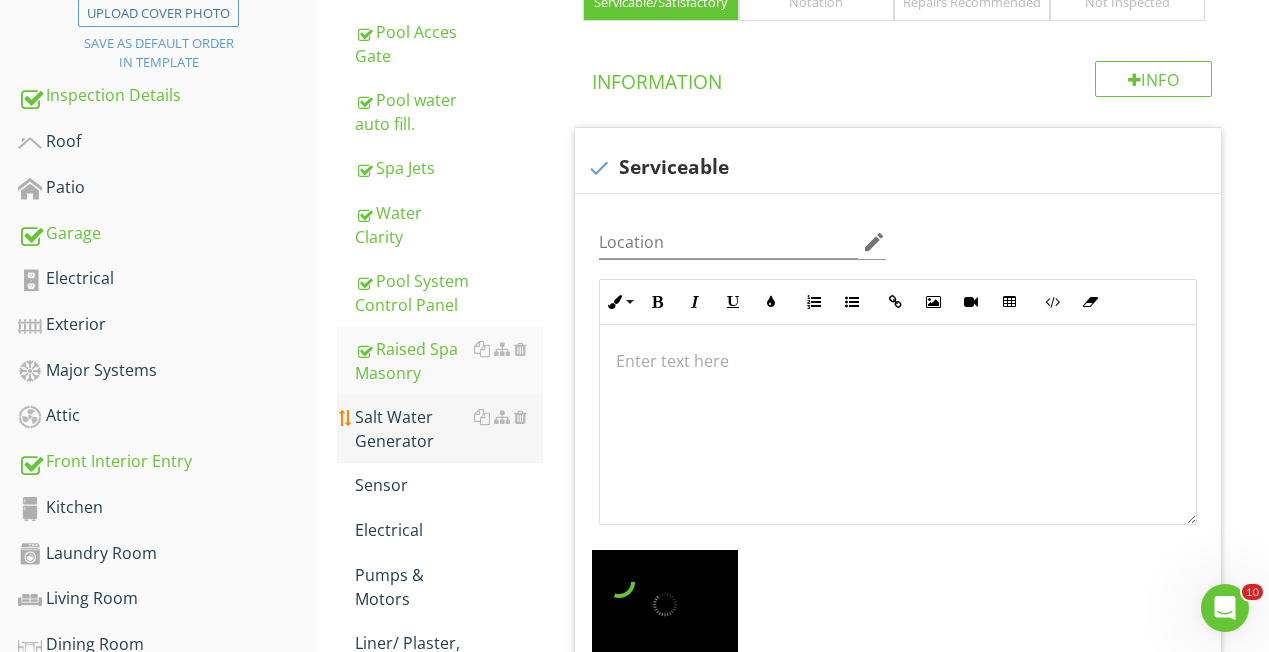 click on "Salt Water Generator" at bounding box center [449, 429] 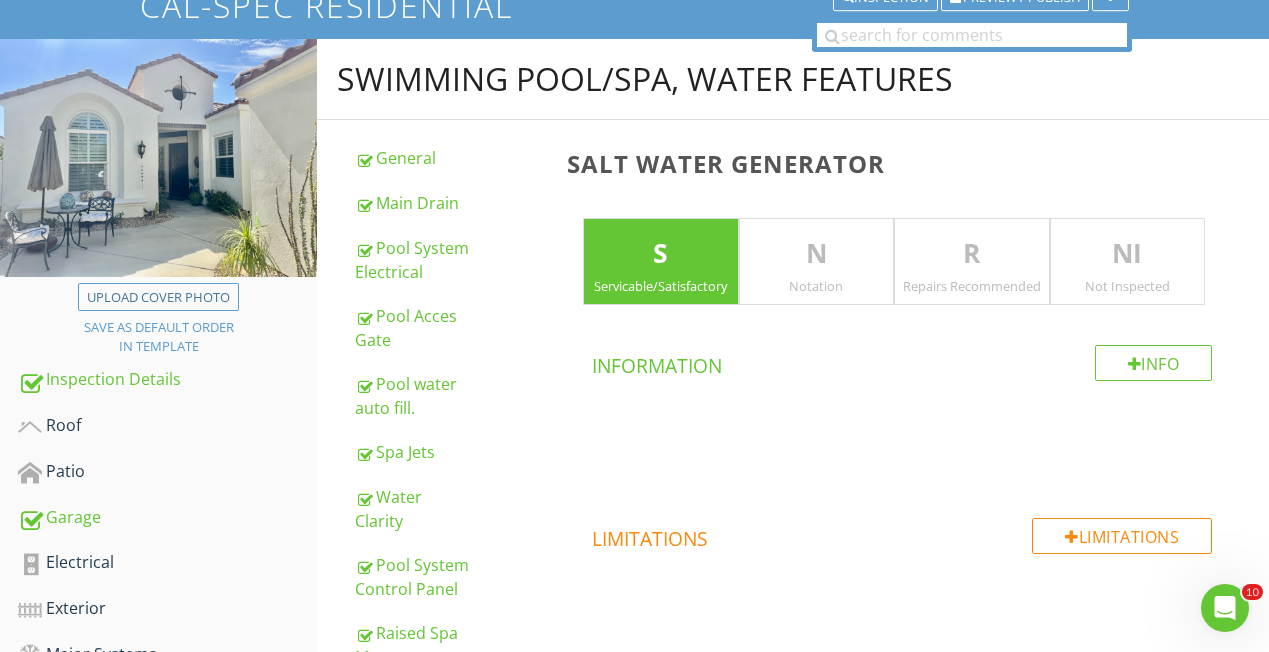 scroll, scrollTop: 88, scrollLeft: 0, axis: vertical 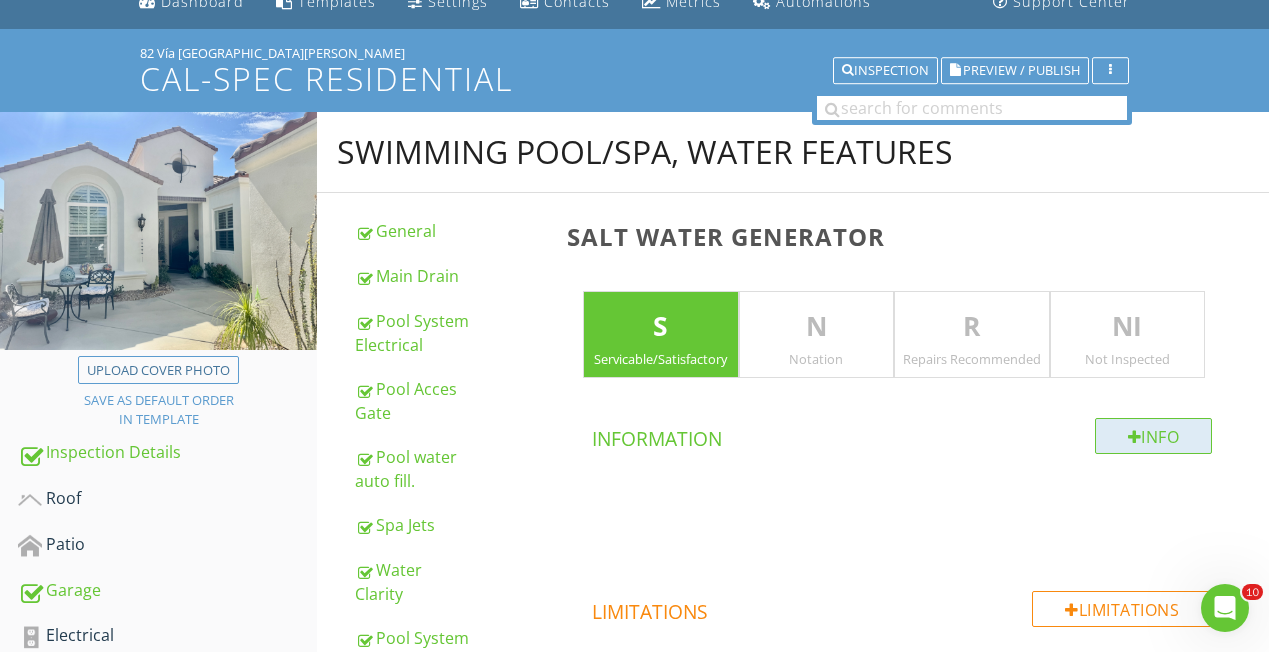 click on "Info" at bounding box center [1154, 436] 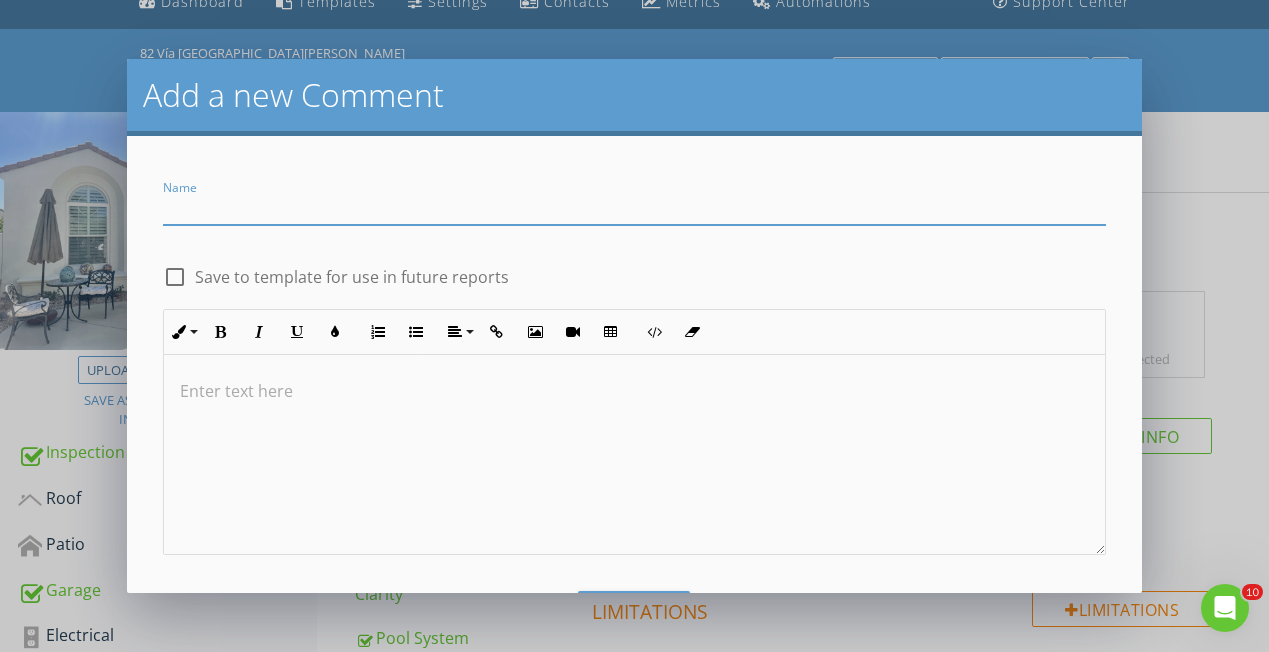 click at bounding box center (634, 208) 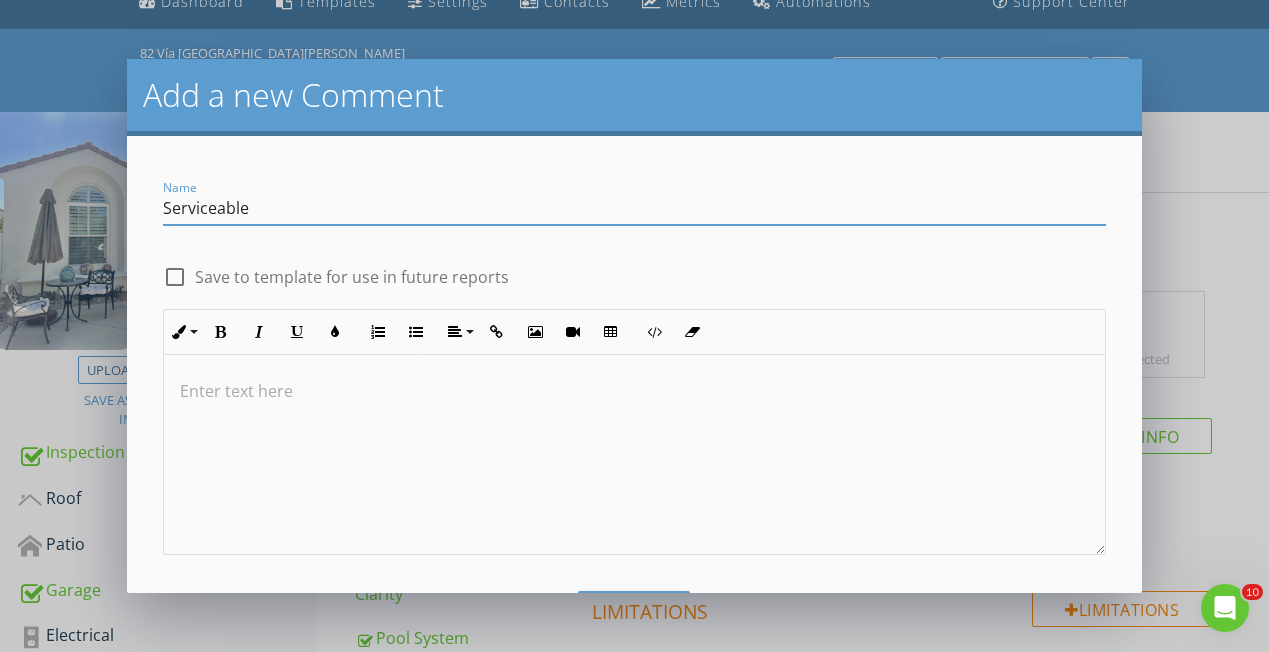 type on "Serviceable" 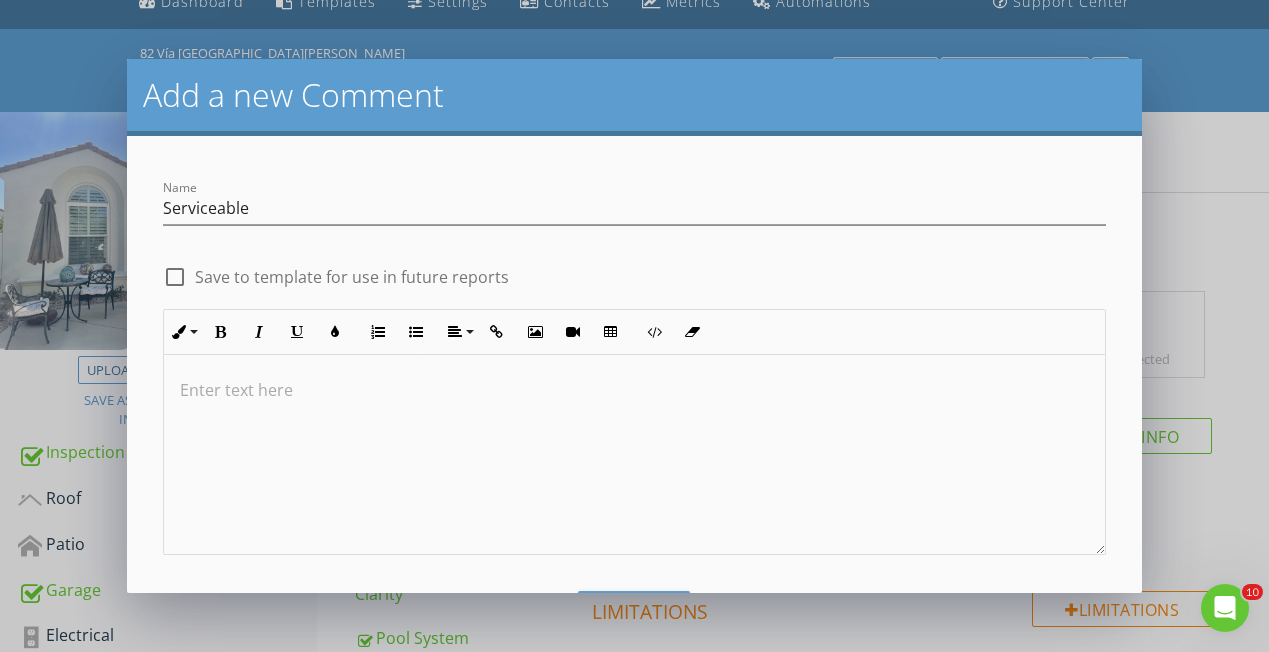 scroll, scrollTop: 1, scrollLeft: 0, axis: vertical 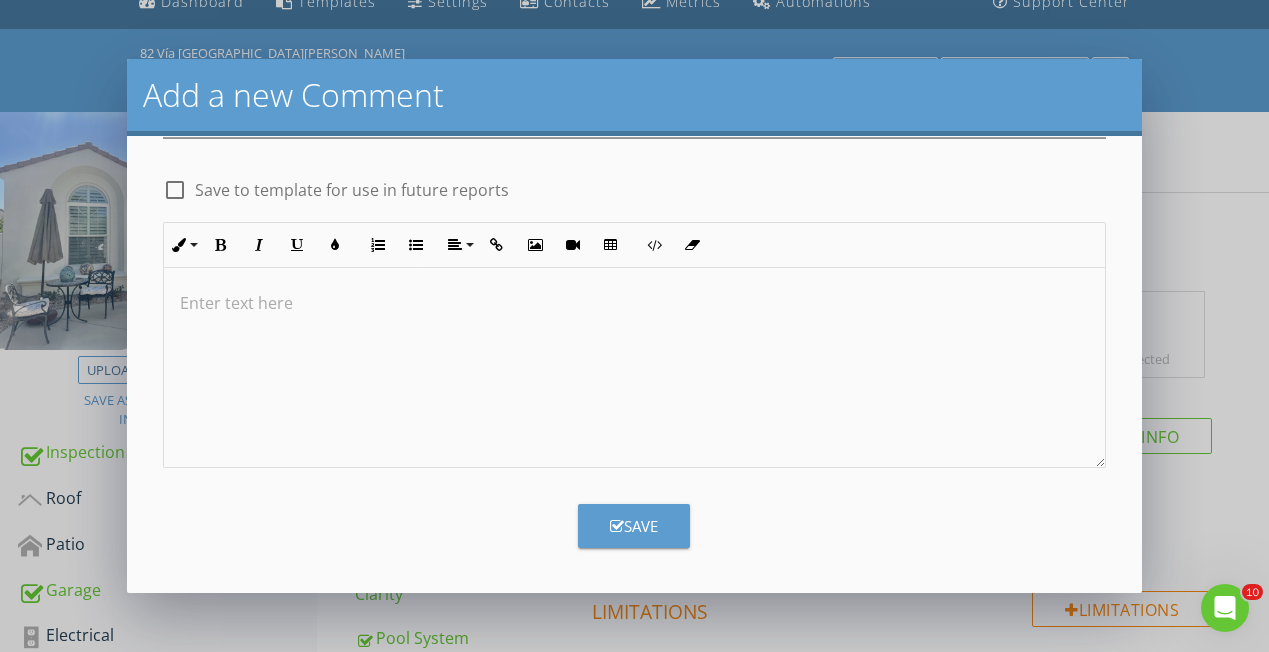 click on "Save" at bounding box center (634, 526) 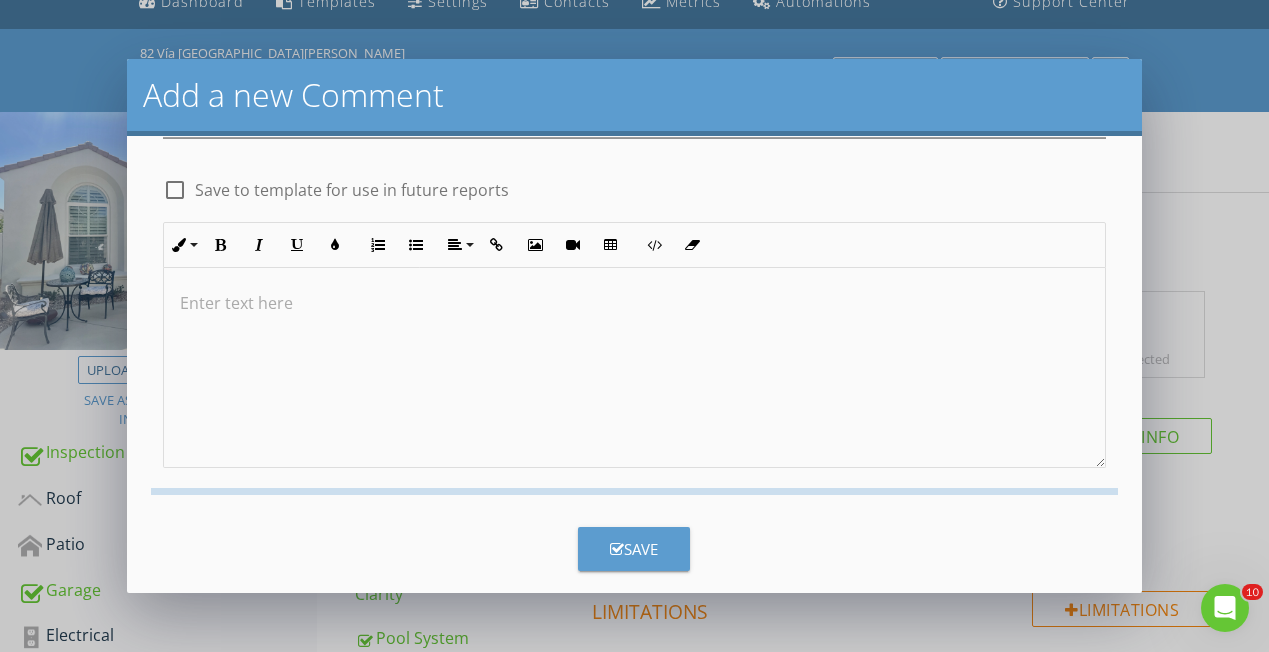scroll, scrollTop: 0, scrollLeft: 0, axis: both 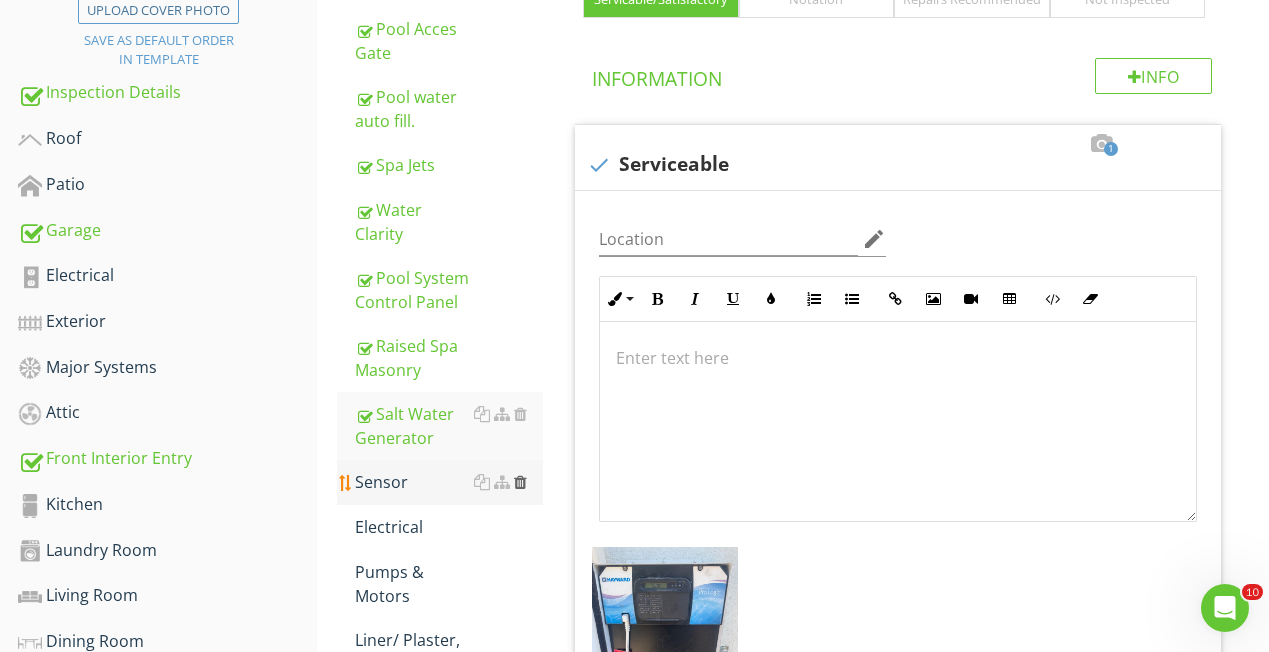 click at bounding box center [520, 482] 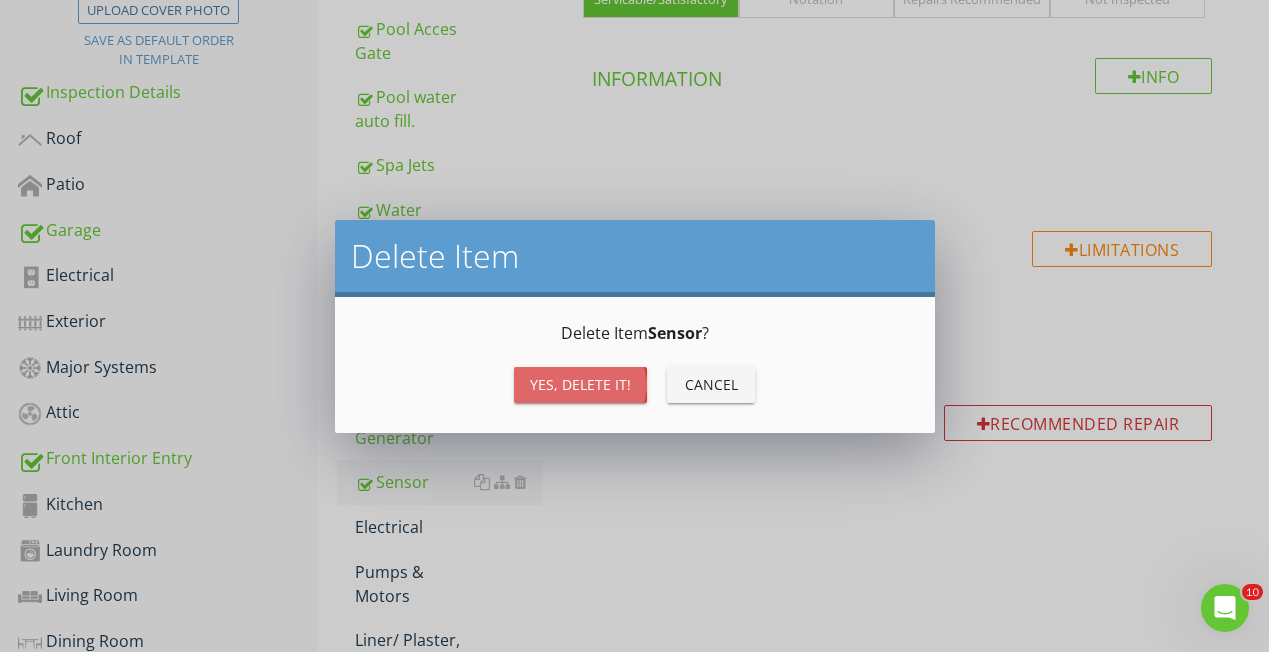 drag, startPoint x: 581, startPoint y: 386, endPoint x: 558, endPoint y: 403, distance: 28.600698 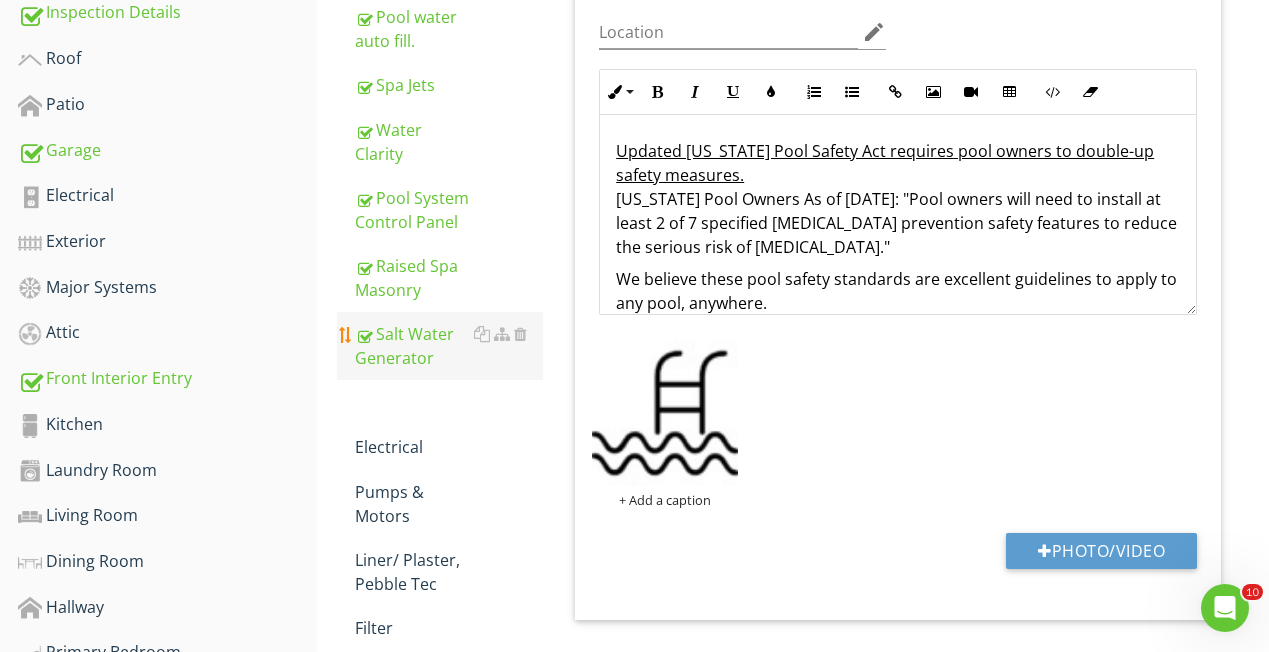 scroll, scrollTop: 533, scrollLeft: 0, axis: vertical 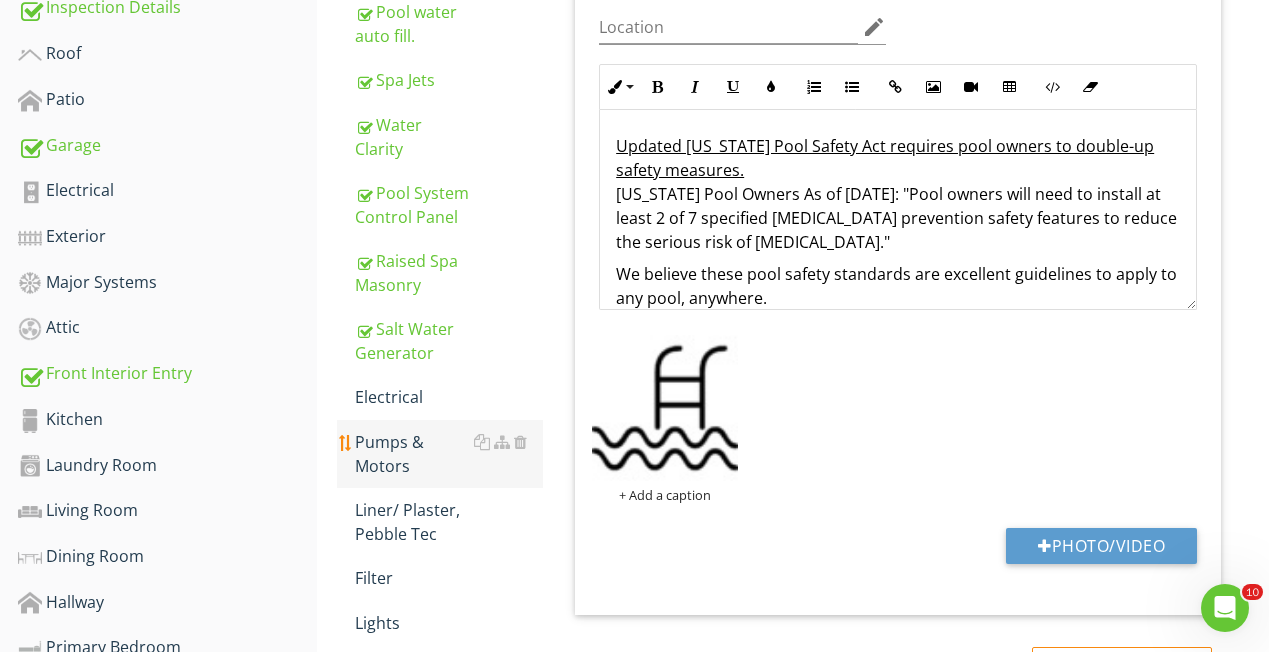 click on "Pumps & Motors" at bounding box center [449, 454] 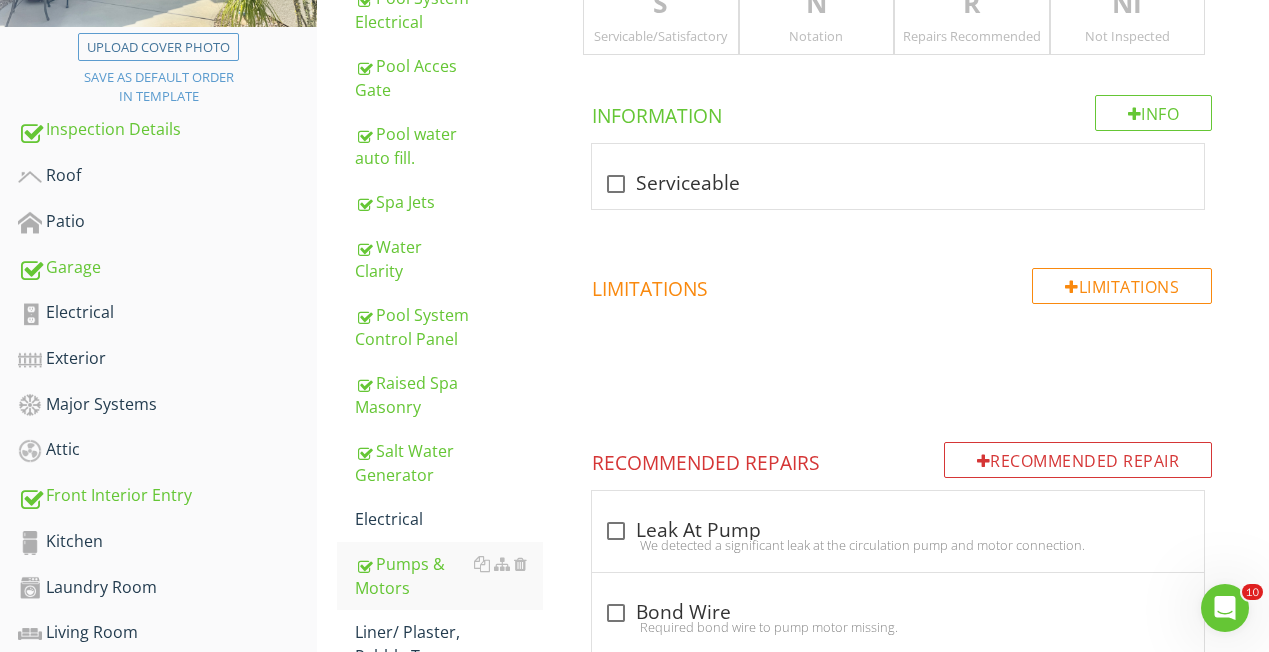 scroll, scrollTop: 407, scrollLeft: 0, axis: vertical 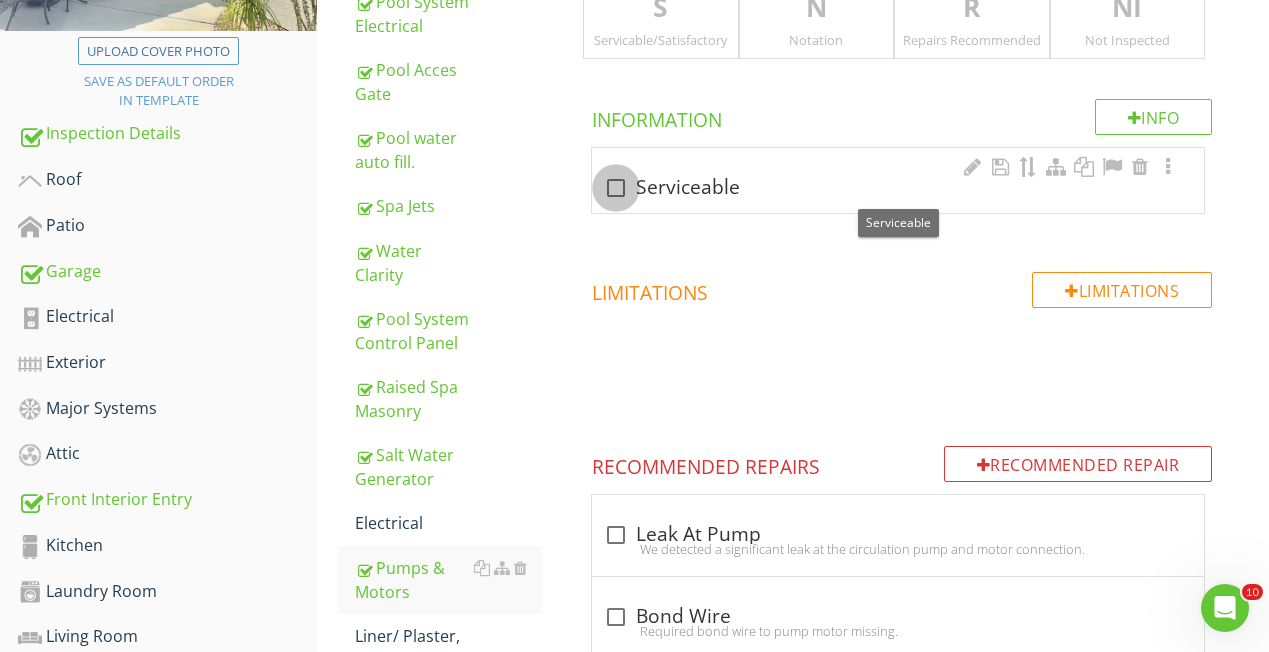 drag, startPoint x: 615, startPoint y: 187, endPoint x: 629, endPoint y: 169, distance: 22.803509 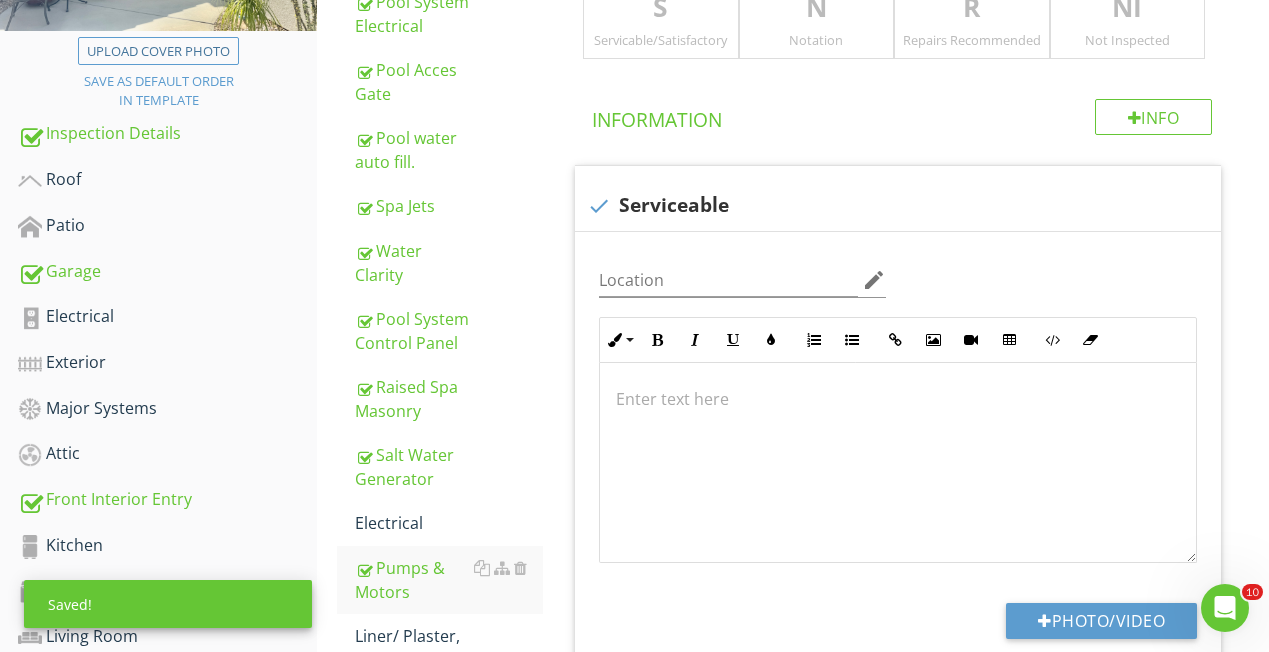 click on "Servicable/Satisfactory" at bounding box center [660, 40] 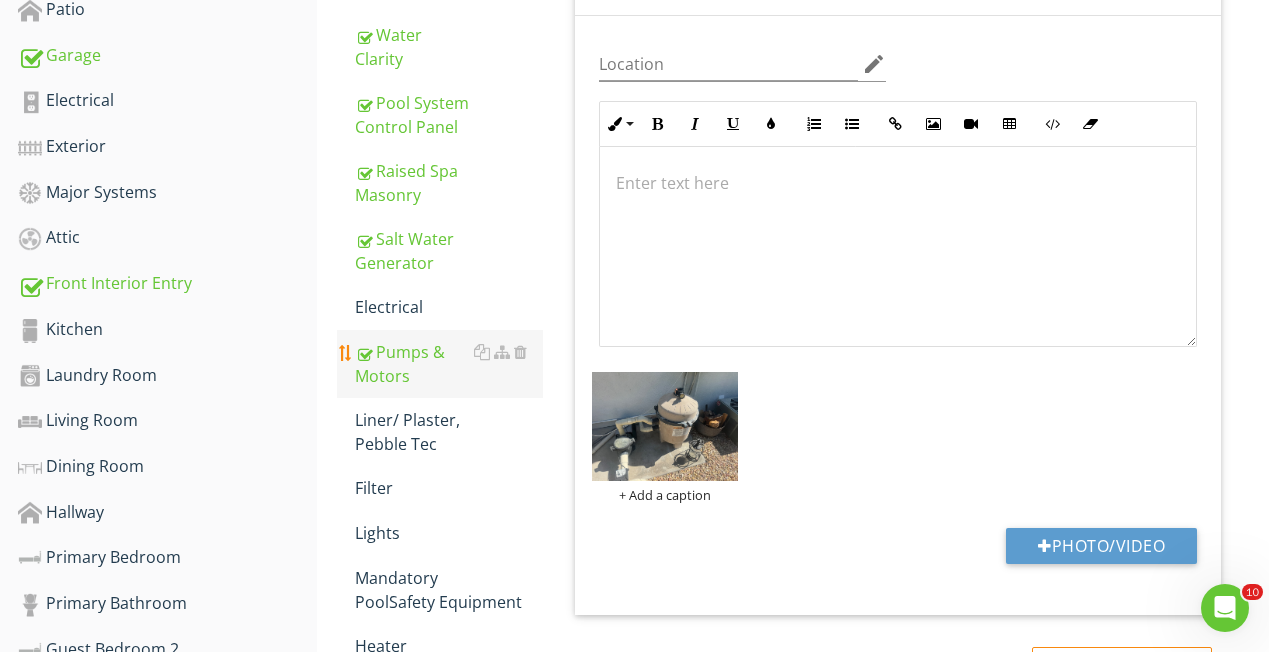 scroll, scrollTop: 629, scrollLeft: 0, axis: vertical 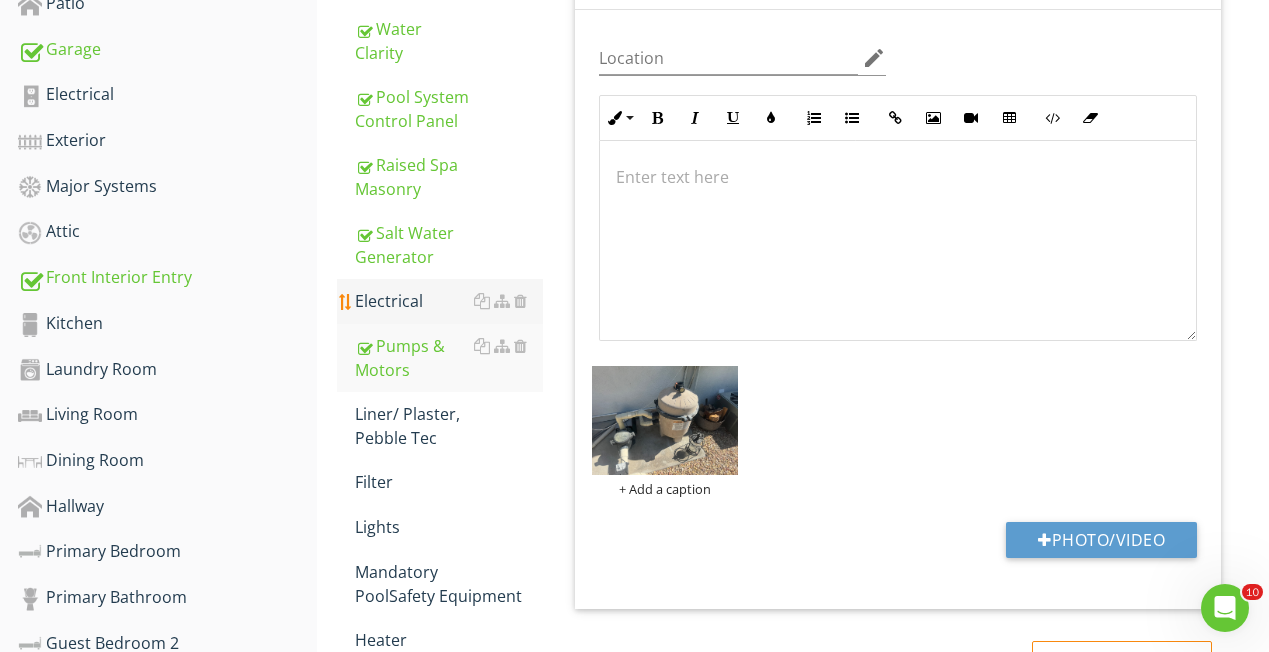 click on "Electrical" at bounding box center (449, 301) 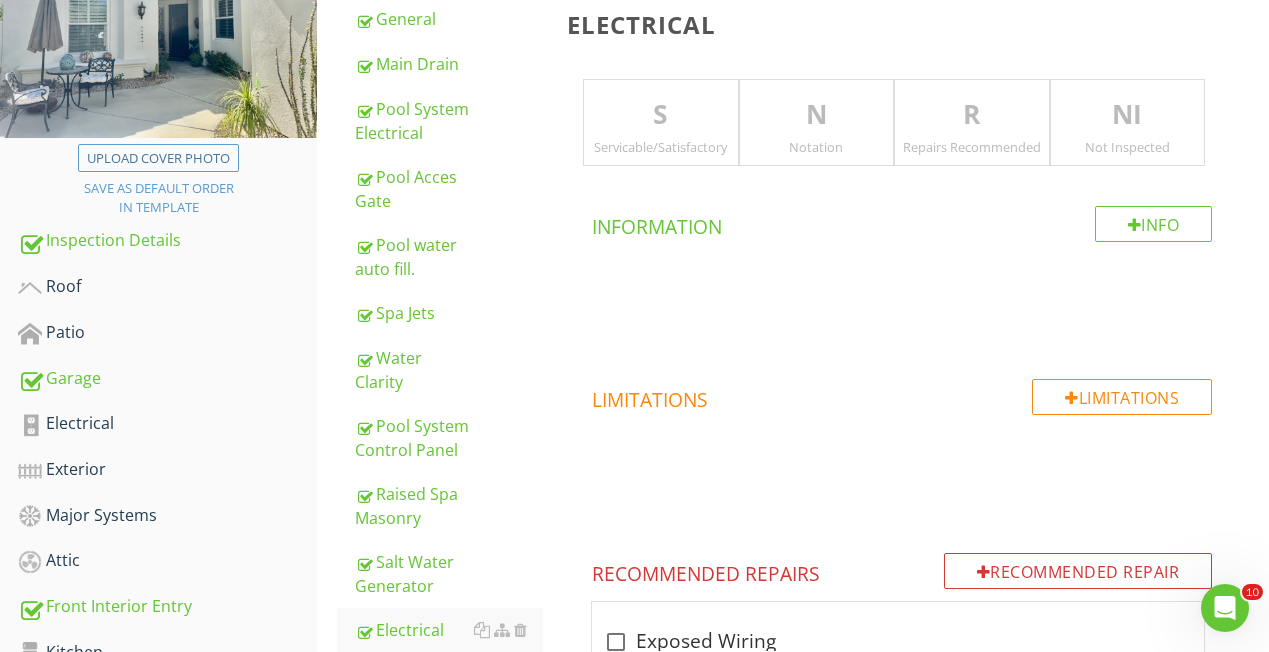 scroll, scrollTop: 277, scrollLeft: 0, axis: vertical 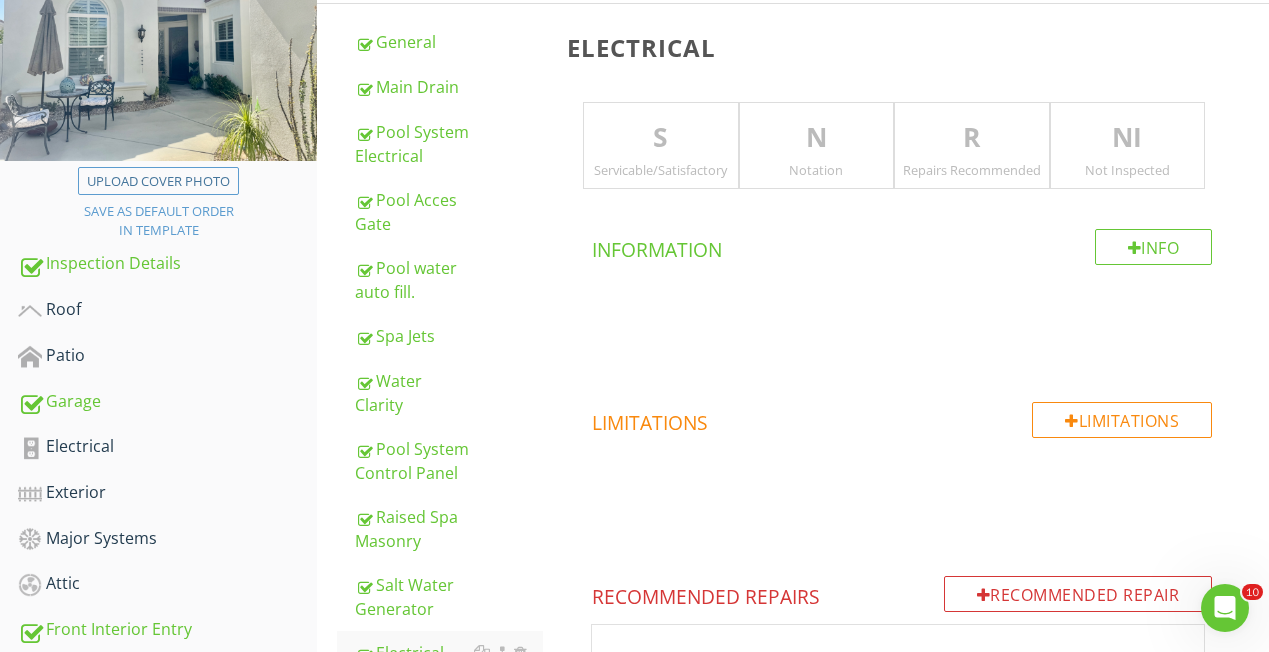 click on "S   Servicable/Satisfactory" at bounding box center [660, 146] 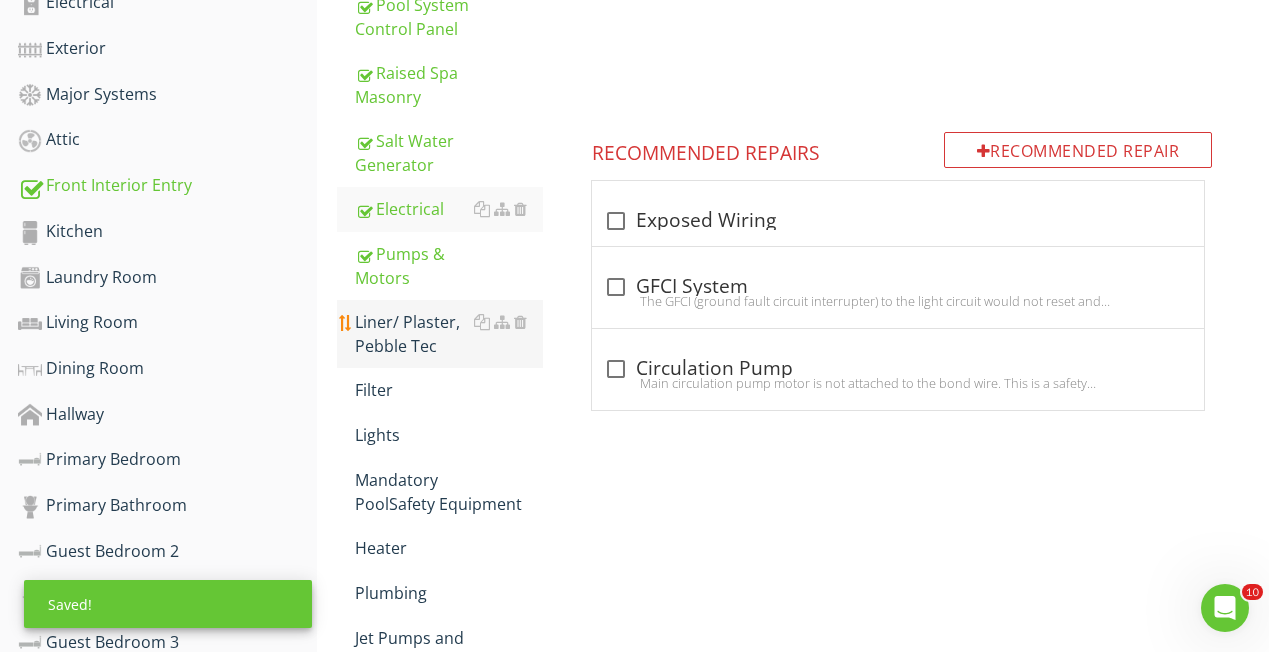 scroll, scrollTop: 724, scrollLeft: 0, axis: vertical 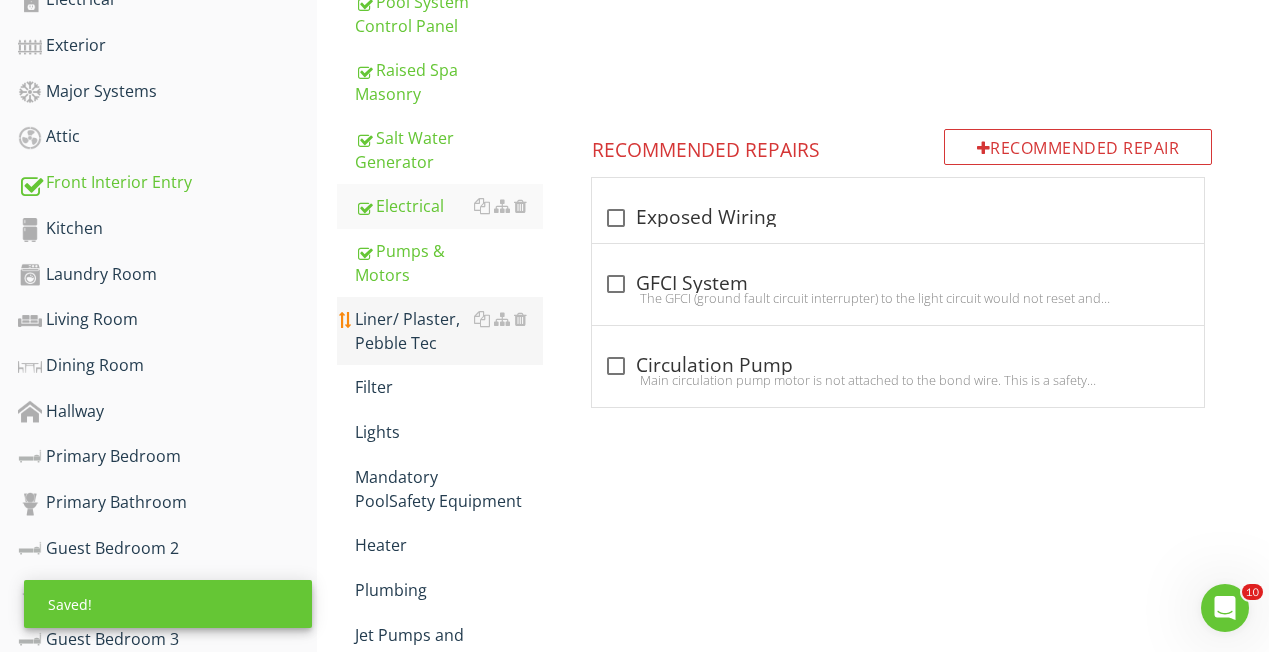 click on "Liner/ Plaster, Pebble Tec" at bounding box center [449, 331] 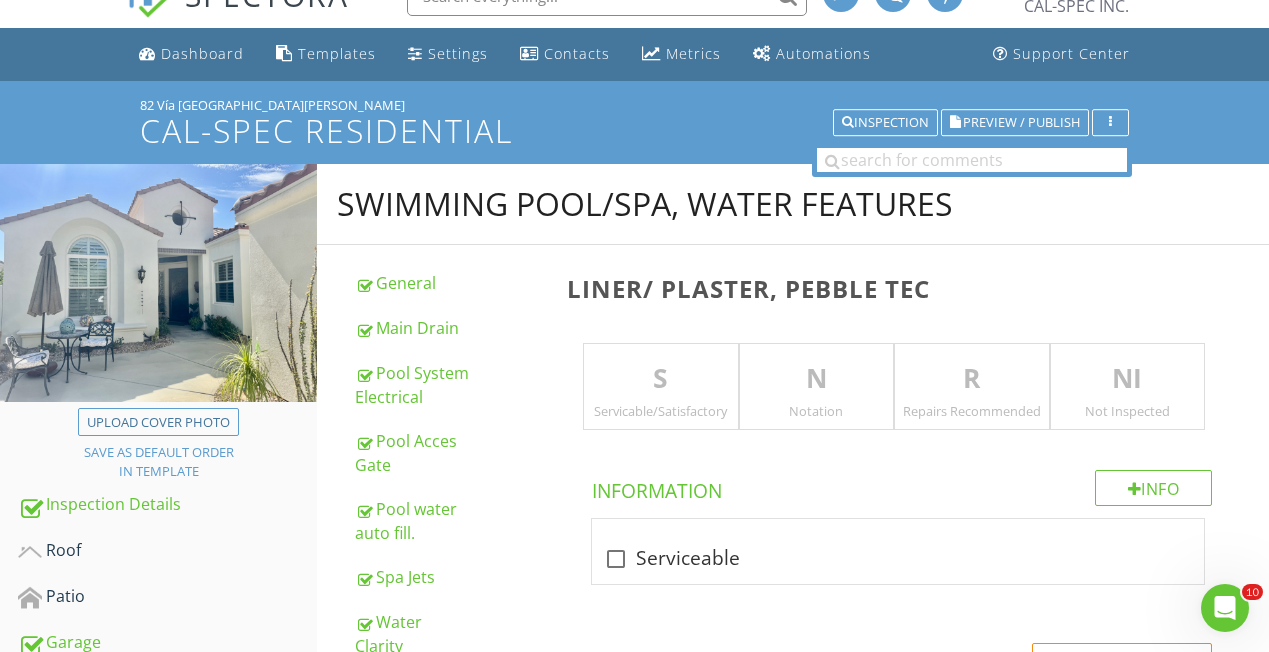 scroll, scrollTop: 32, scrollLeft: 0, axis: vertical 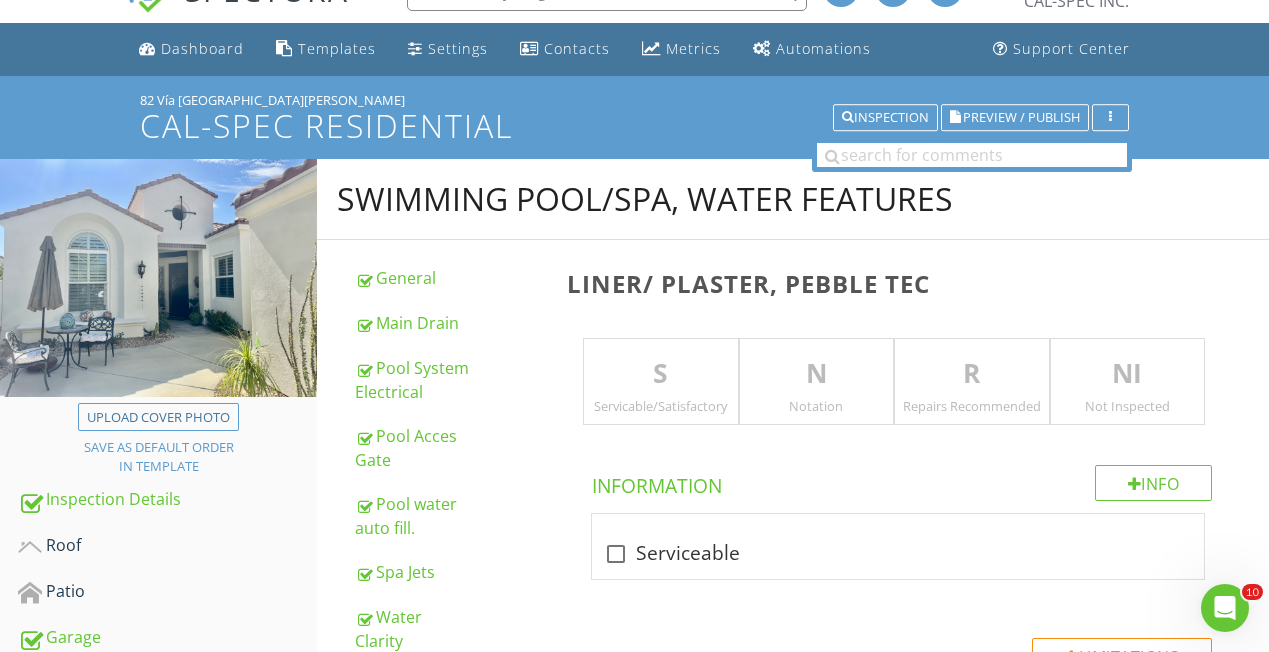 click on "Servicable/Satisfactory" at bounding box center [660, 406] 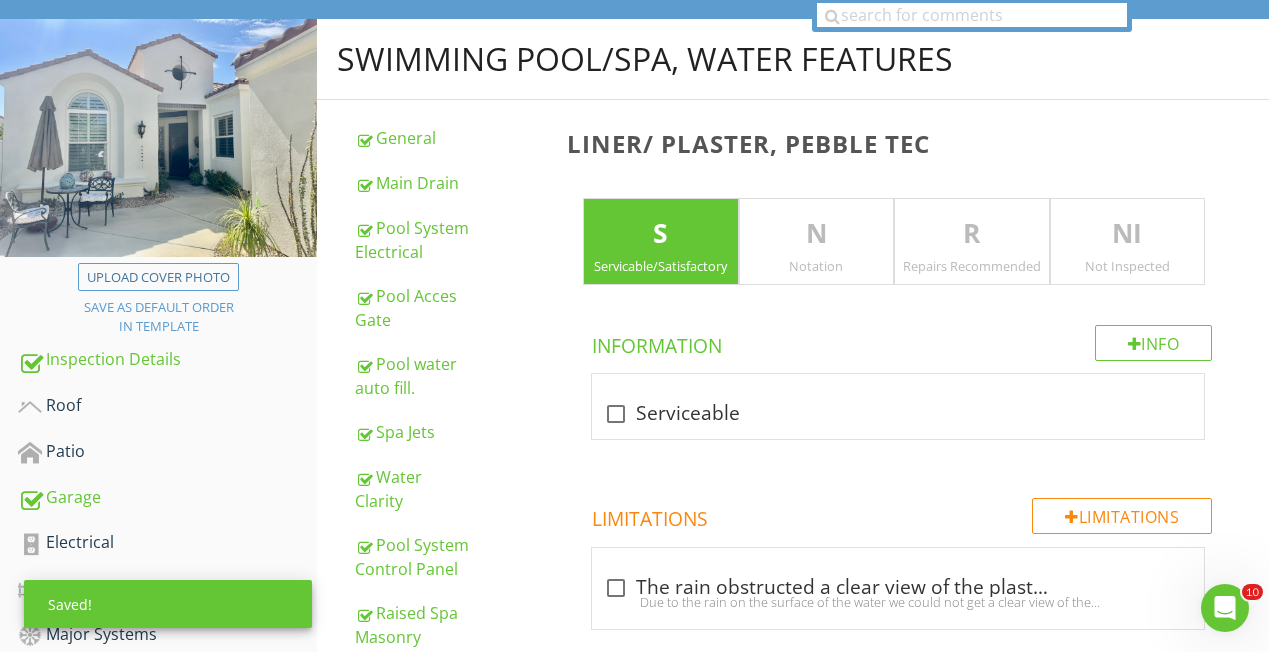 scroll, scrollTop: 188, scrollLeft: 0, axis: vertical 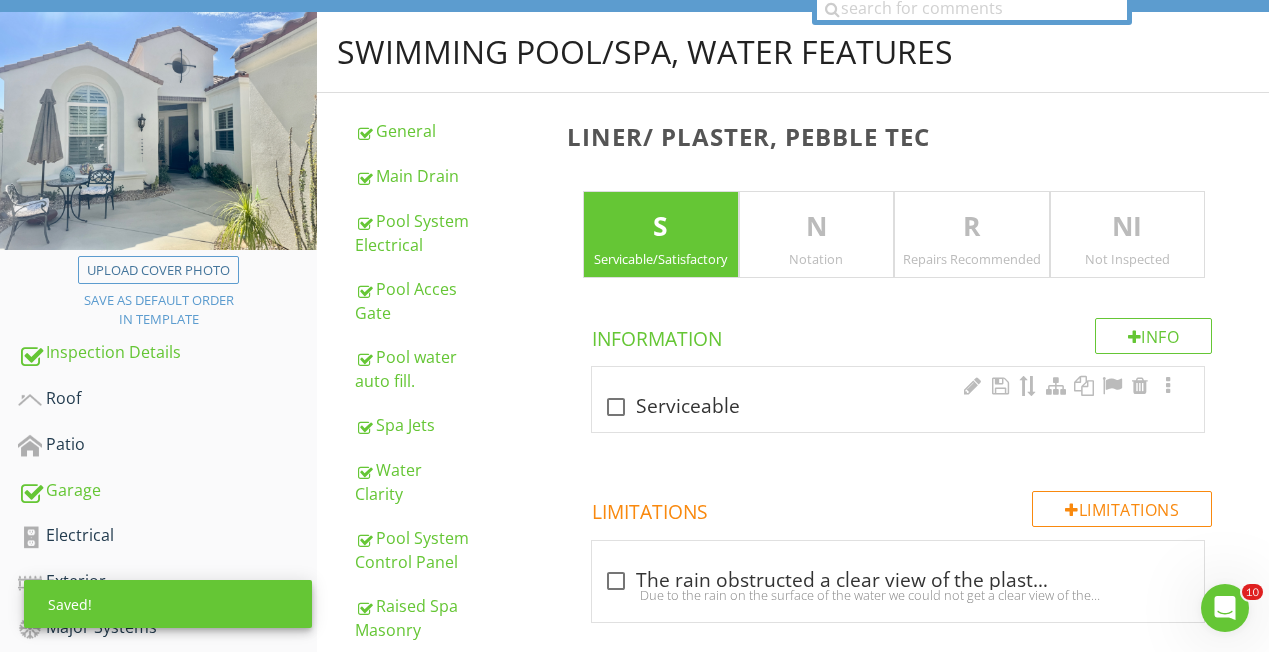 click at bounding box center (616, 407) 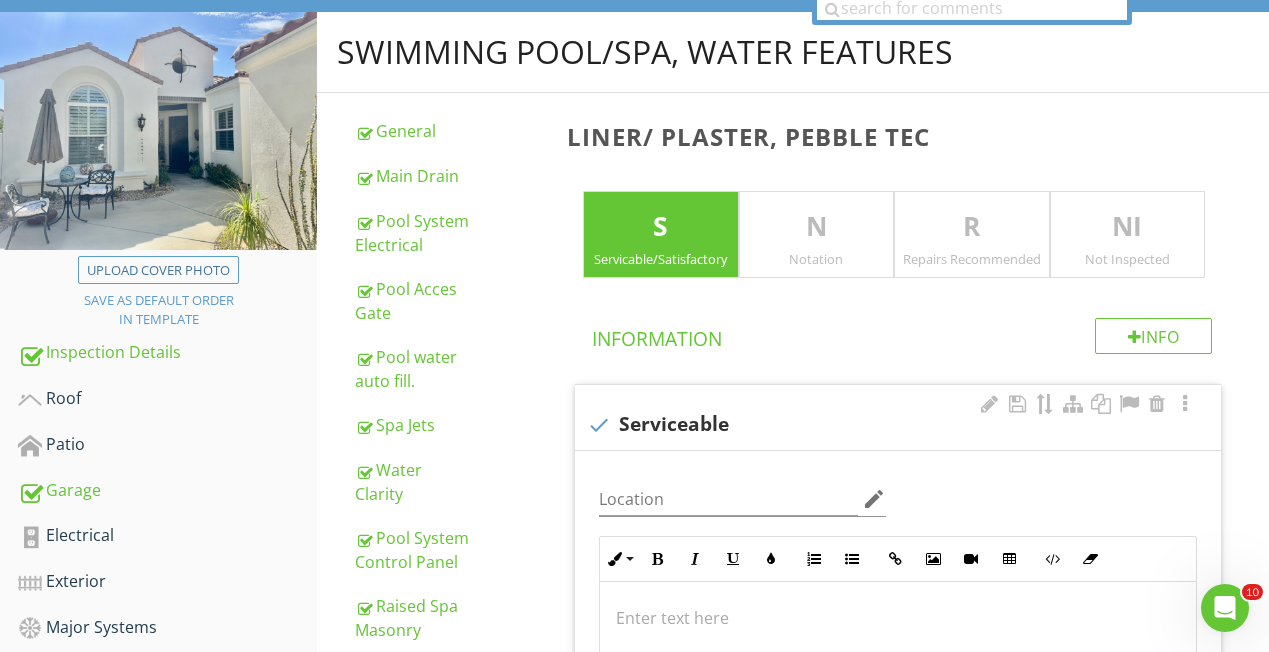 scroll, scrollTop: 443, scrollLeft: 0, axis: vertical 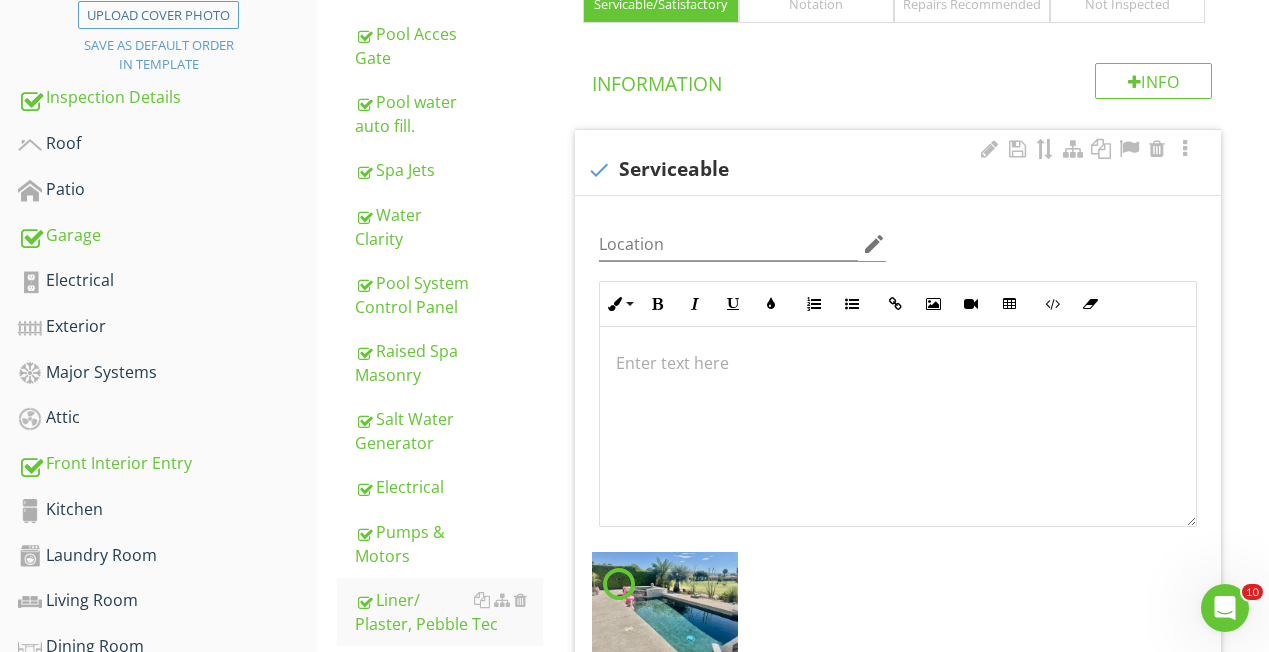 click at bounding box center [898, 427] 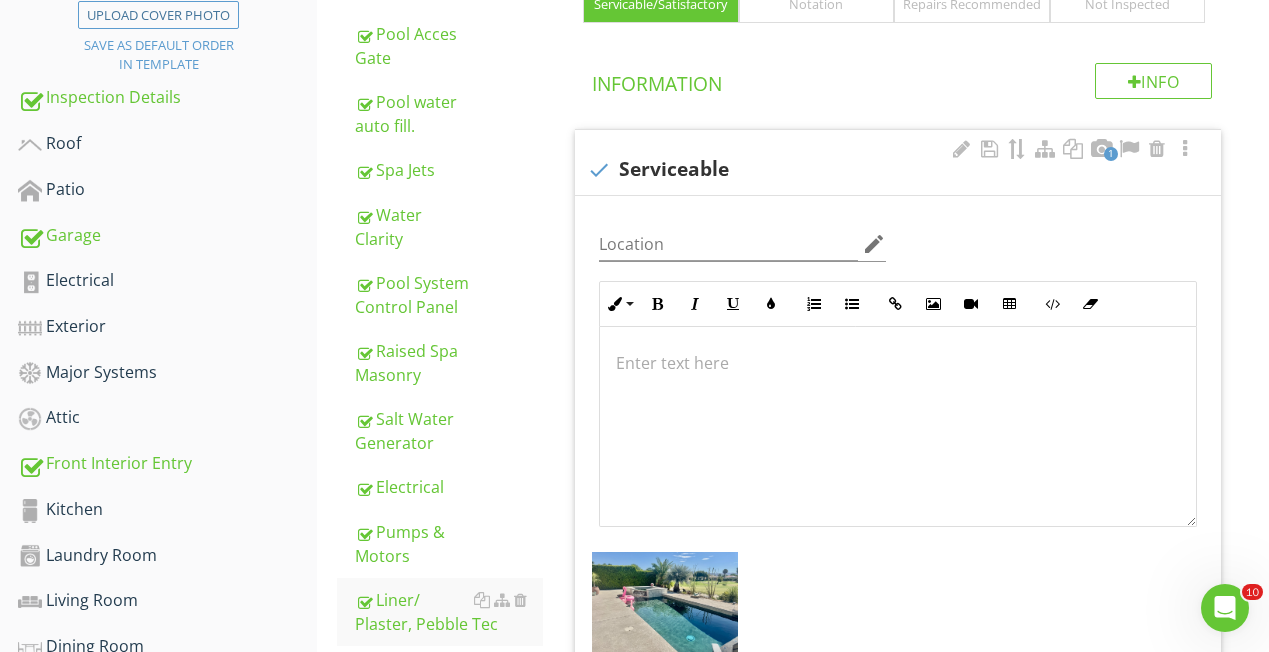 type 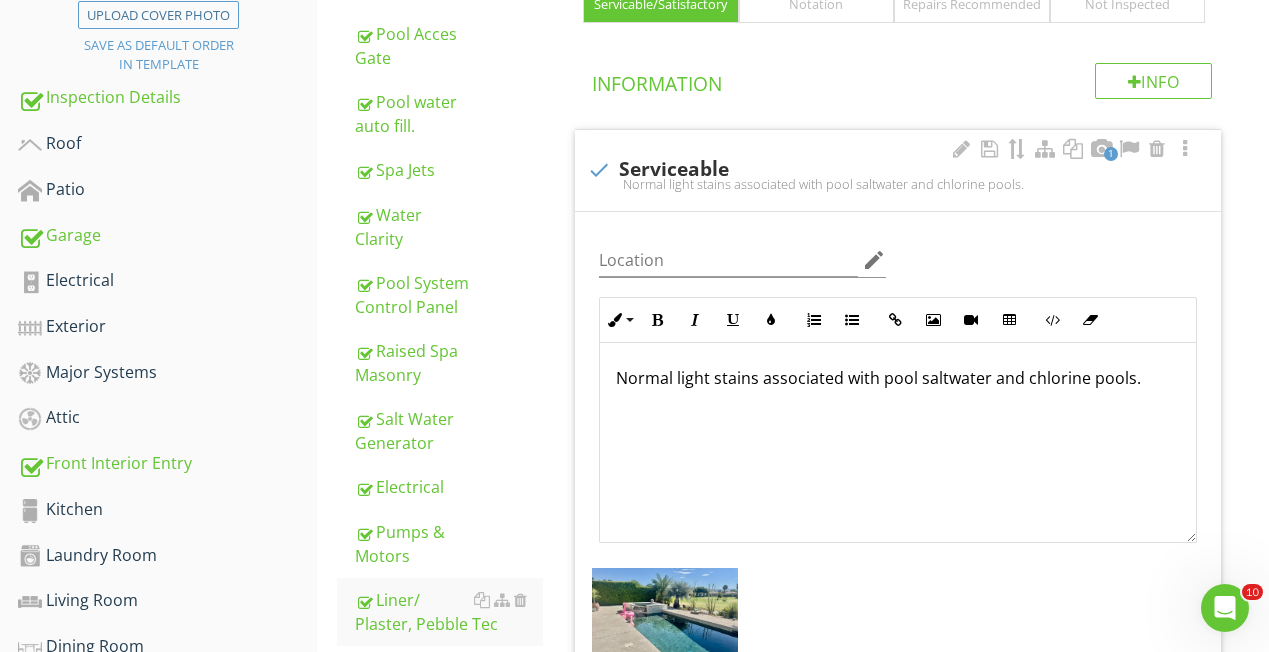 scroll, scrollTop: 1, scrollLeft: 0, axis: vertical 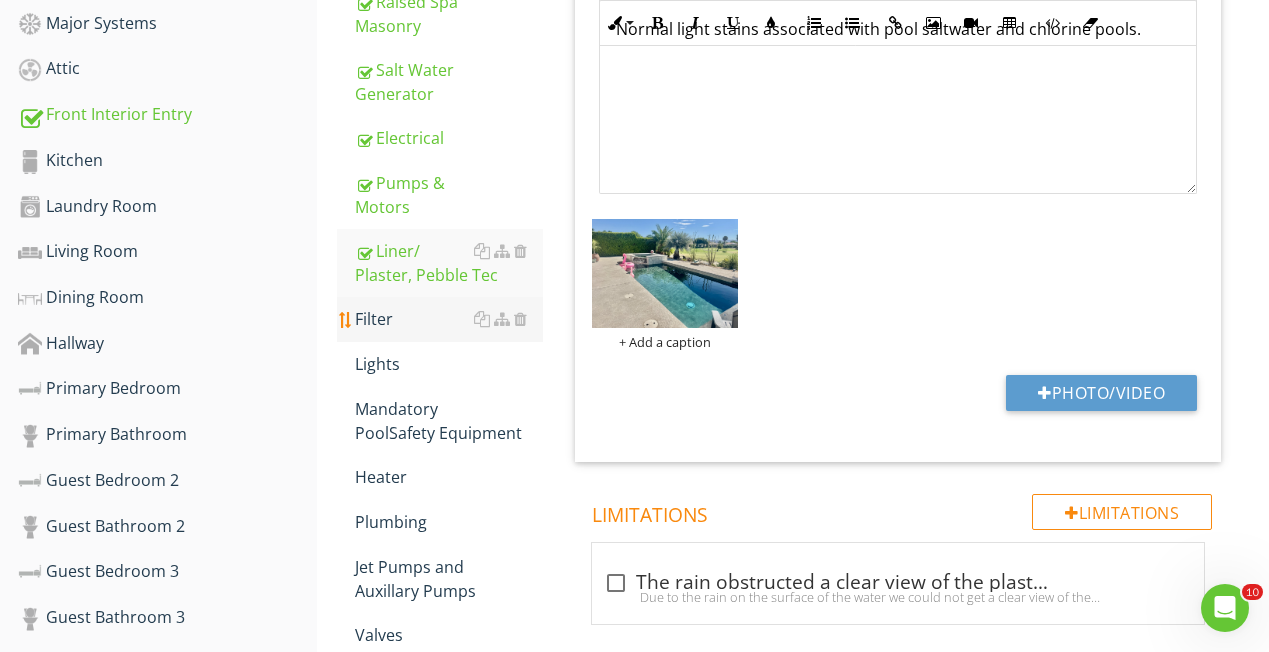 click on "Filter" at bounding box center (449, 319) 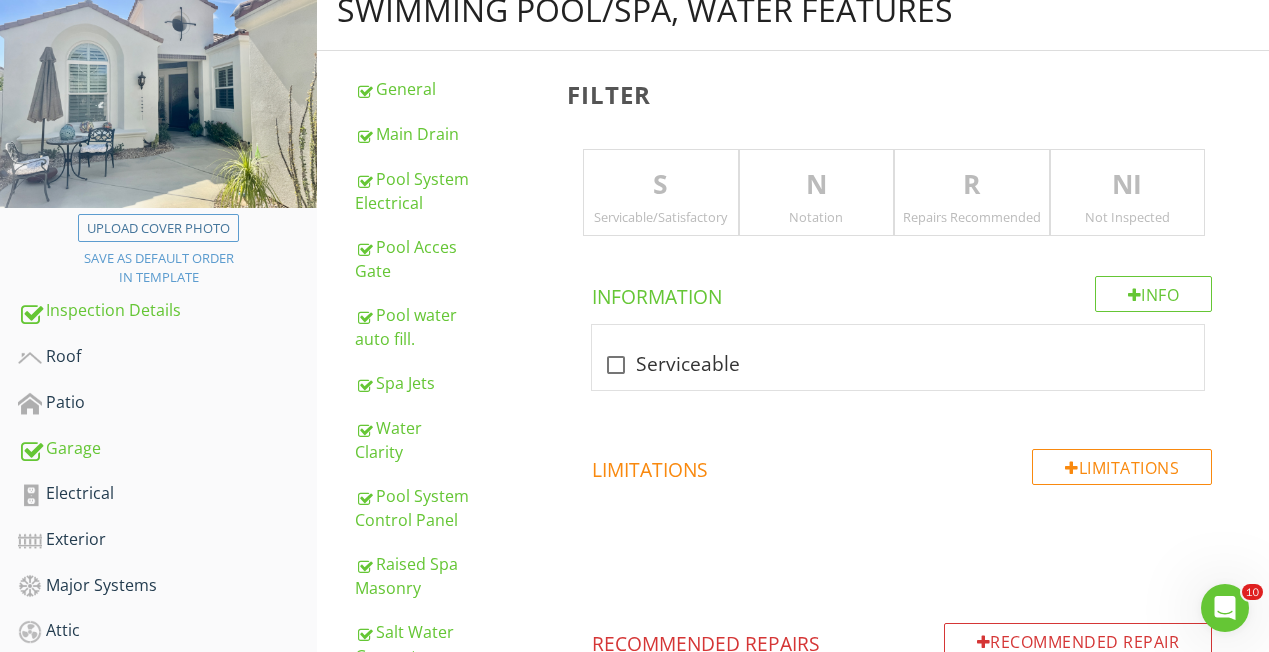 scroll, scrollTop: 224, scrollLeft: 0, axis: vertical 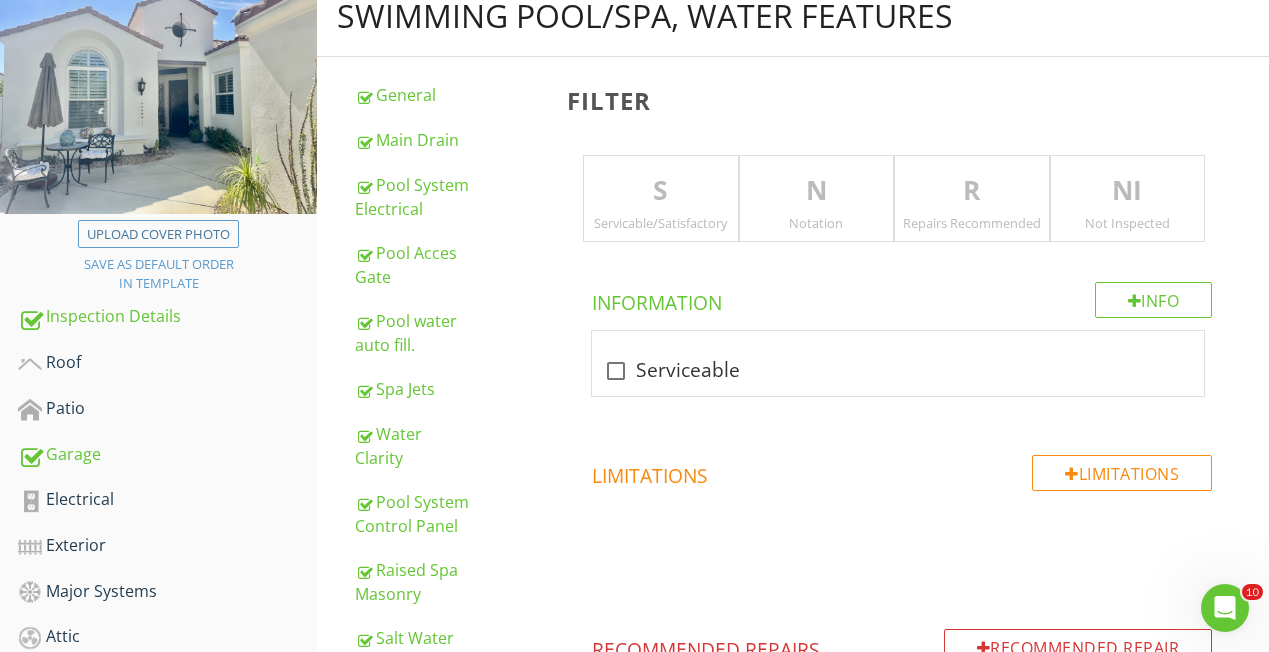 click on "Servicable/Satisfactory" at bounding box center [660, 223] 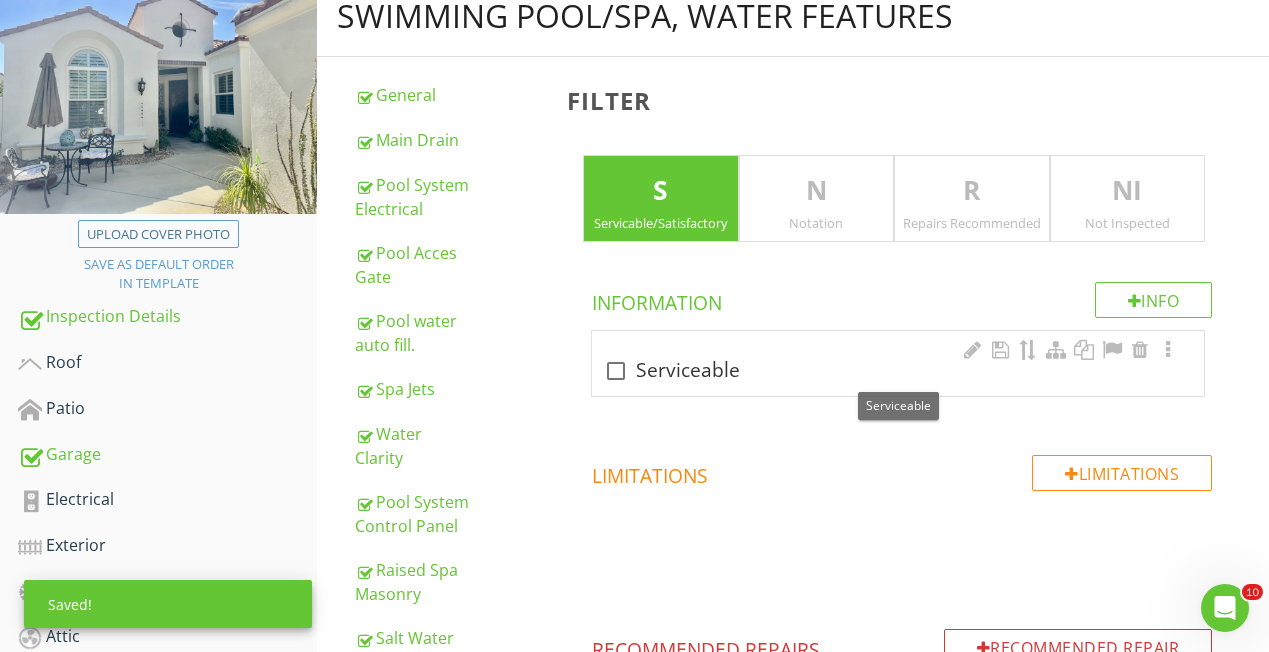 click at bounding box center [616, 371] 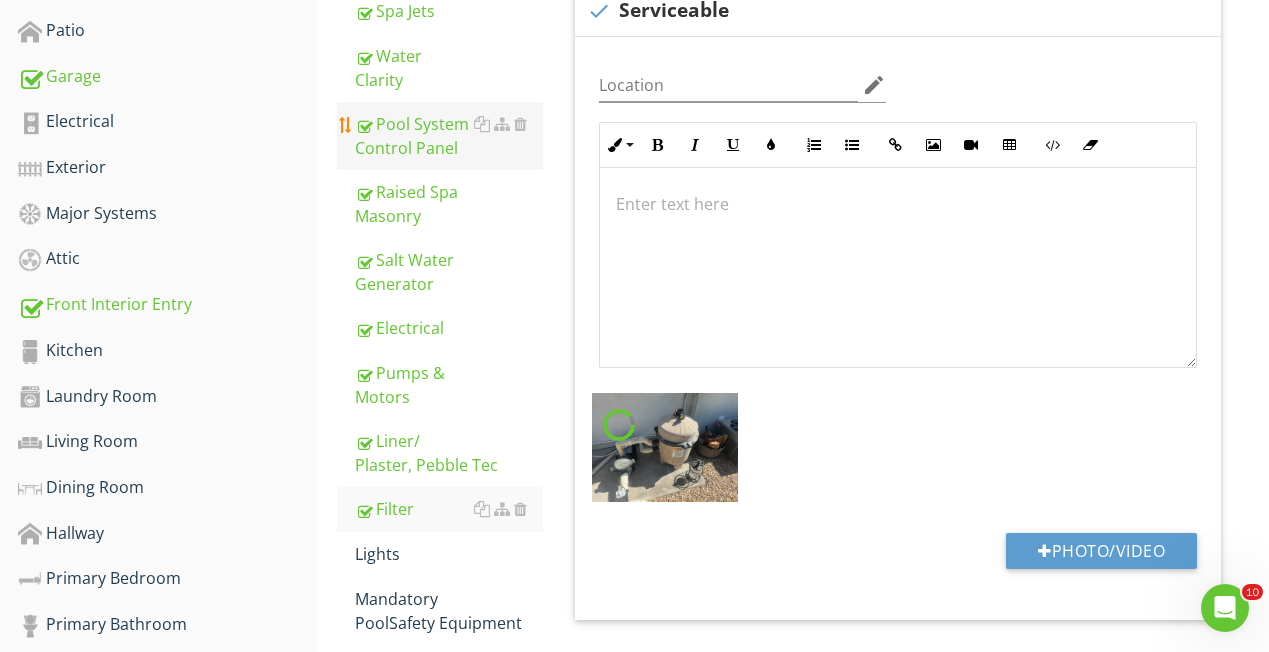 scroll, scrollTop: 624, scrollLeft: 0, axis: vertical 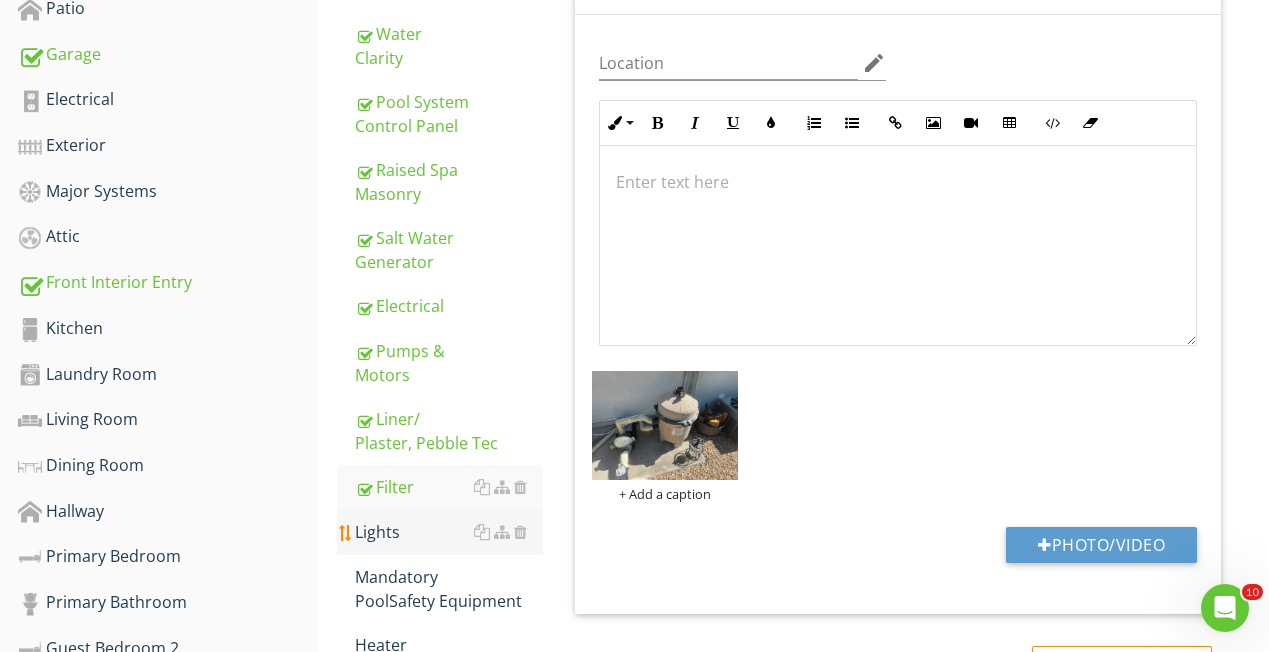 click on "Lights" at bounding box center [449, 532] 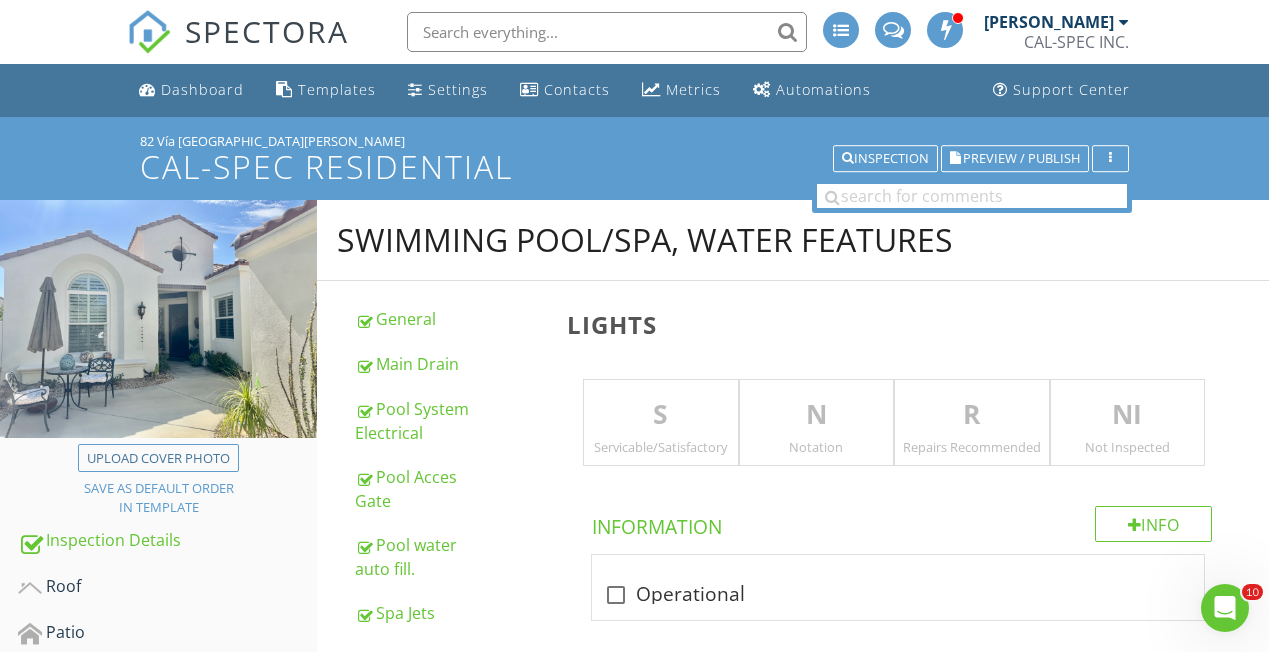 scroll, scrollTop: 0, scrollLeft: 0, axis: both 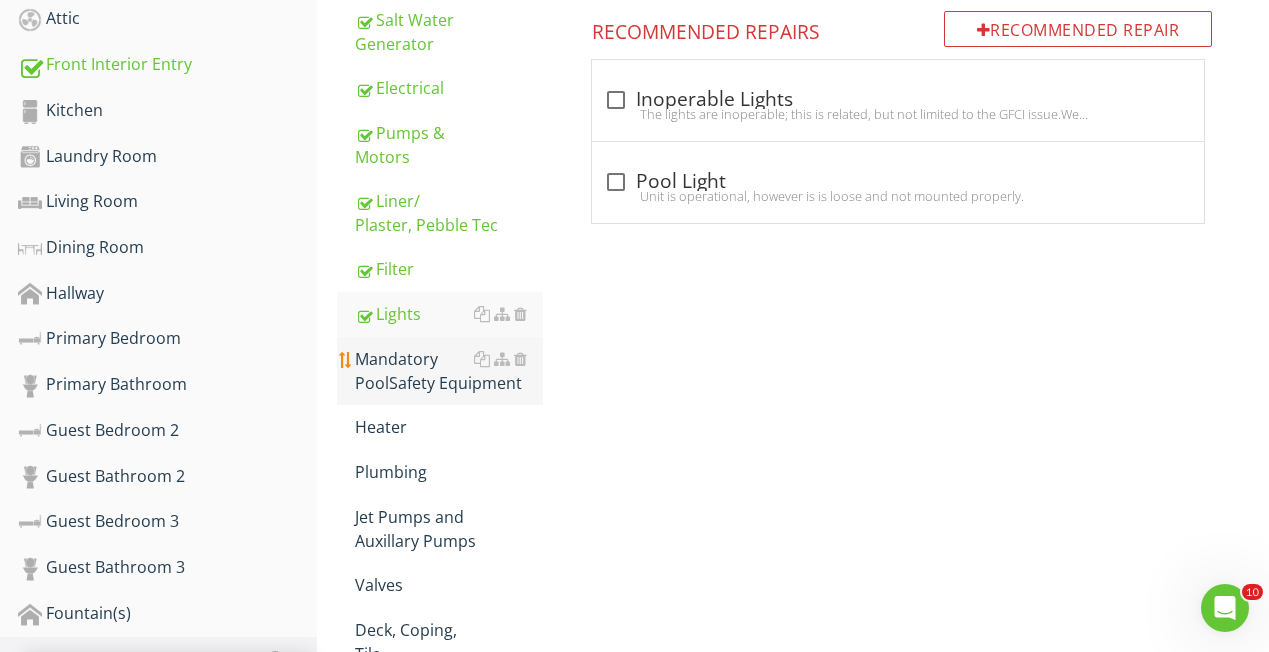click on "Mandatory PoolSafety Equipment" at bounding box center [449, 371] 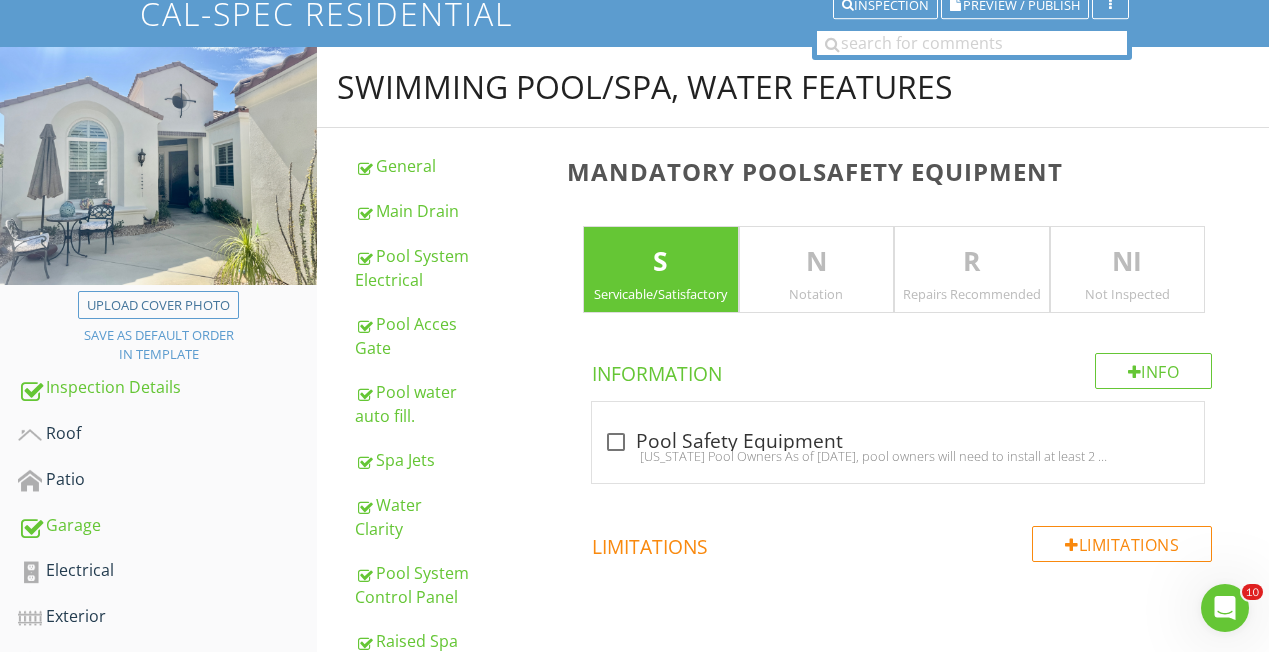 scroll, scrollTop: 153, scrollLeft: 1, axis: both 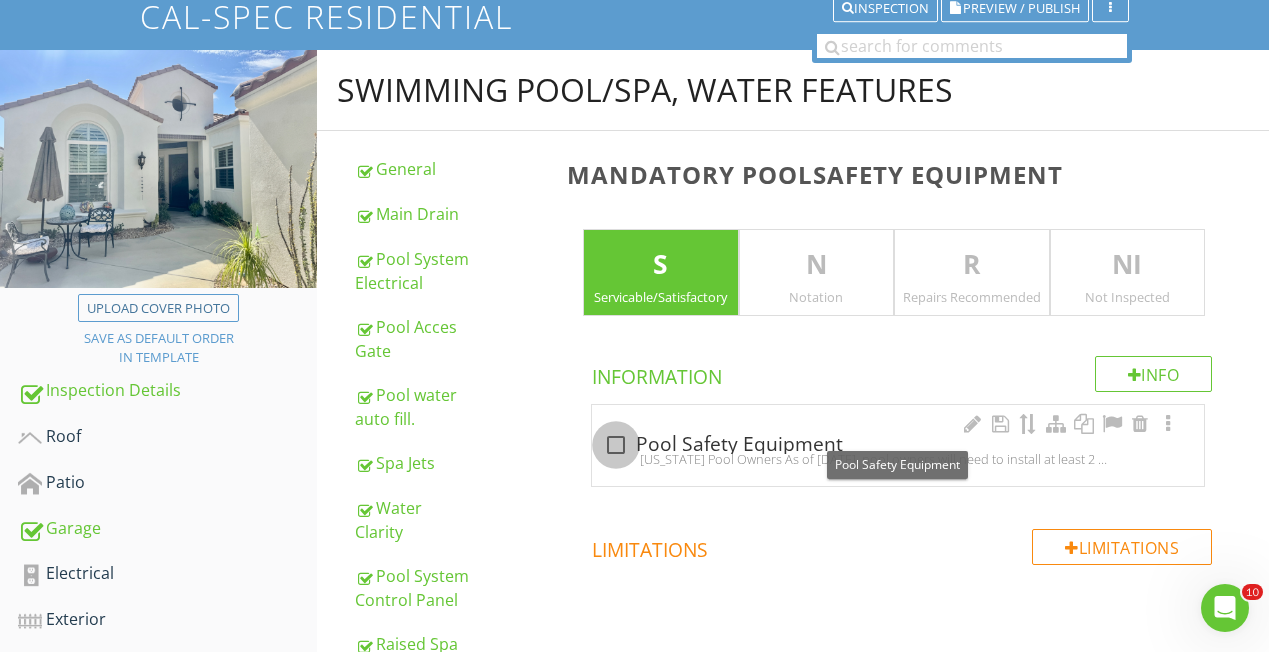 click at bounding box center (616, 445) 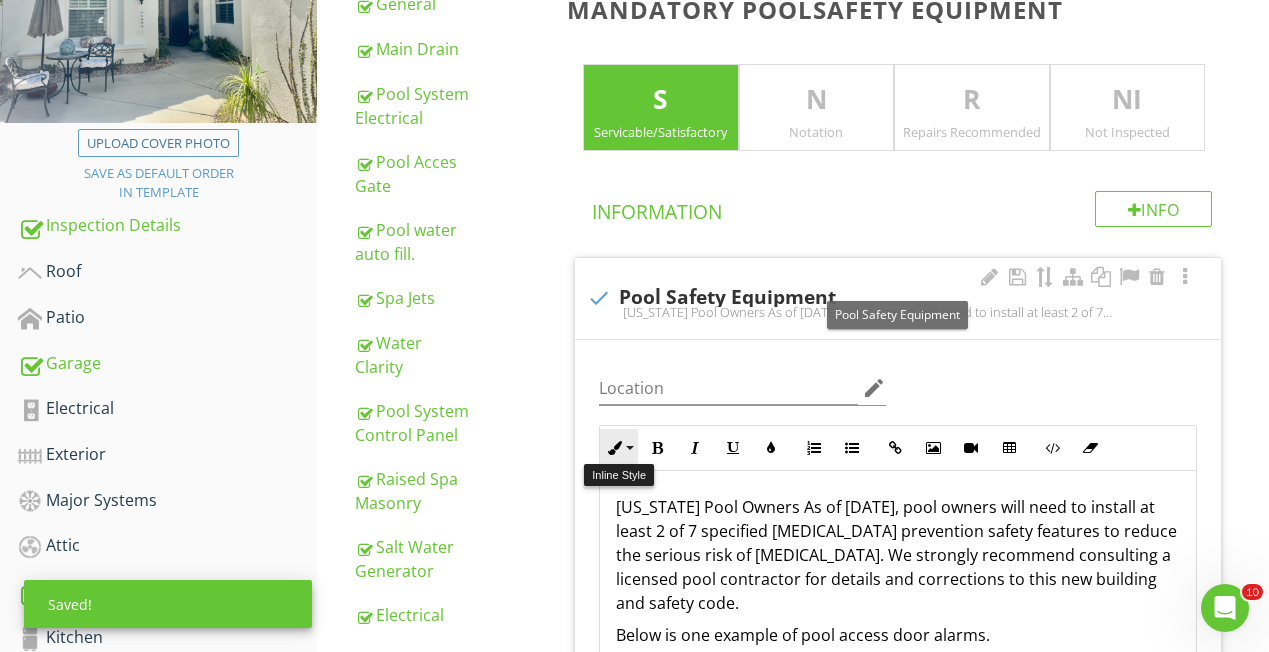 scroll, scrollTop: 663, scrollLeft: 0, axis: vertical 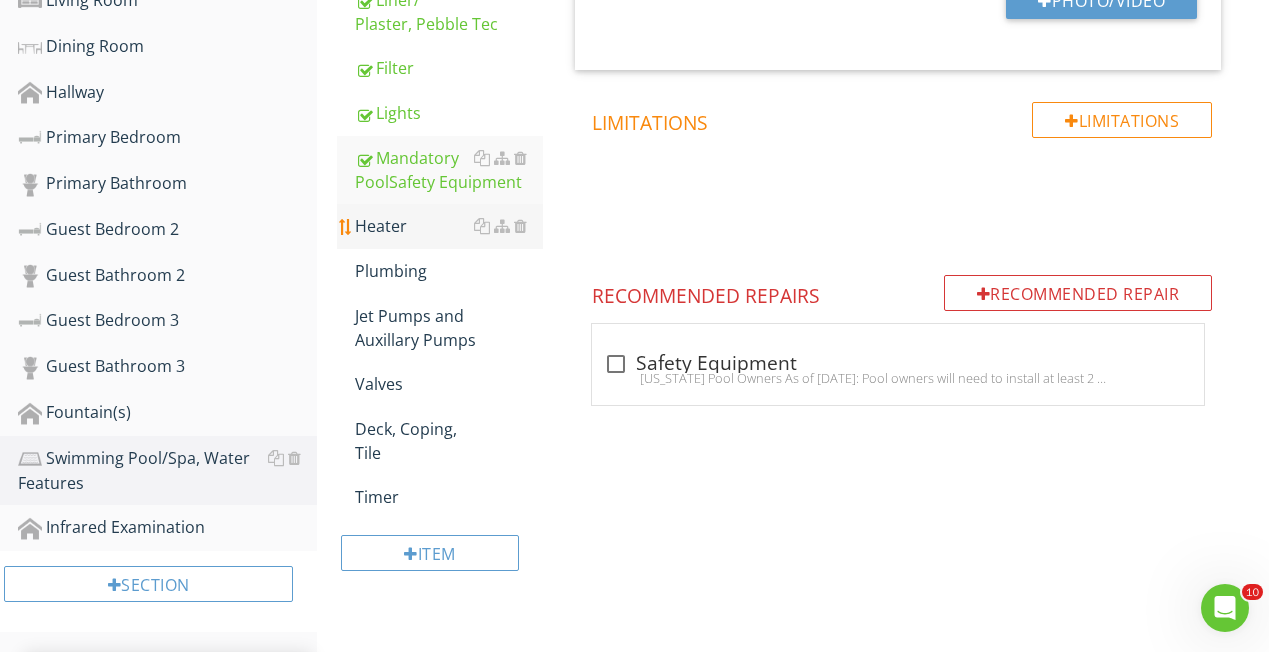 click on "Heater" at bounding box center (449, 226) 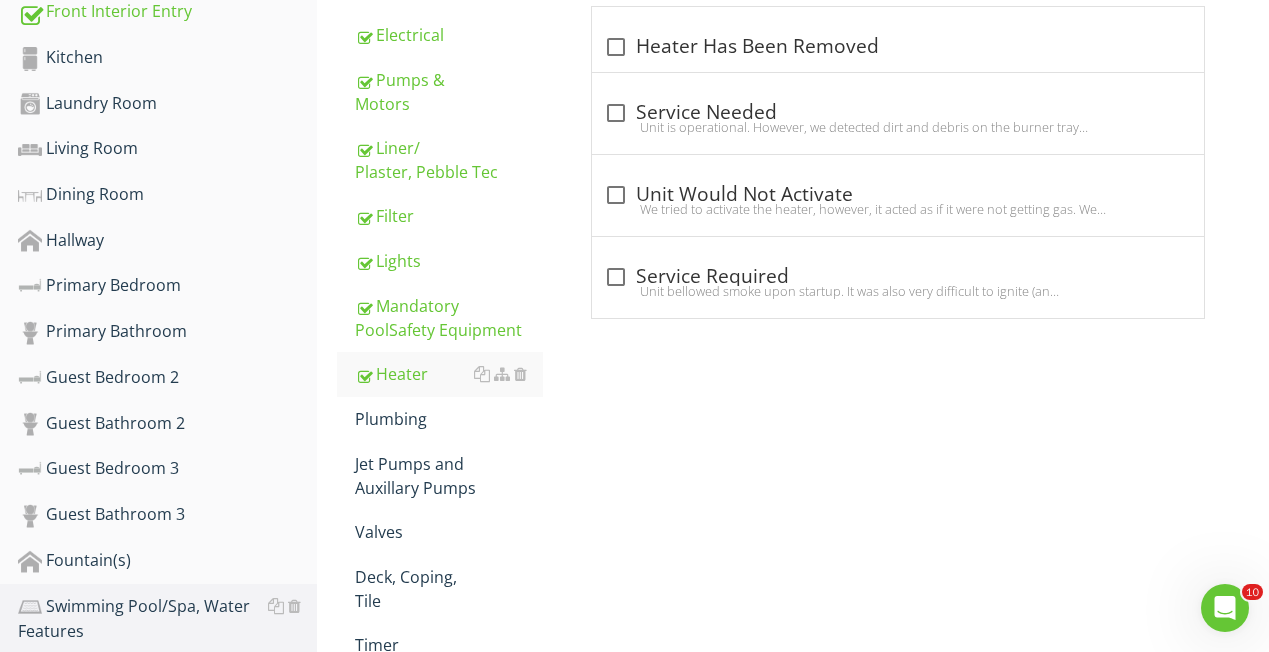 scroll, scrollTop: 892, scrollLeft: 0, axis: vertical 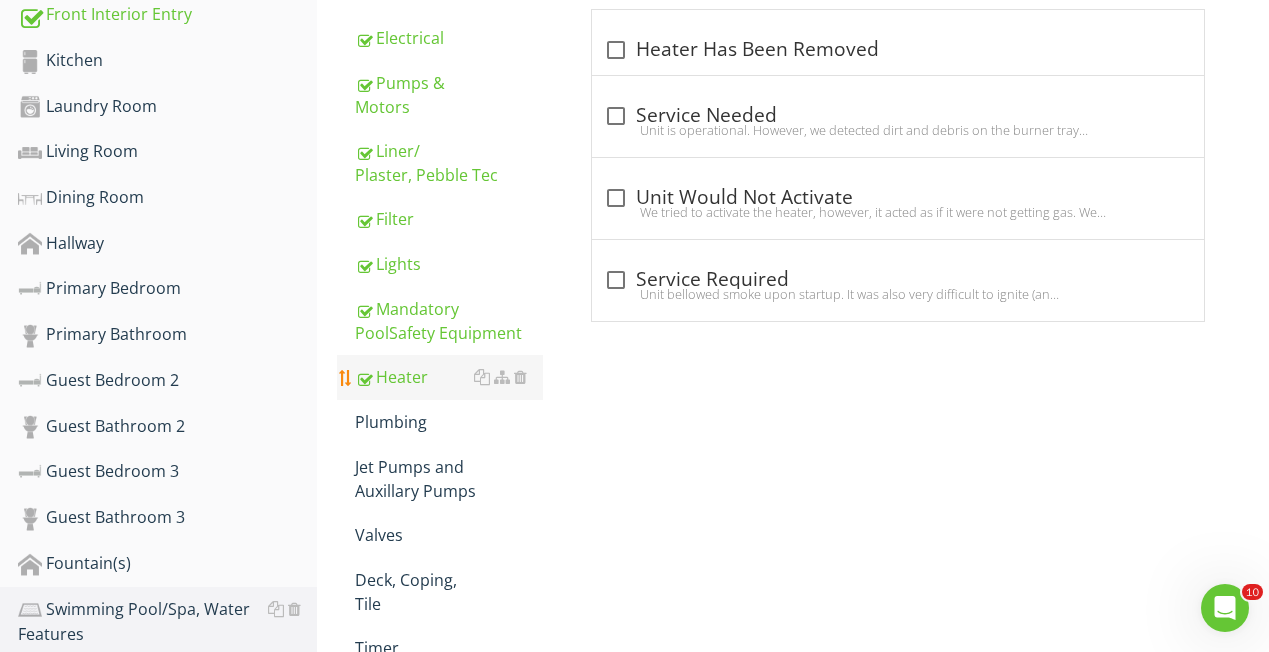 click on "Heater" at bounding box center [449, 377] 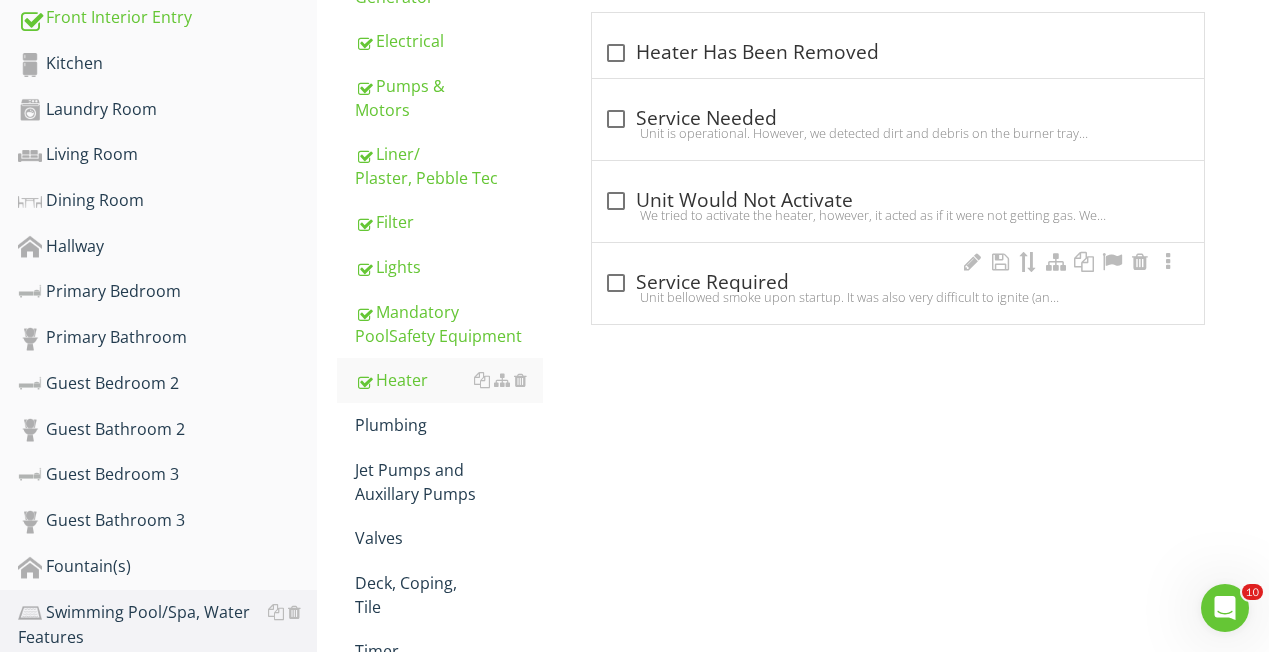 click at bounding box center (616, 283) 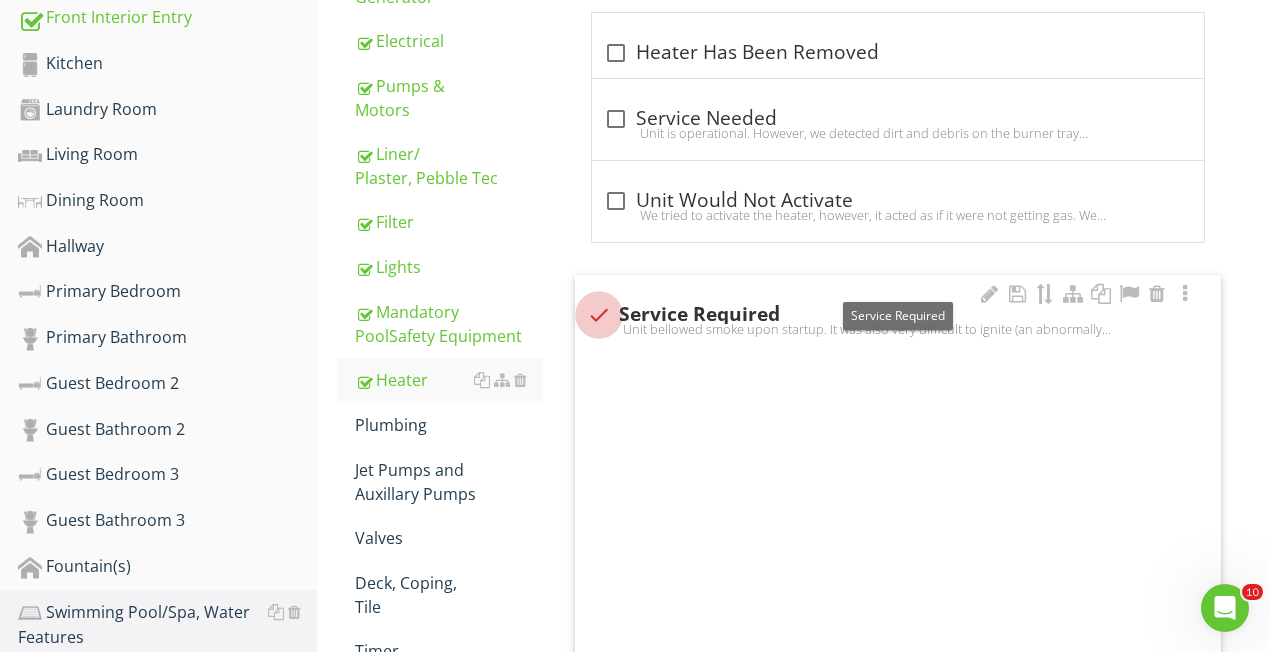 scroll, scrollTop: 886, scrollLeft: 0, axis: vertical 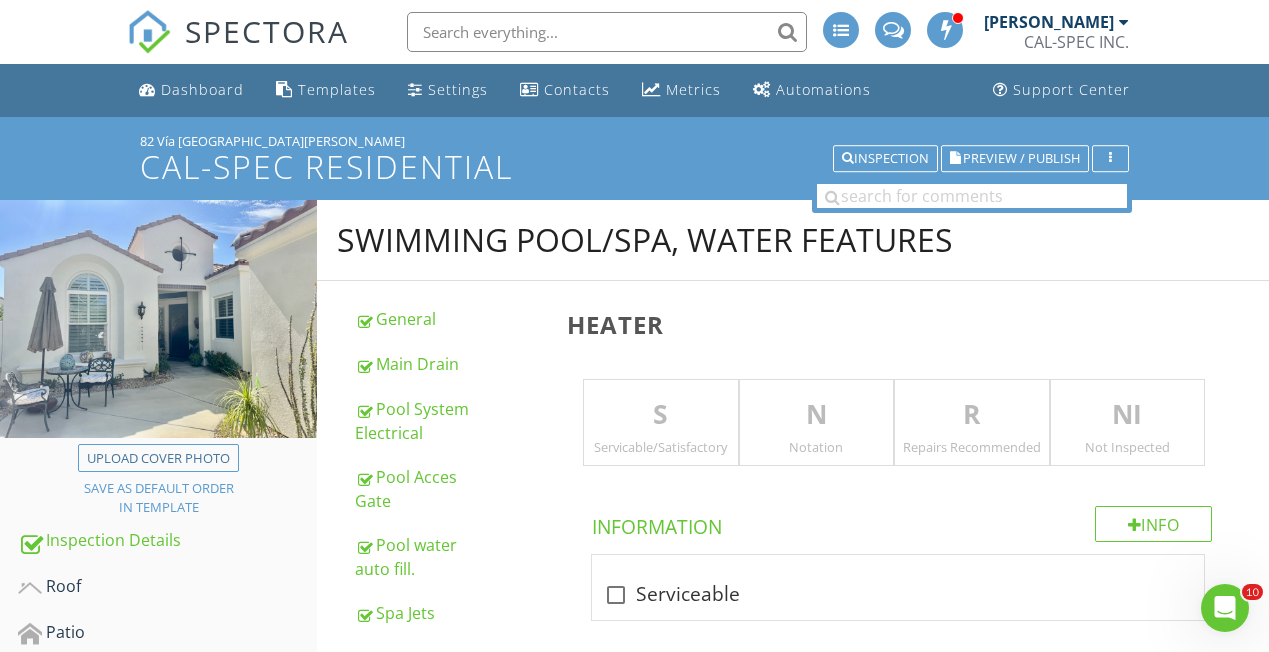 click on "Notation" at bounding box center [816, 447] 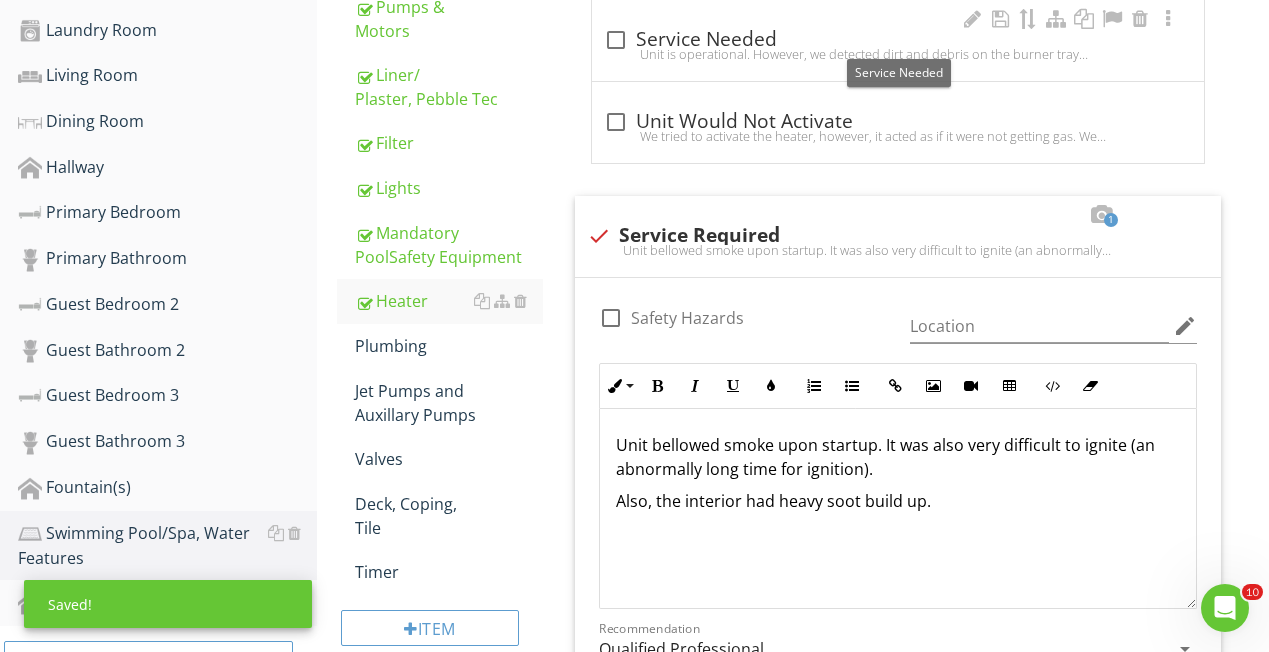 scroll, scrollTop: 985, scrollLeft: 0, axis: vertical 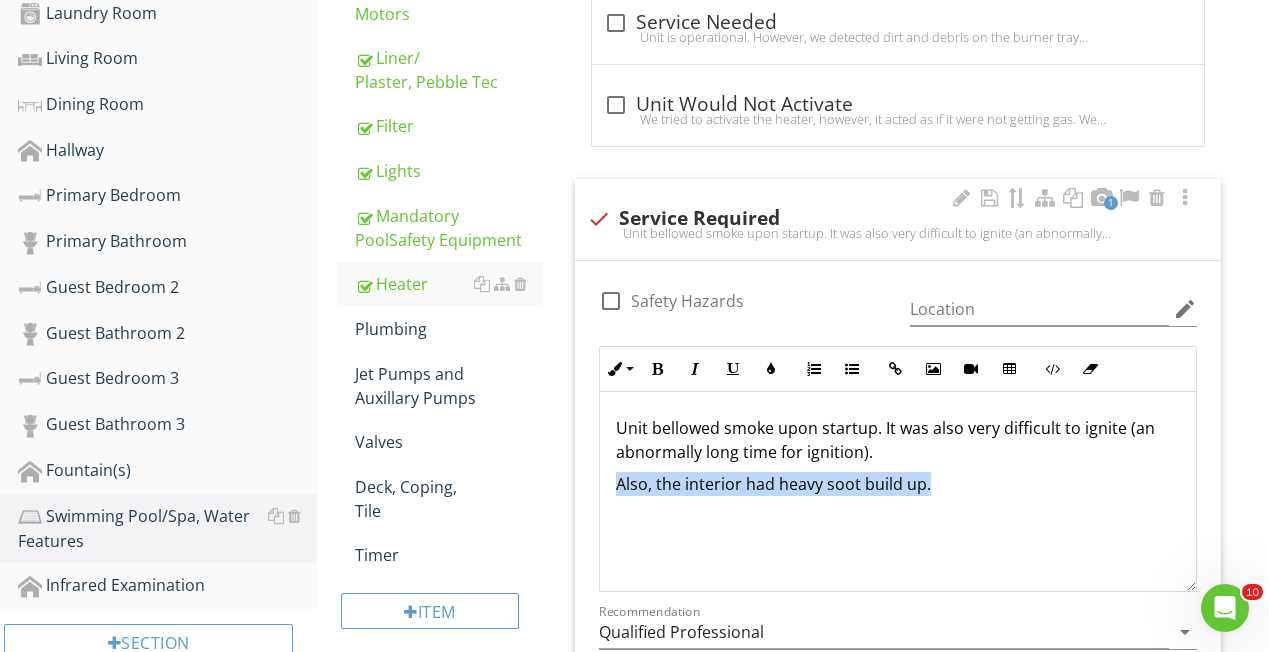 drag, startPoint x: 929, startPoint y: 484, endPoint x: 614, endPoint y: 478, distance: 315.05713 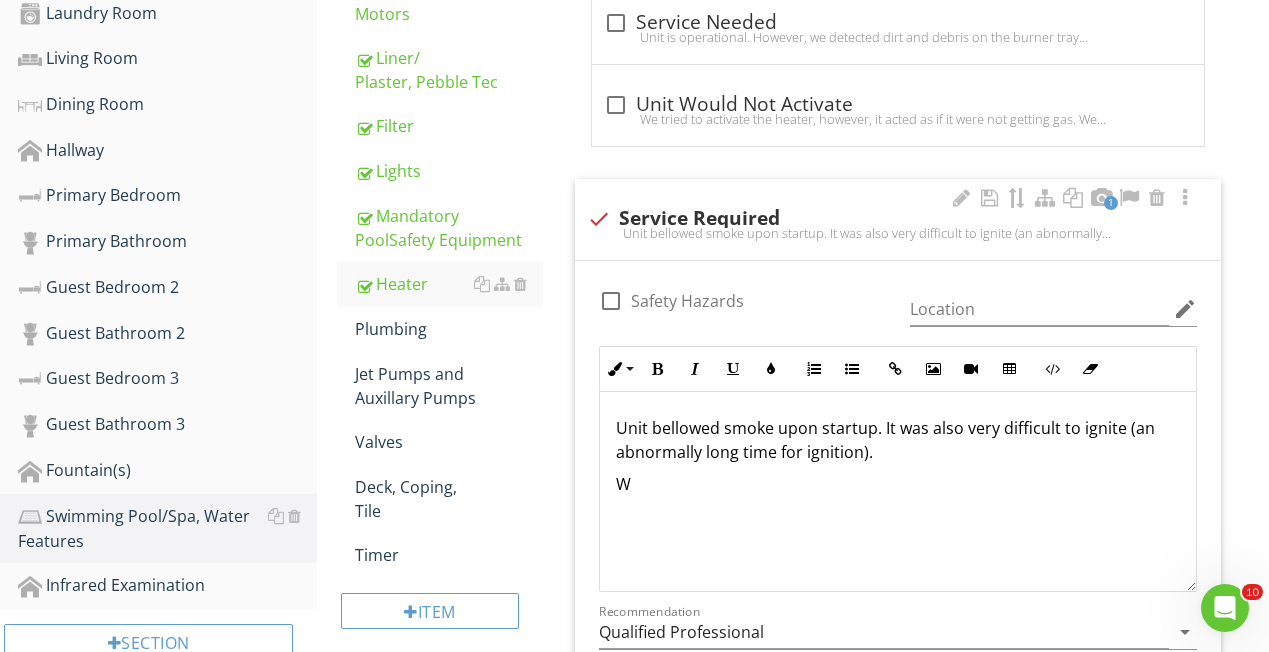 type 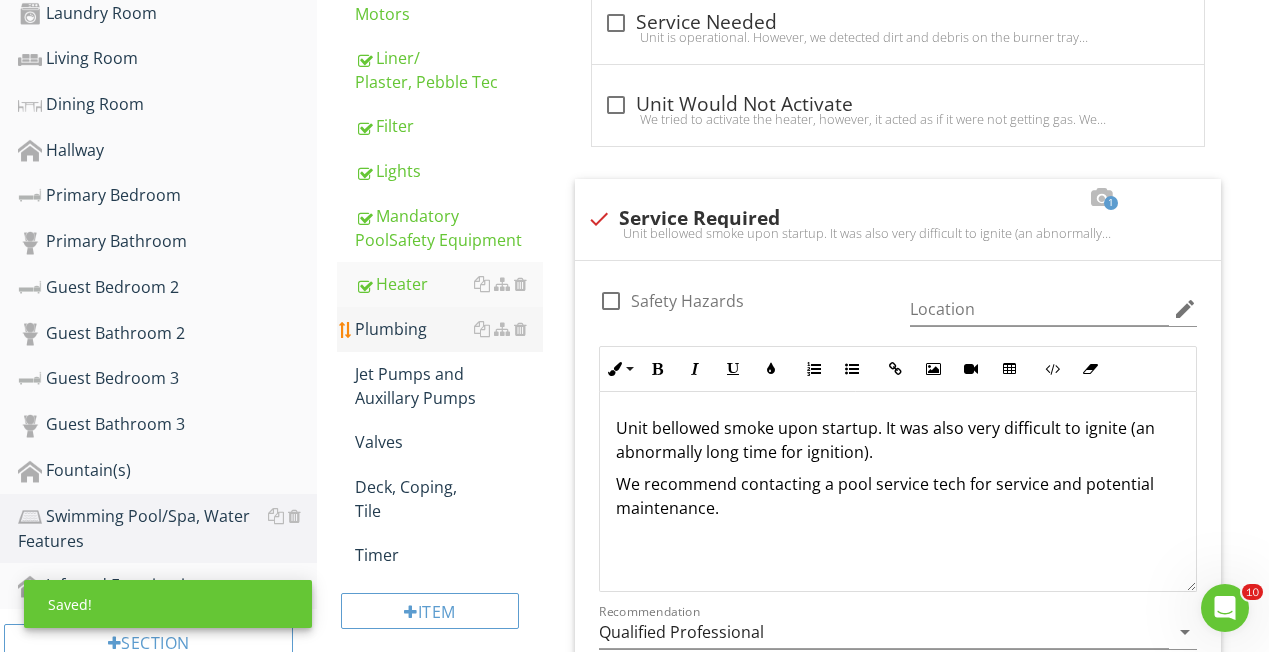 click on "Plumbing" at bounding box center [449, 329] 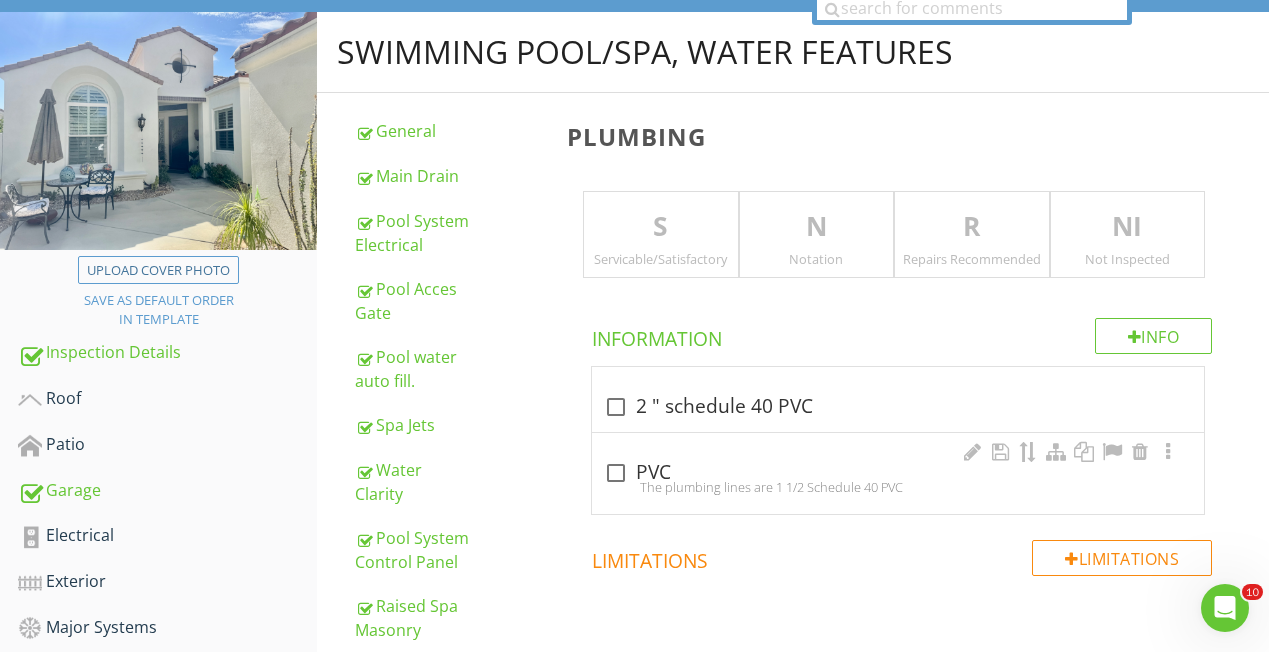 scroll, scrollTop: 139, scrollLeft: 0, axis: vertical 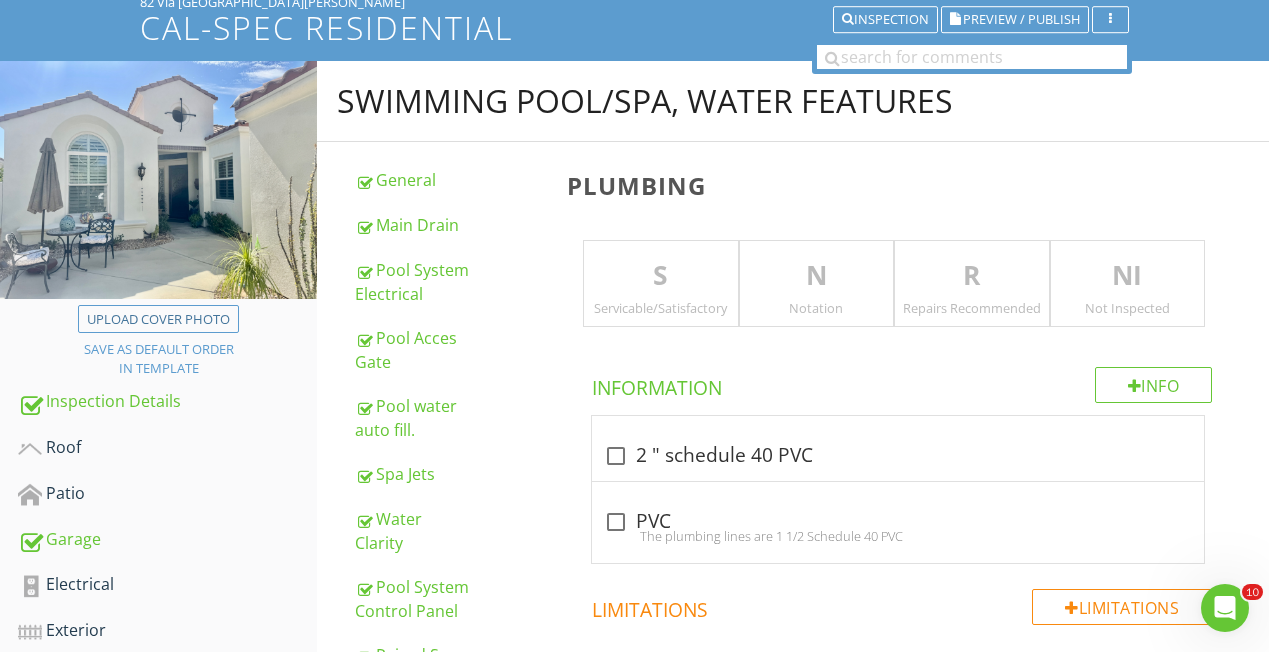 click on "S" at bounding box center [660, 276] 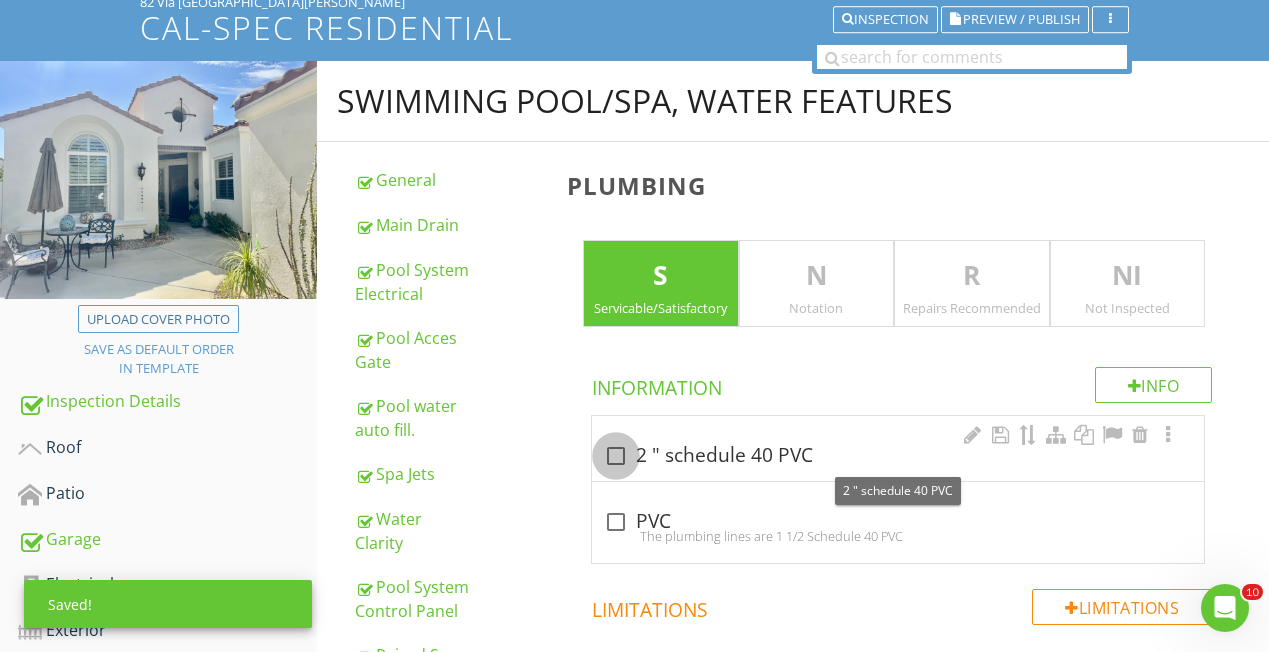 drag, startPoint x: 614, startPoint y: 454, endPoint x: 633, endPoint y: 462, distance: 20.615528 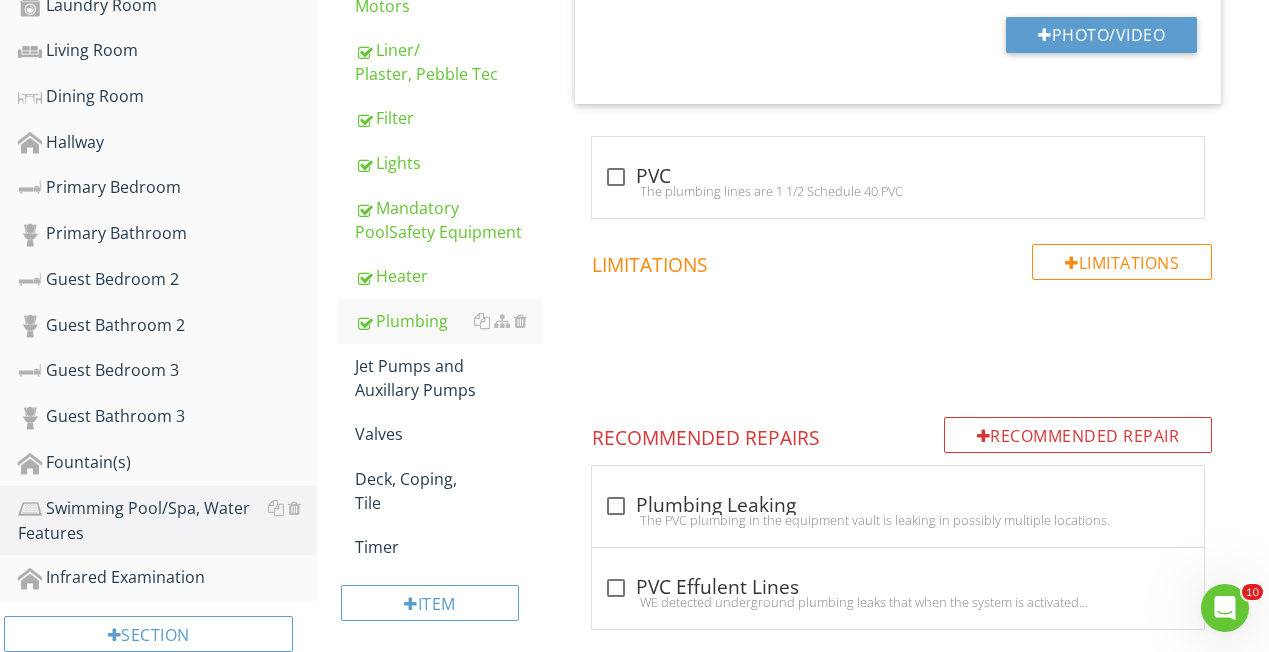 scroll, scrollTop: 1043, scrollLeft: 0, axis: vertical 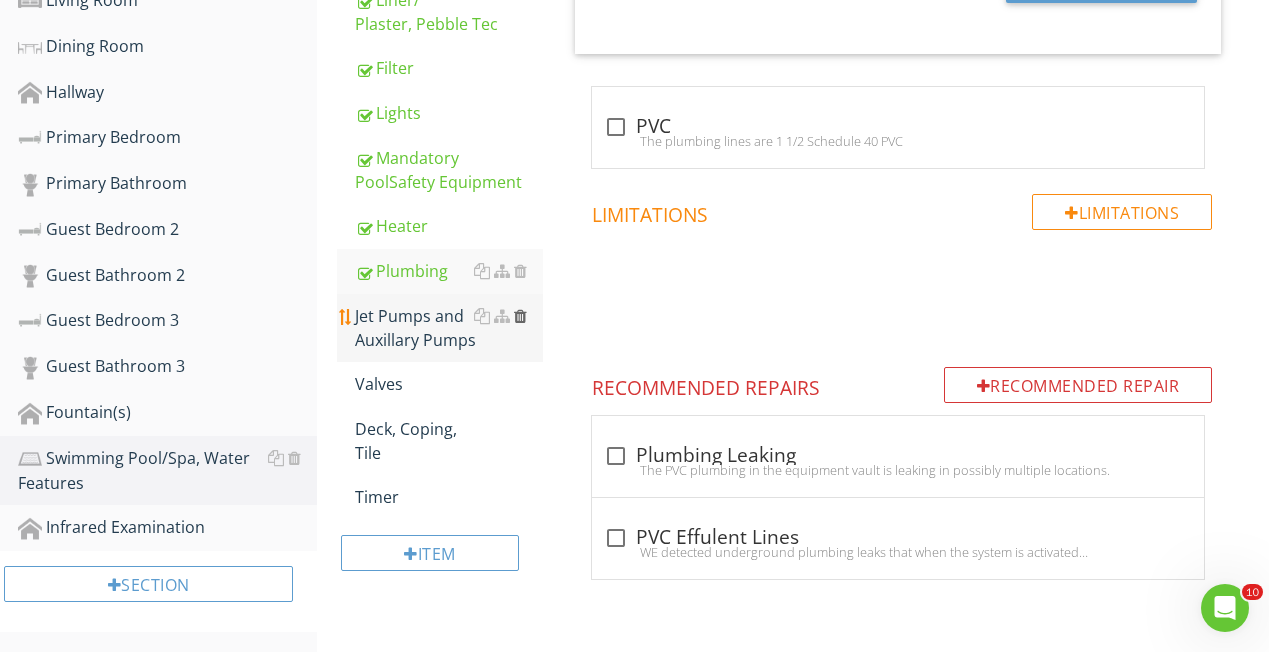 click at bounding box center (520, 316) 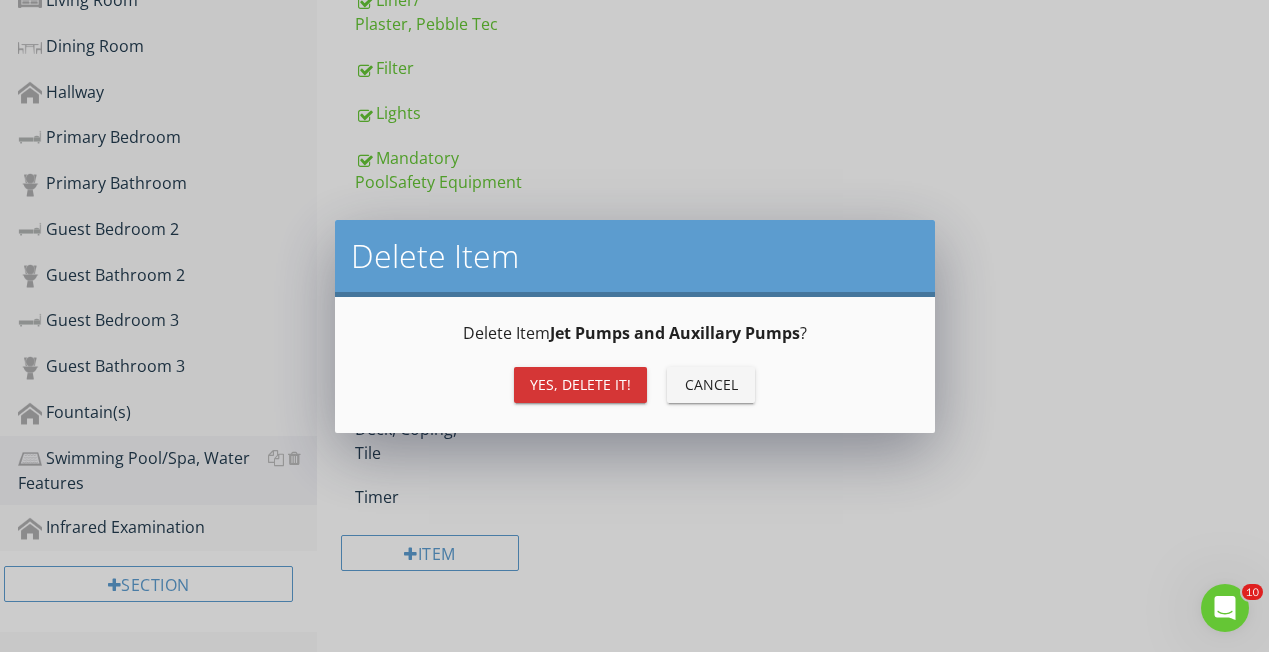 click on "Yes, Delete it!" at bounding box center [580, 384] 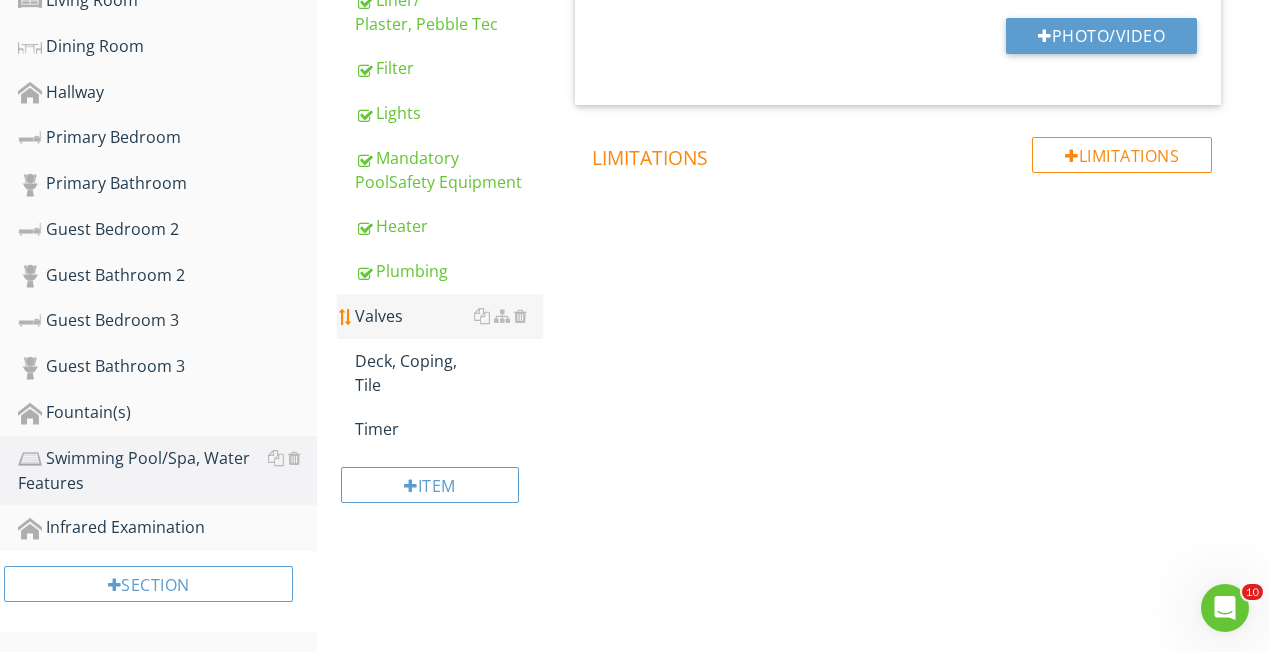 click on "Valves" at bounding box center (449, 316) 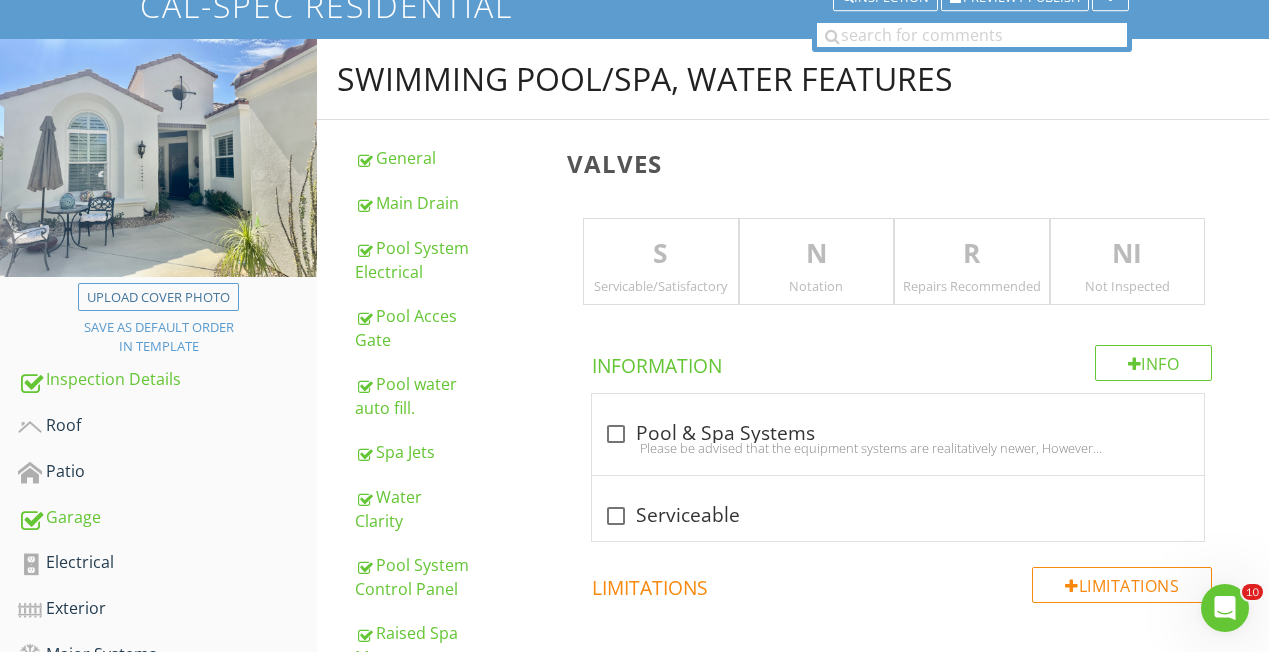 scroll, scrollTop: 97, scrollLeft: 0, axis: vertical 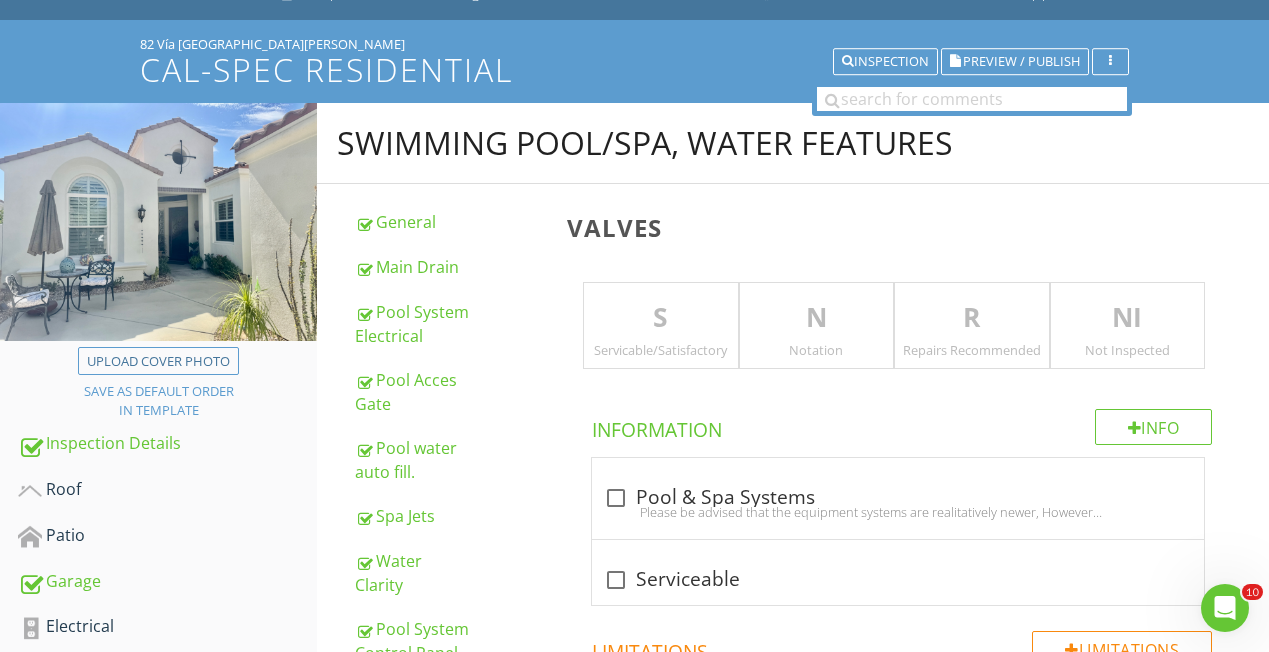 click on "S   Servicable/Satisfactory" at bounding box center [660, 326] 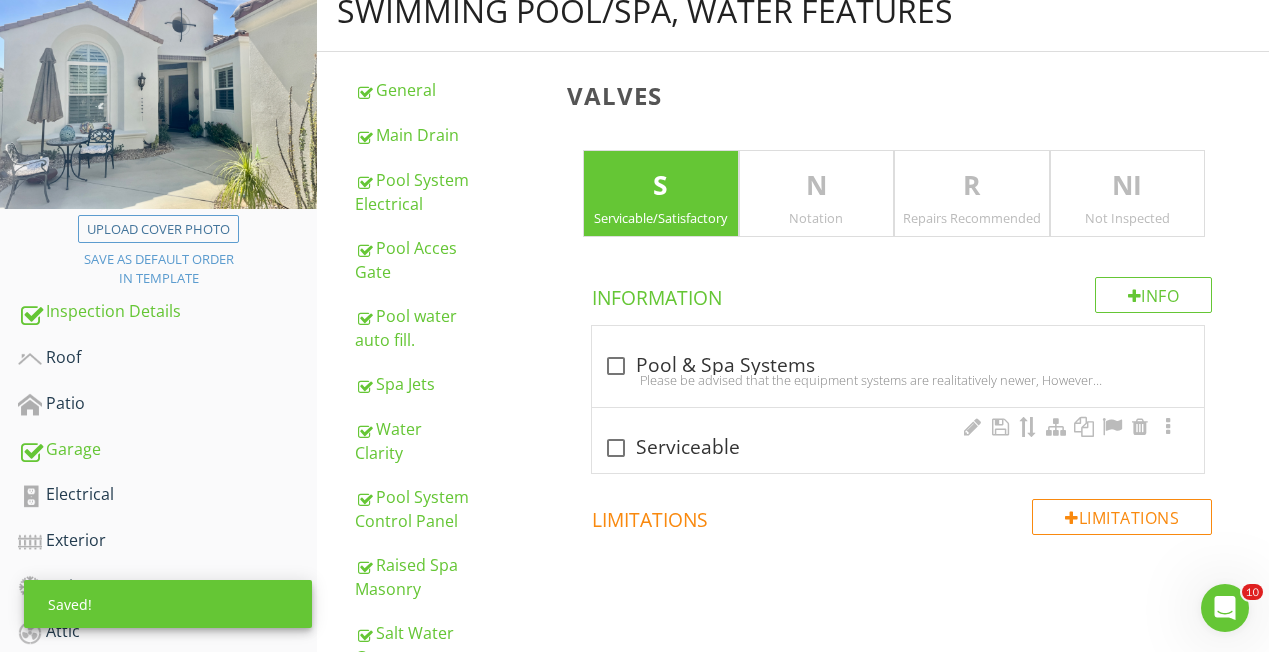 scroll, scrollTop: 237, scrollLeft: 0, axis: vertical 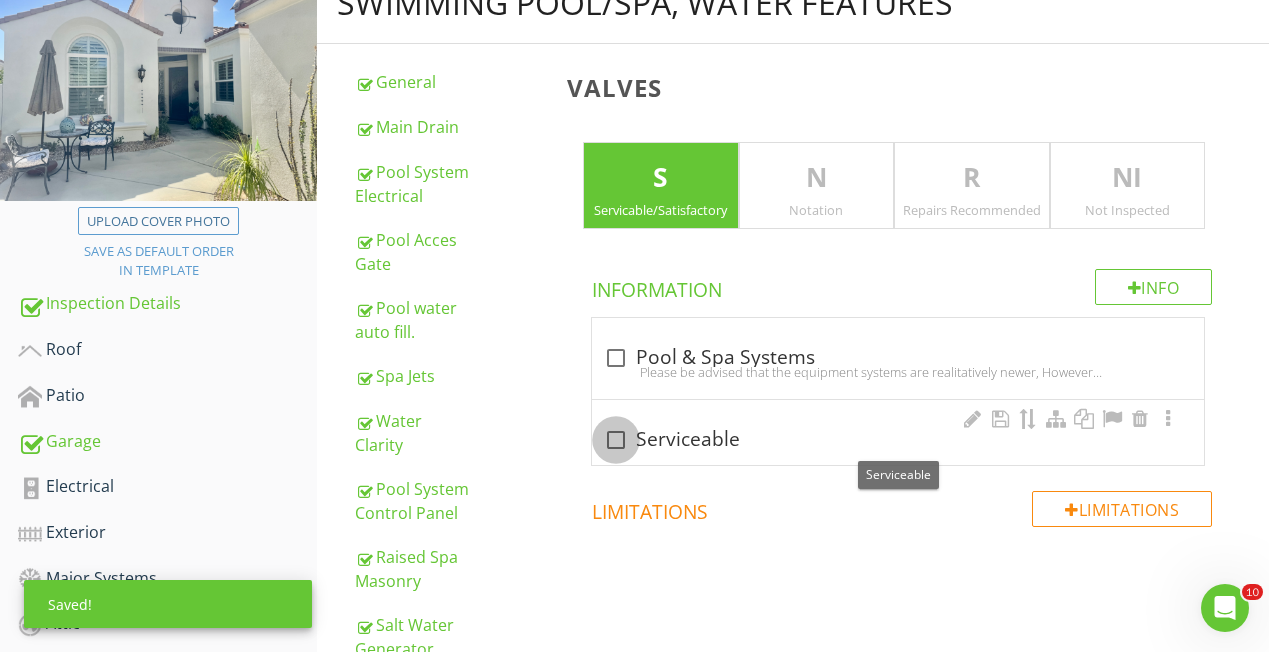 click at bounding box center (616, 440) 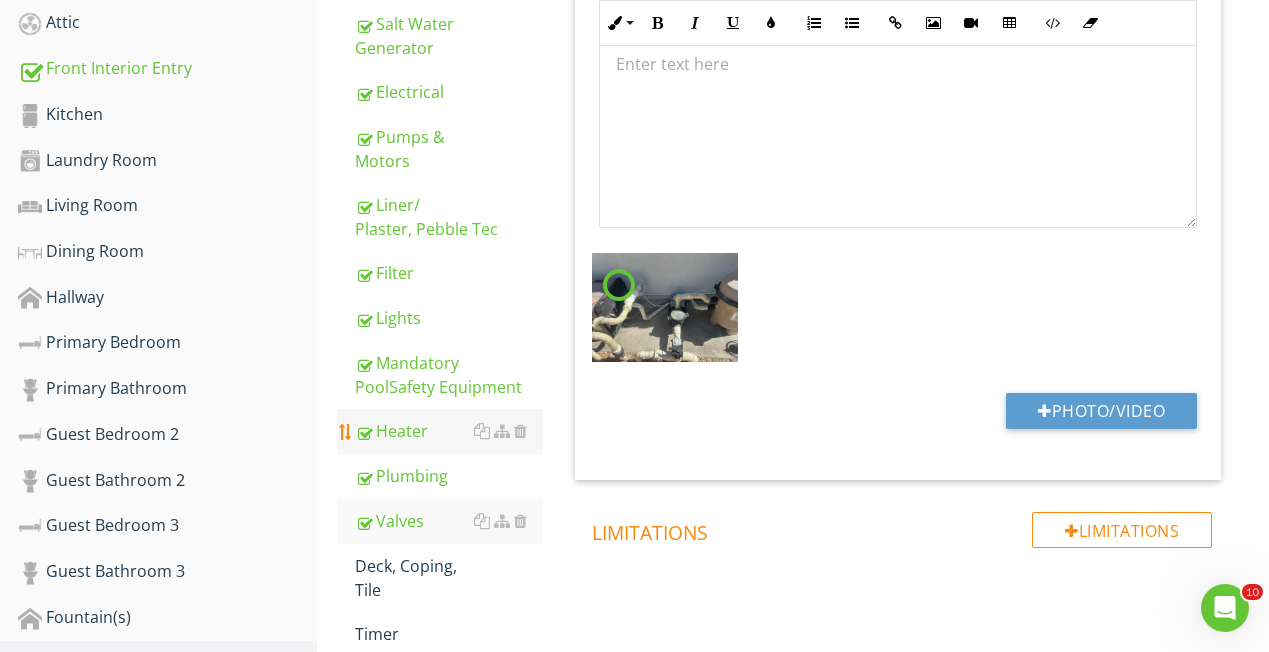 scroll, scrollTop: 868, scrollLeft: 0, axis: vertical 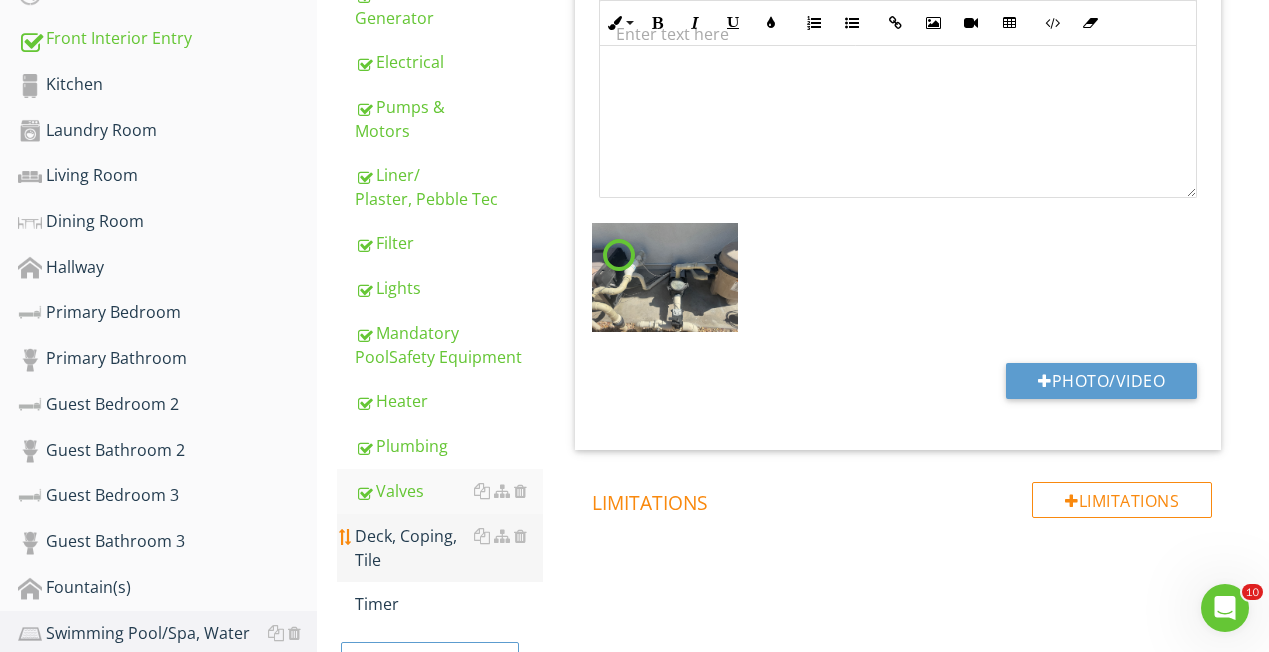 click on "Deck, Coping, Tile" at bounding box center (449, 548) 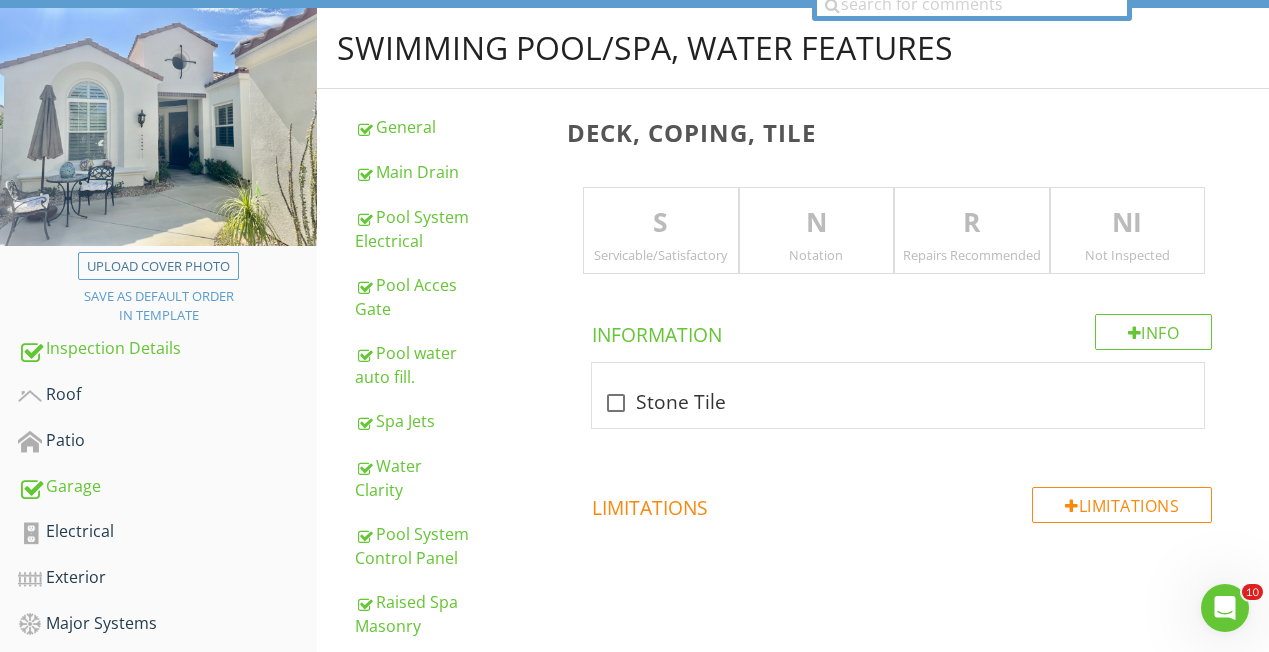 scroll, scrollTop: 156, scrollLeft: 0, axis: vertical 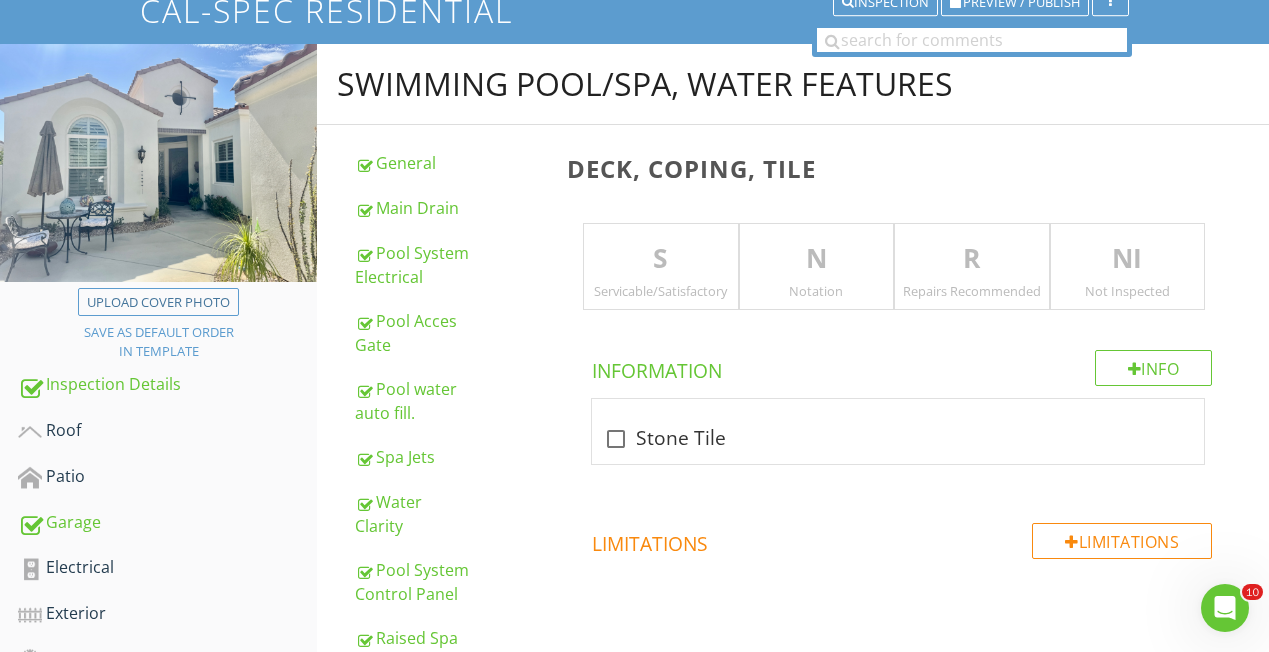 click on "S" at bounding box center [660, 259] 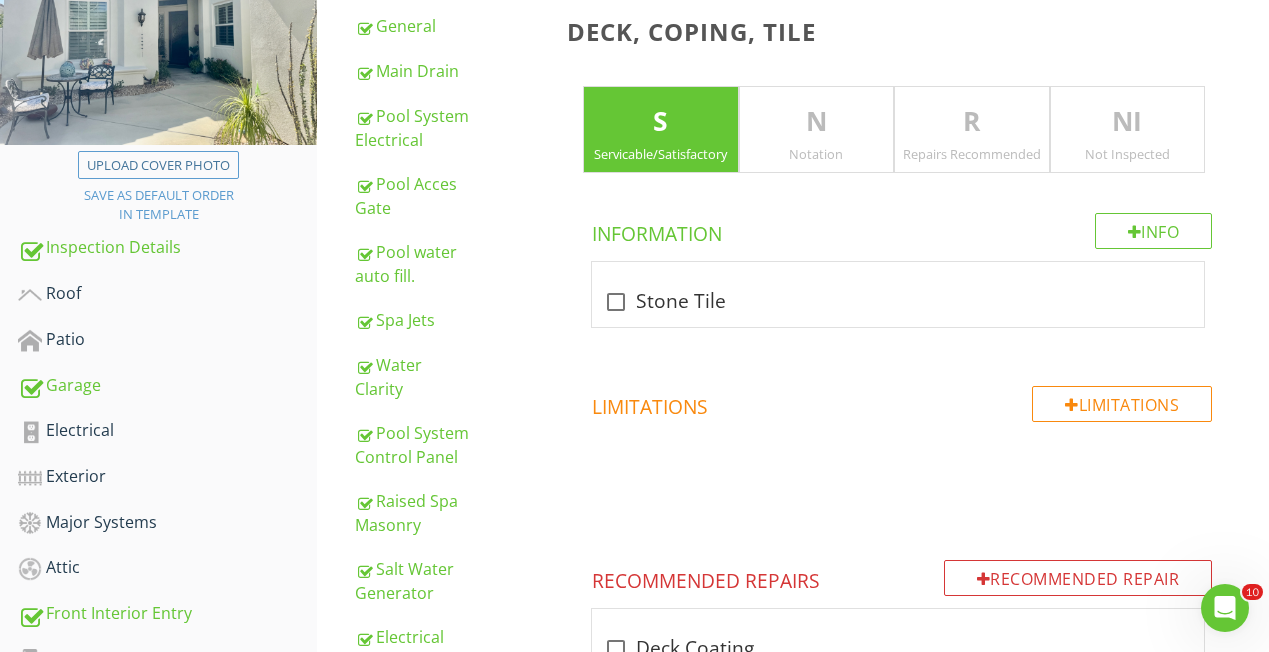 scroll, scrollTop: 287, scrollLeft: 0, axis: vertical 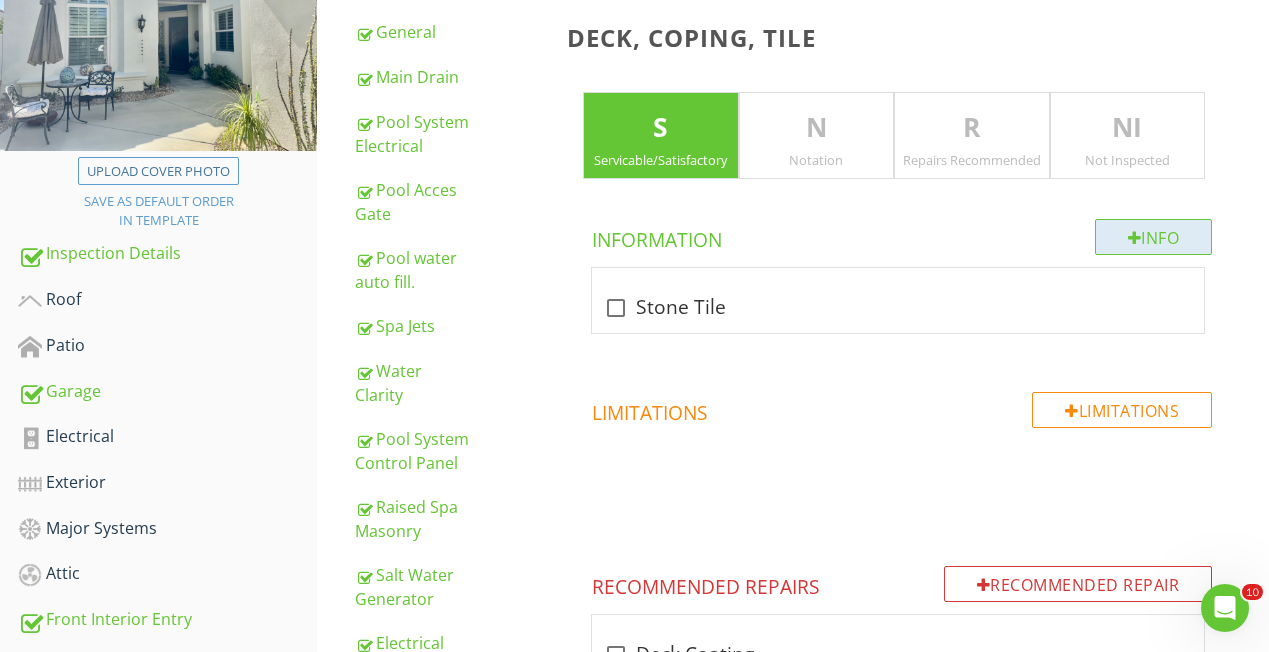 click on "Info" at bounding box center [1154, 237] 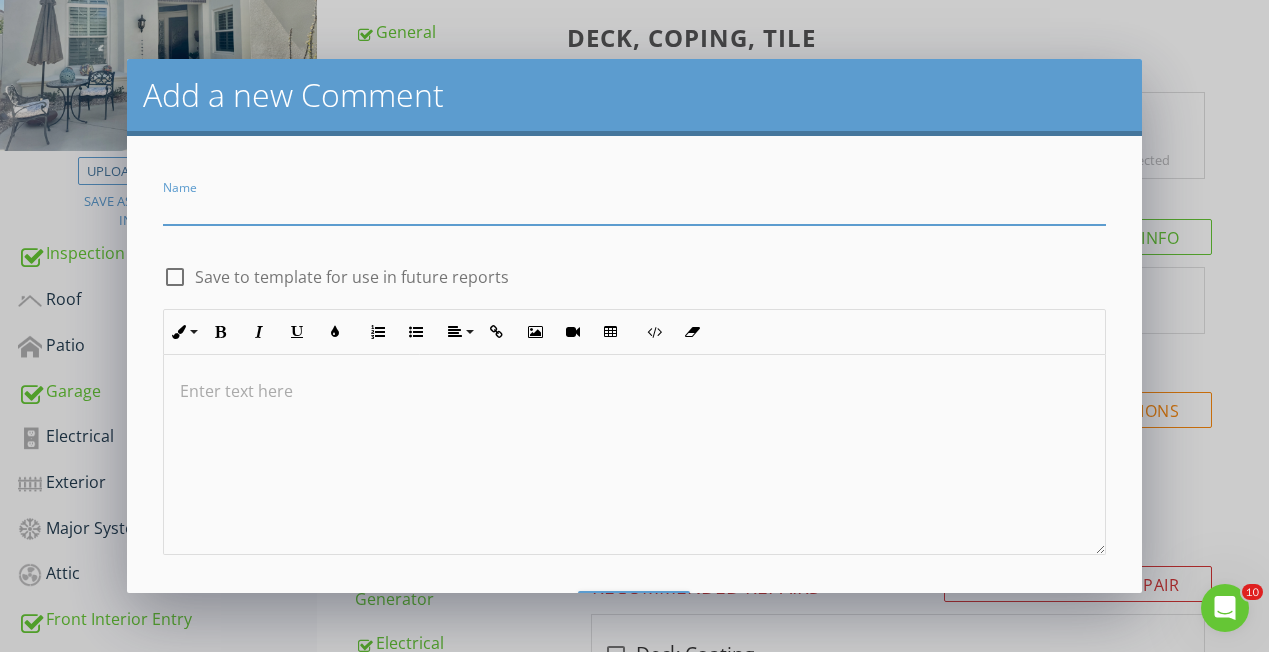 click at bounding box center [634, 208] 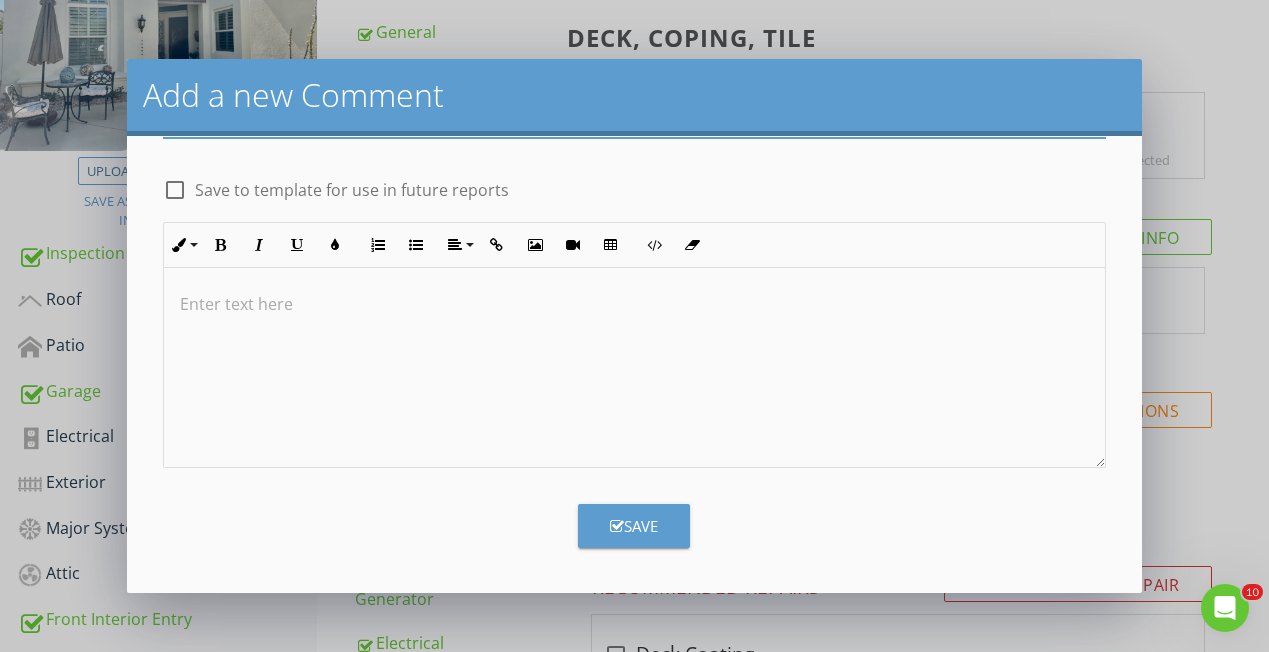 scroll, scrollTop: 87, scrollLeft: 0, axis: vertical 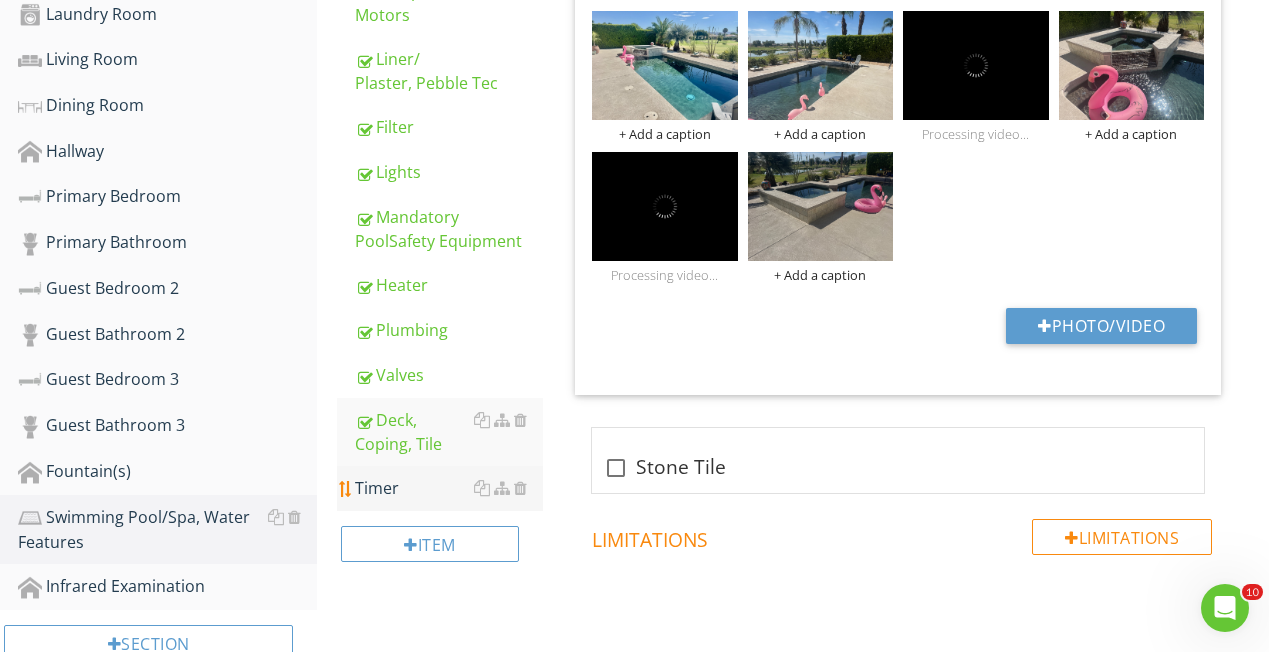 click on "Timer" at bounding box center [449, 488] 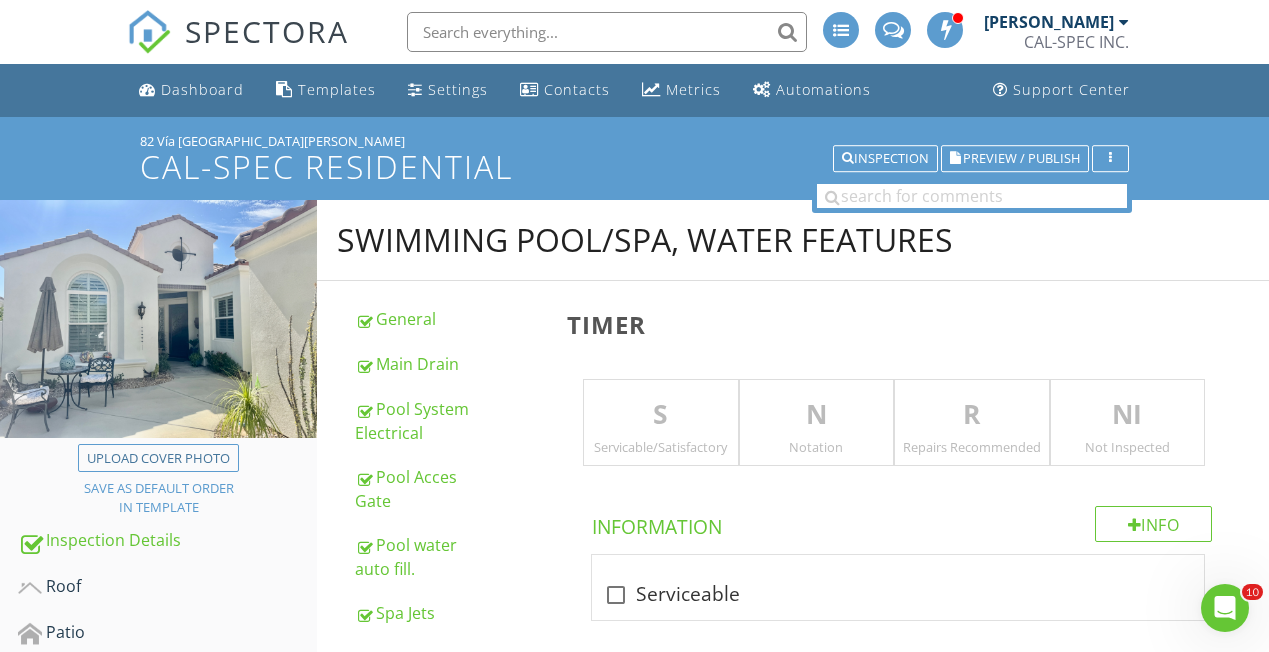 scroll, scrollTop: 0, scrollLeft: 0, axis: both 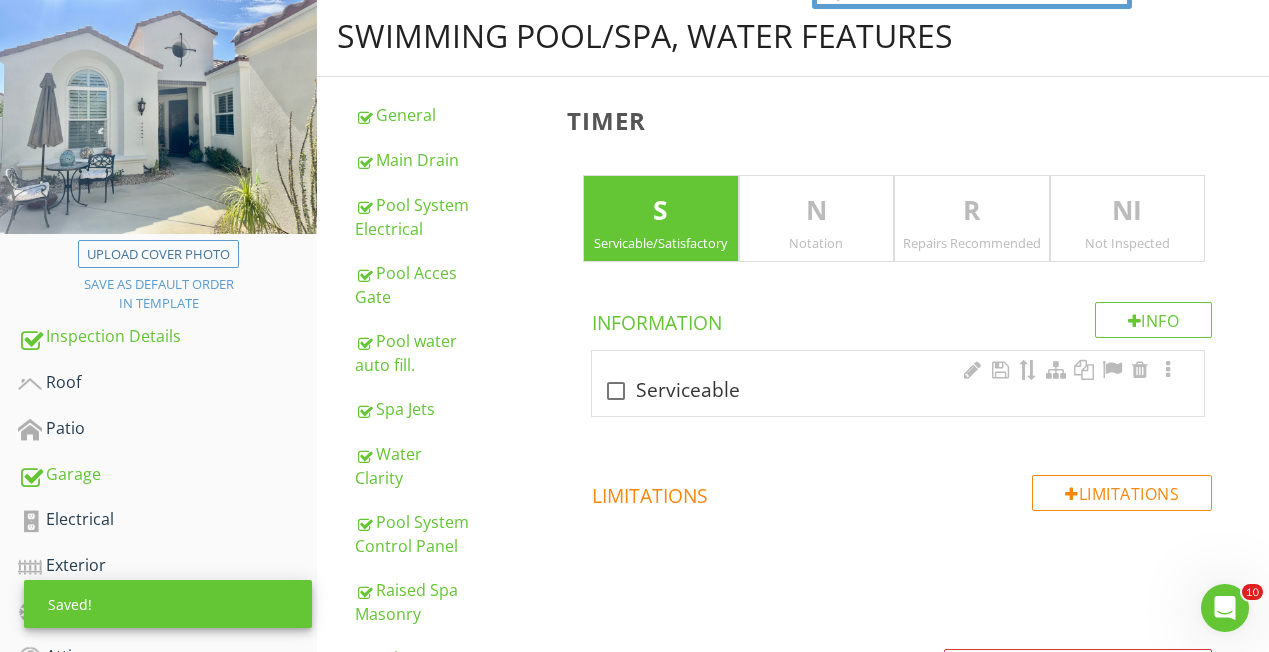 click at bounding box center (616, 391) 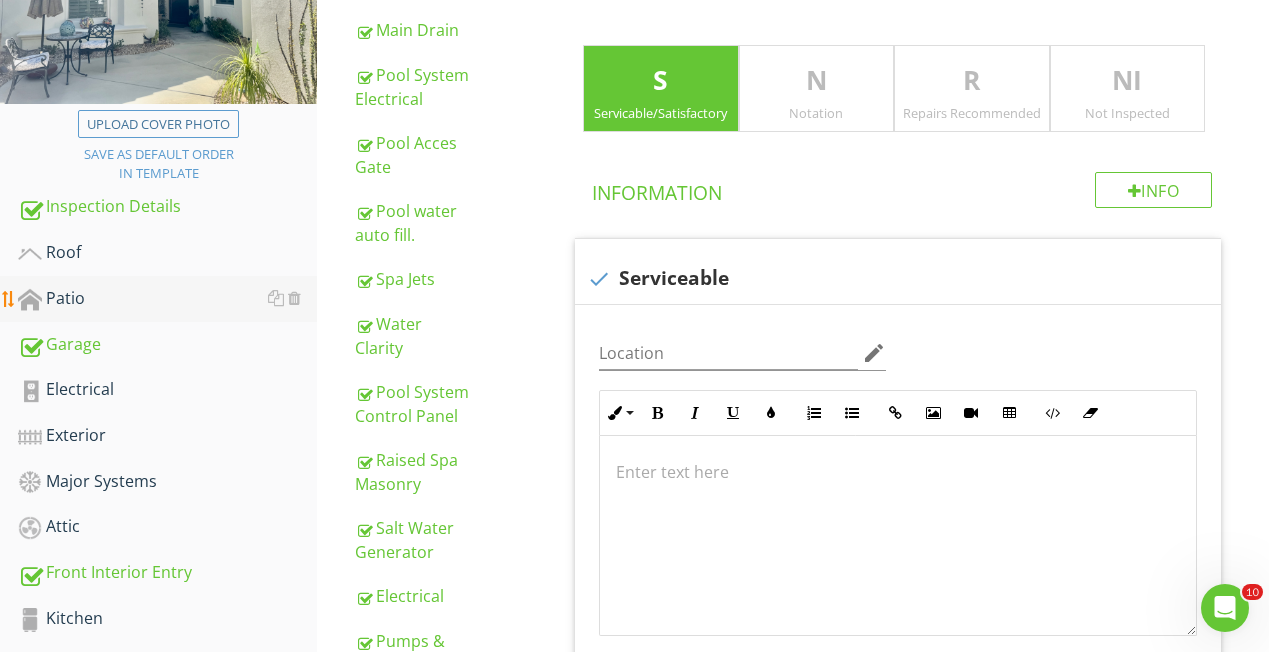 scroll, scrollTop: 354, scrollLeft: 0, axis: vertical 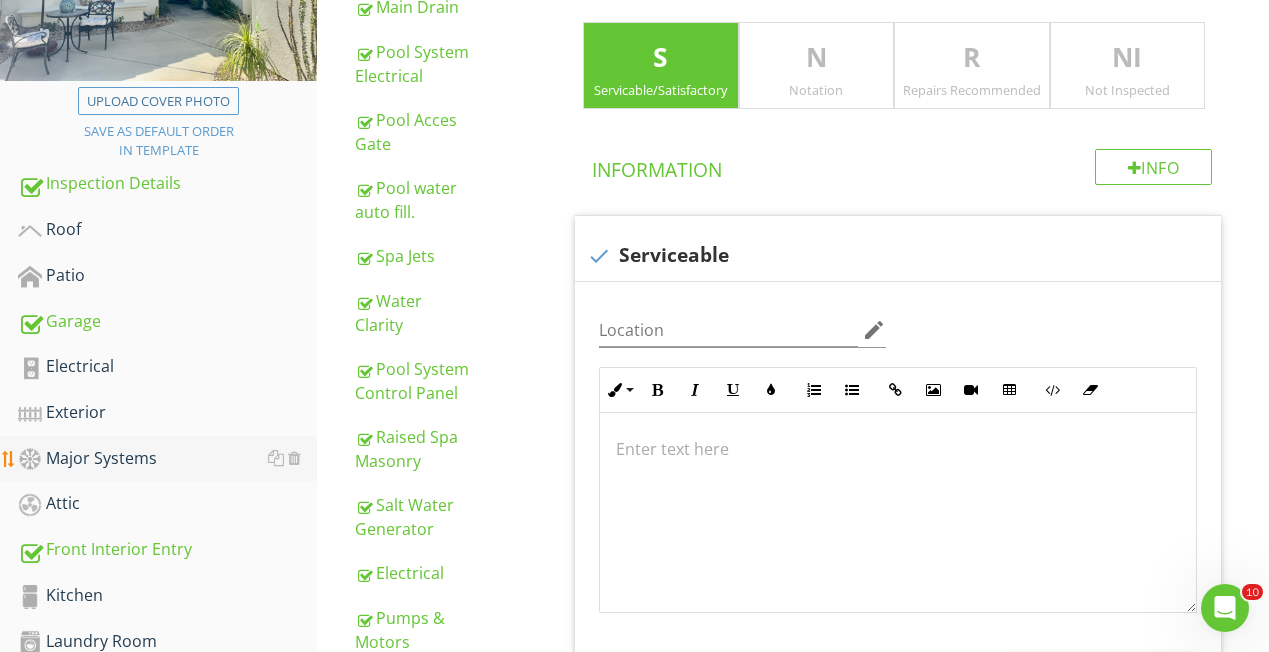 click on "Major Systems" at bounding box center [167, 459] 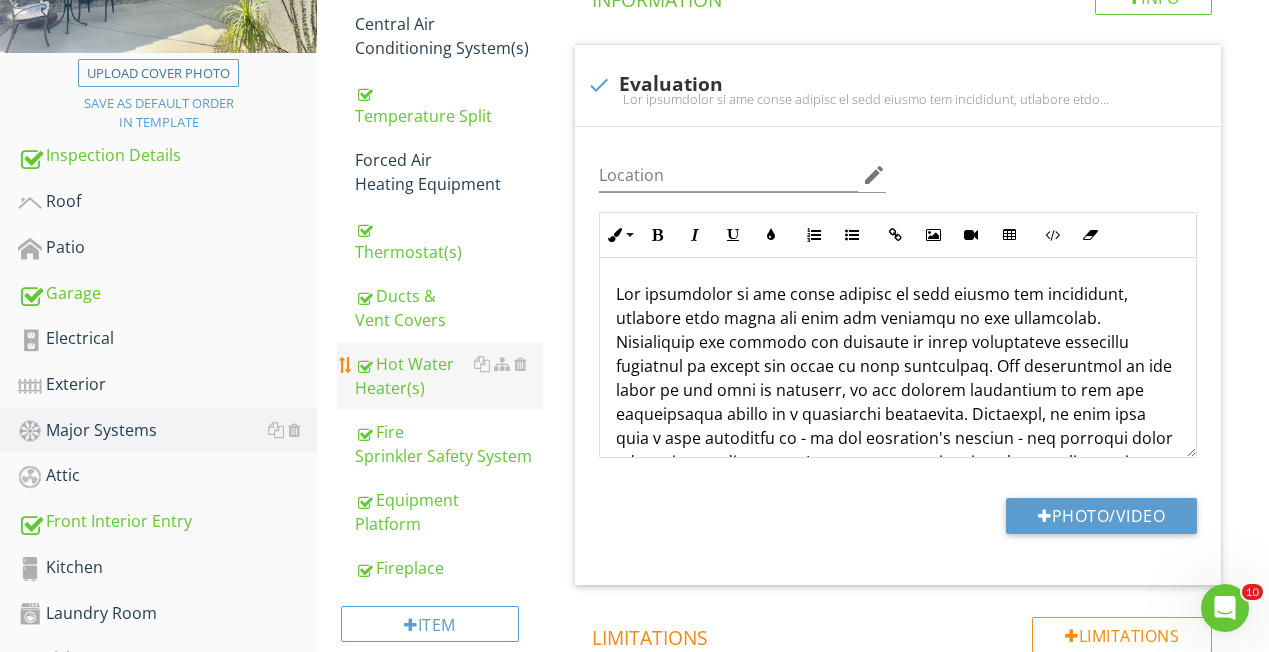 scroll, scrollTop: 388, scrollLeft: 0, axis: vertical 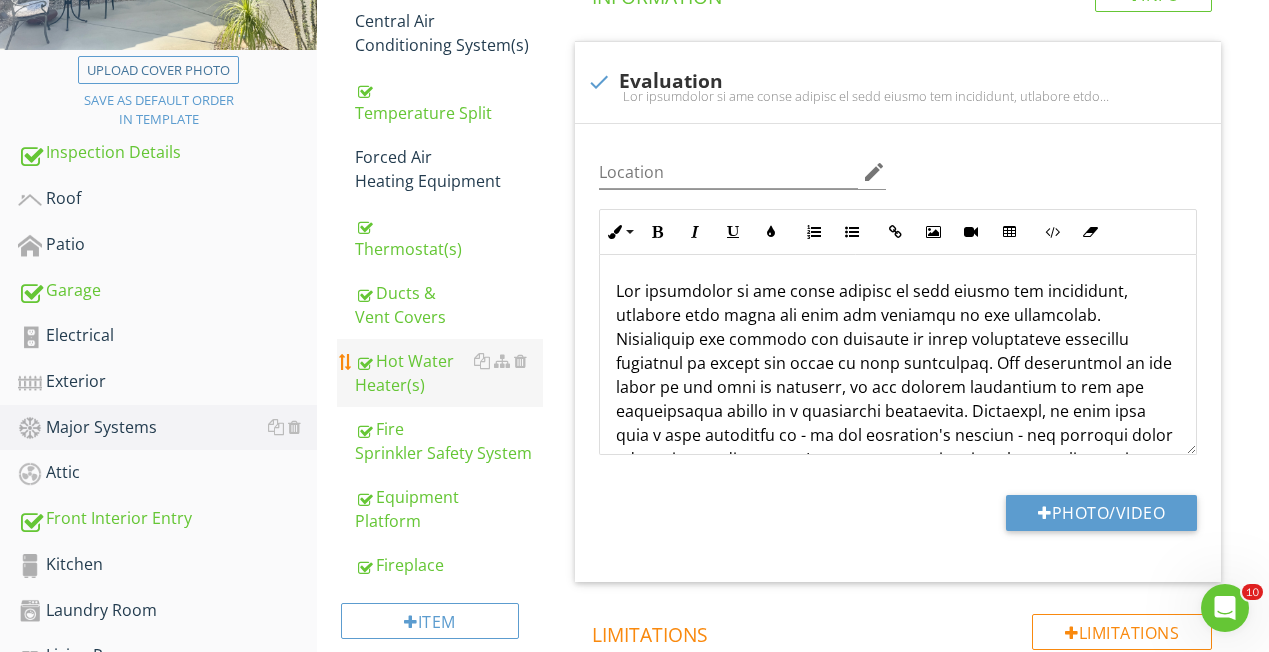 click on "Hot Water Heater(s)" at bounding box center [449, 373] 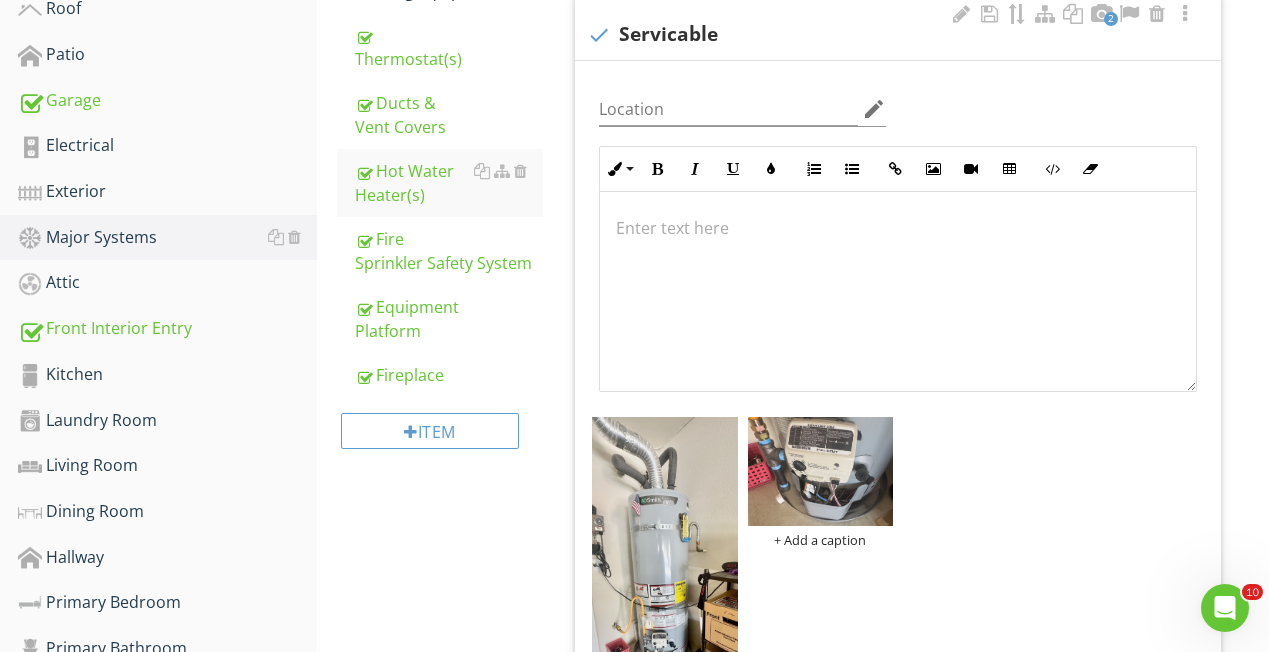 scroll, scrollTop: 590, scrollLeft: 0, axis: vertical 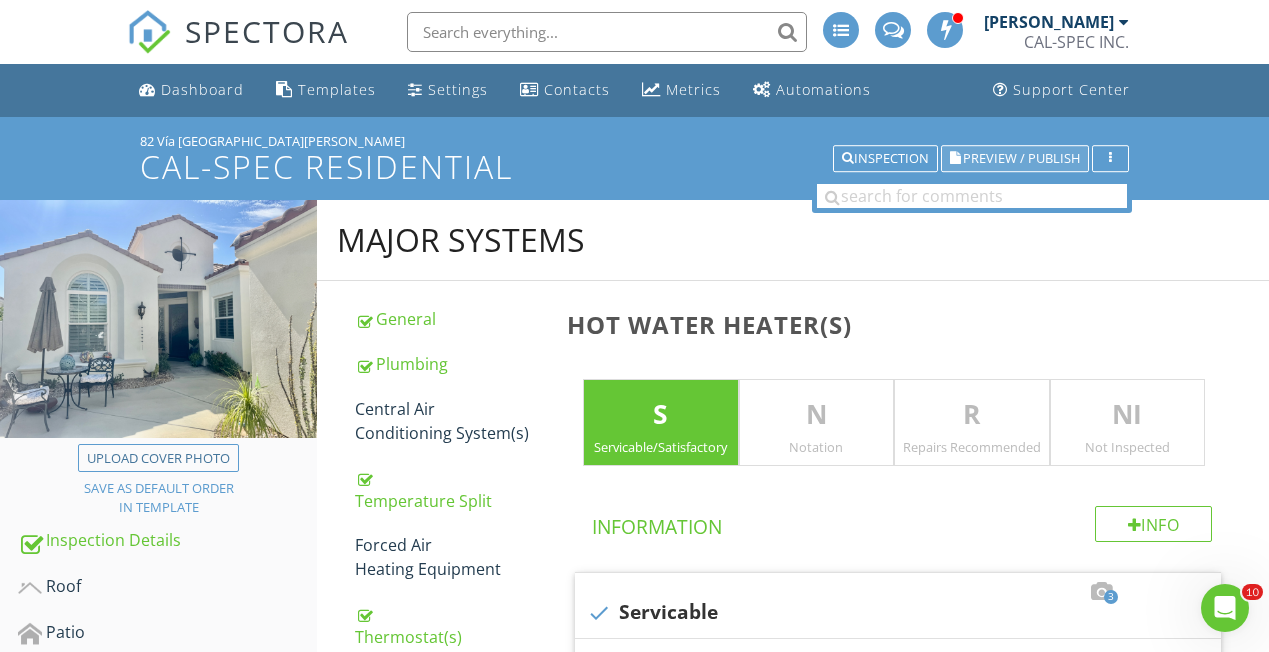 click on "Preview / Publish" at bounding box center [1021, 158] 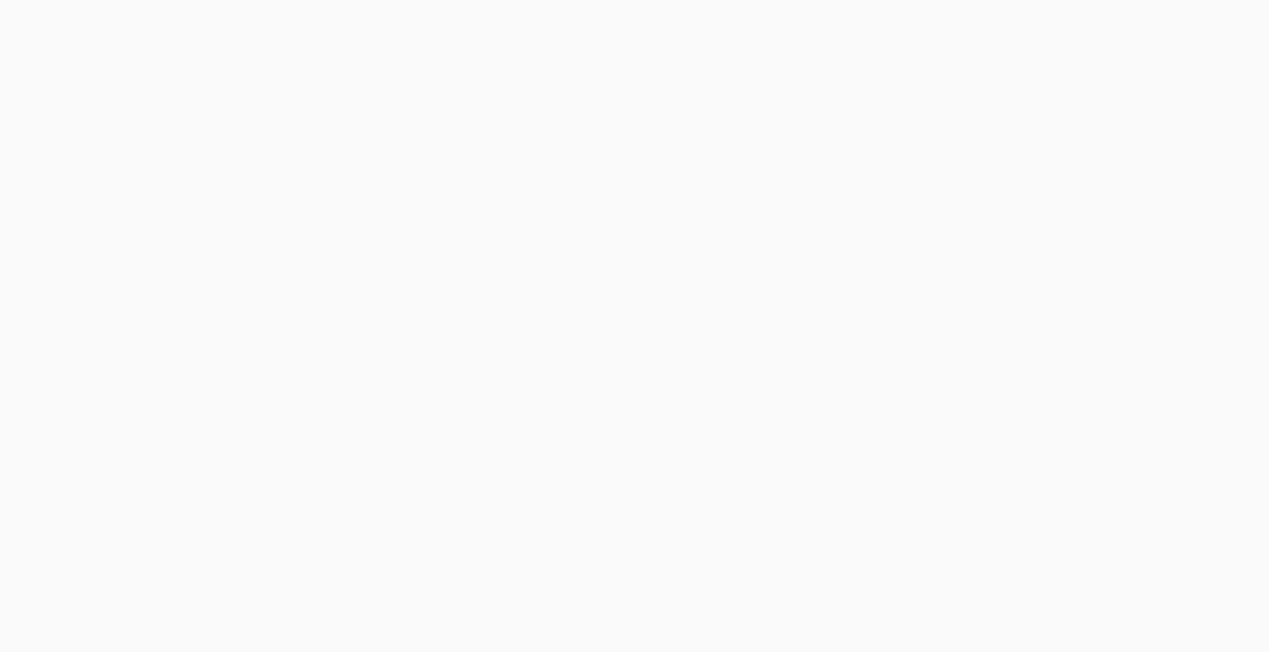 scroll, scrollTop: 0, scrollLeft: 0, axis: both 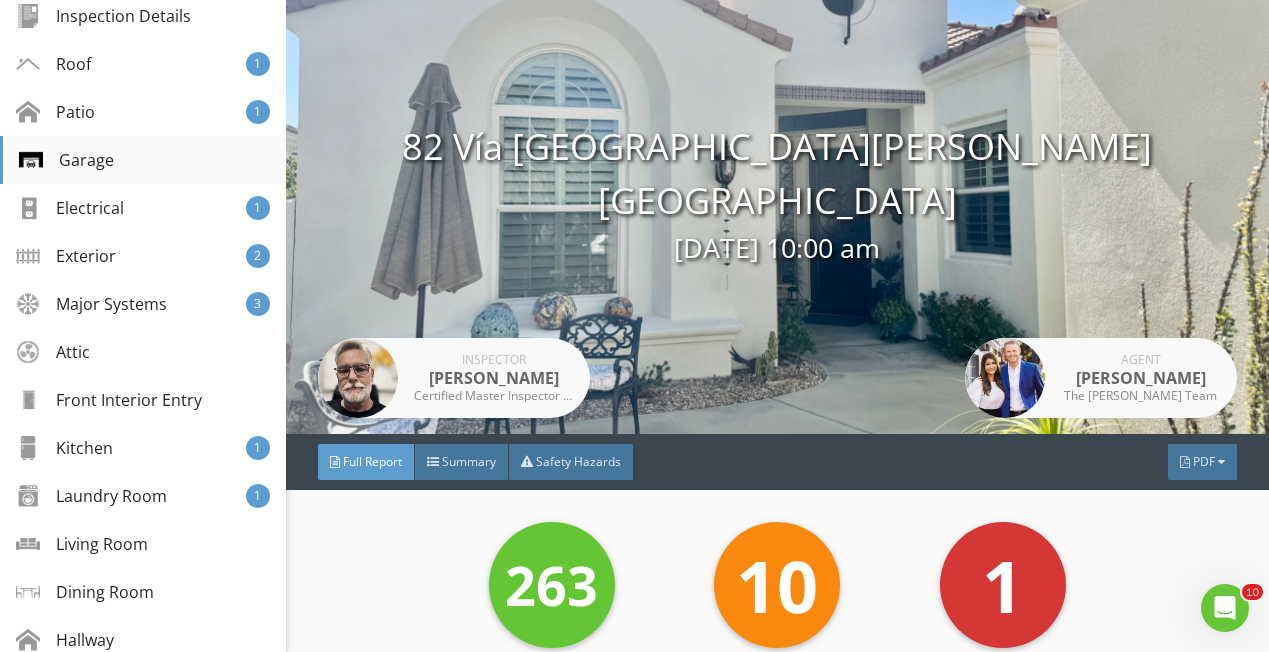 click on "Garage" at bounding box center [66, 160] 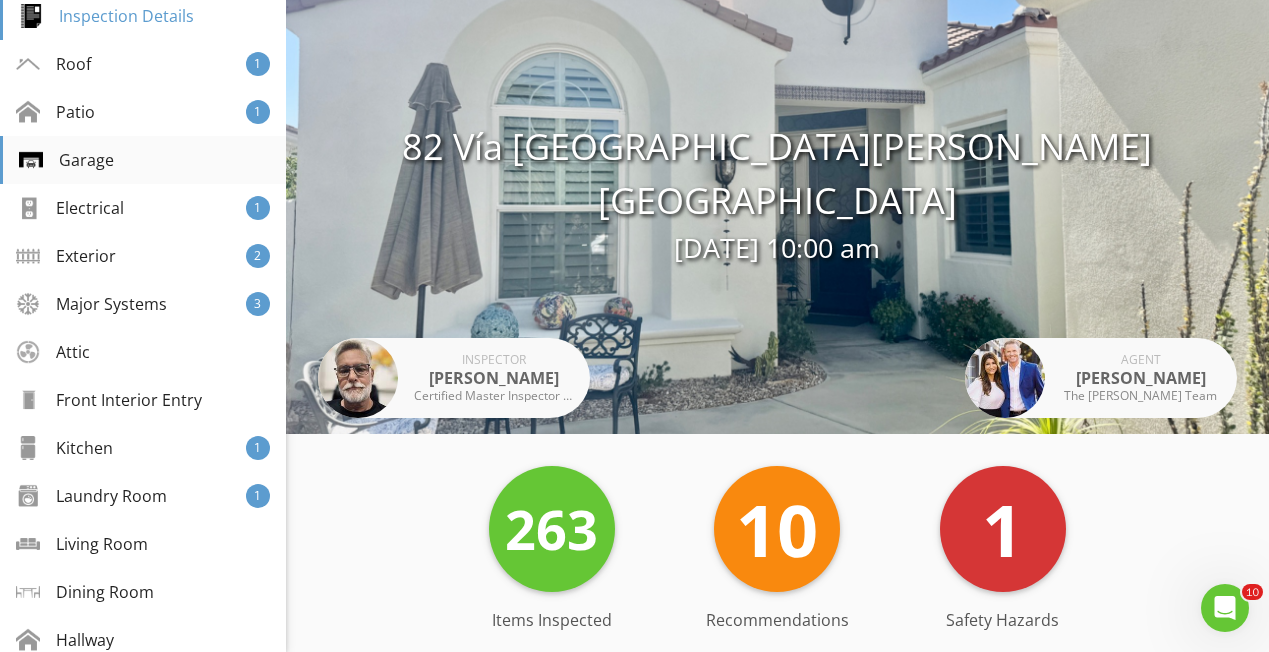 click on "Garage" at bounding box center [66, 160] 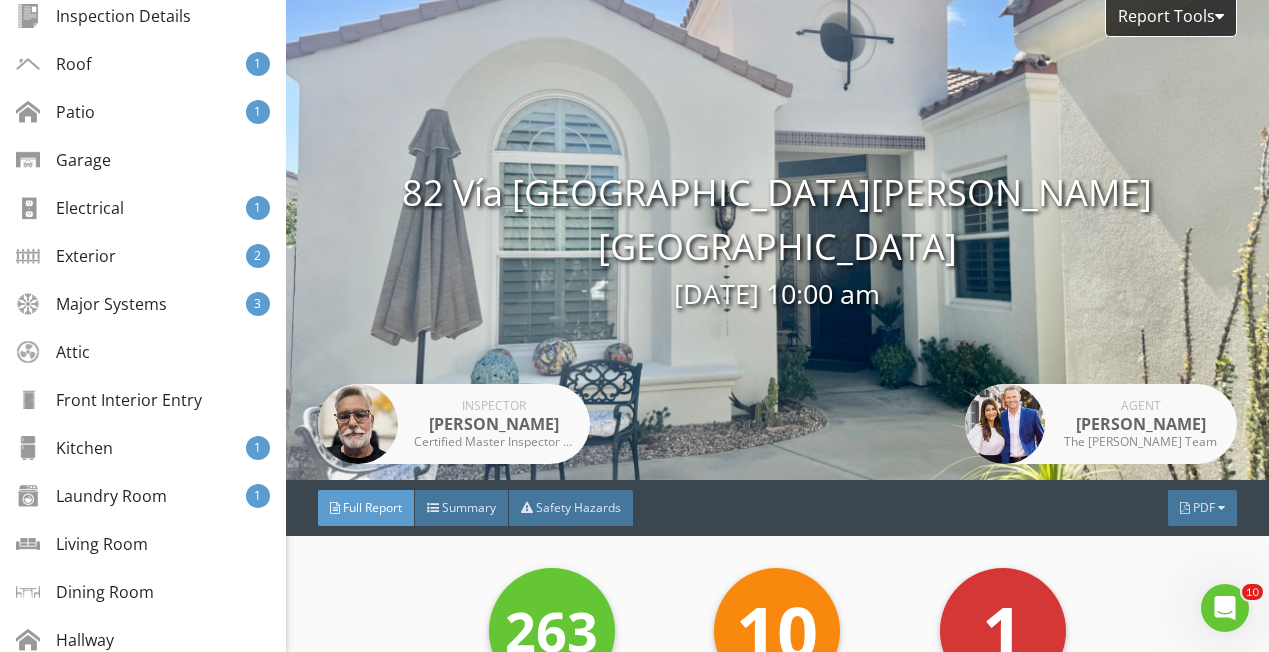 scroll, scrollTop: 0, scrollLeft: 0, axis: both 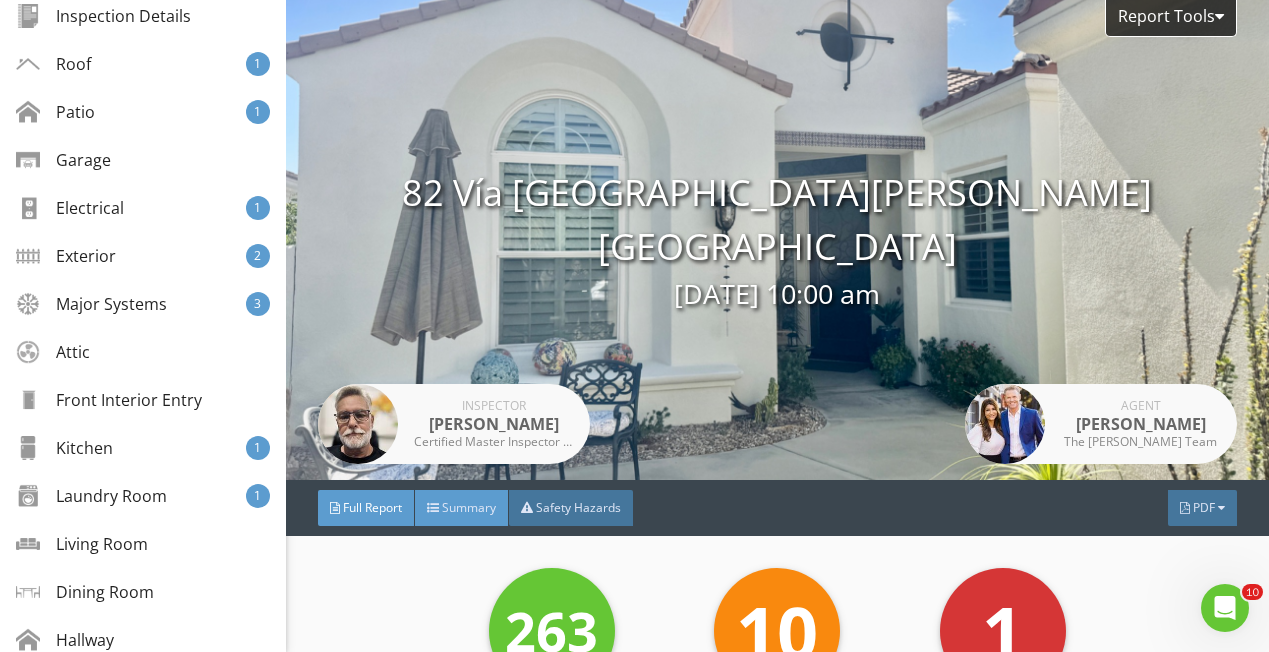 click on "Summary" at bounding box center (462, 508) 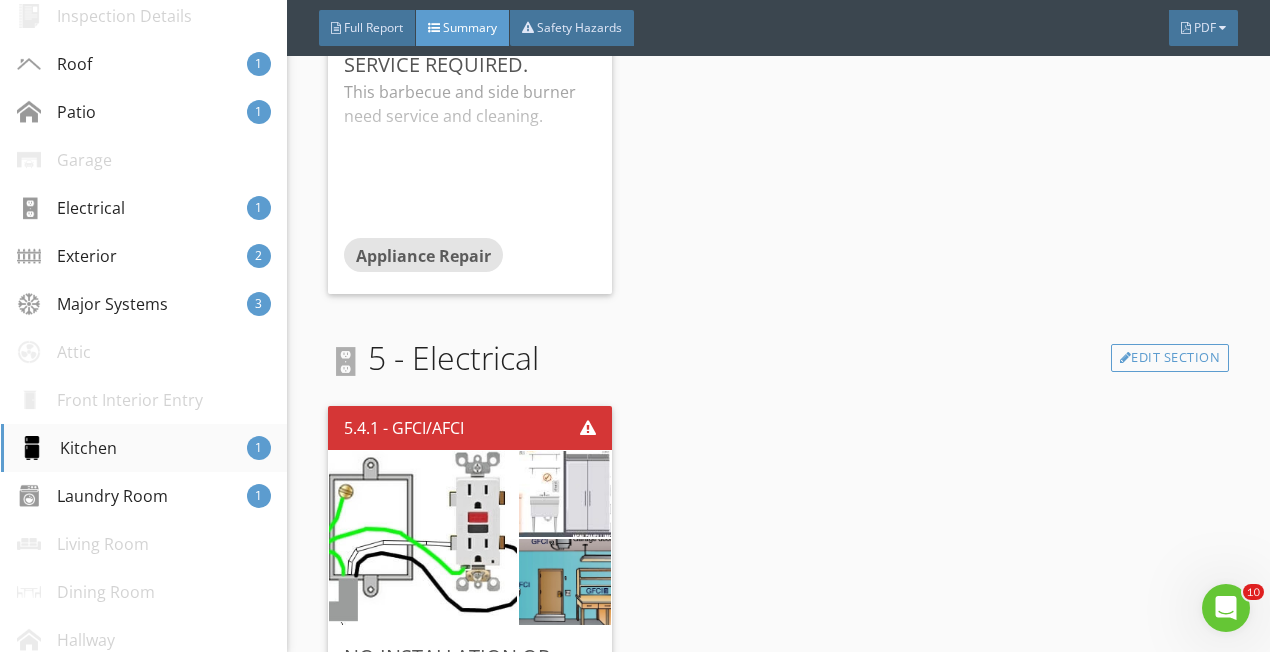 scroll, scrollTop: 1398, scrollLeft: 0, axis: vertical 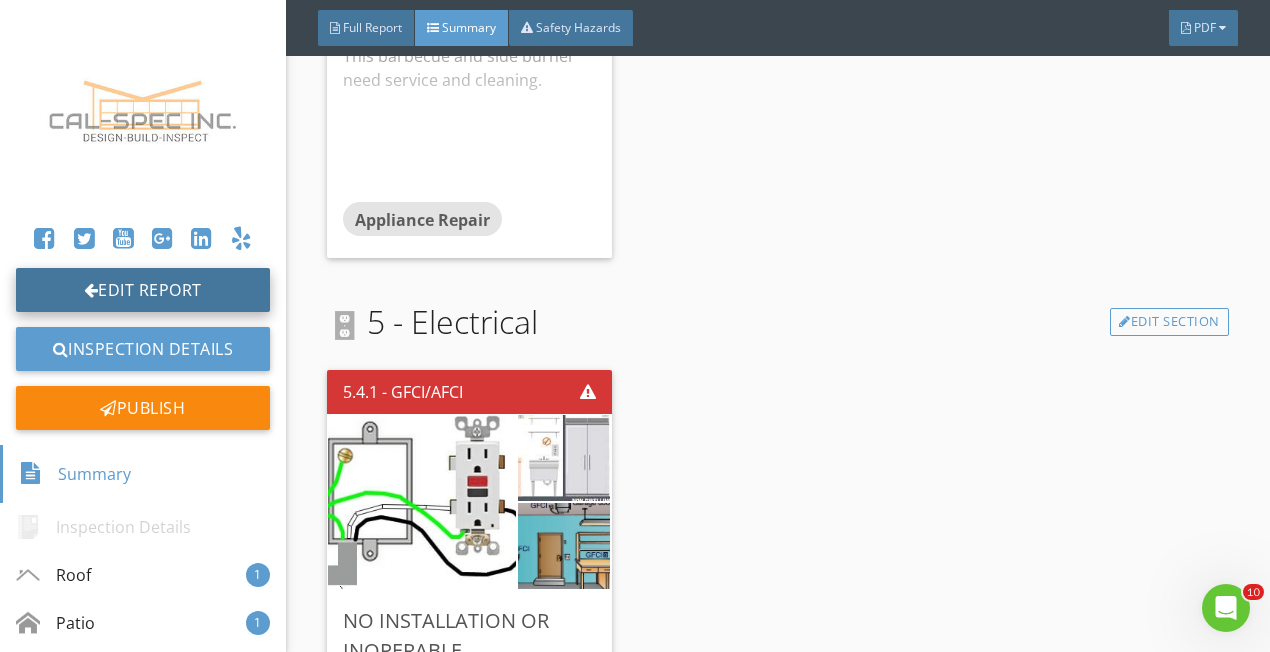 click on "Edit Report" at bounding box center [143, 290] 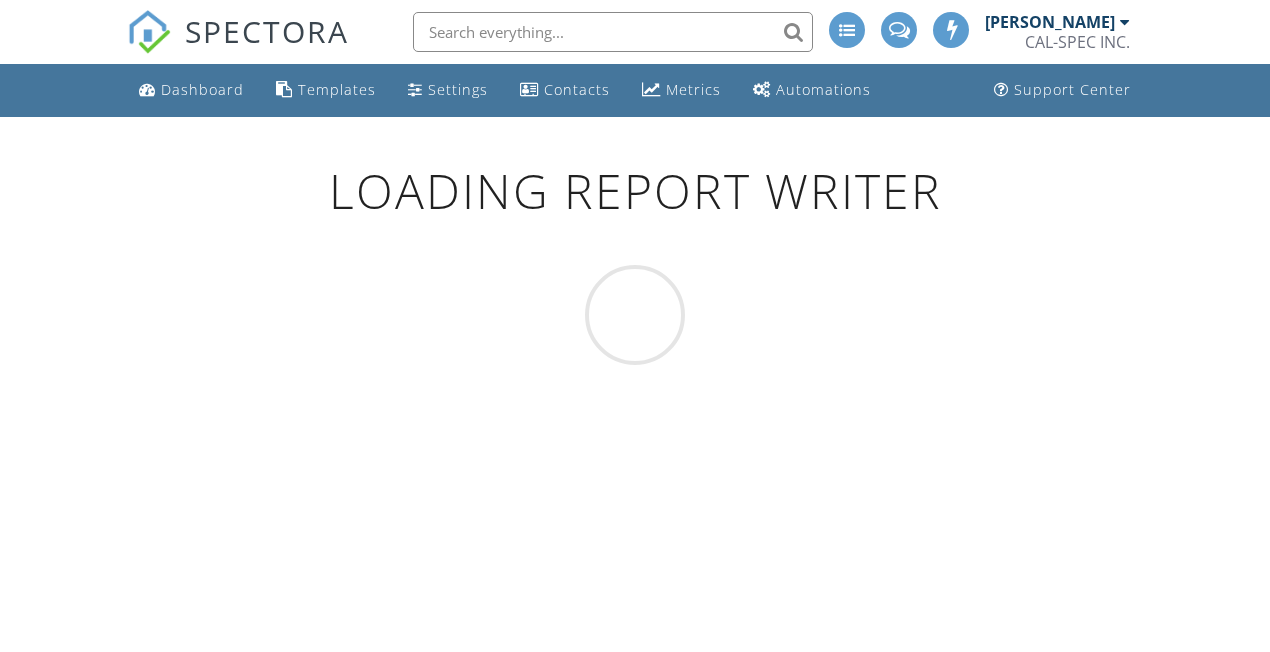 scroll, scrollTop: 0, scrollLeft: 0, axis: both 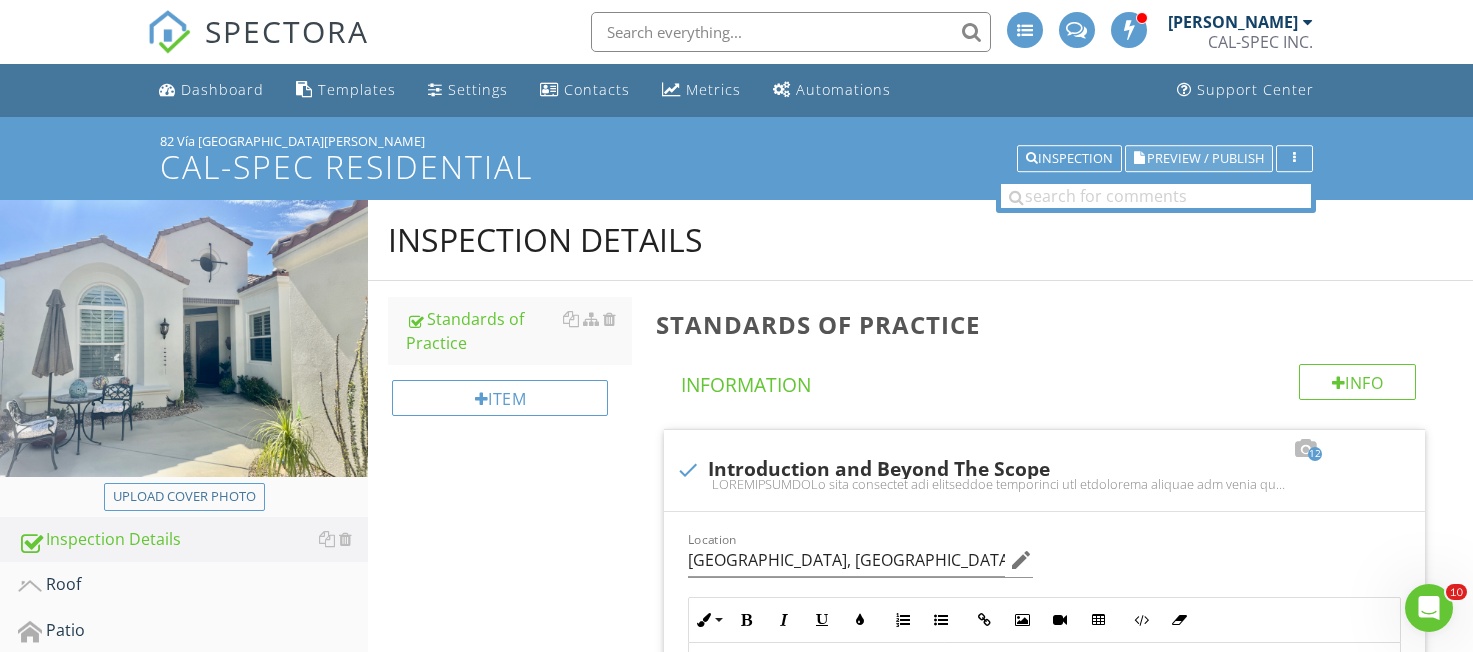 click on "Preview / Publish" at bounding box center [1205, 158] 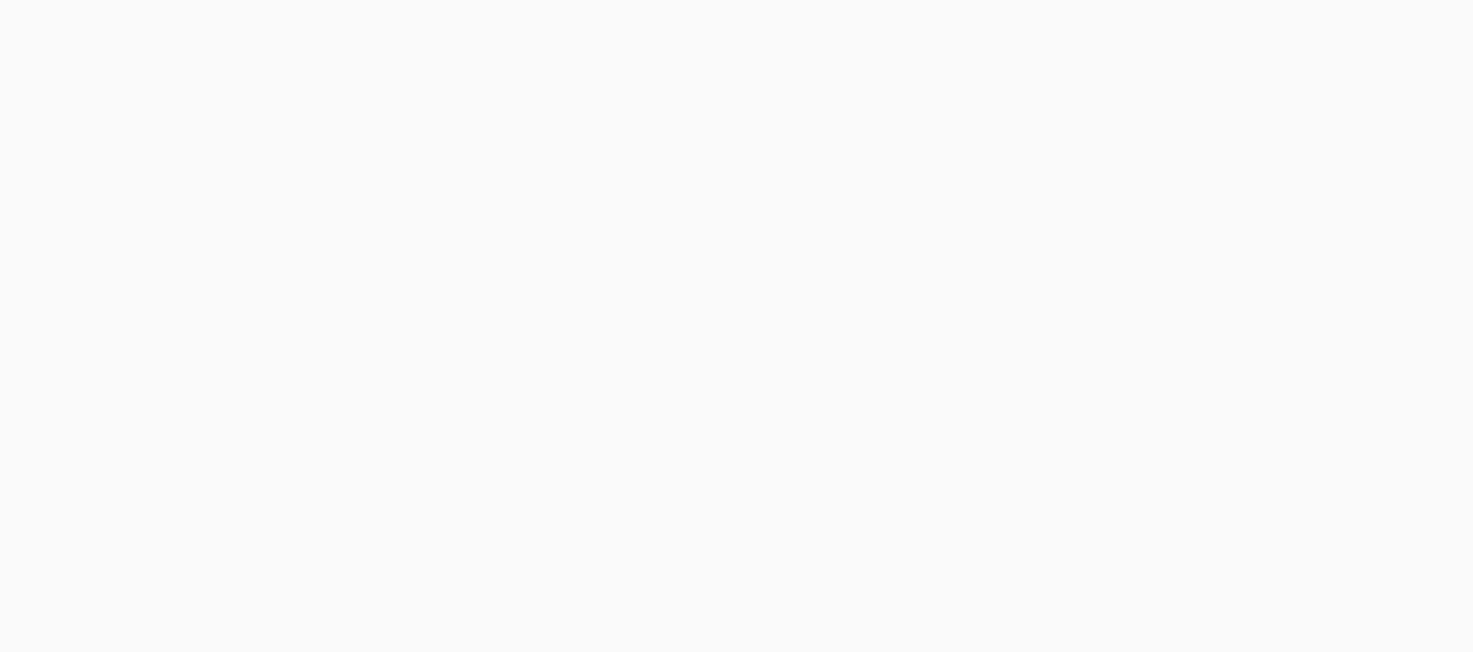 scroll, scrollTop: 0, scrollLeft: 0, axis: both 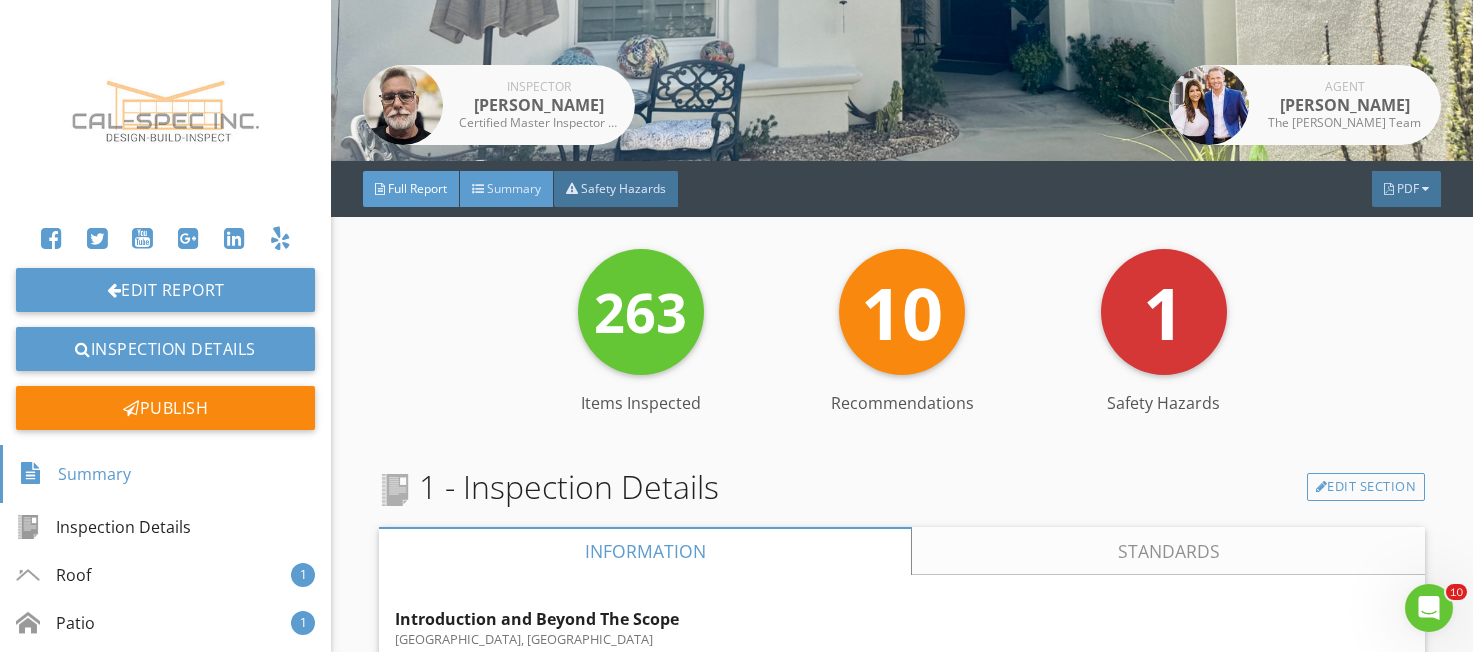 click on "Summary" at bounding box center [507, 189] 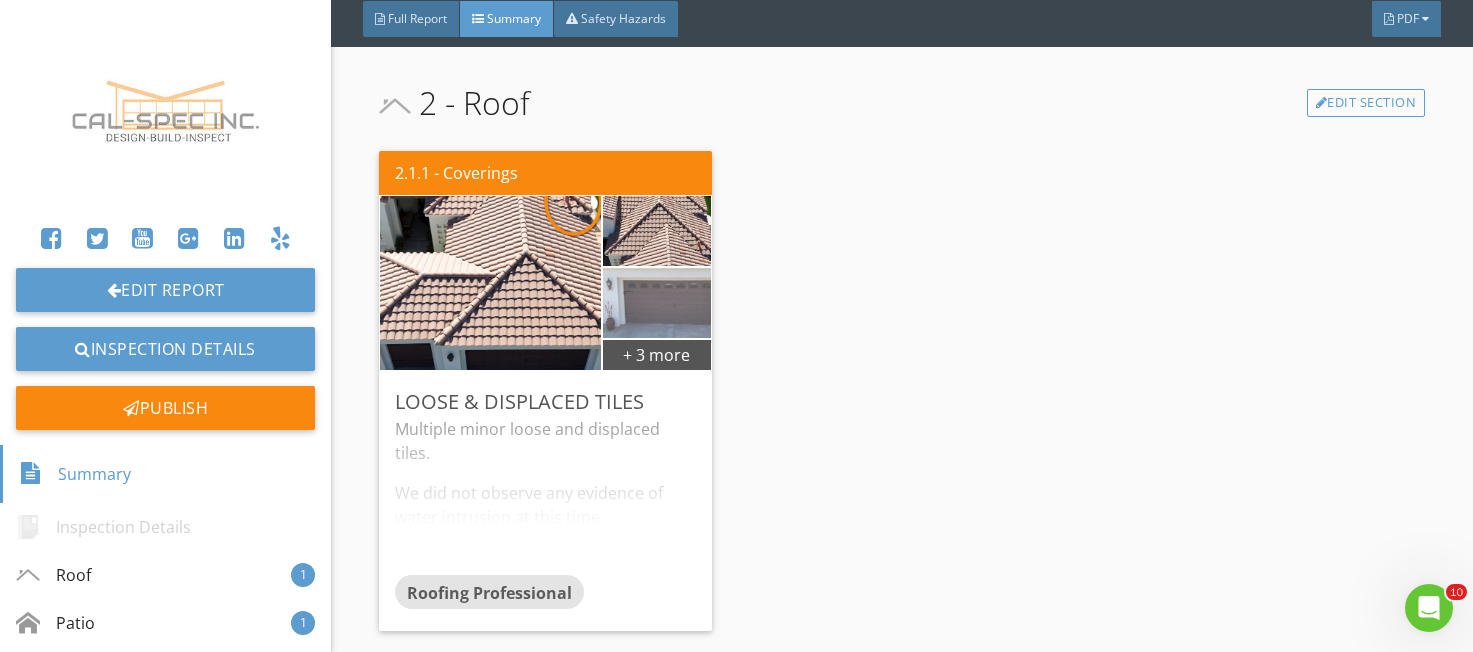 scroll, scrollTop: 506, scrollLeft: 0, axis: vertical 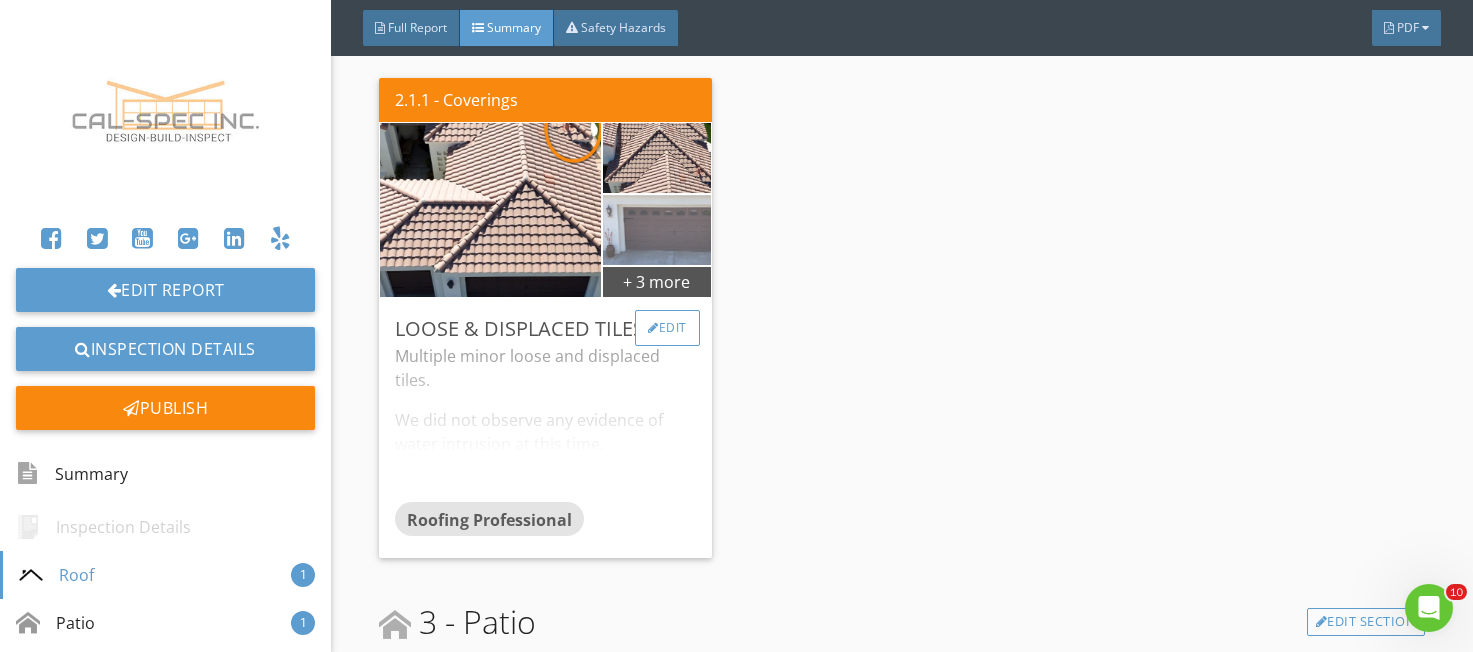 click on "Edit" at bounding box center (667, 328) 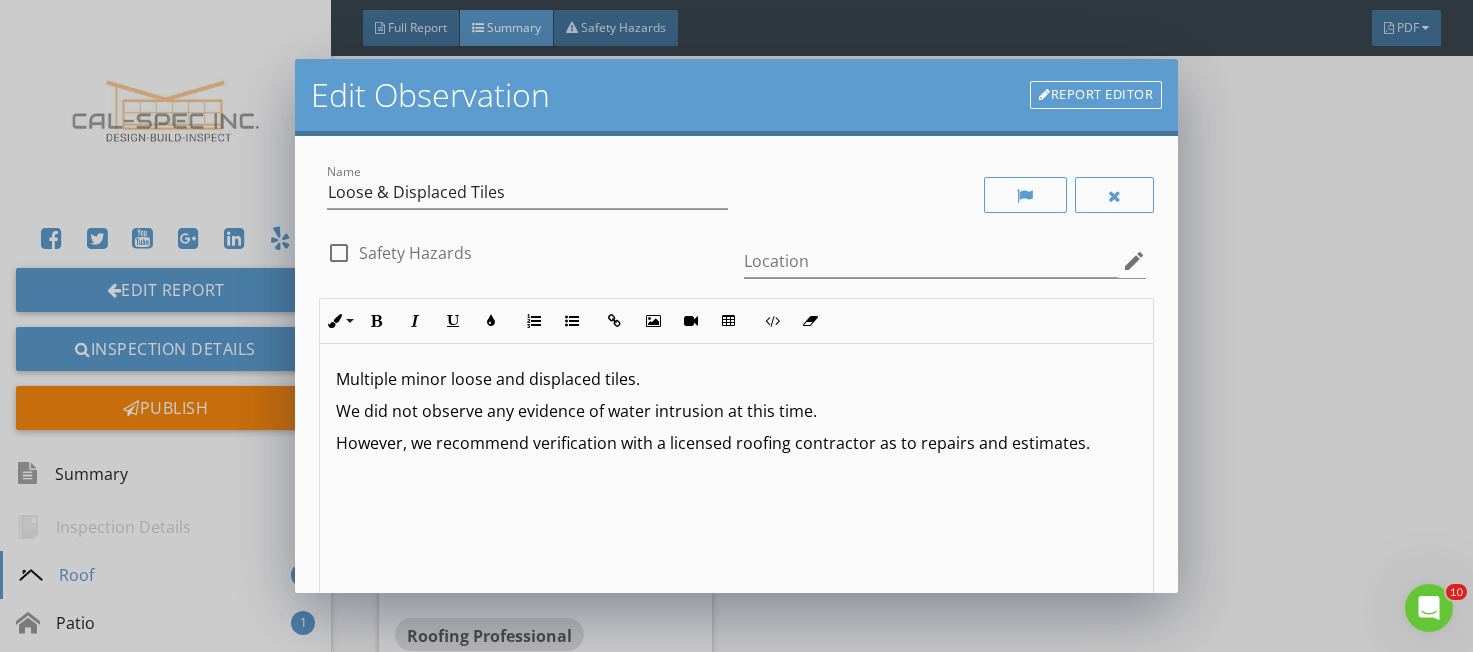 scroll, scrollTop: 1, scrollLeft: 0, axis: vertical 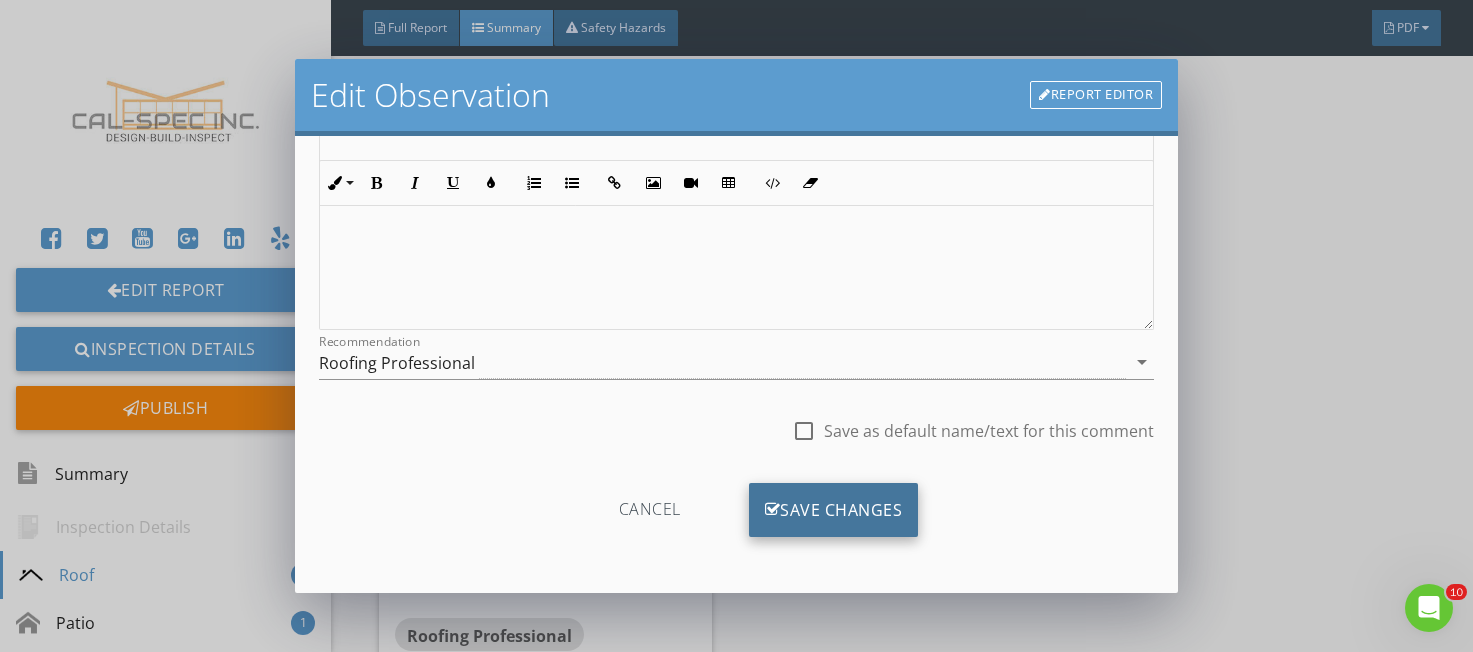 click on "Save Changes" at bounding box center (834, 510) 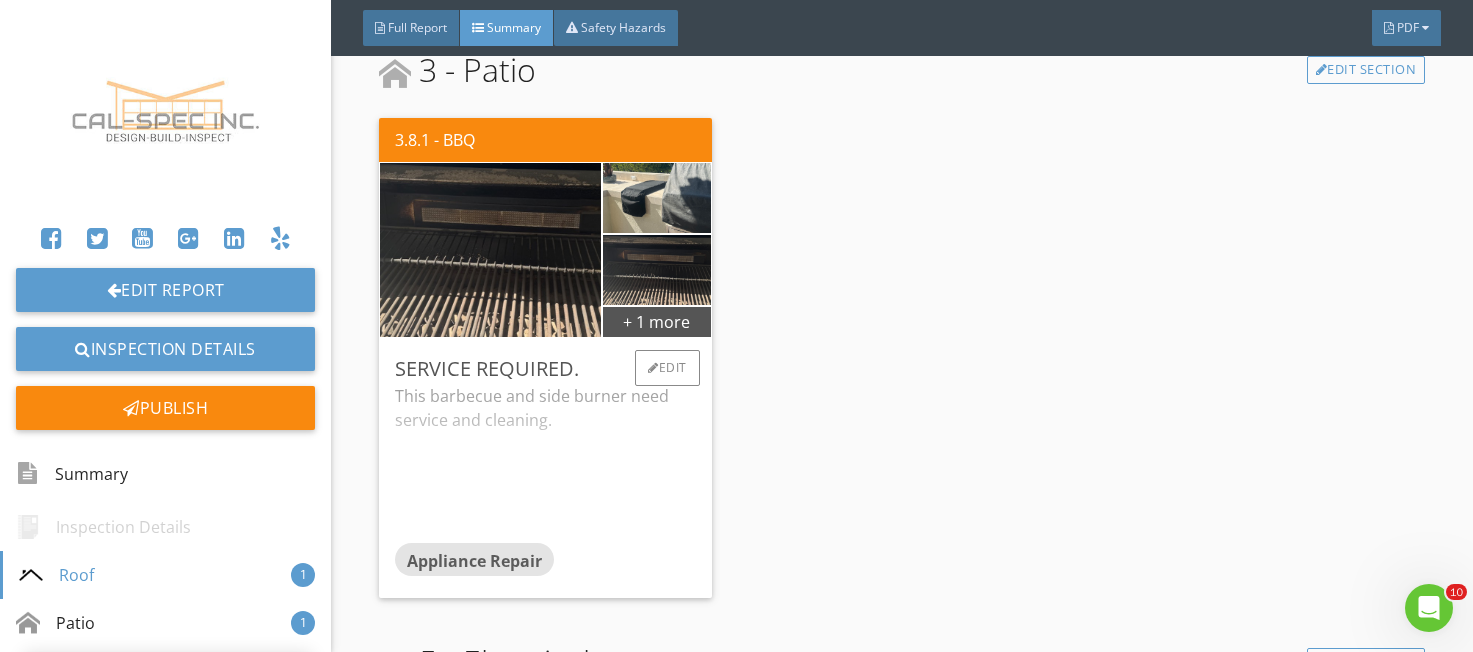 scroll, scrollTop: 1184, scrollLeft: 0, axis: vertical 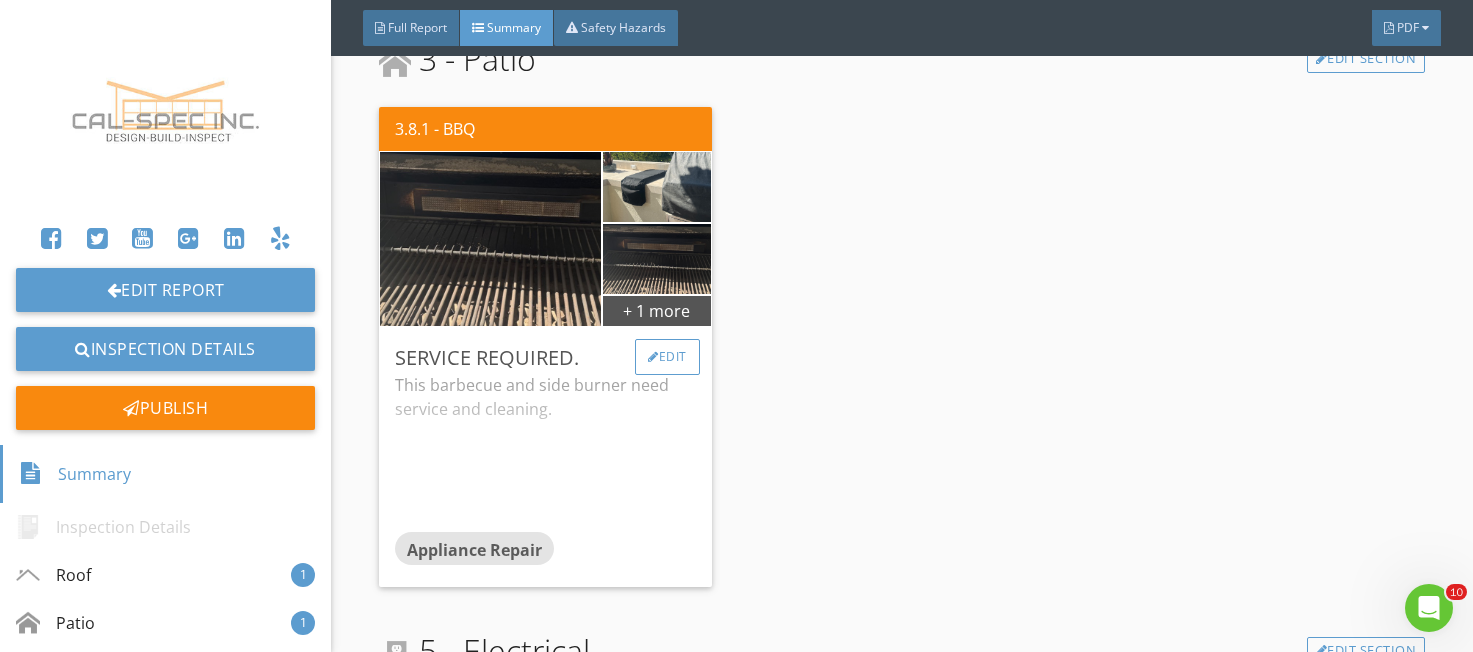 click on "Edit" at bounding box center (667, 357) 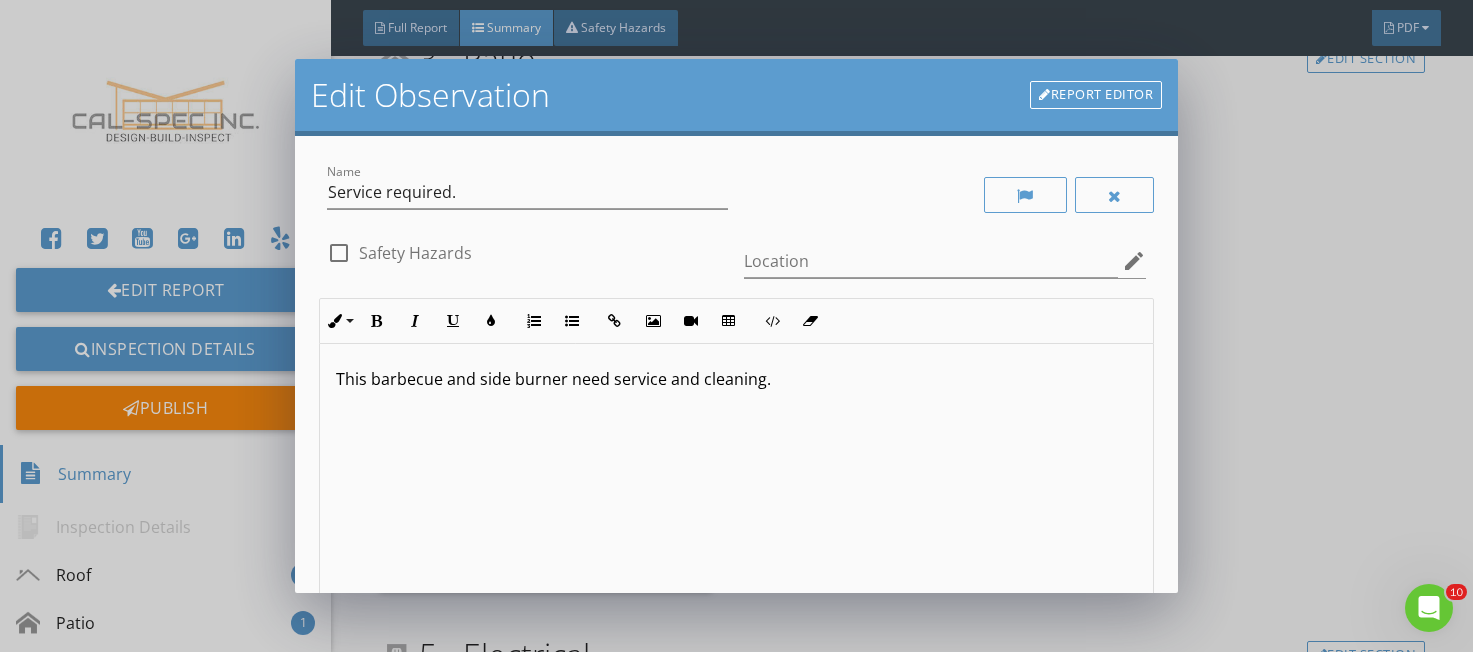 scroll, scrollTop: 1, scrollLeft: 0, axis: vertical 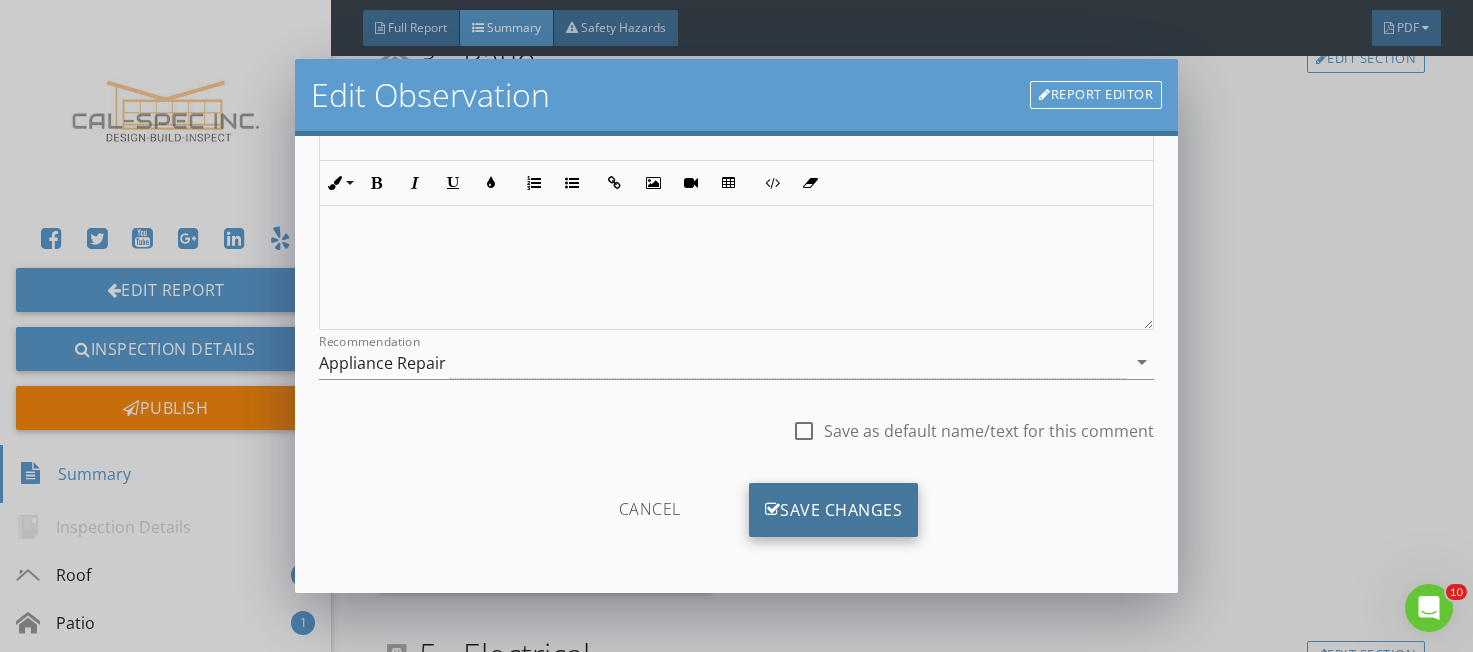 click on "Save Changes" at bounding box center (834, 510) 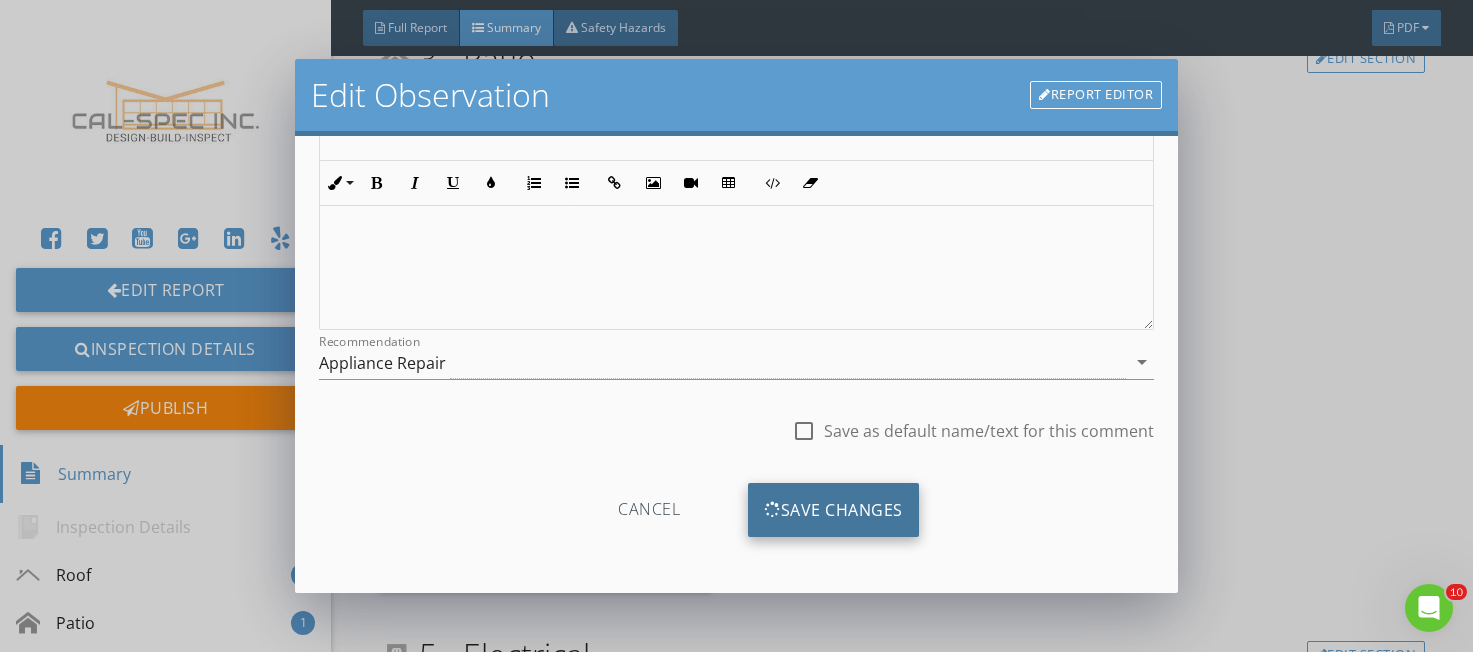 scroll, scrollTop: 94, scrollLeft: 0, axis: vertical 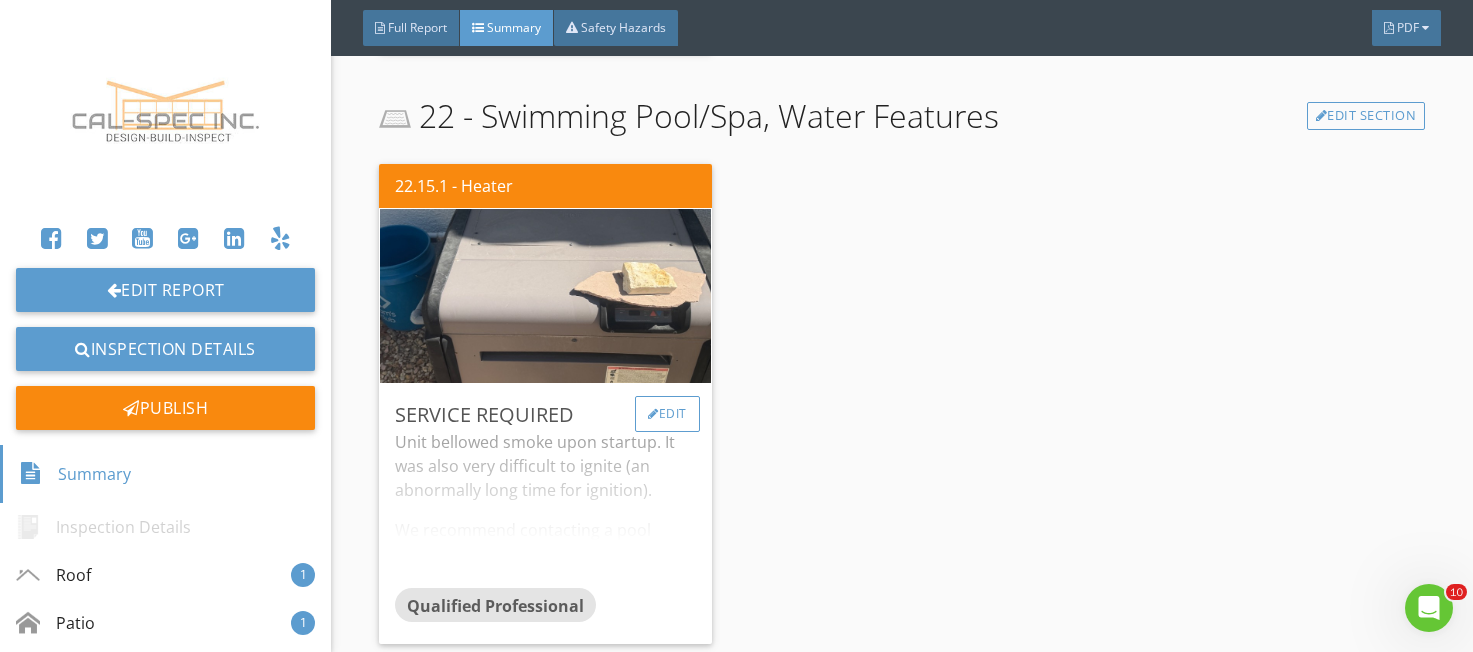click on "Edit" at bounding box center [667, 414] 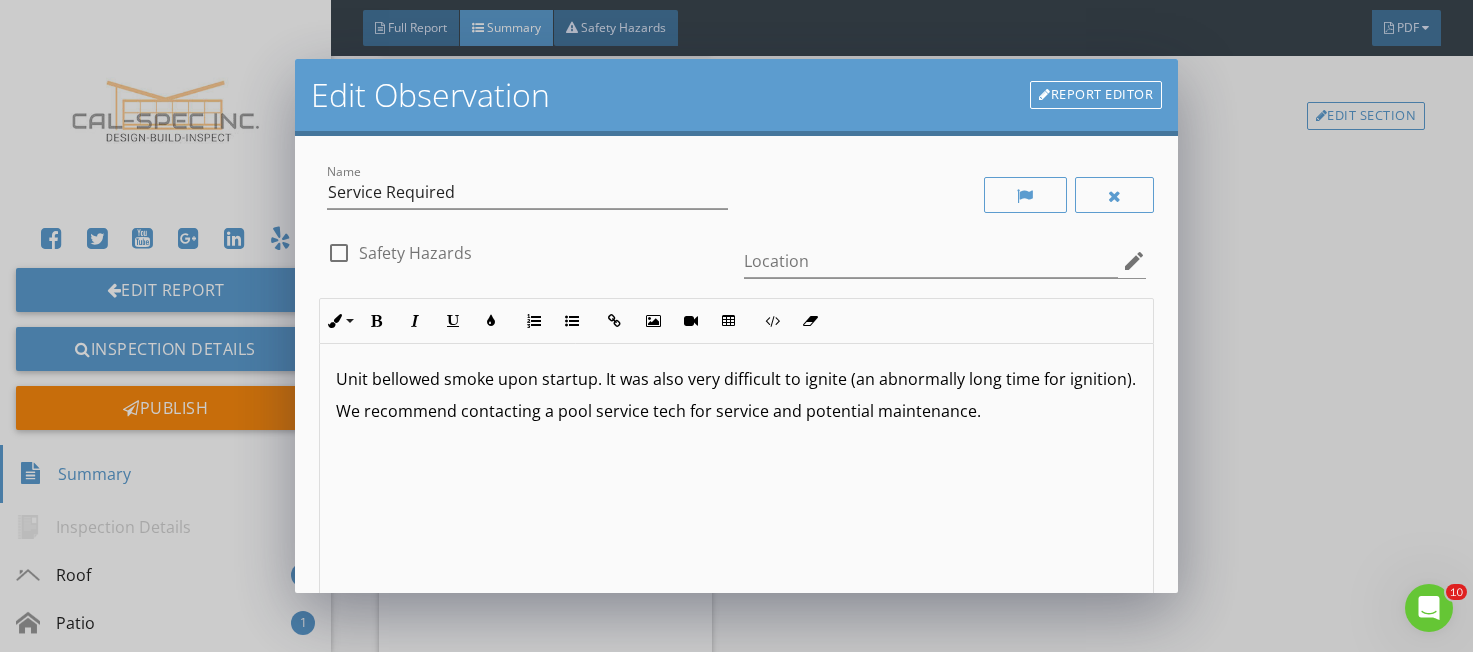 scroll, scrollTop: 1, scrollLeft: 0, axis: vertical 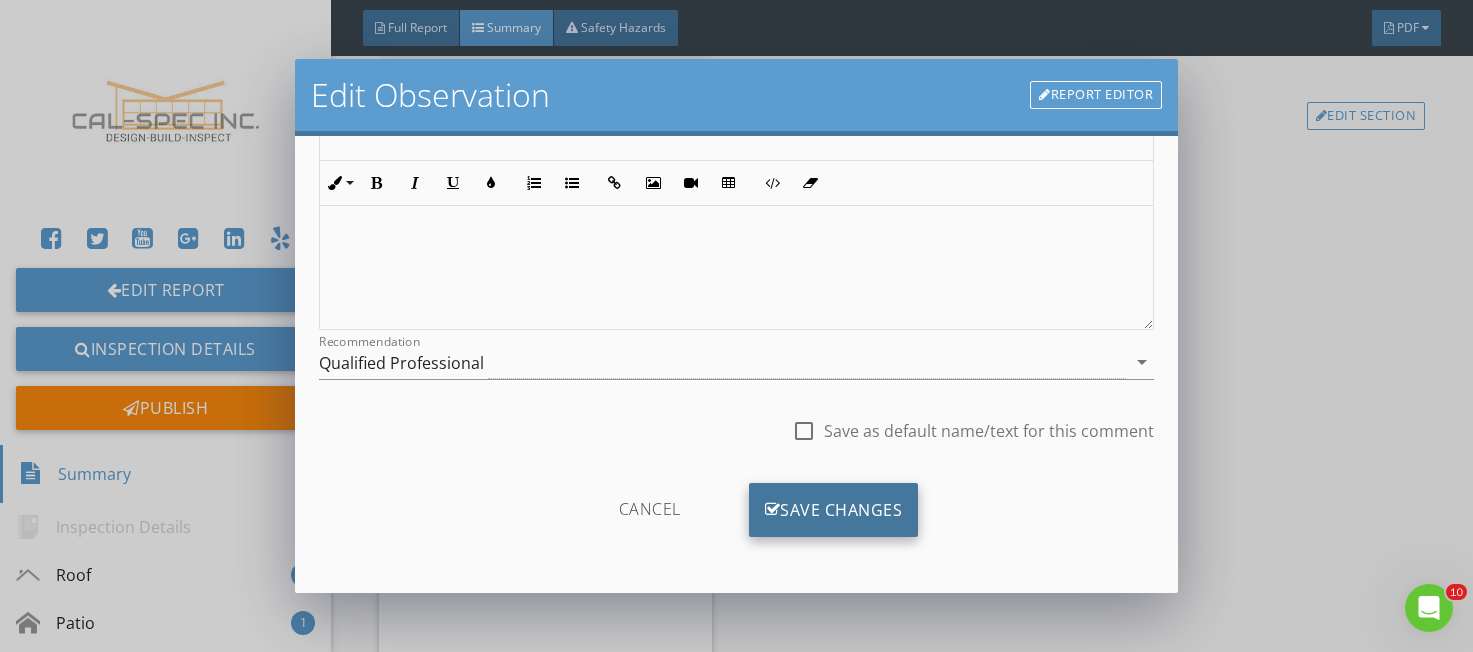 click on "Save Changes" at bounding box center [834, 510] 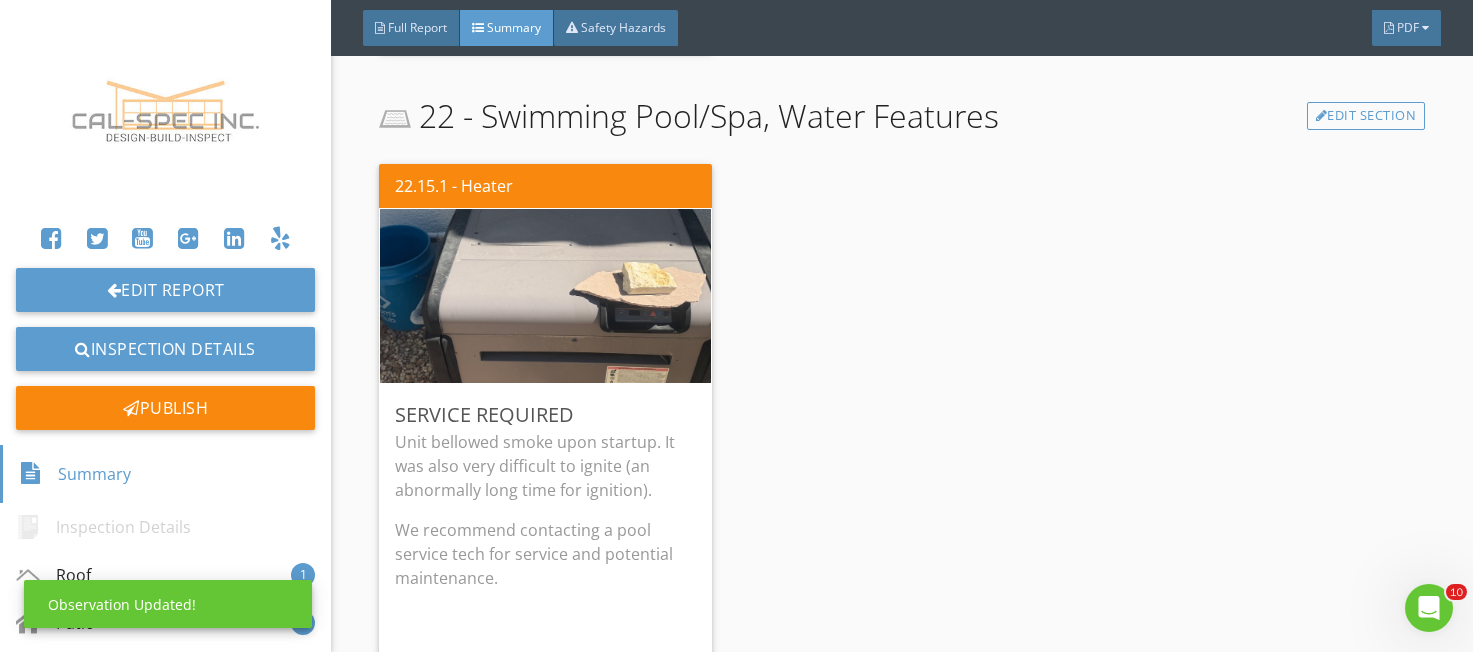 scroll, scrollTop: 94, scrollLeft: 0, axis: vertical 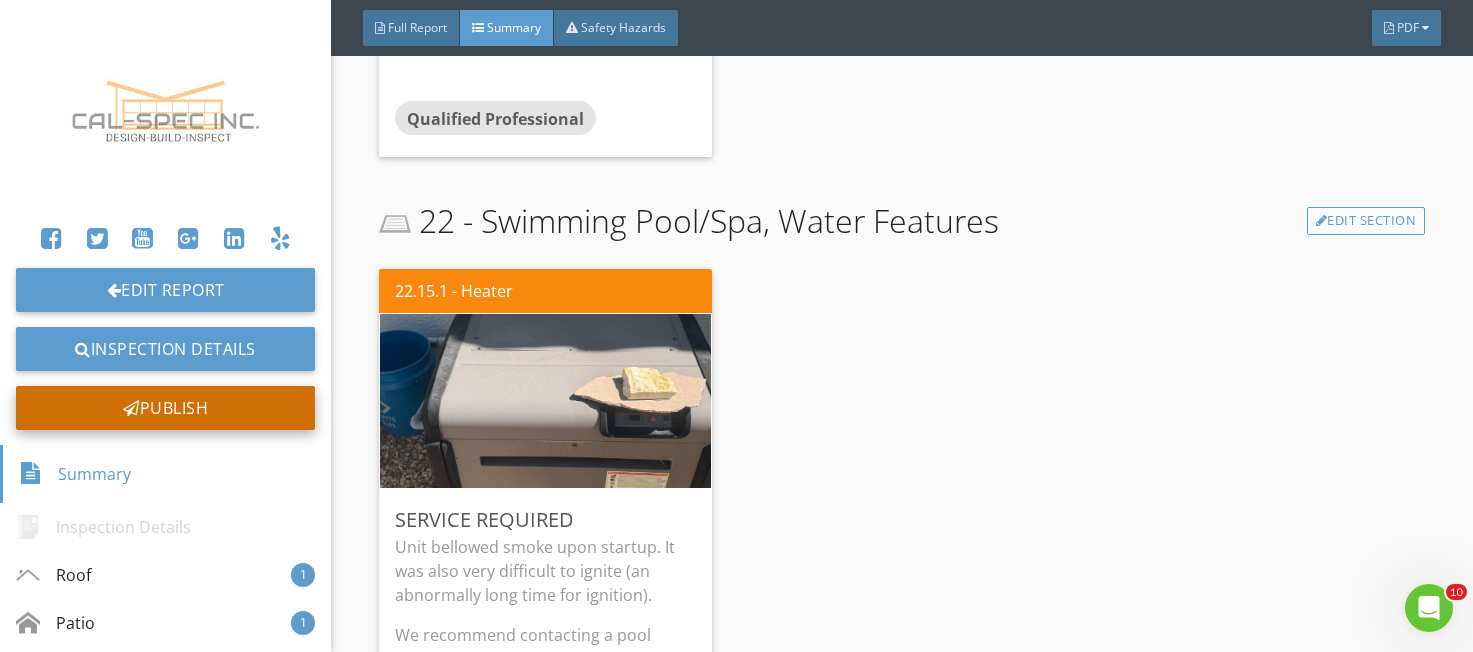 click on "Publish" at bounding box center (165, 408) 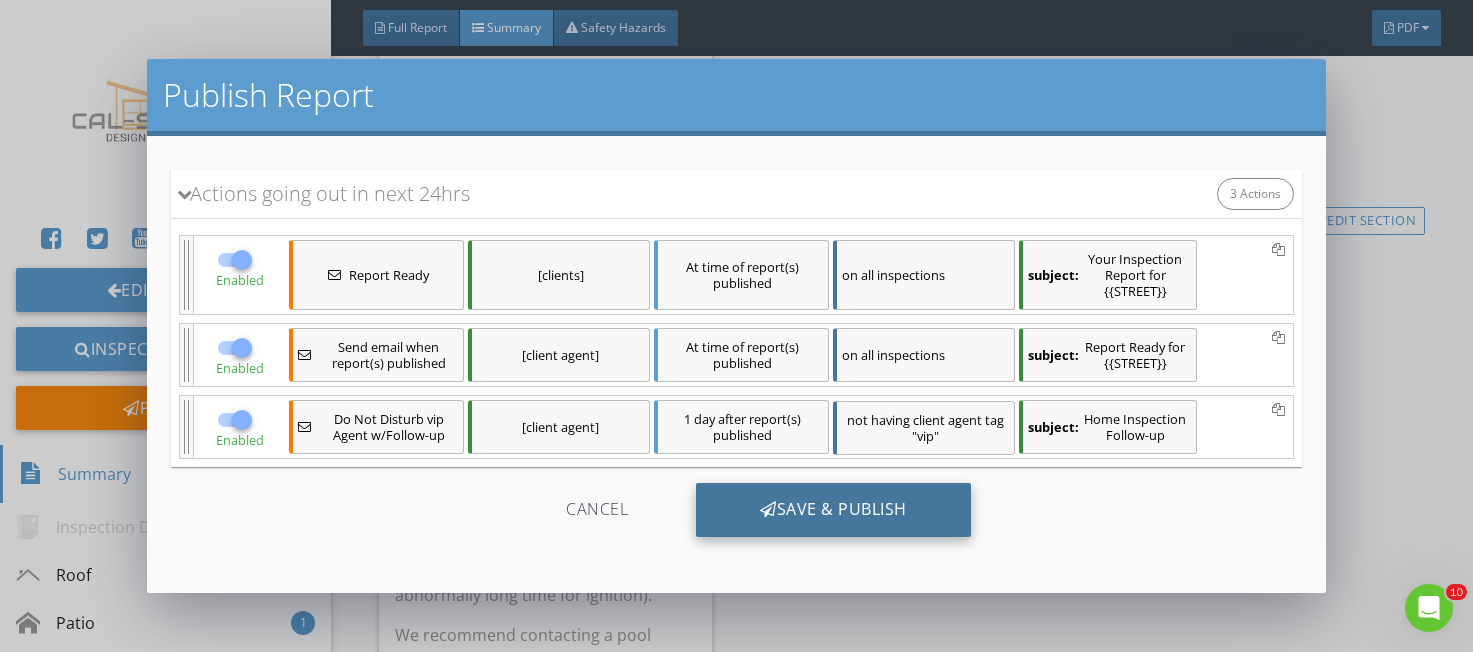 scroll, scrollTop: 82, scrollLeft: 0, axis: vertical 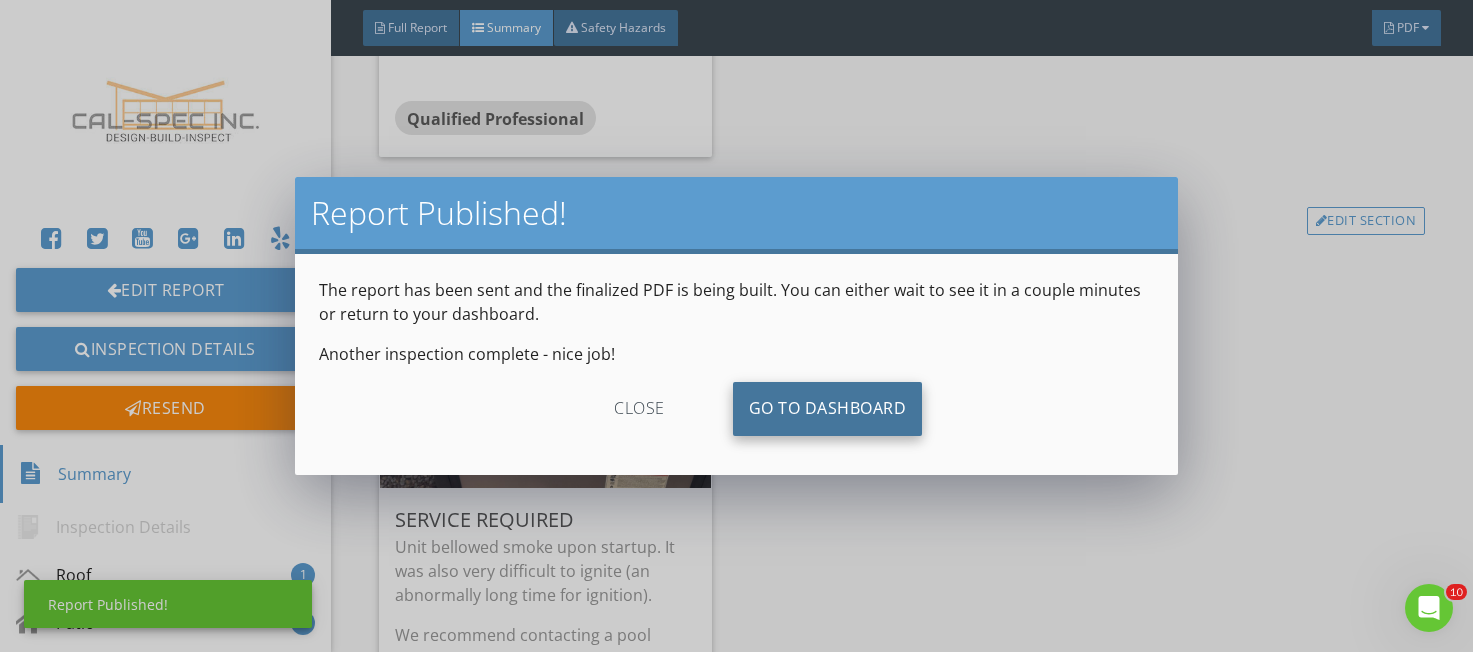 click on "Go To Dashboard" at bounding box center [828, 409] 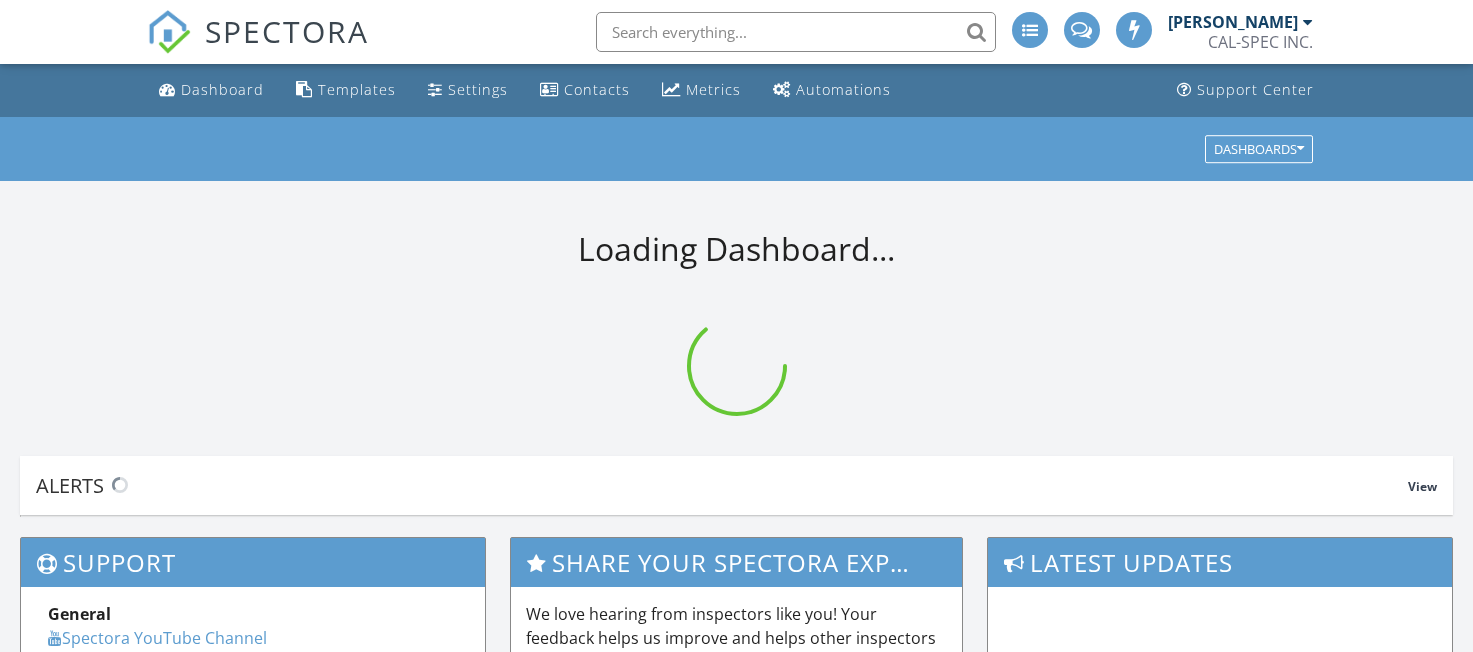 scroll, scrollTop: 0, scrollLeft: 0, axis: both 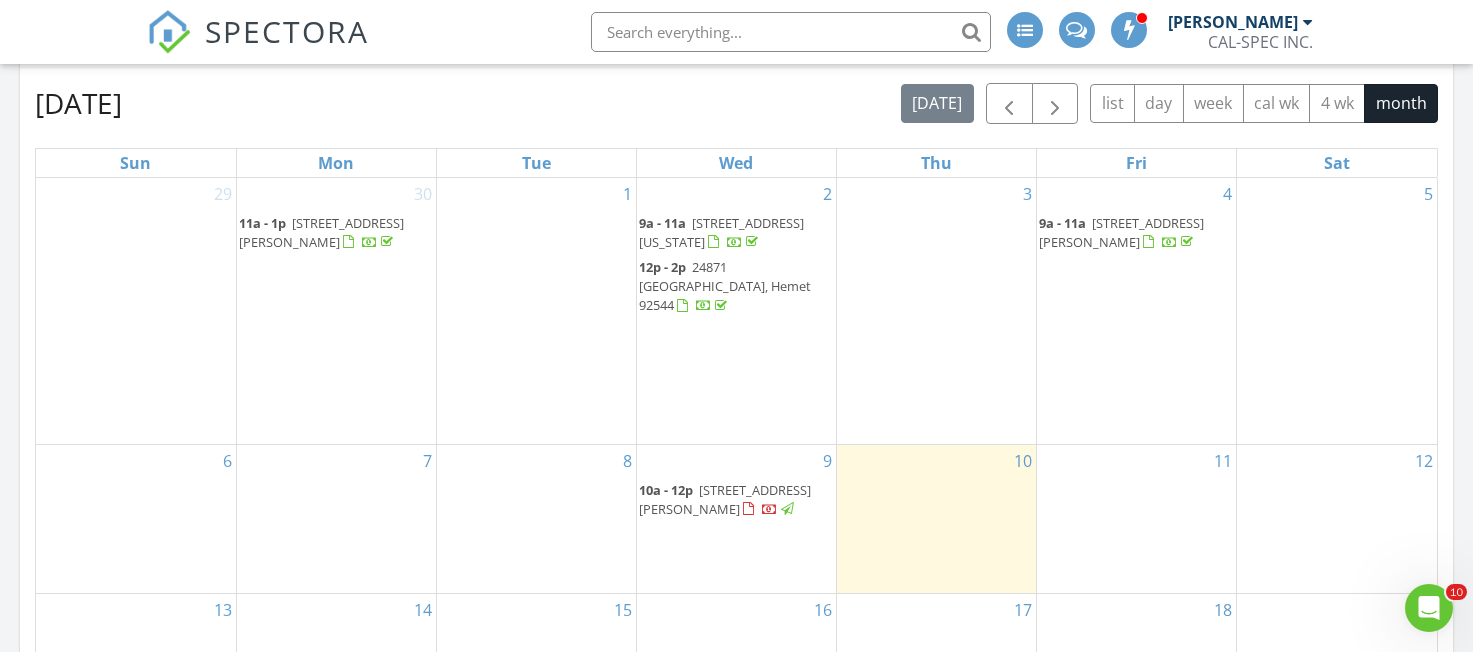 click on "10a - 12p" at bounding box center (666, 490) 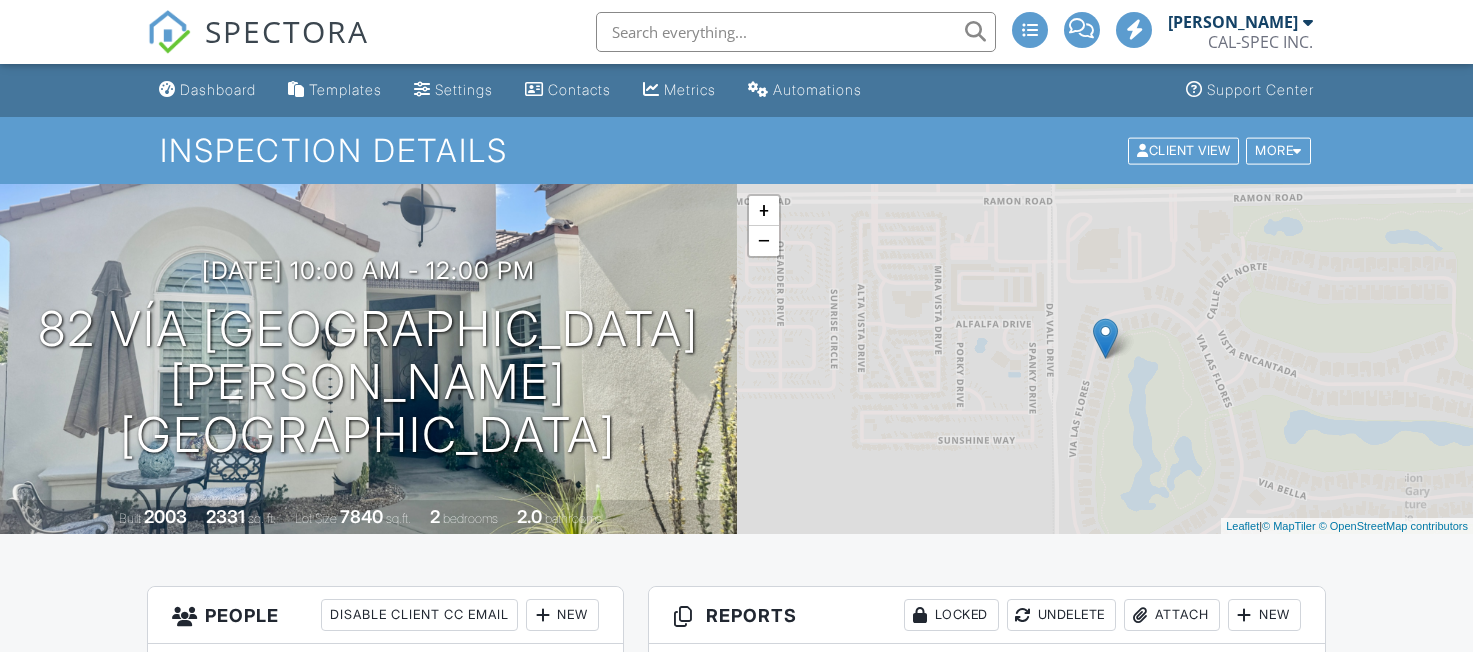 scroll, scrollTop: 662, scrollLeft: 0, axis: vertical 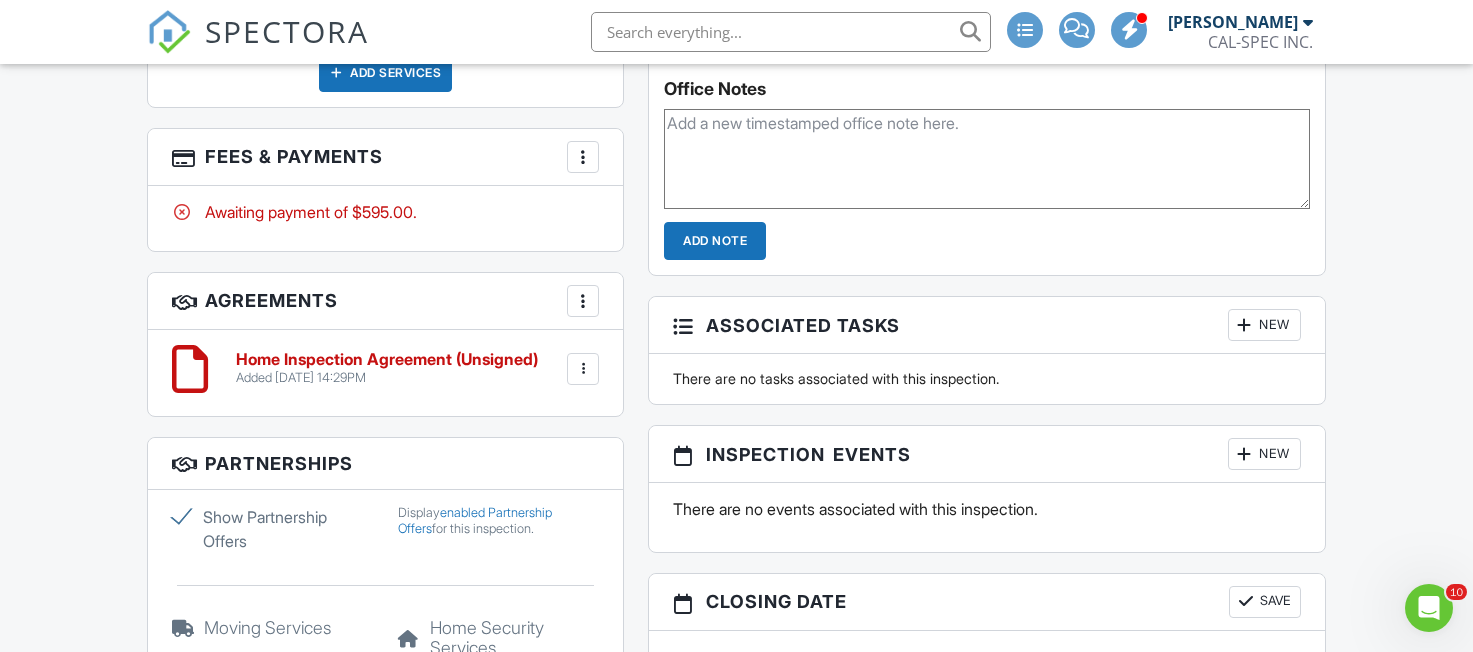 click at bounding box center [583, 369] 